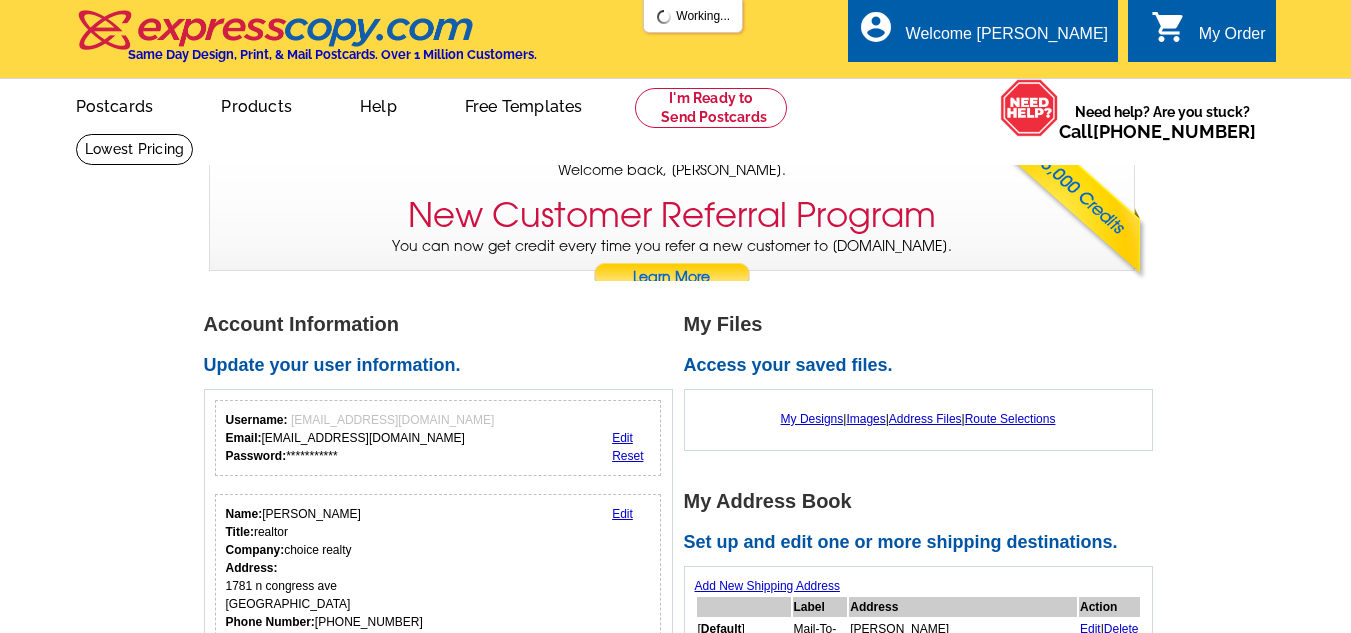 scroll, scrollTop: 0, scrollLeft: 0, axis: both 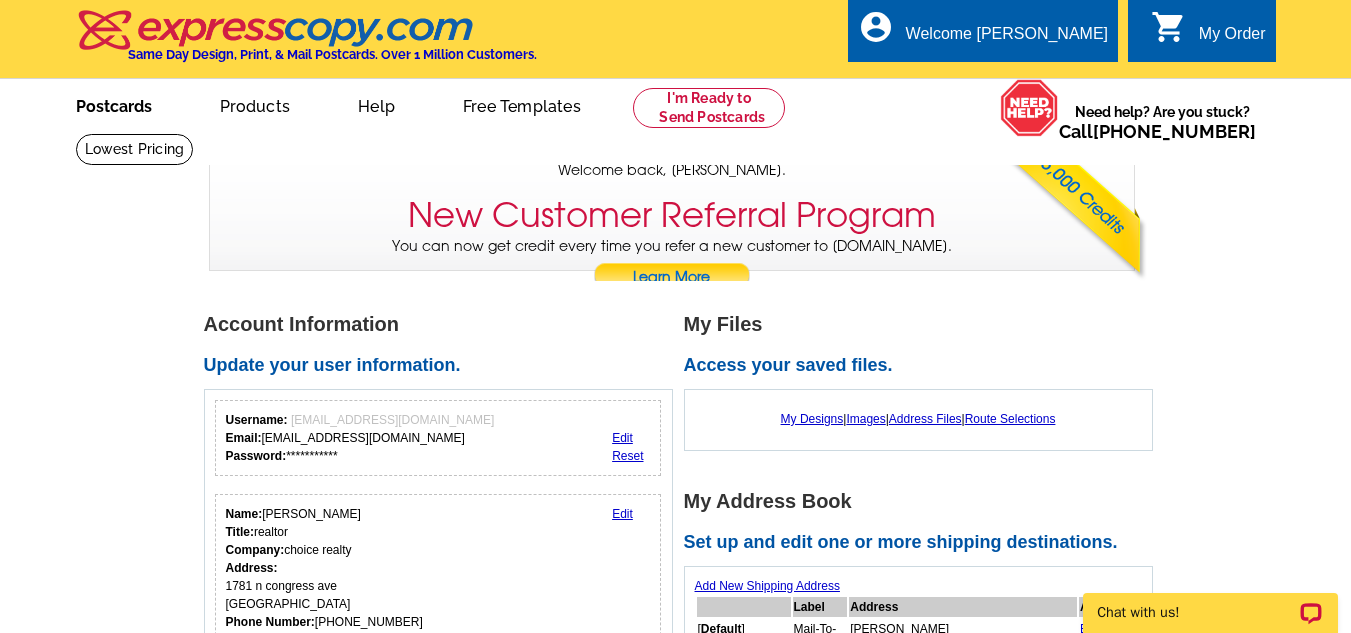 click on "Postcards" at bounding box center (114, 104) 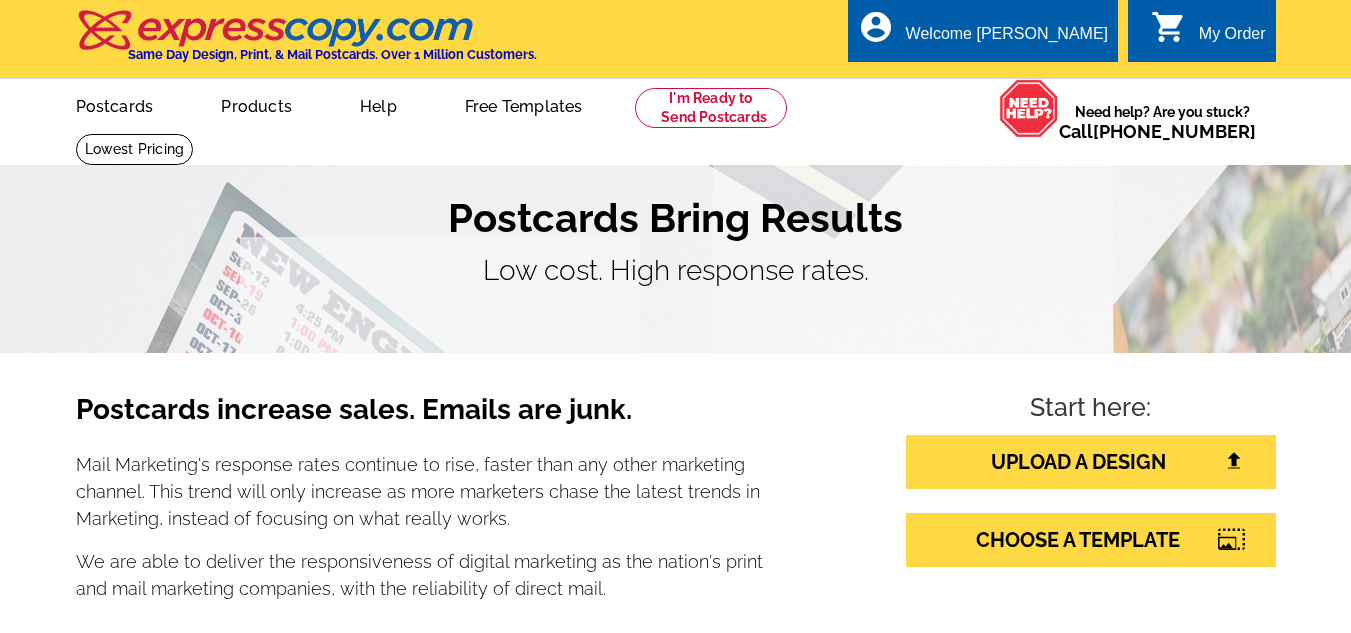 scroll, scrollTop: 0, scrollLeft: 0, axis: both 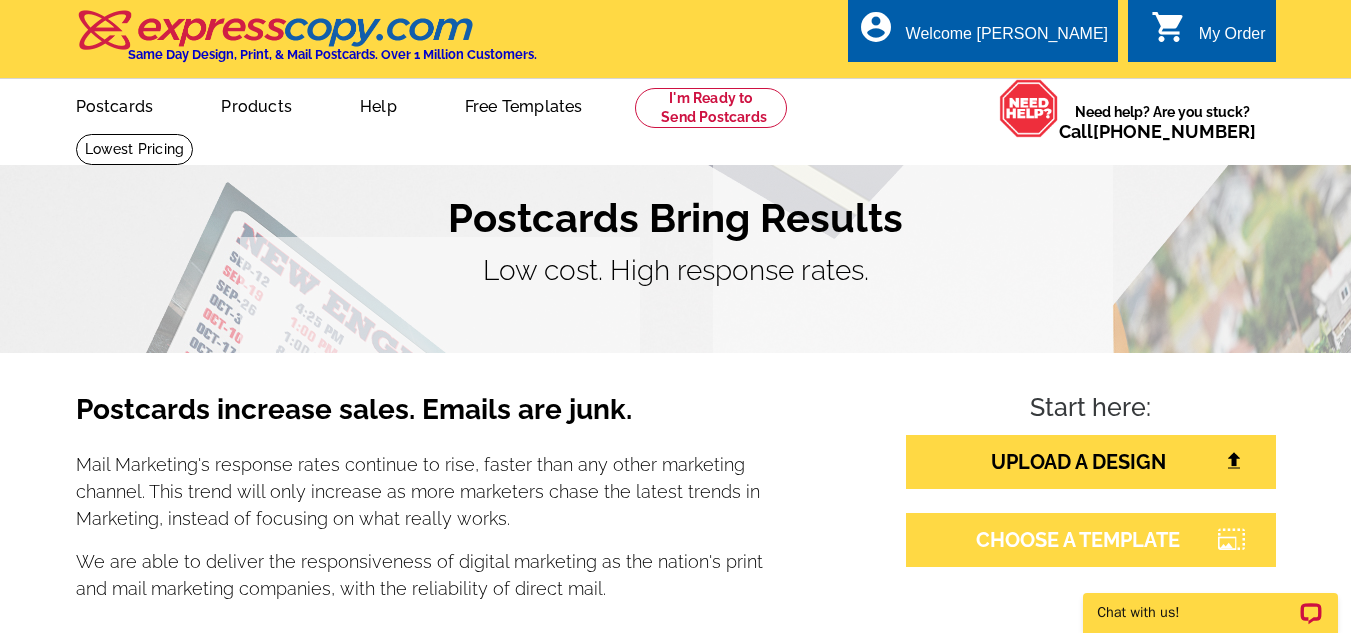 click on "CHOOSE
A TEMPLATE" at bounding box center (1091, 540) 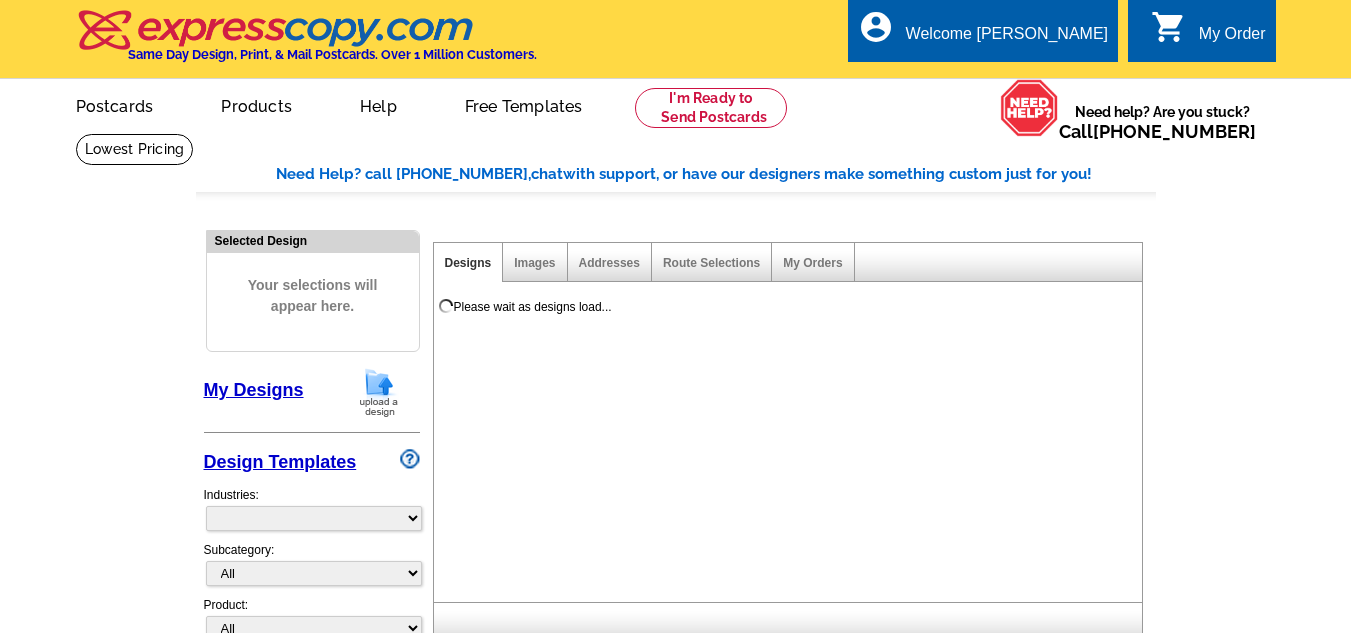 scroll, scrollTop: 0, scrollLeft: 0, axis: both 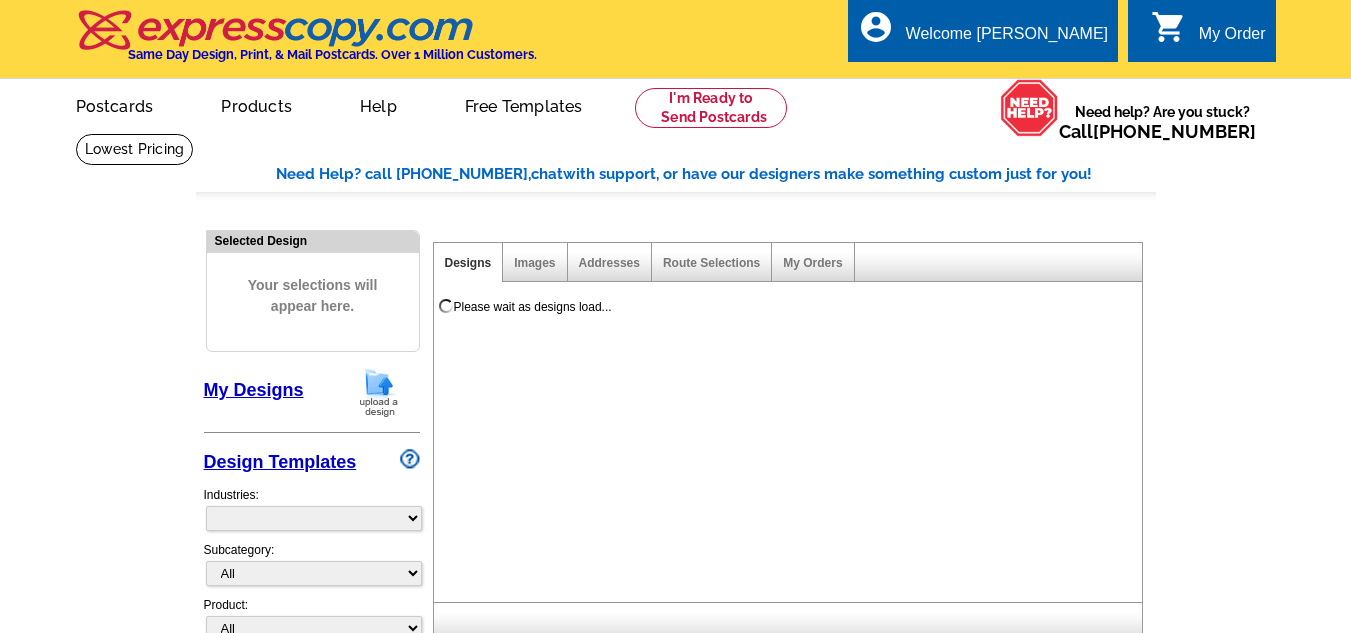 select on "785" 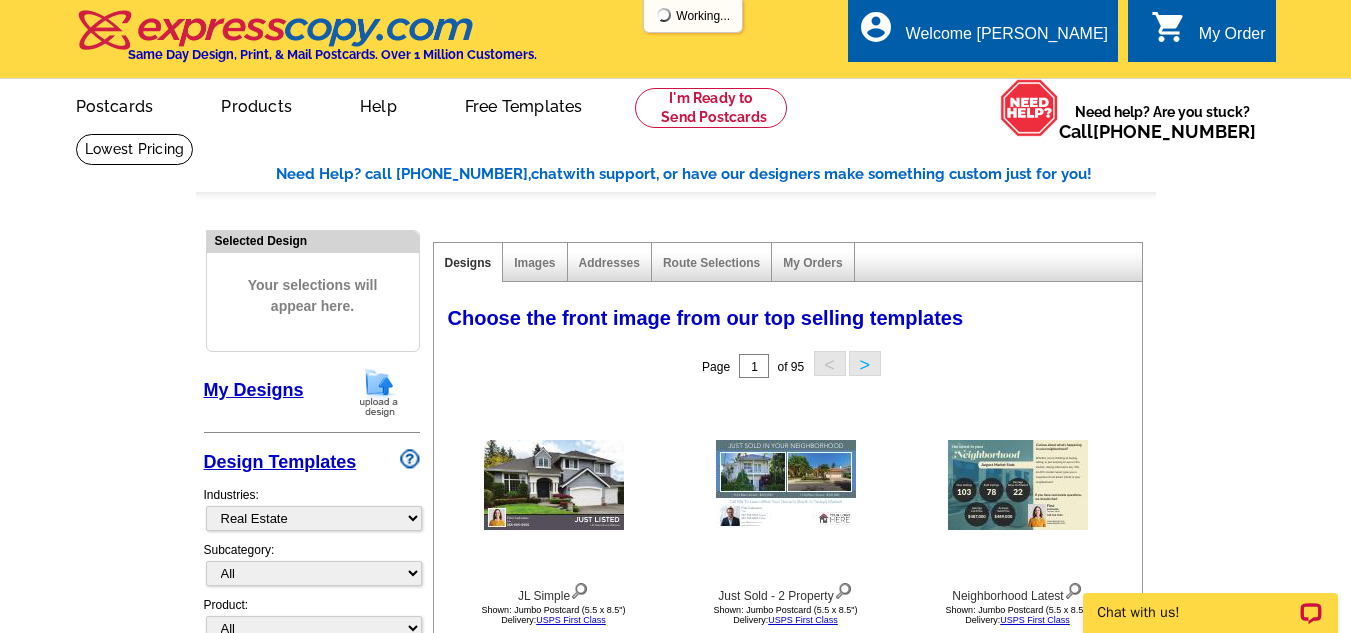scroll, scrollTop: 0, scrollLeft: 0, axis: both 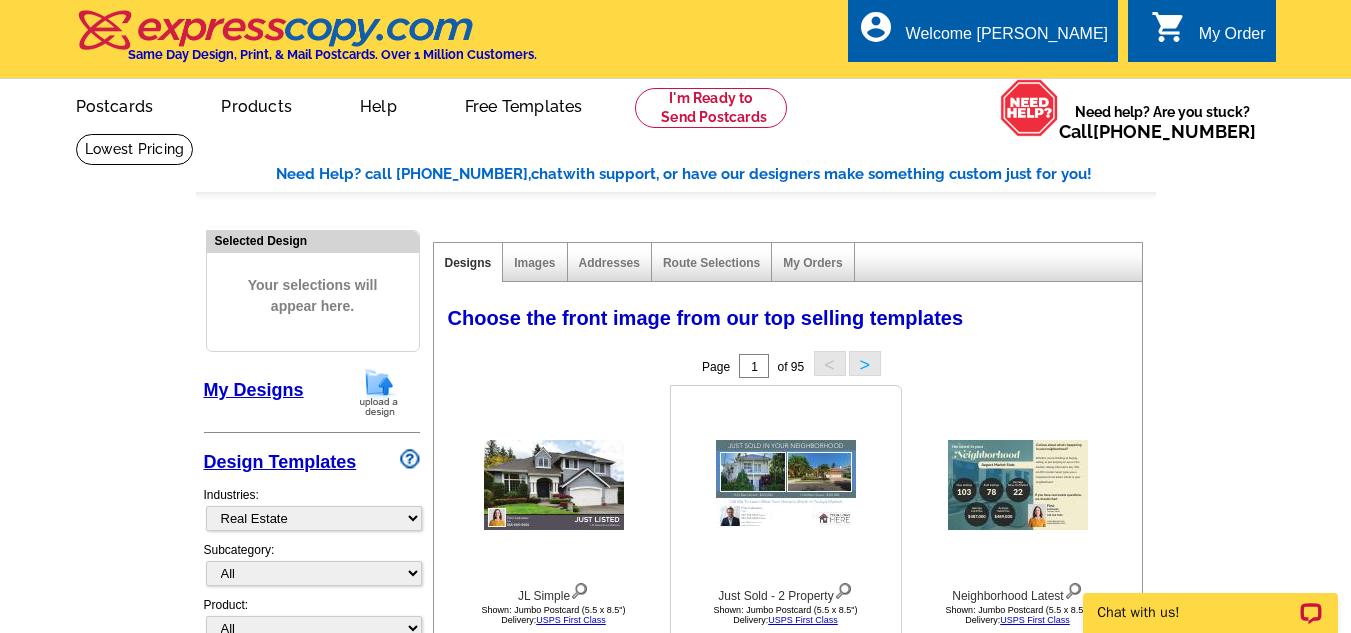 click at bounding box center (786, 485) 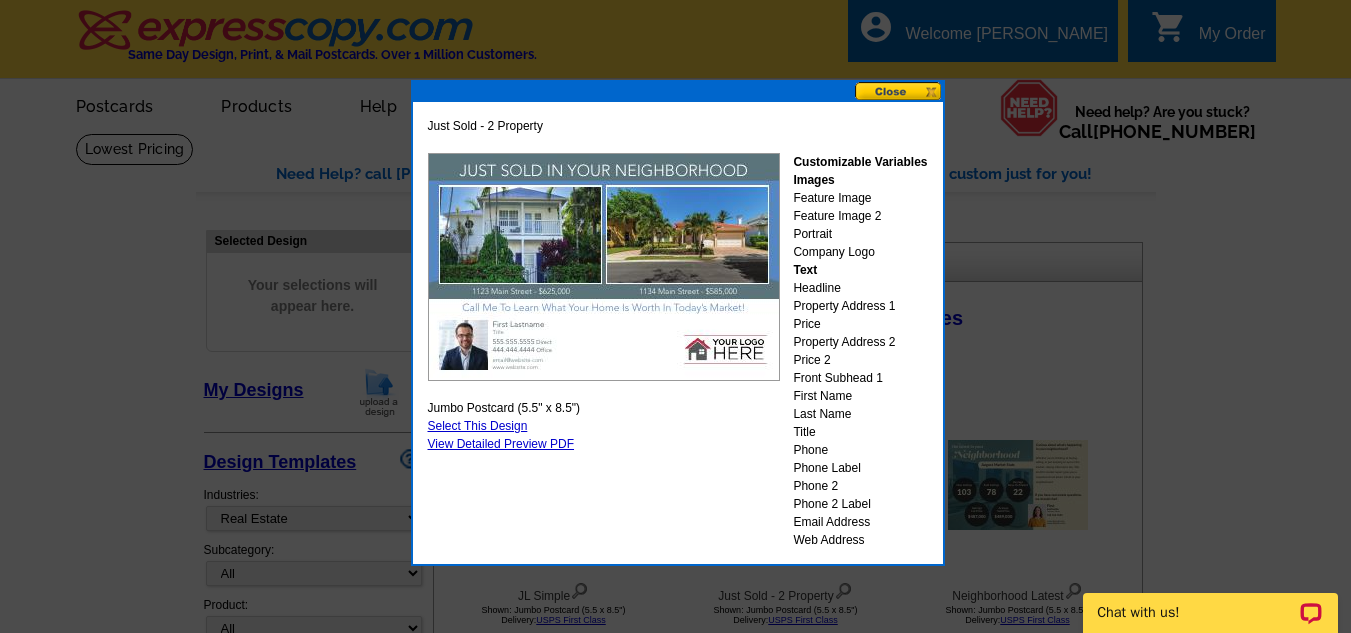 click at bounding box center [899, 91] 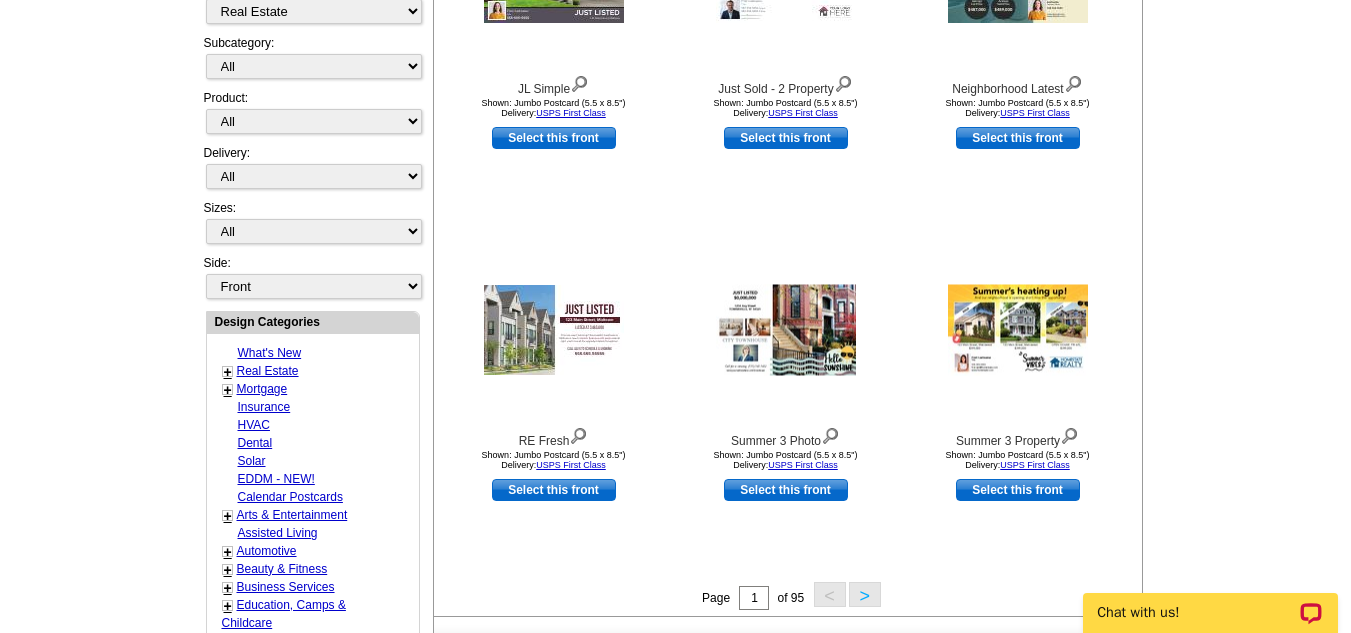 scroll, scrollTop: 521, scrollLeft: 0, axis: vertical 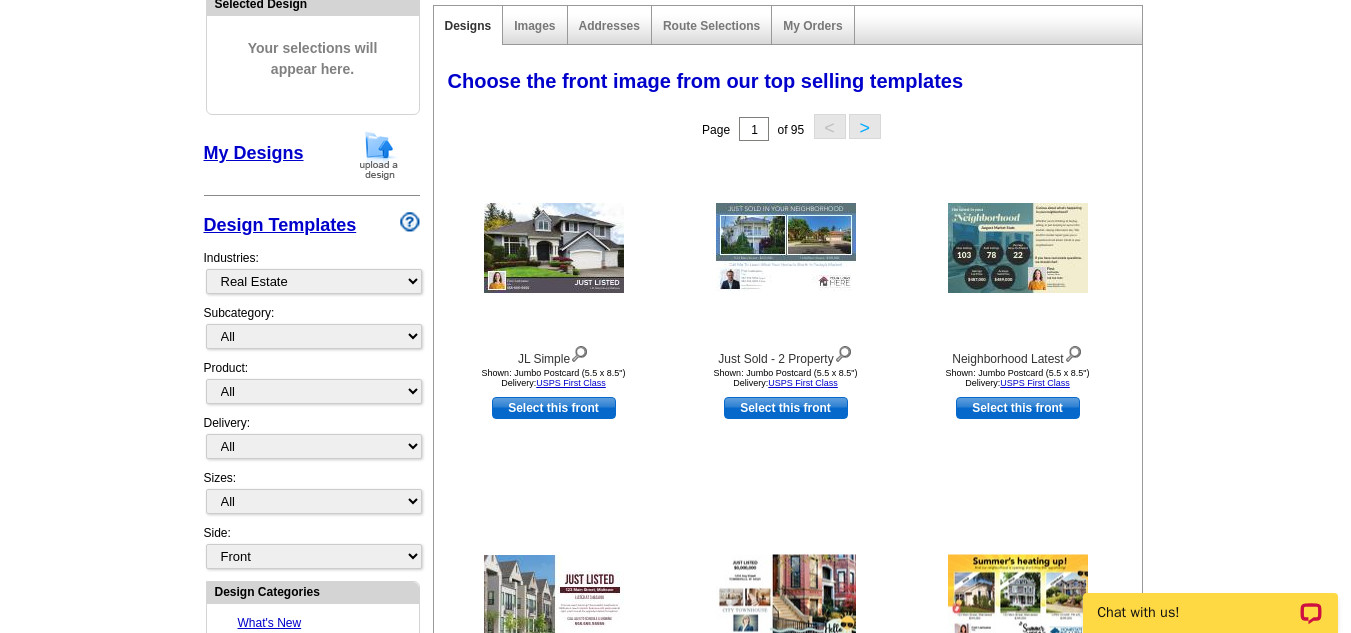 drag, startPoint x: 684, startPoint y: 237, endPoint x: 1270, endPoint y: 299, distance: 589.27075 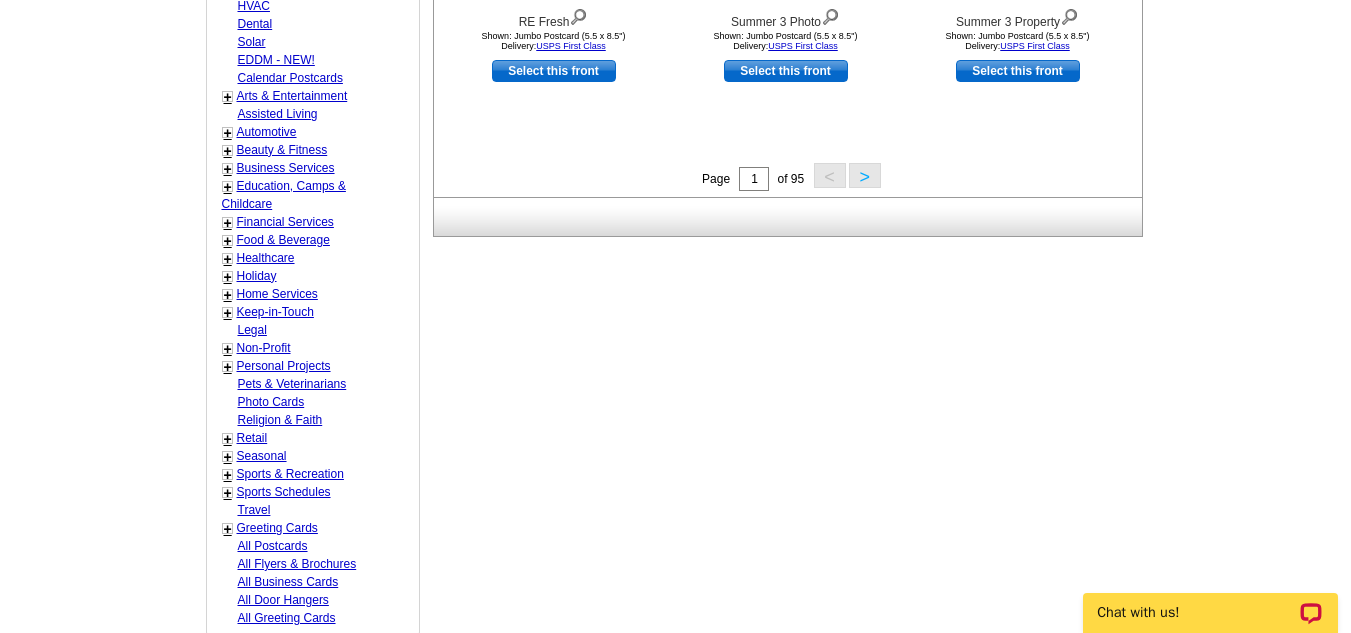 scroll, scrollTop: 963, scrollLeft: 0, axis: vertical 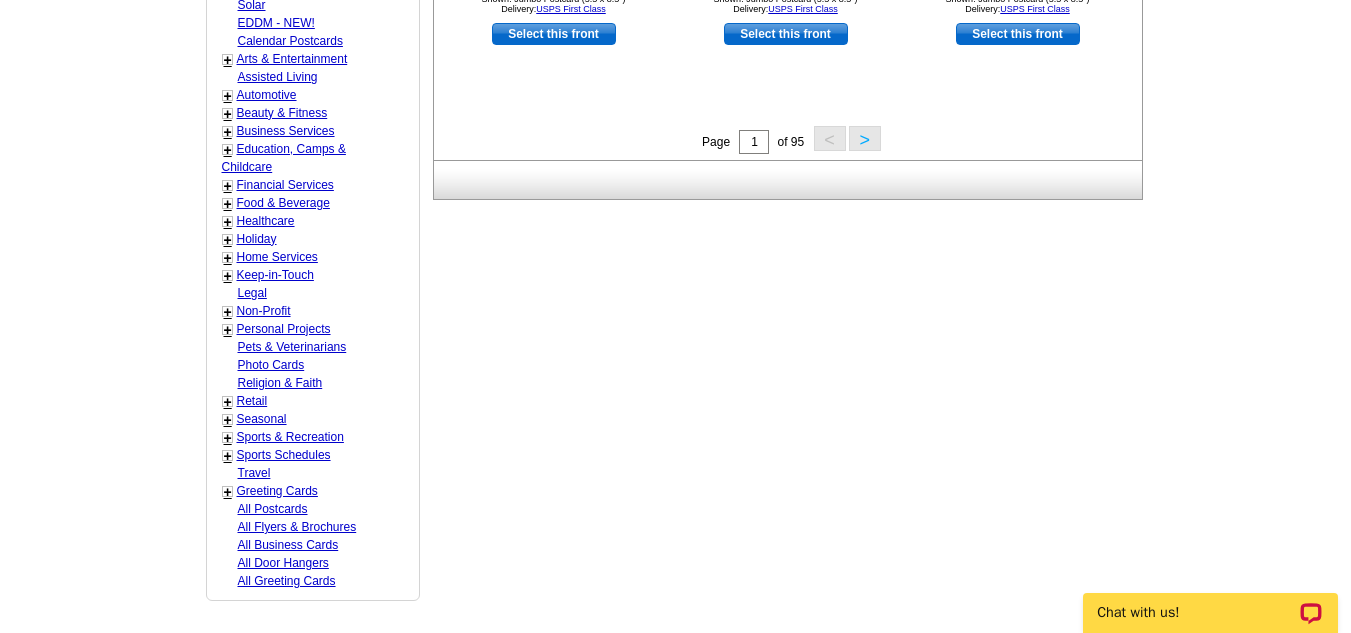 click on ">" at bounding box center [865, 138] 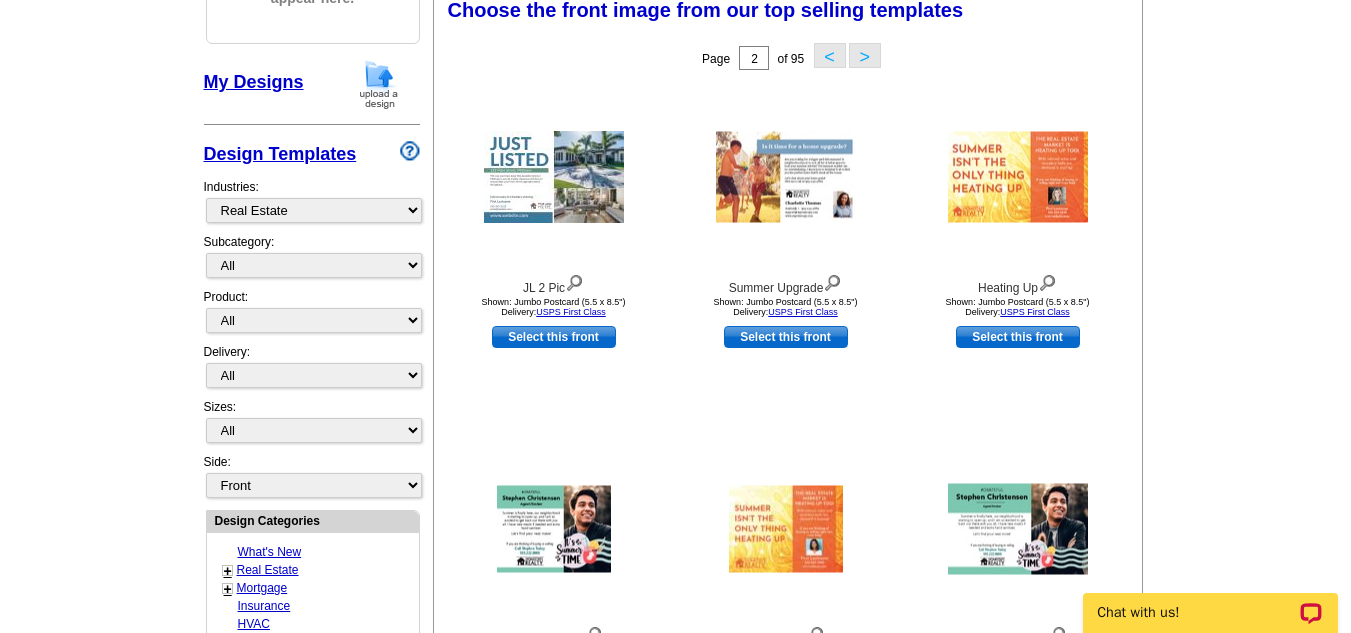 scroll, scrollTop: 296, scrollLeft: 0, axis: vertical 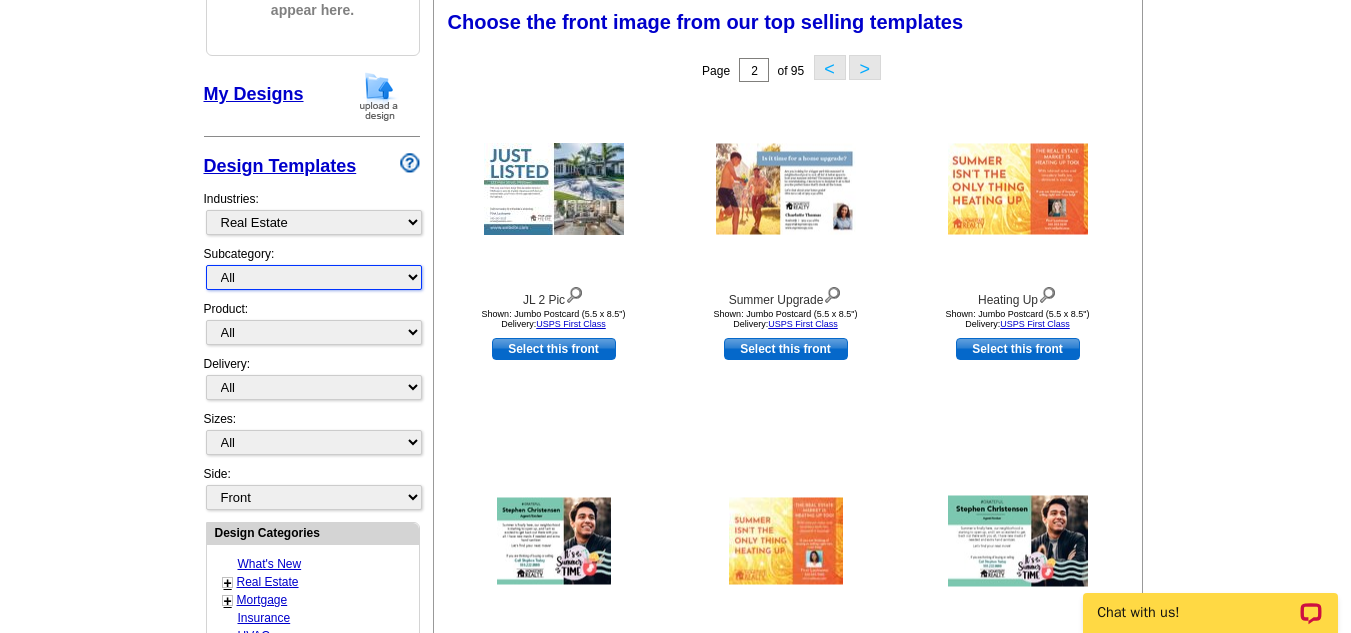 click on "All RE/MAX® Referrals Keller Williams® Berkshire Hathaway Home Services Century 21 Commercial Real Estate QR Code Cards 1st Time Home Buyer Distressed Homeowners Social Networking Farming Just Listed Just Sold Open House Market Report" at bounding box center (314, 277) 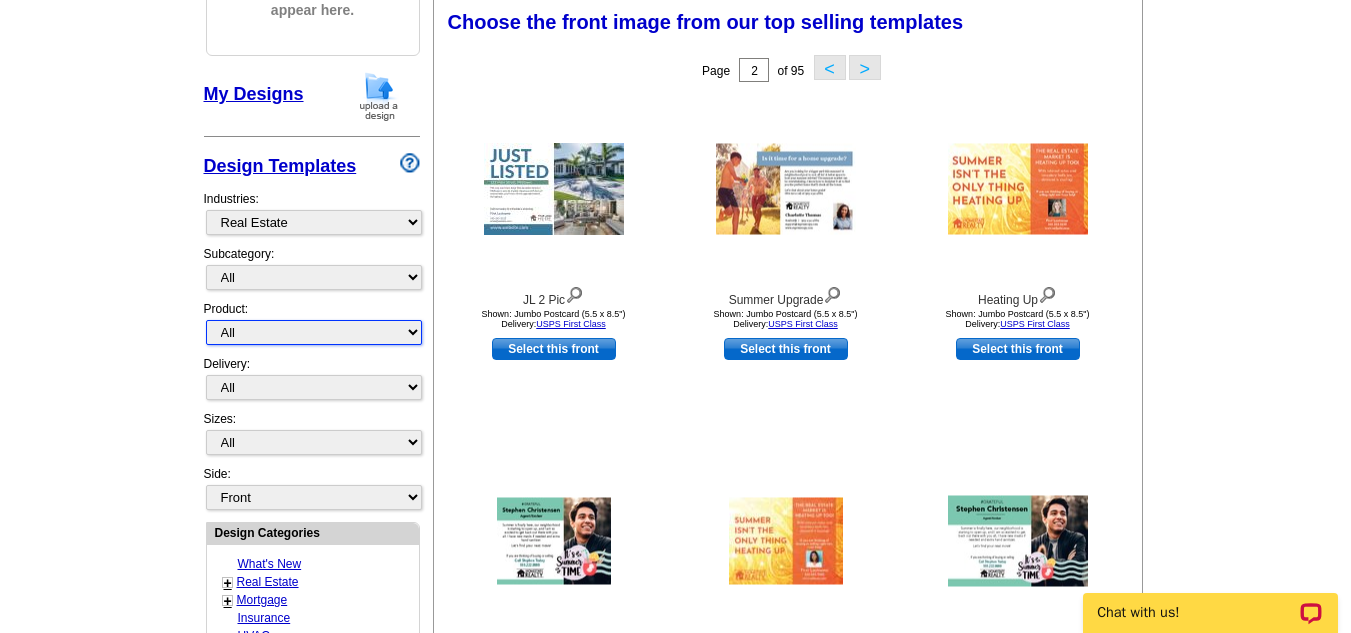 click on "All
Postcards
Letters and flyers
Business Cards
Door Hangers
Greeting Cards" at bounding box center [314, 332] 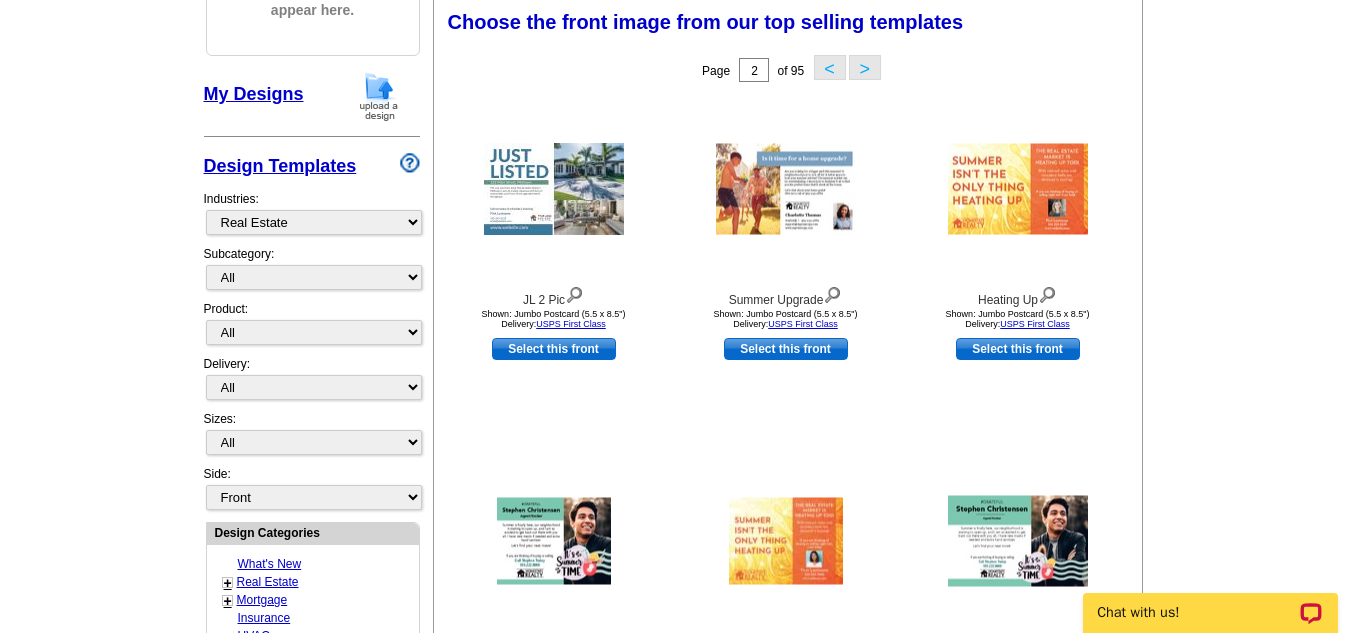 click on "Need Help? call 800-260-5887,  chat  with support, or have our designers make something custom just for you!
Got it, no need for the selection guide next time.
Show Results
Selected Design
Your selections will appear here.
My Designs
Design Templates
Industries:
What's New Real Estate Mortgage Insurance HVAC Dental Solar EDDM - NEW! Calendar Postcards Arts & Entertainment Assisted Living Automotive All" at bounding box center (675, 580) 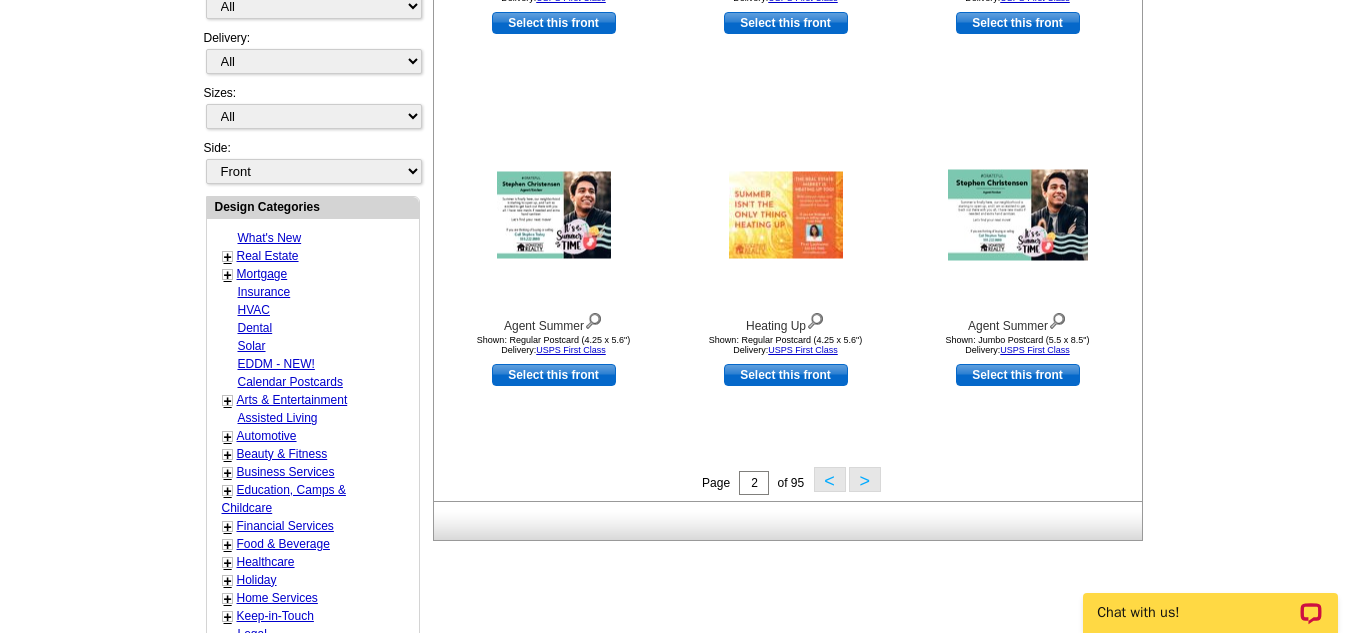scroll, scrollTop: 0, scrollLeft: 0, axis: both 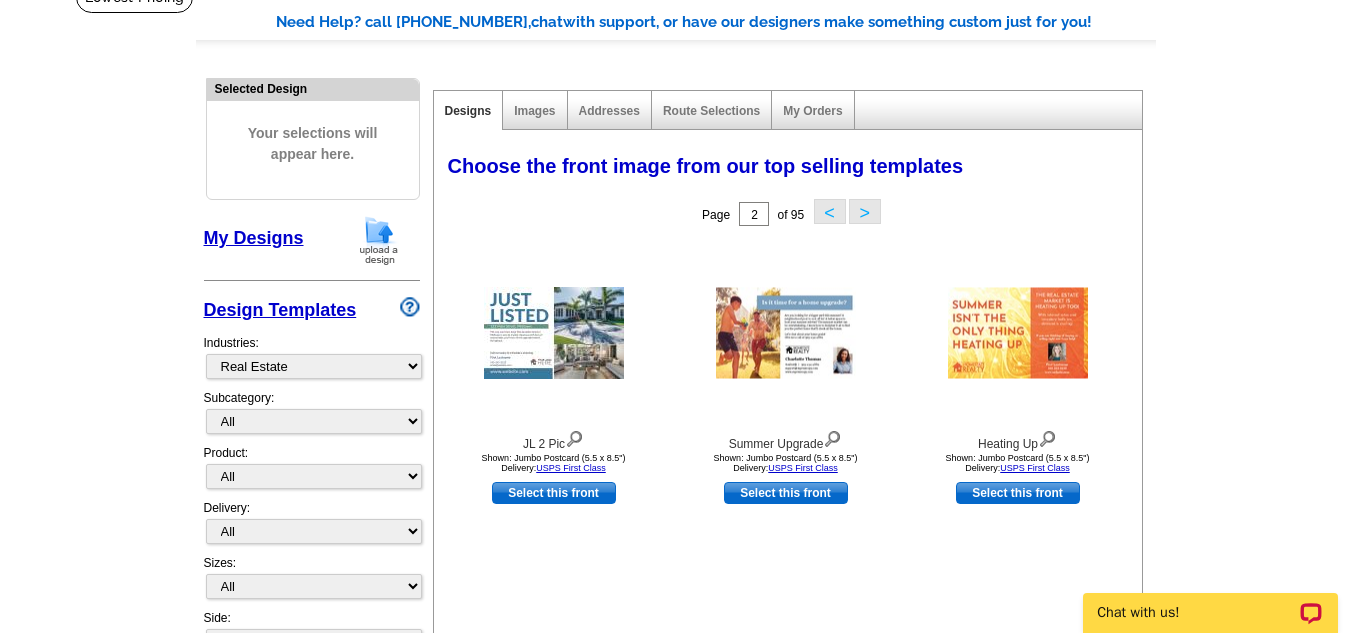 click on ">" at bounding box center (865, 211) 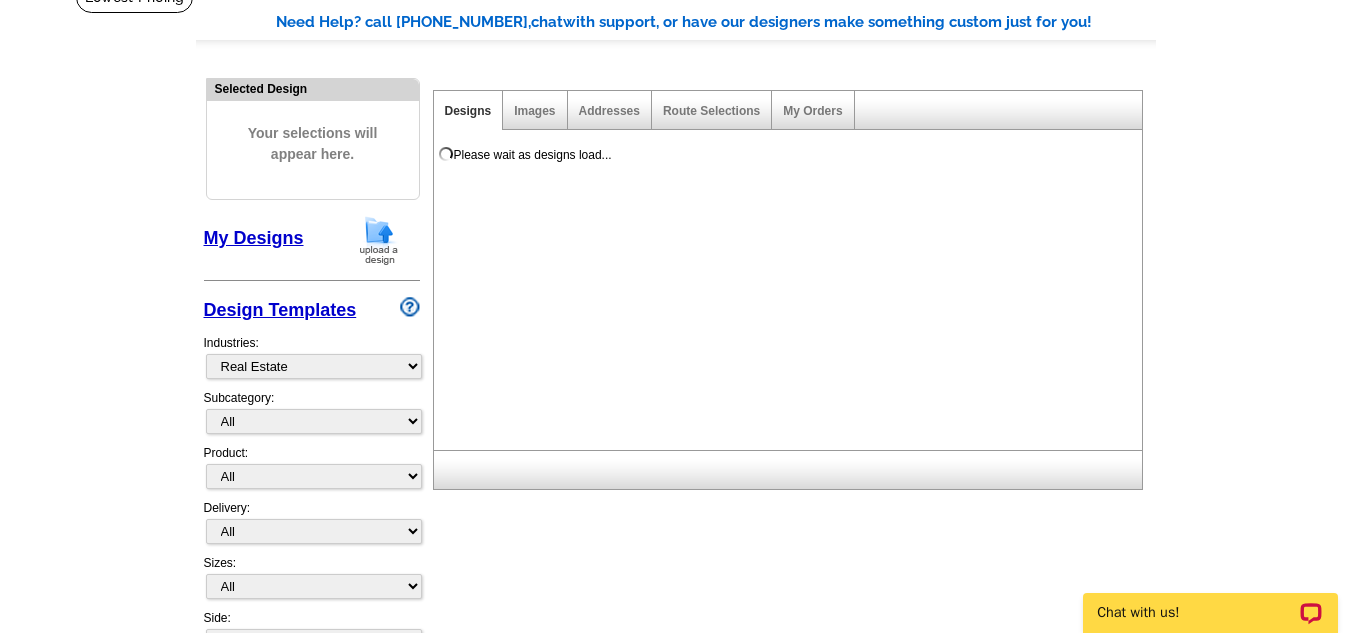 click on "Please wait as designs load..." at bounding box center (792, 296) 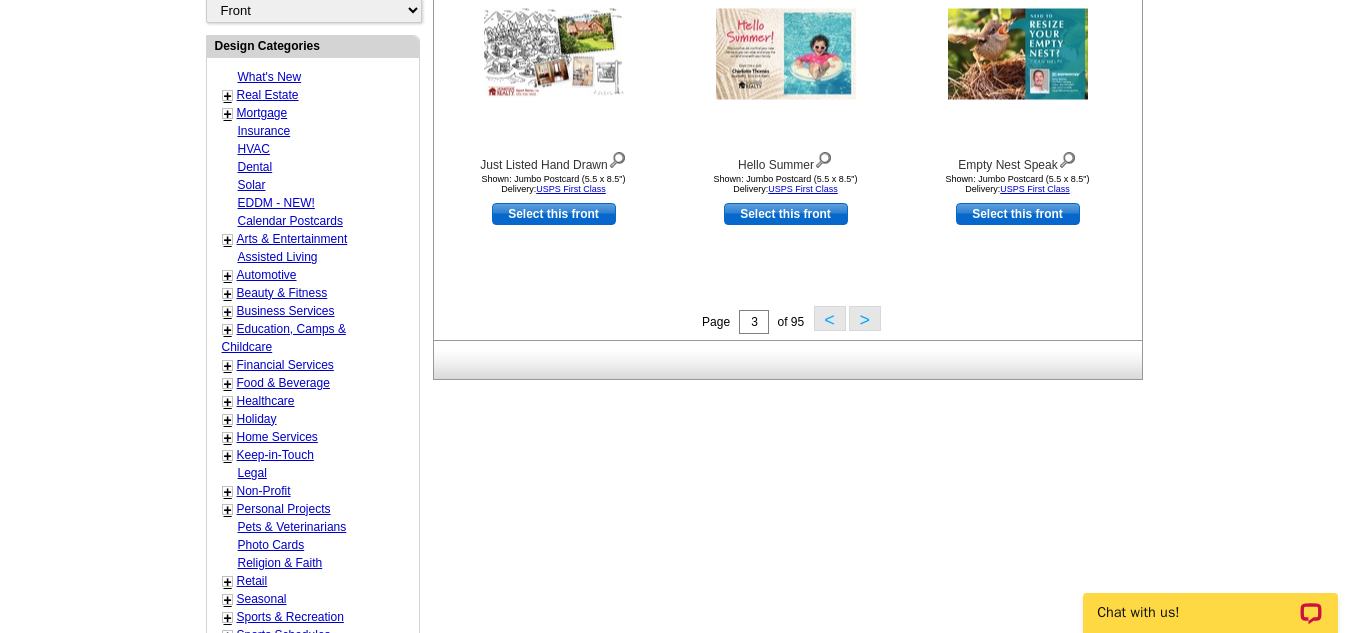 scroll, scrollTop: 759, scrollLeft: 0, axis: vertical 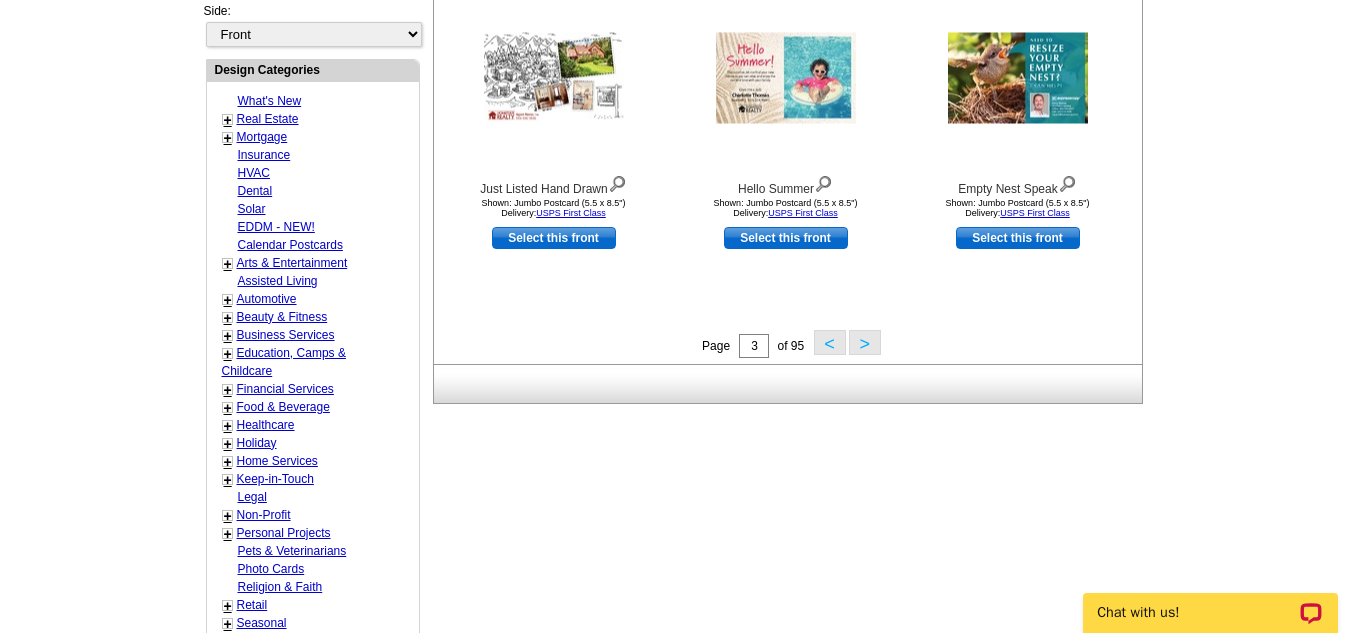 click on ">" at bounding box center (865, 342) 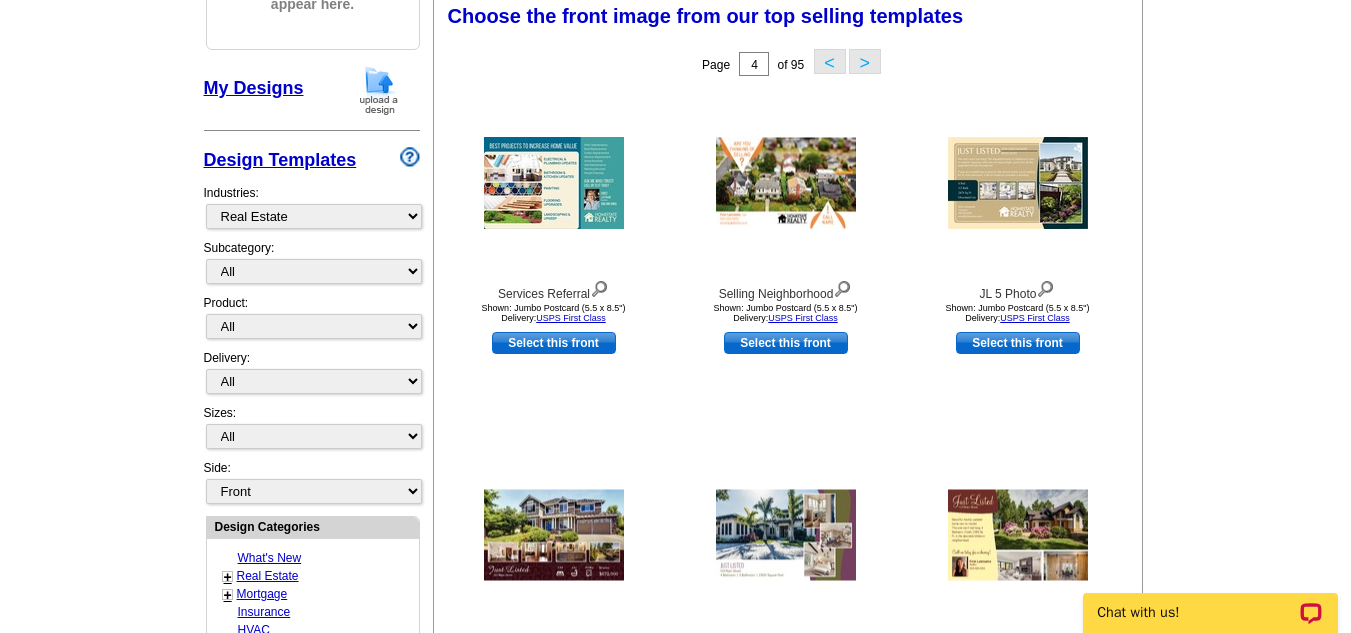 scroll, scrollTop: 296, scrollLeft: 0, axis: vertical 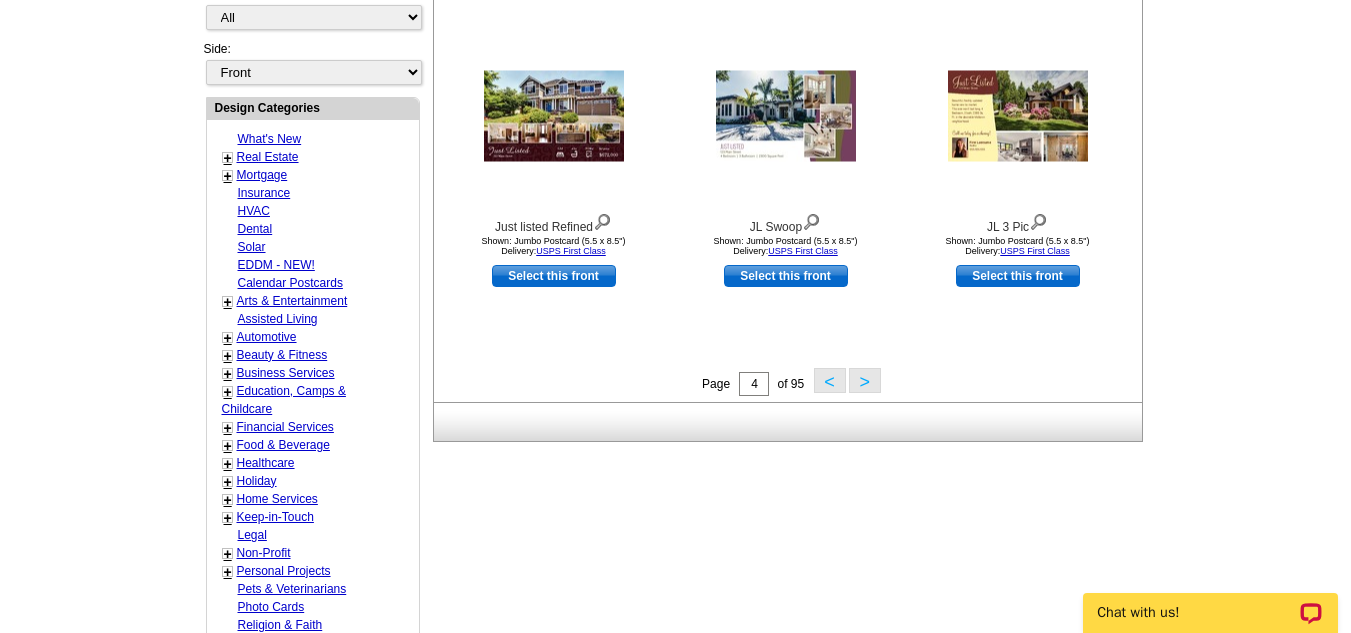 click on ">" at bounding box center [865, 380] 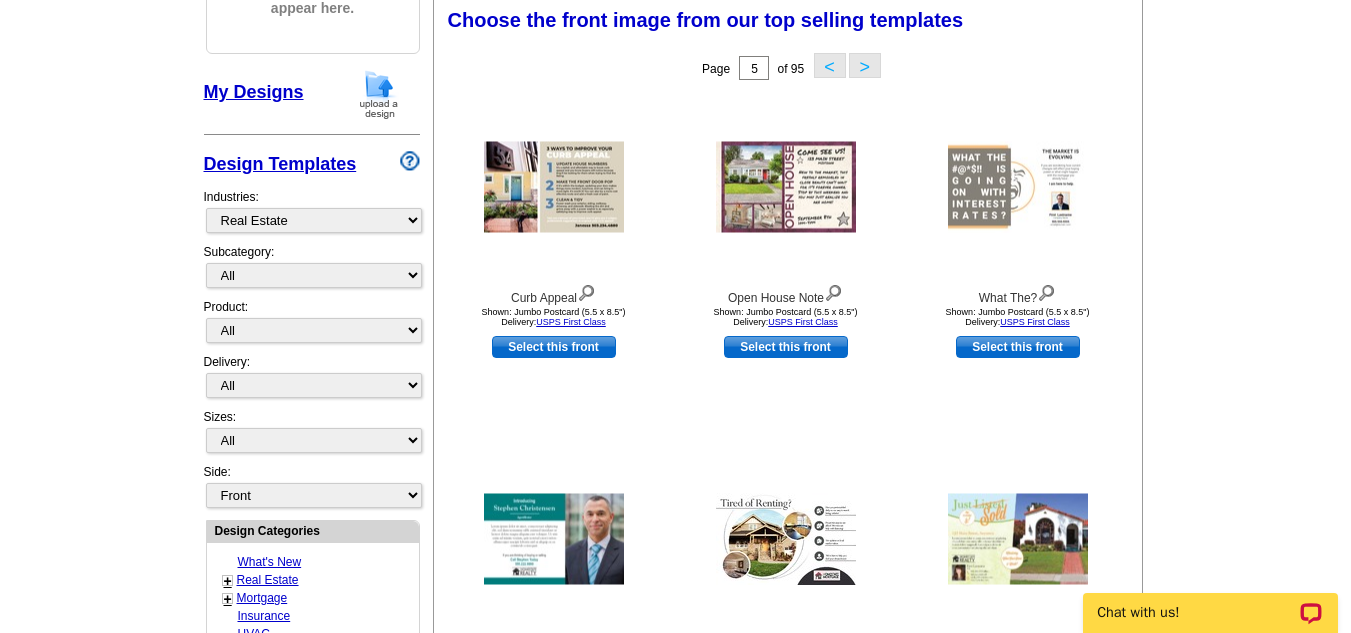 scroll, scrollTop: 296, scrollLeft: 0, axis: vertical 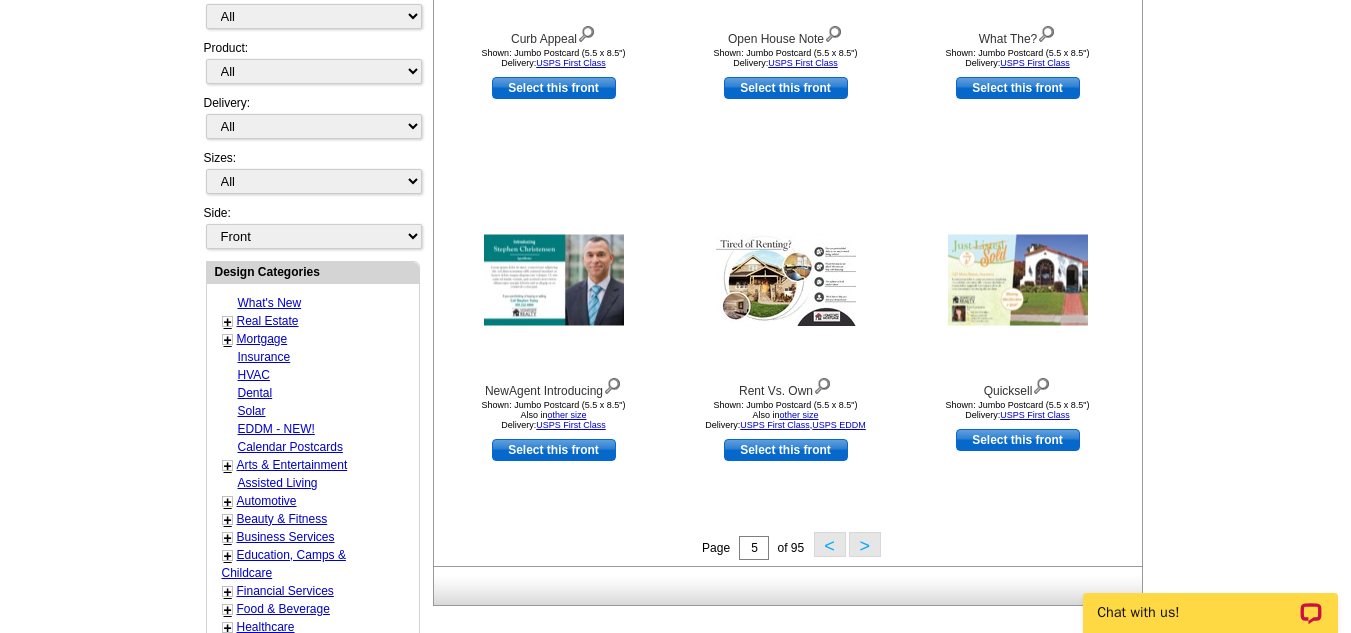 click on ">" at bounding box center [865, 544] 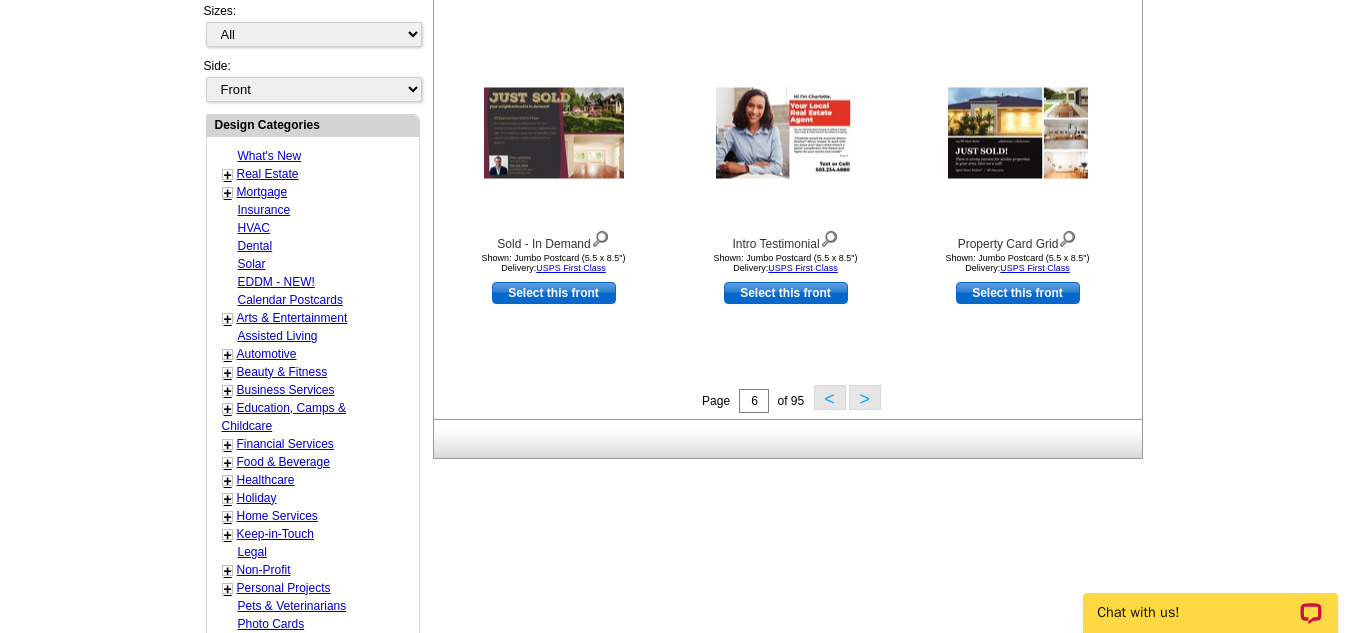 scroll, scrollTop: 707, scrollLeft: 0, axis: vertical 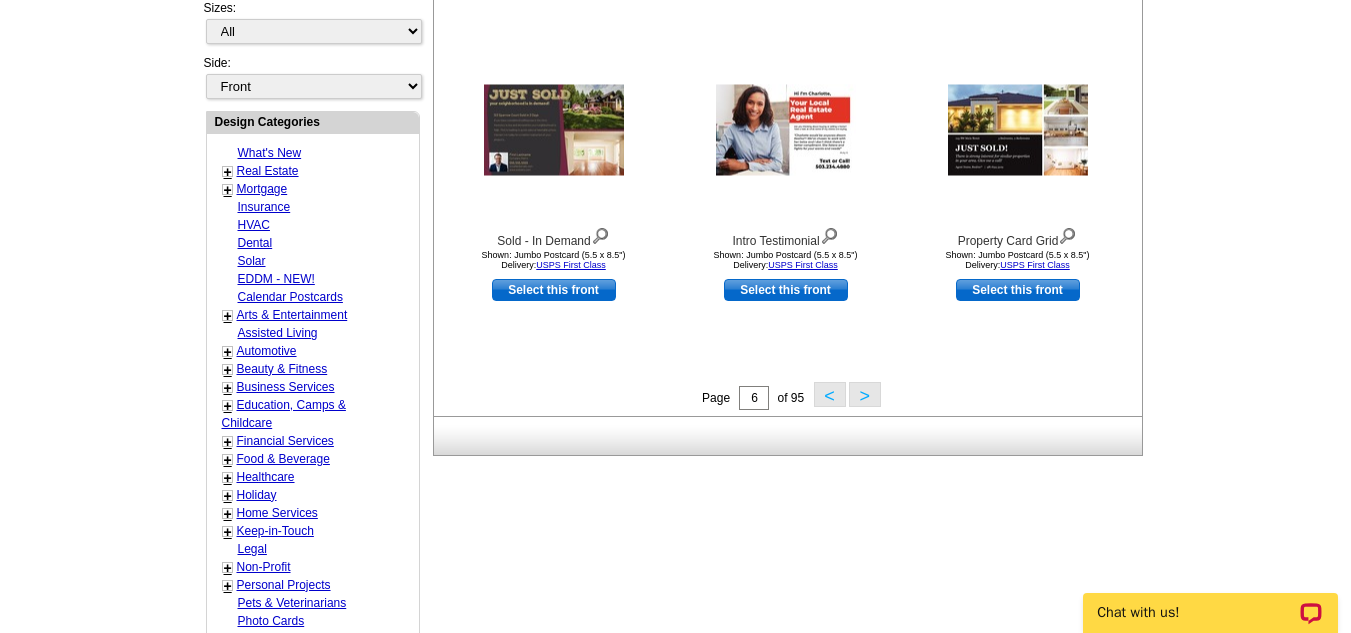 click on ">" at bounding box center (865, 394) 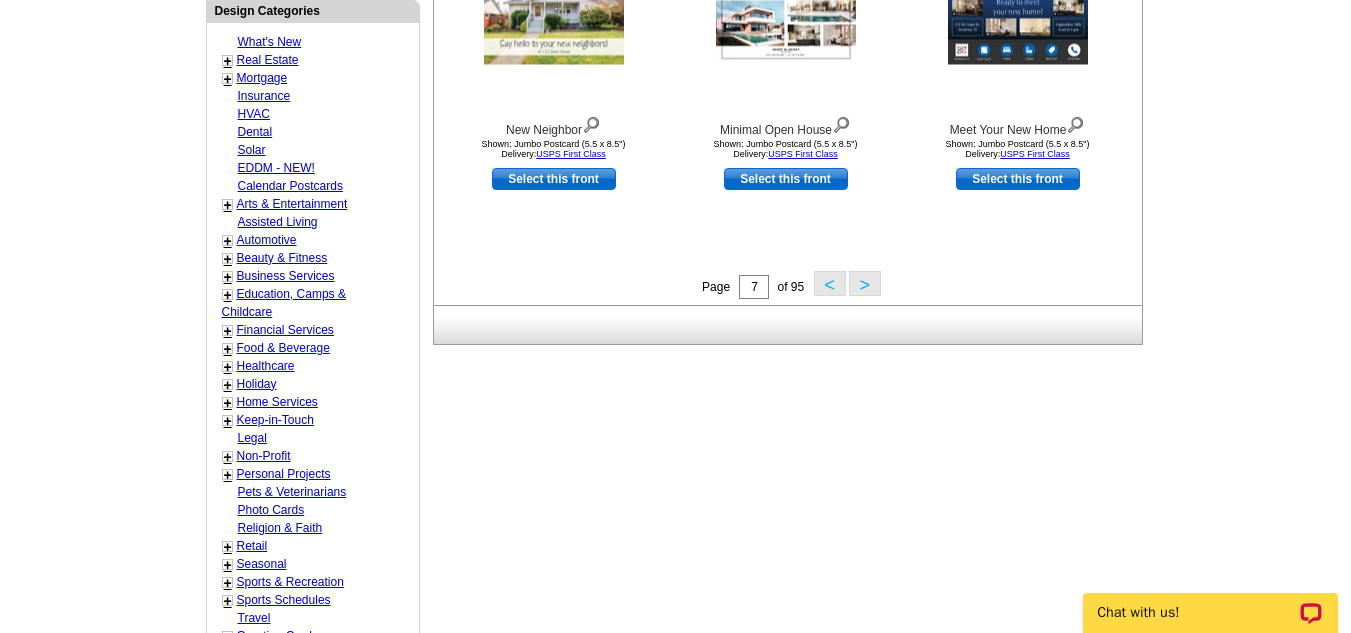 scroll, scrollTop: 715, scrollLeft: 0, axis: vertical 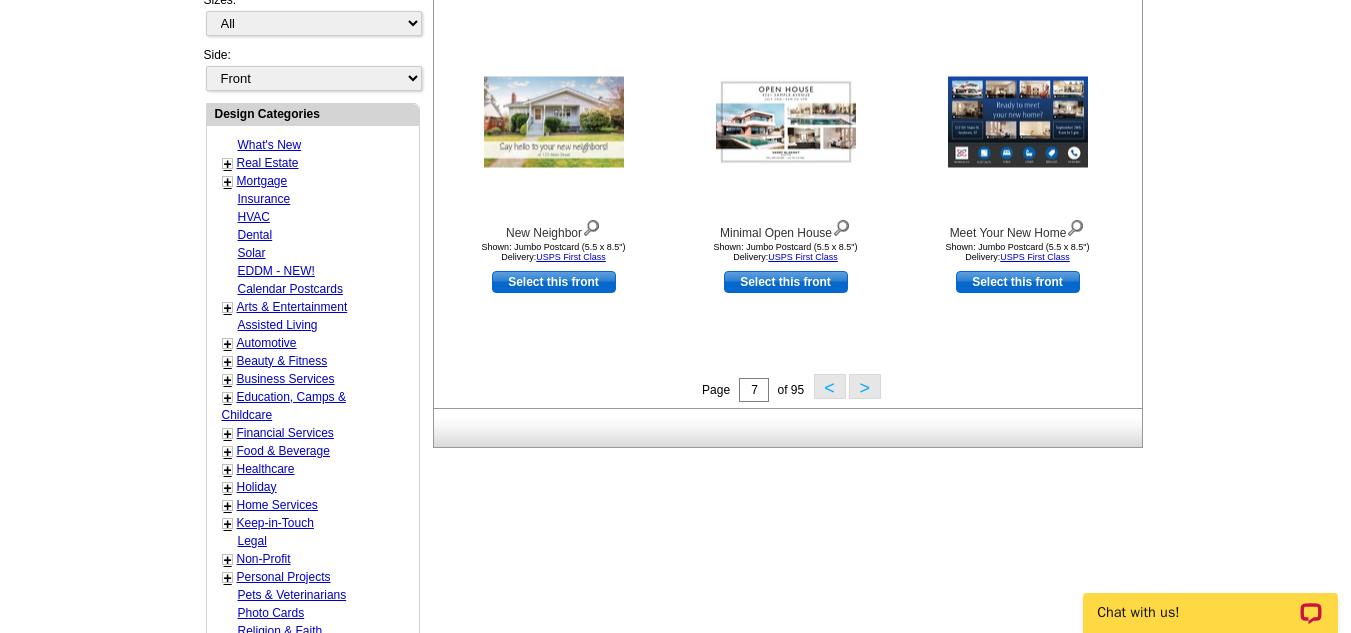 click on ">" at bounding box center (865, 386) 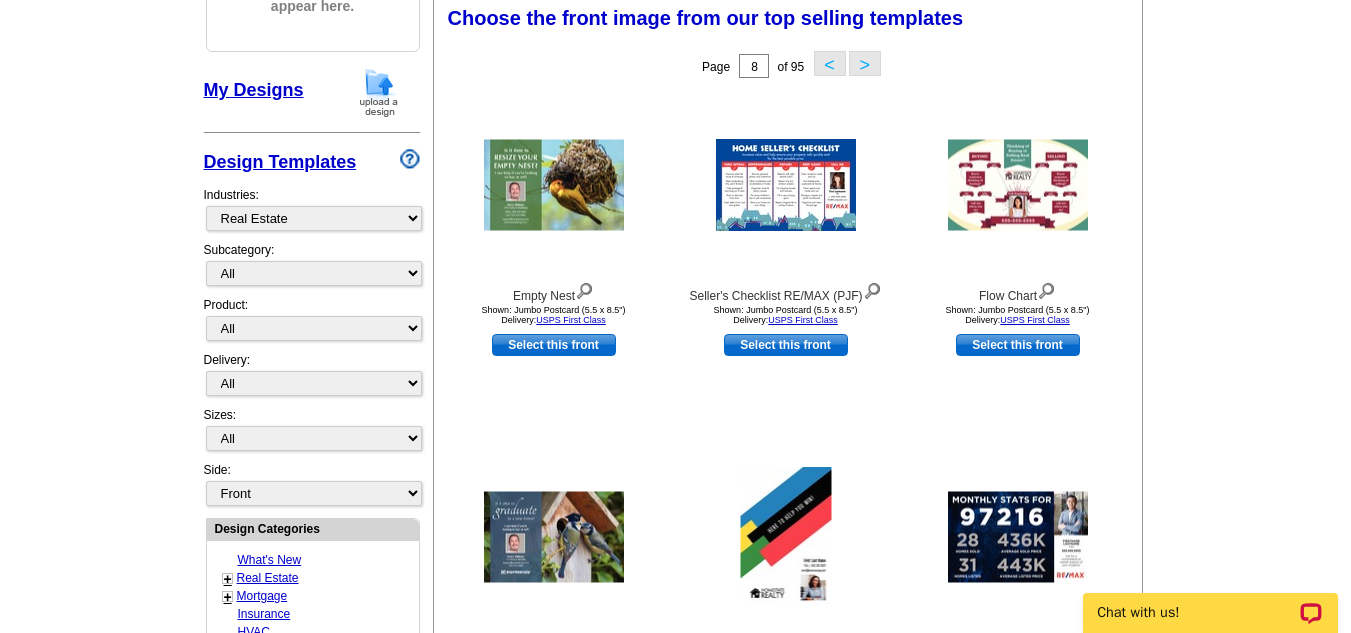 scroll, scrollTop: 296, scrollLeft: 0, axis: vertical 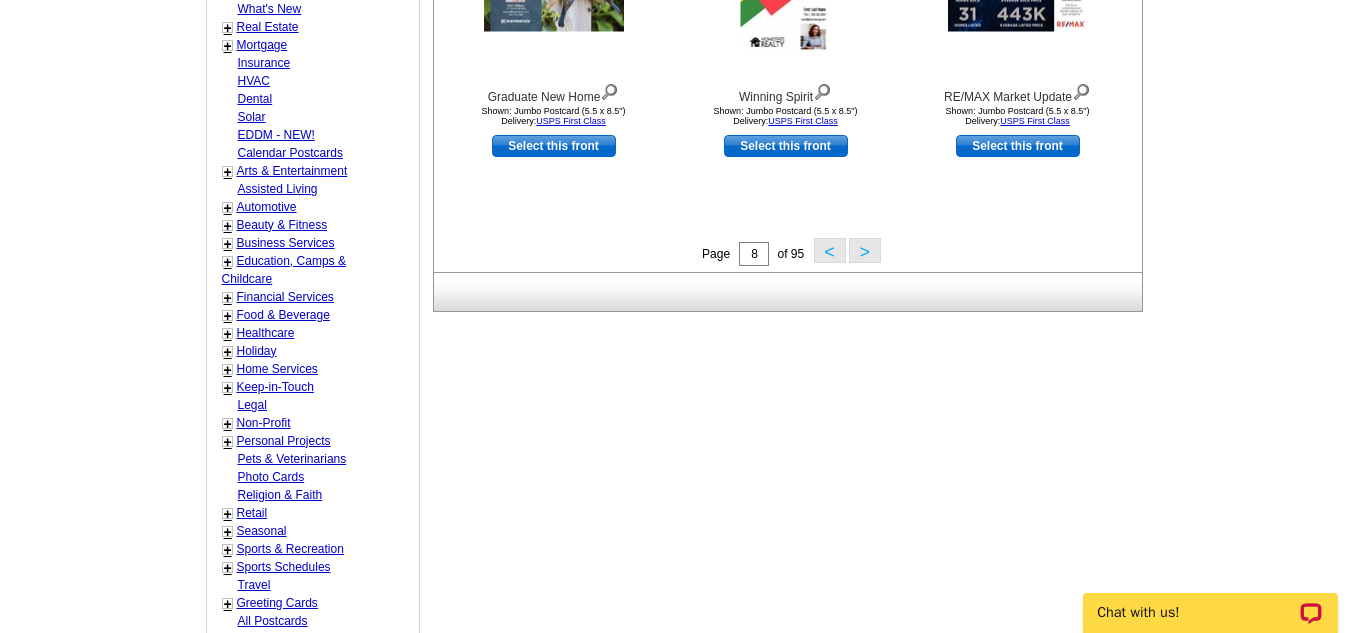 click on ">" at bounding box center (865, 250) 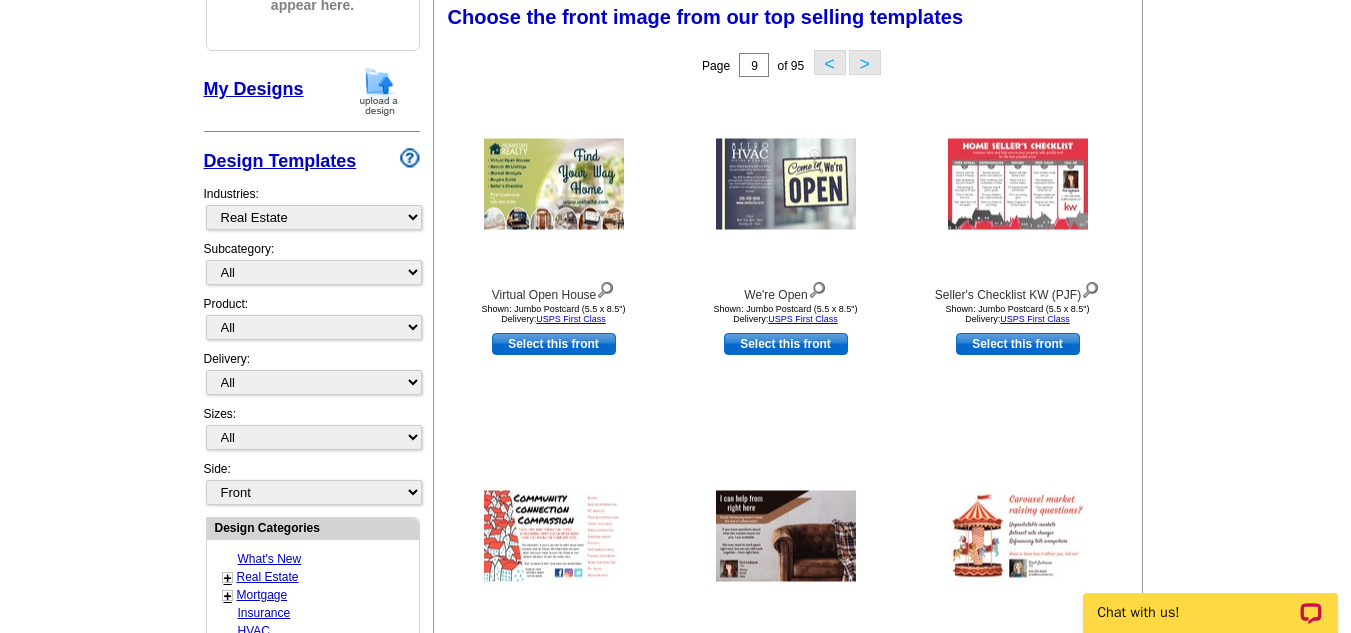 scroll, scrollTop: 296, scrollLeft: 0, axis: vertical 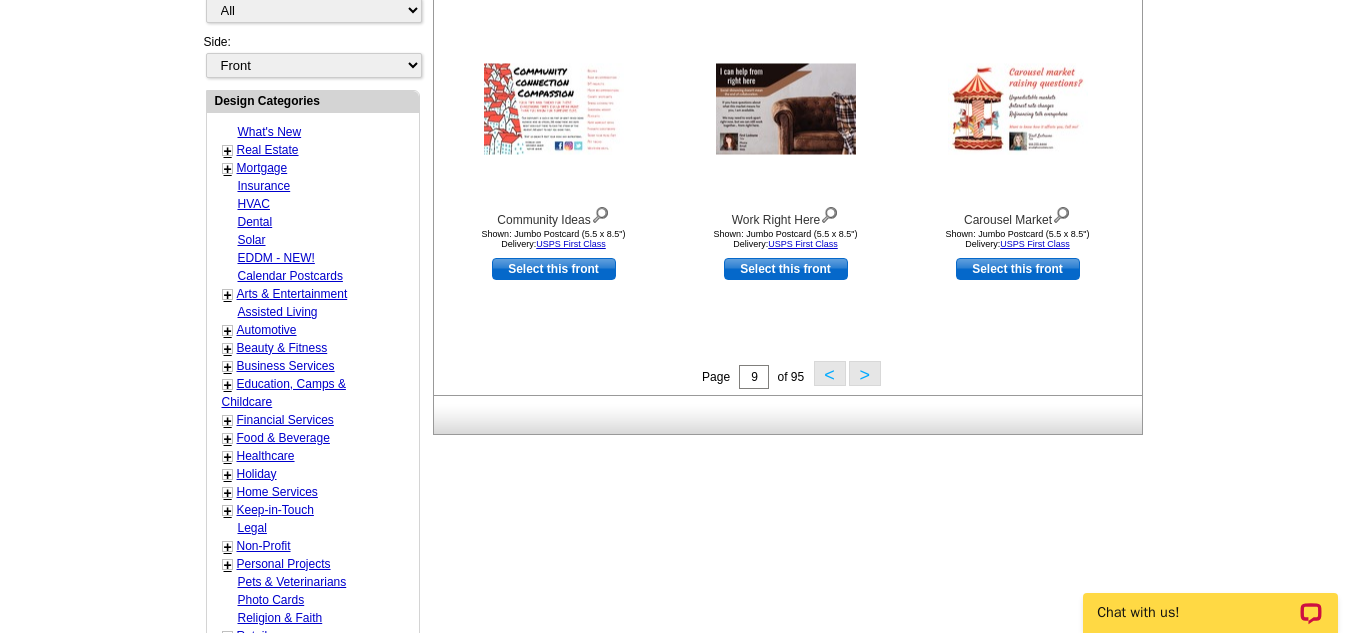click on ">" at bounding box center [865, 373] 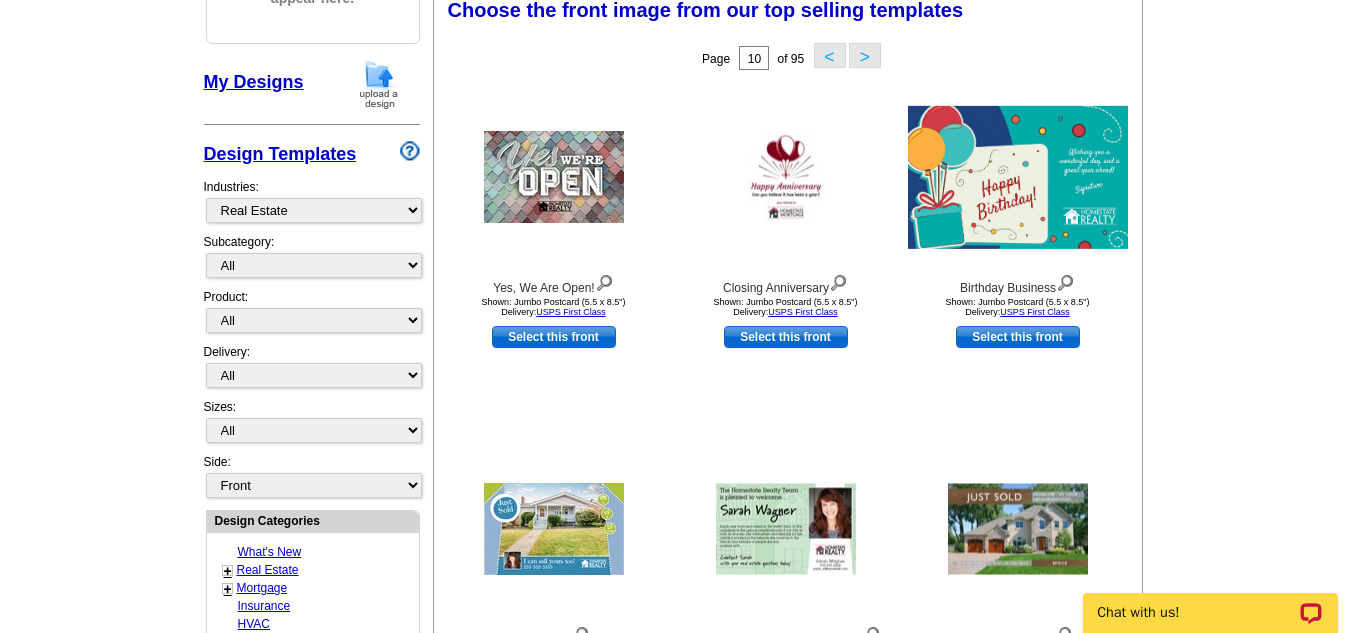 scroll, scrollTop: 296, scrollLeft: 0, axis: vertical 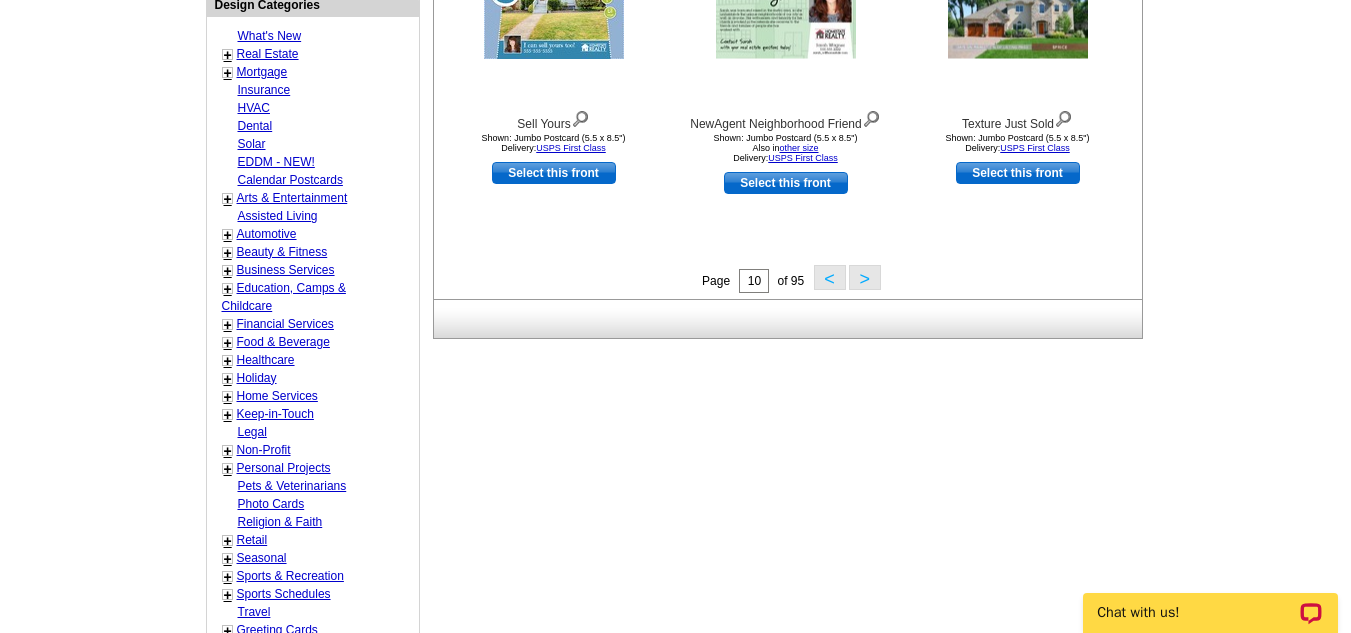 click on ">" at bounding box center [865, 277] 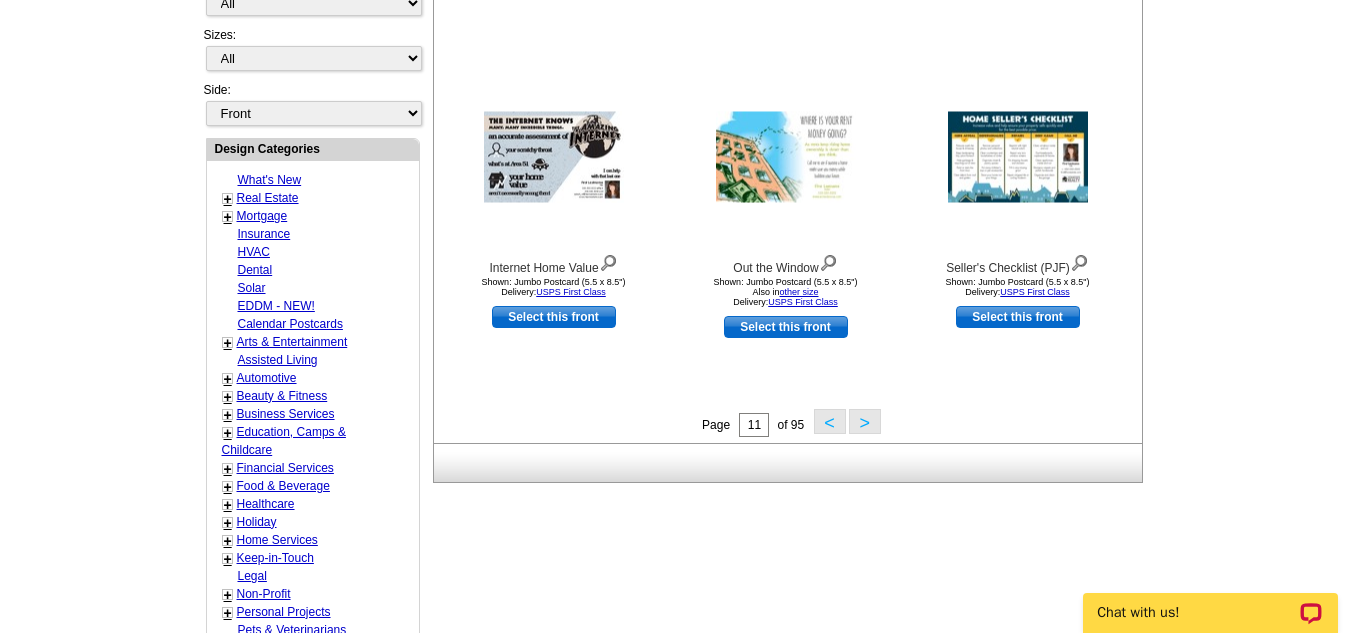 scroll, scrollTop: 708, scrollLeft: 0, axis: vertical 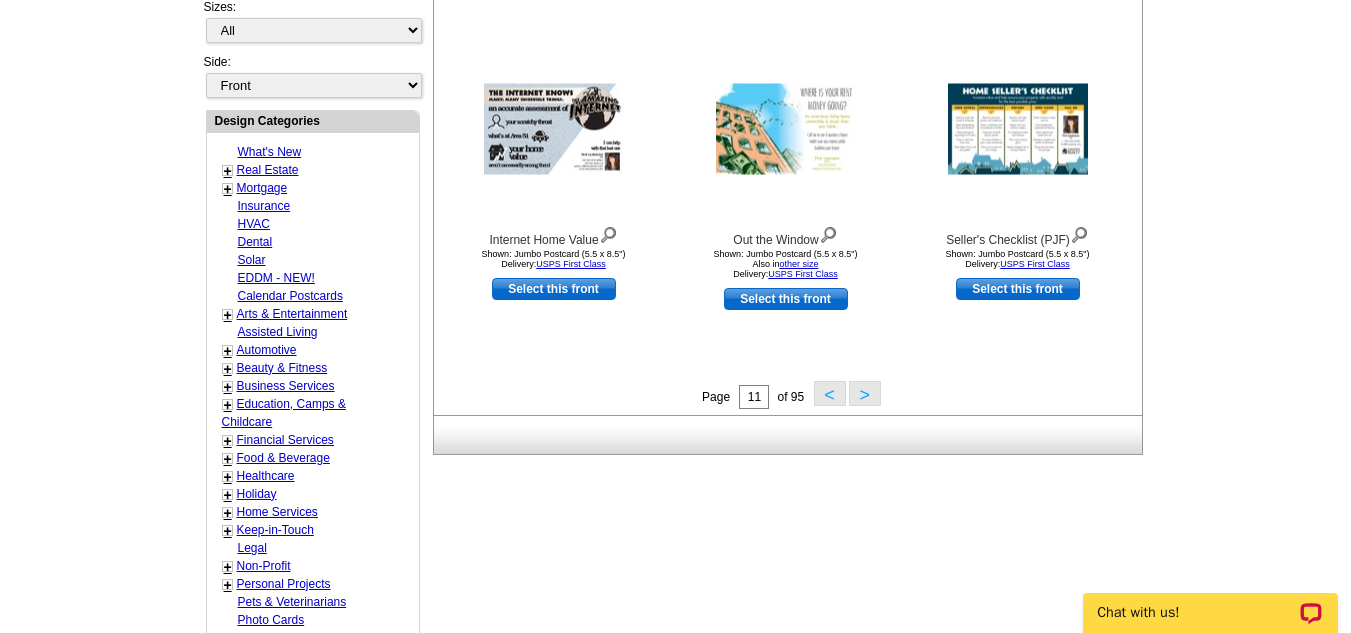 click on ">" at bounding box center (865, 393) 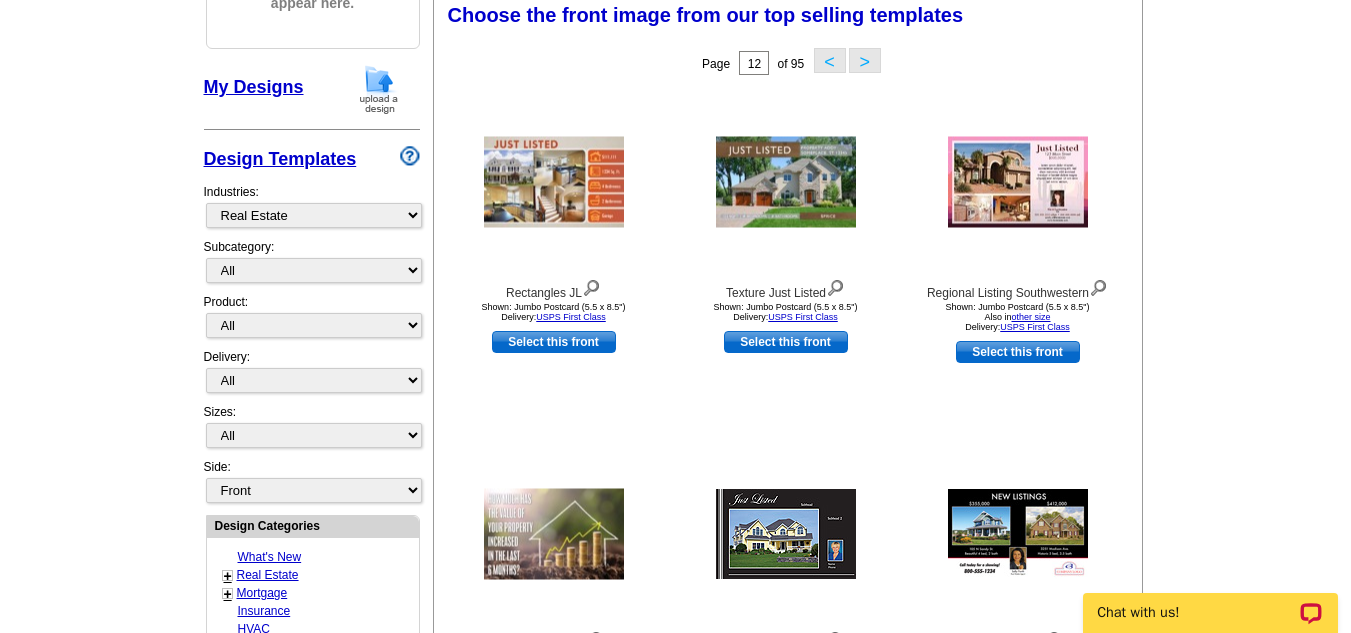 scroll, scrollTop: 296, scrollLeft: 0, axis: vertical 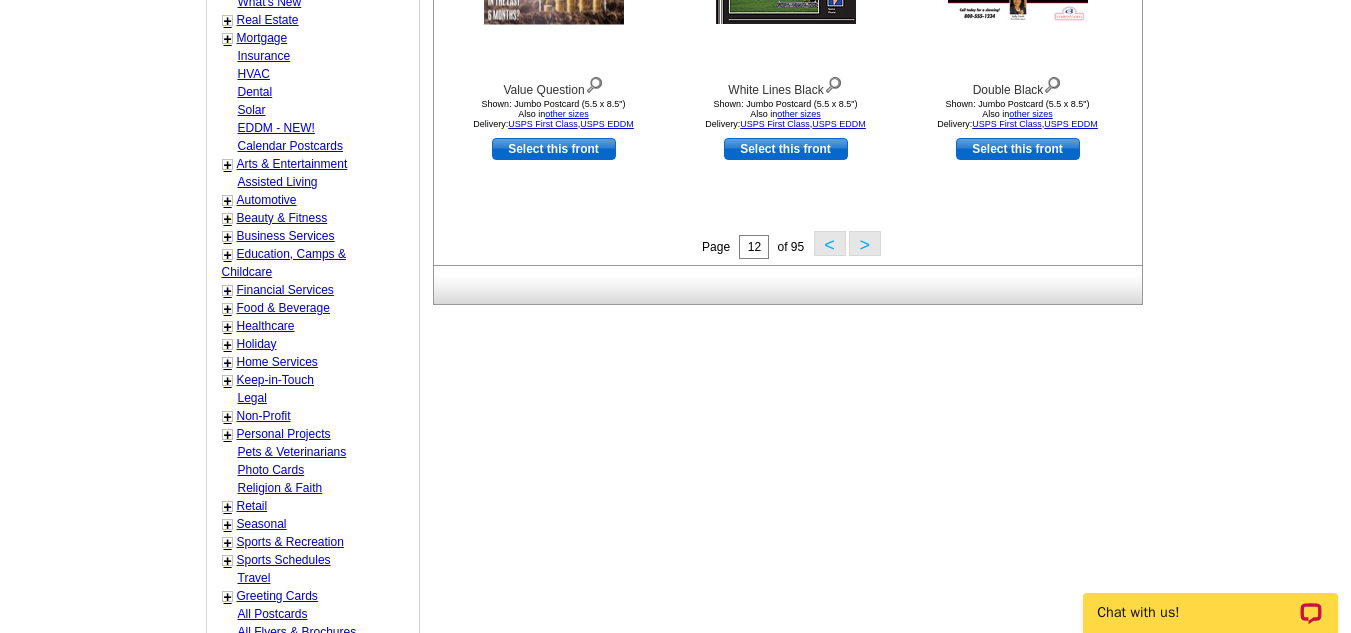 click on ">" at bounding box center [865, 243] 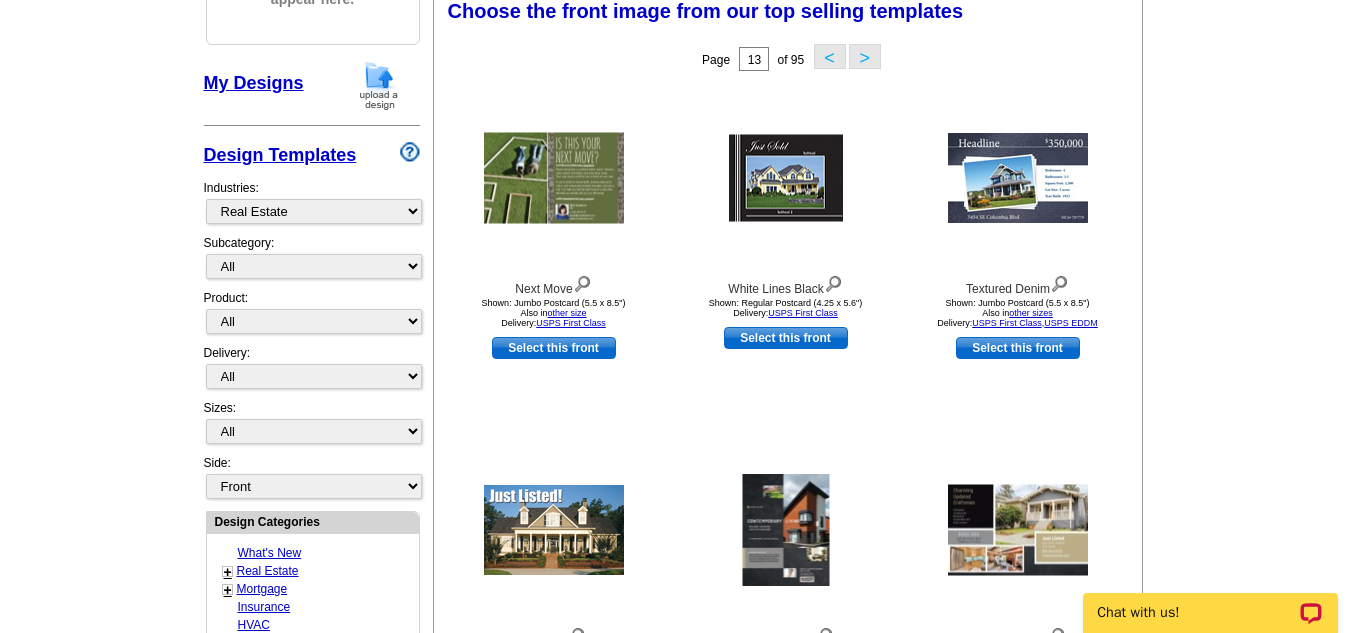 scroll, scrollTop: 296, scrollLeft: 0, axis: vertical 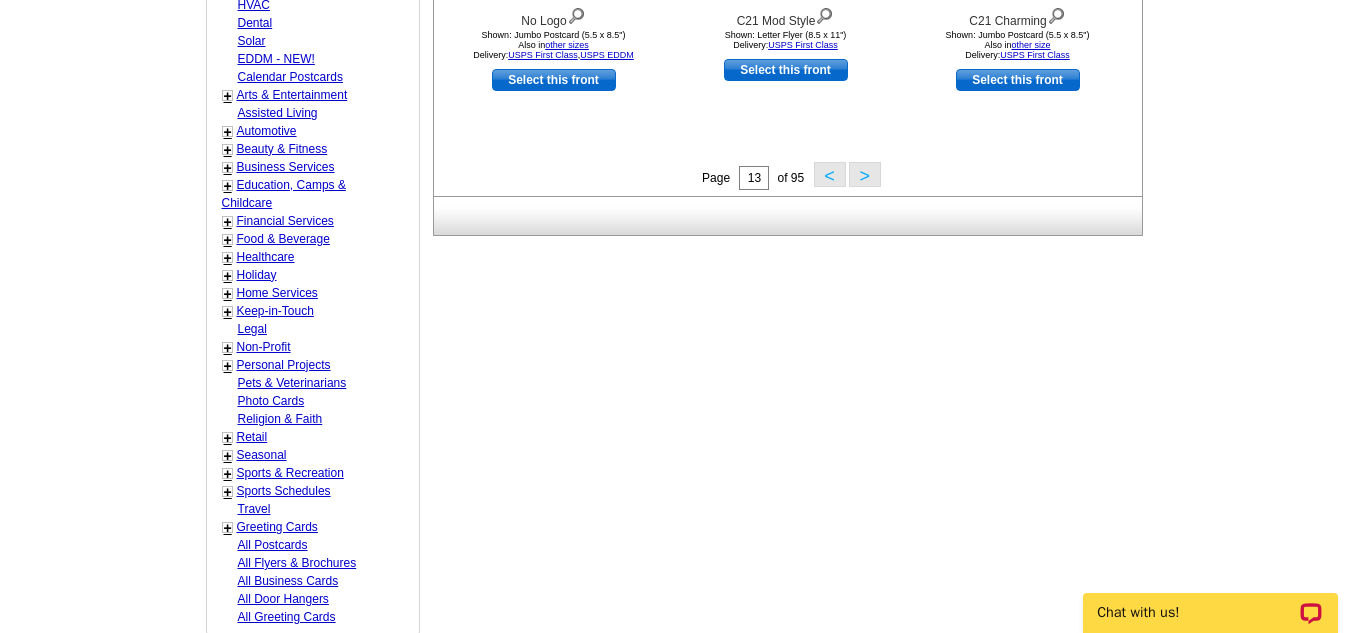click on ">" at bounding box center [865, 174] 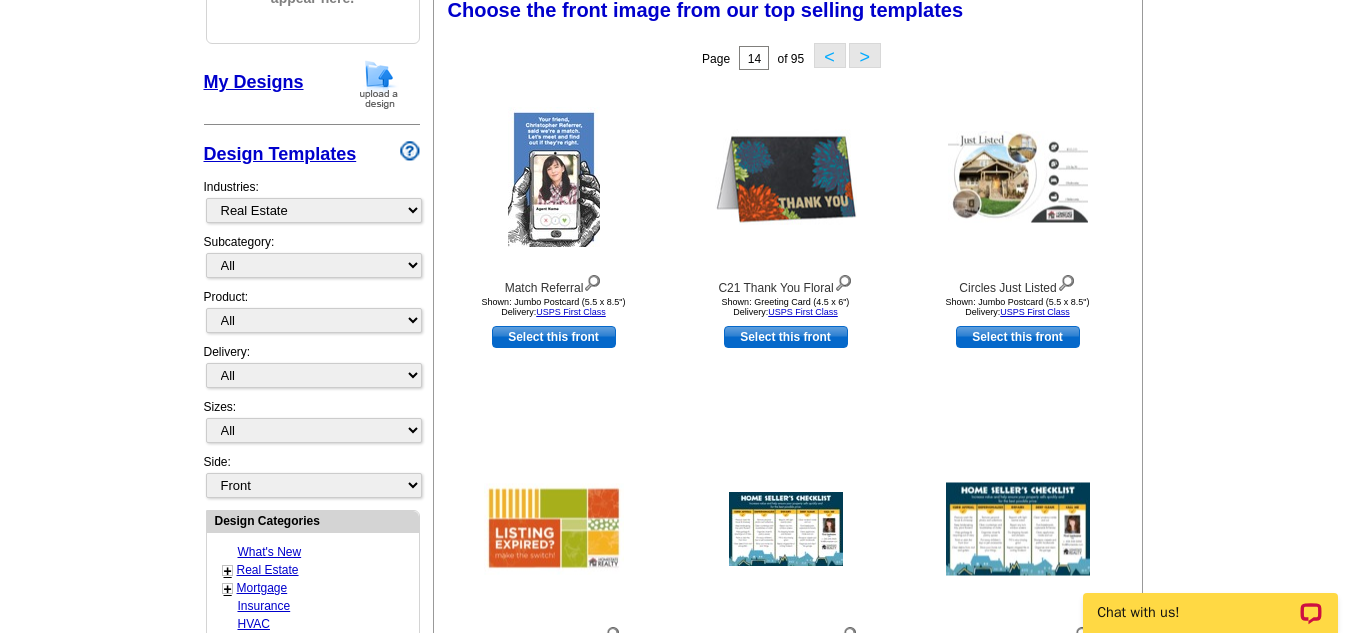 scroll, scrollTop: 296, scrollLeft: 0, axis: vertical 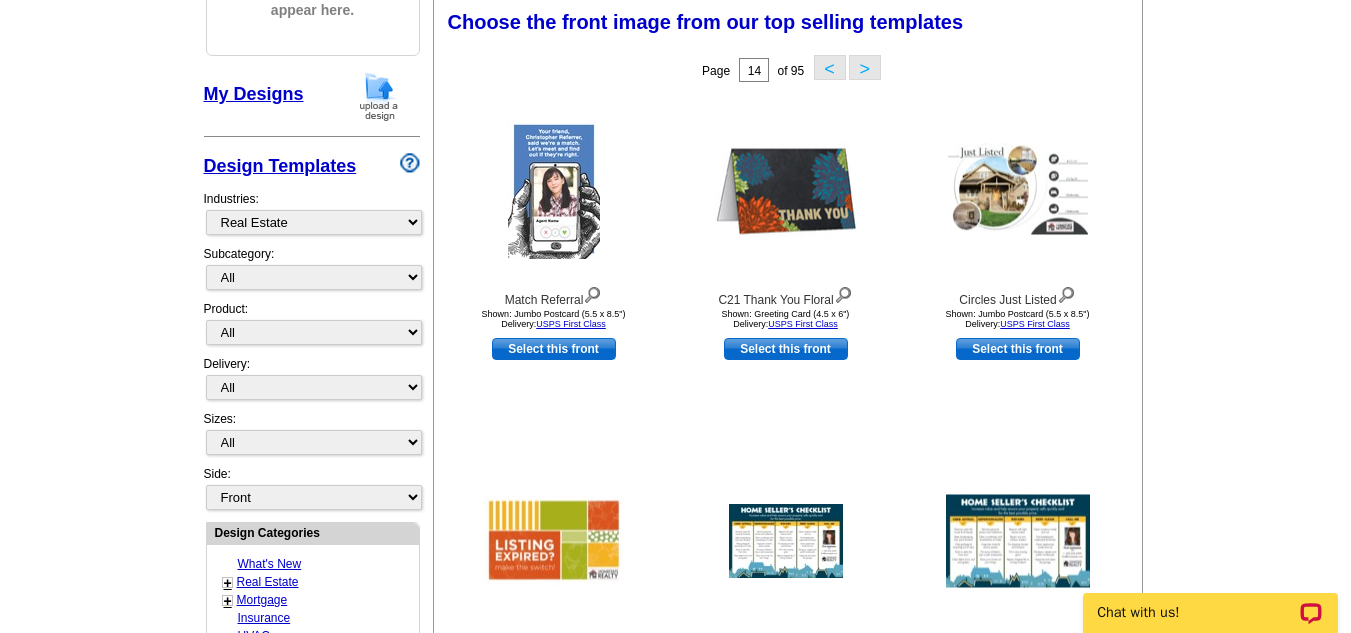click at bounding box center [786, 189] 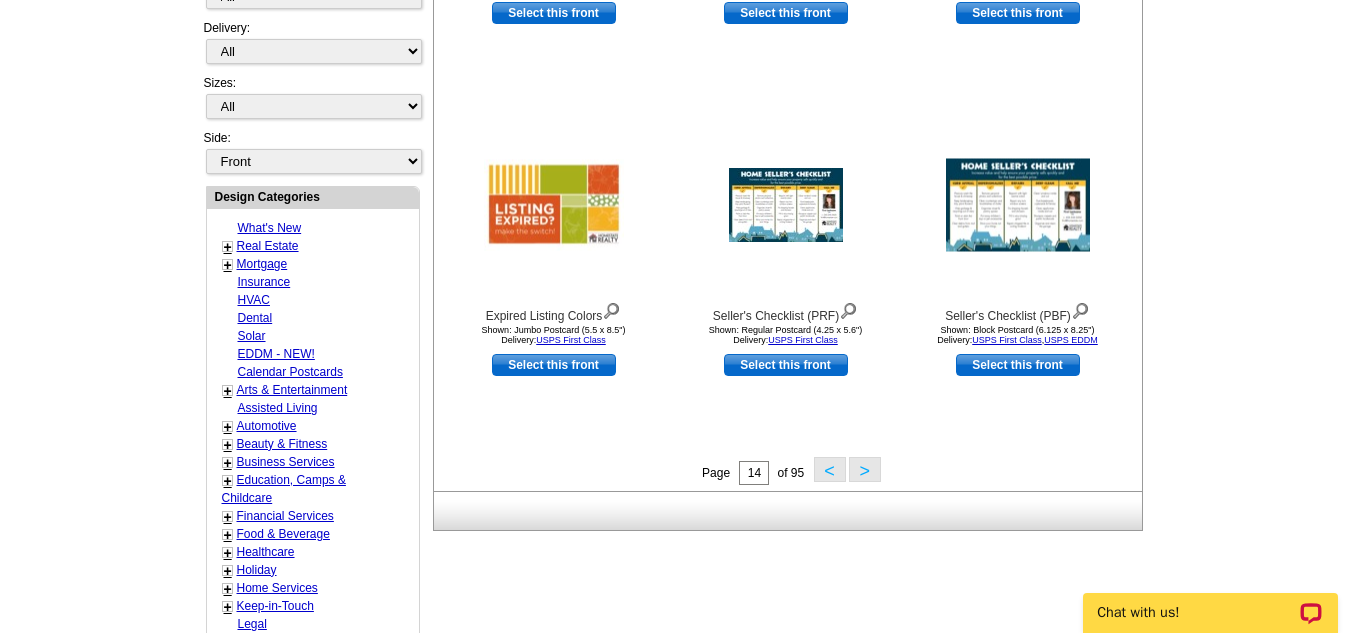 scroll, scrollTop: 642, scrollLeft: 0, axis: vertical 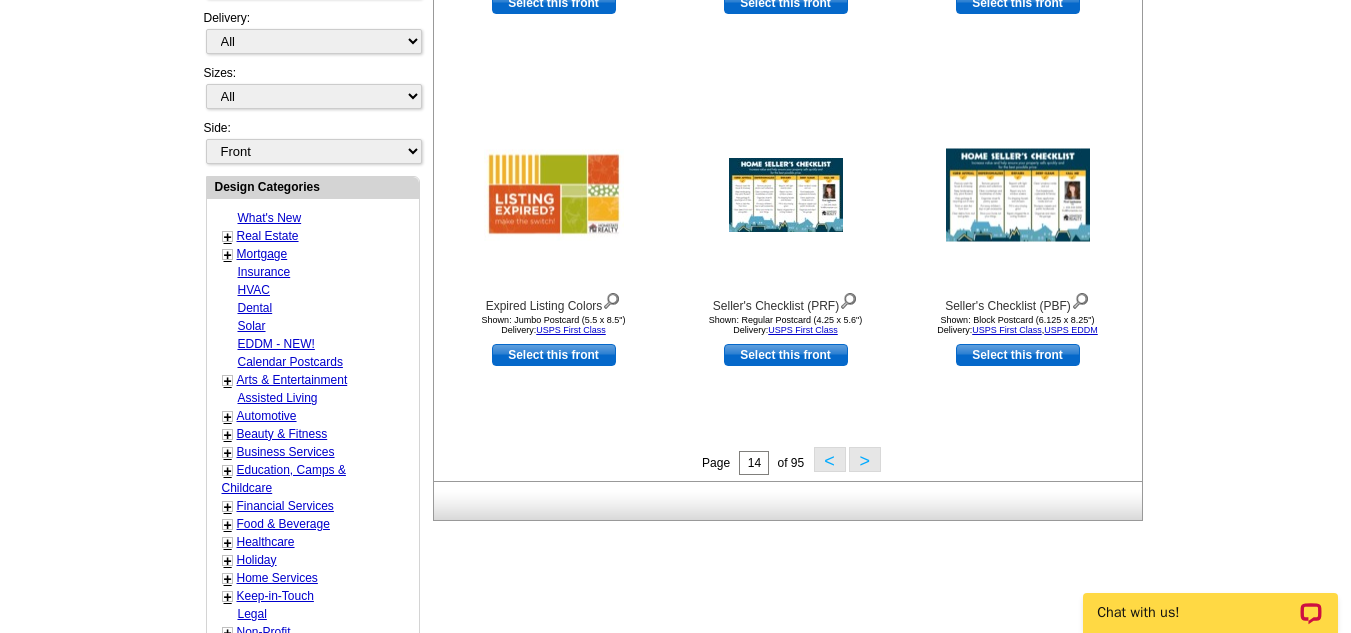 click on ">" at bounding box center [865, 459] 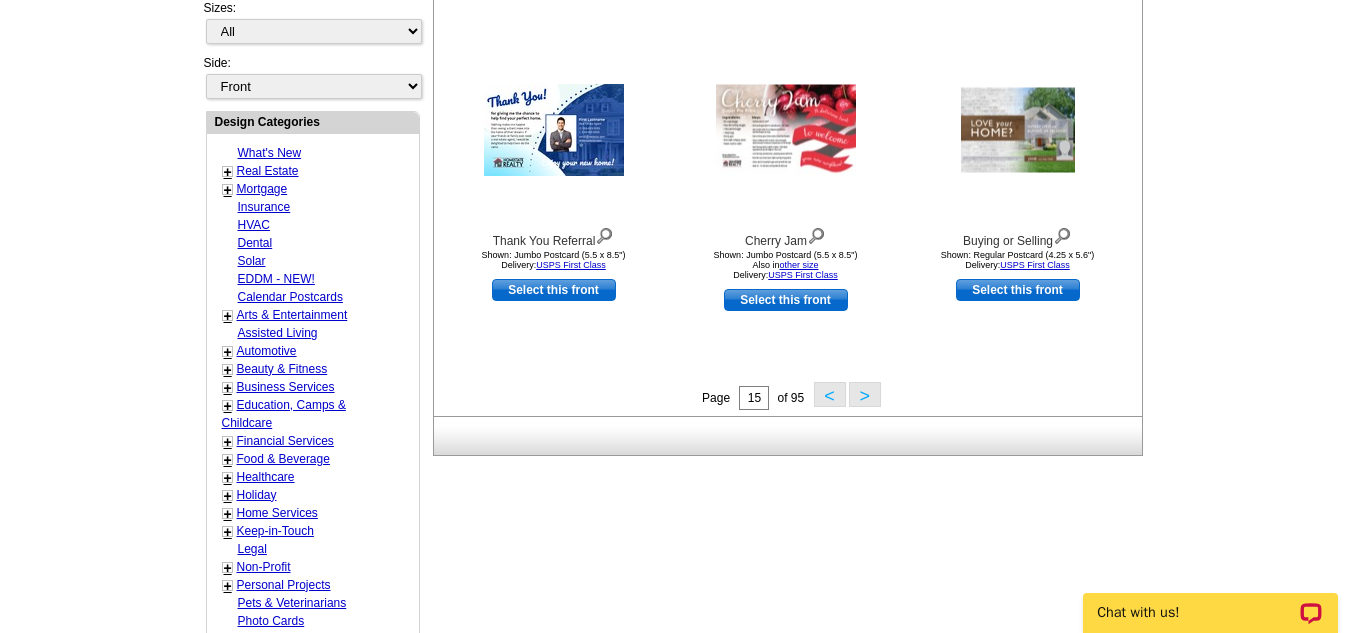 scroll, scrollTop: 725, scrollLeft: 0, axis: vertical 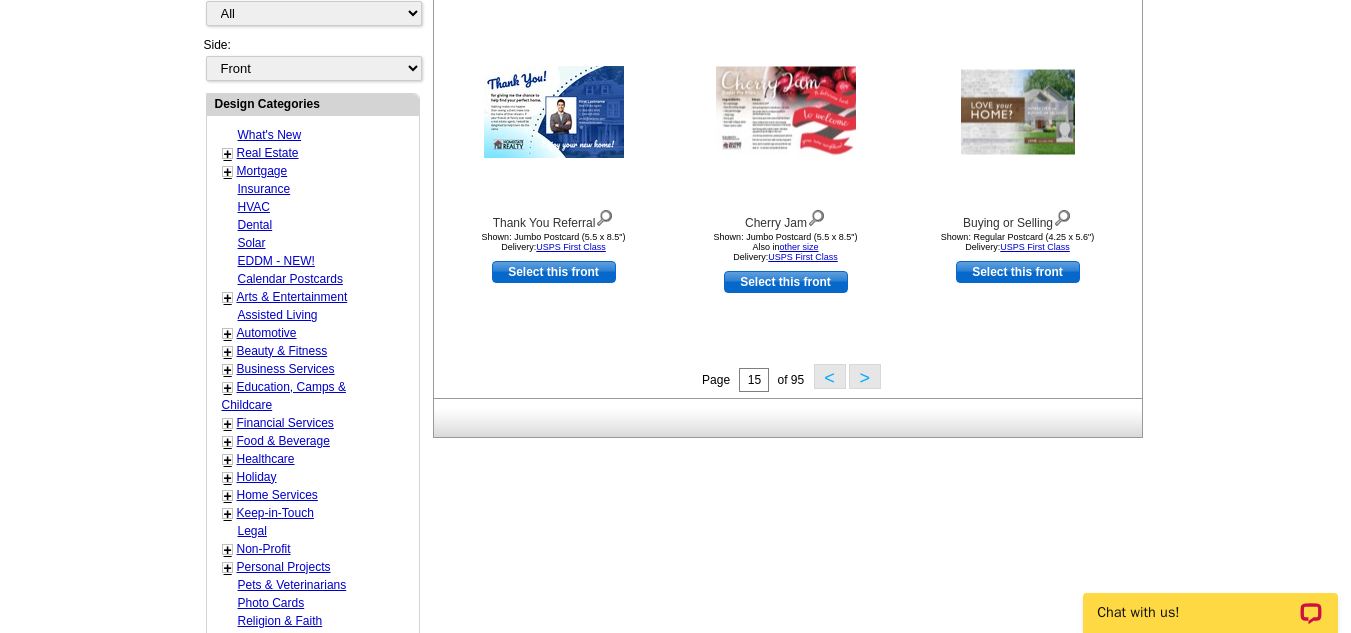click on "Page
15 of 95
<
>" at bounding box center (792, 379) 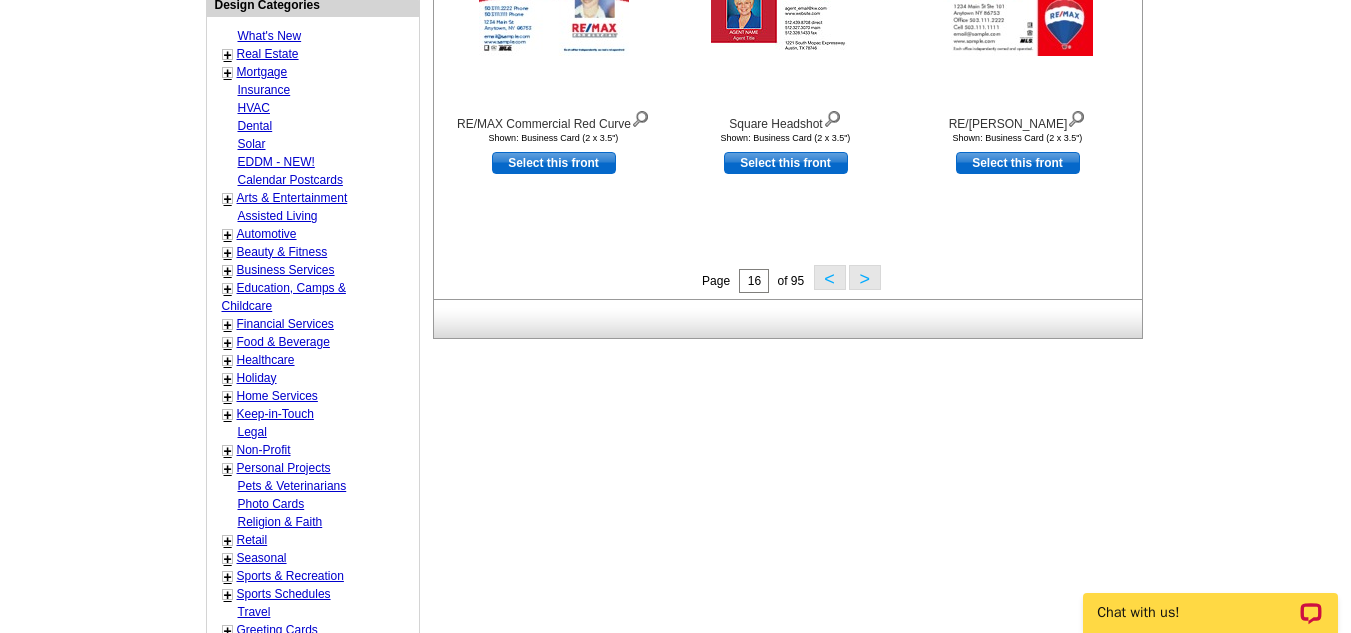 scroll, scrollTop: 830, scrollLeft: 0, axis: vertical 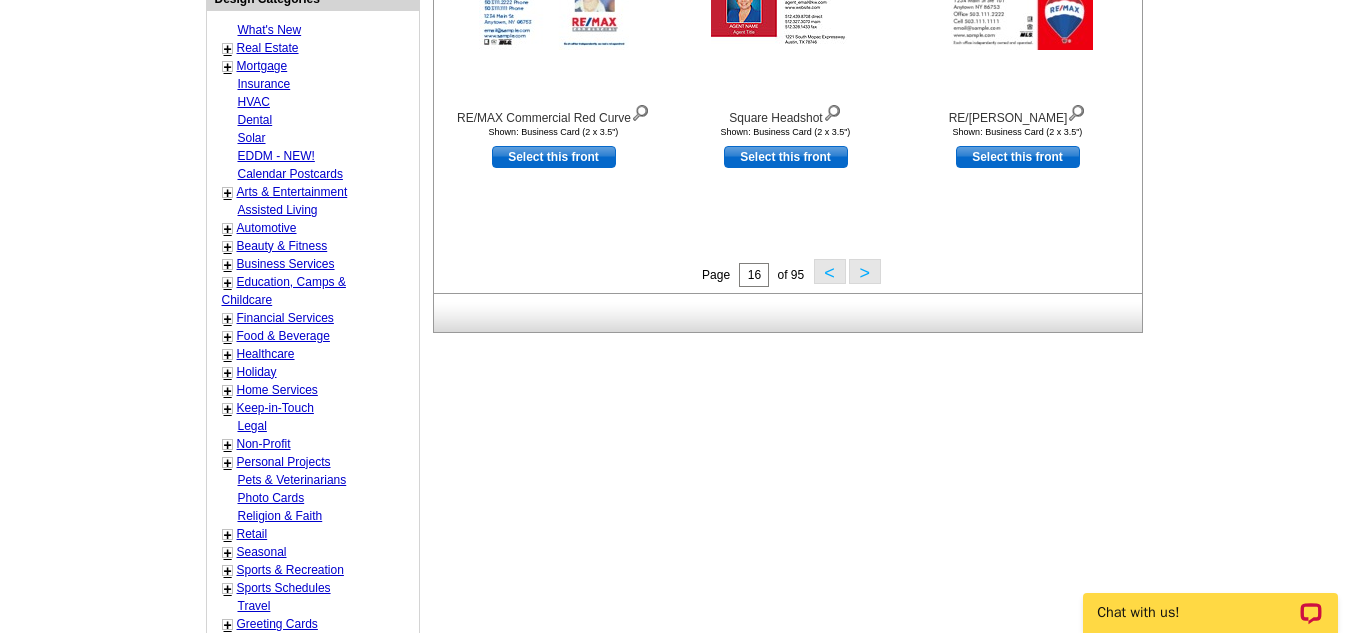 click on ">" at bounding box center (865, 271) 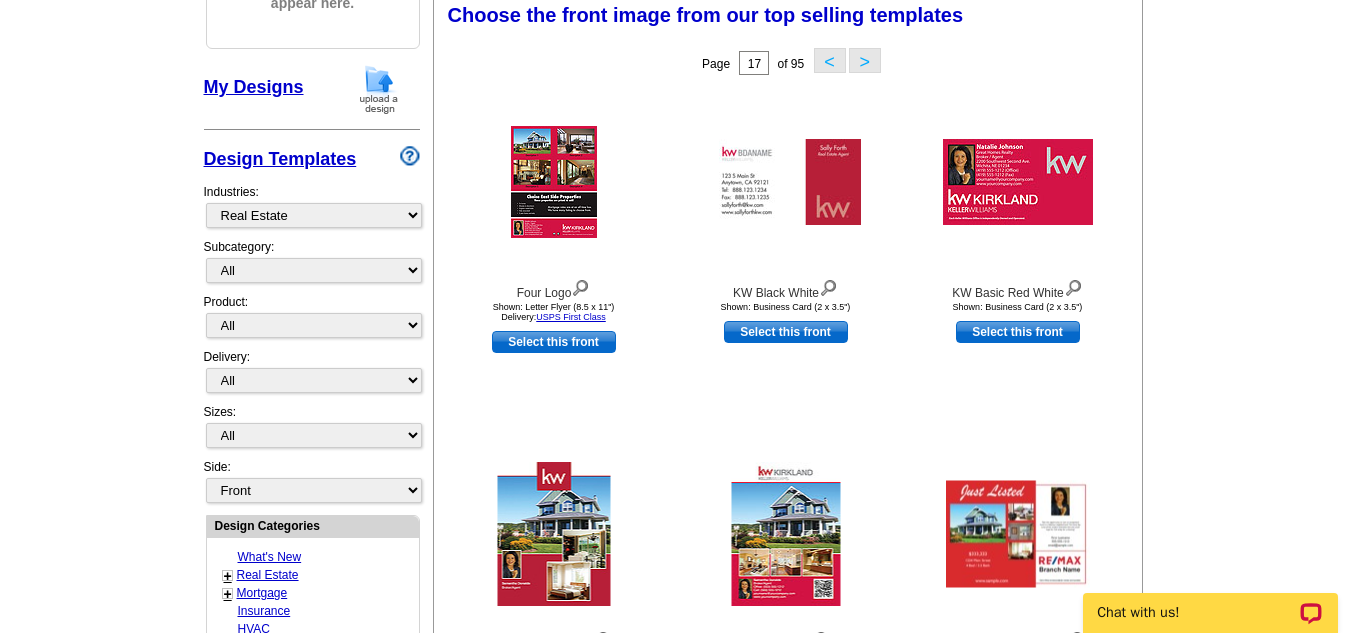 scroll, scrollTop: 307, scrollLeft: 0, axis: vertical 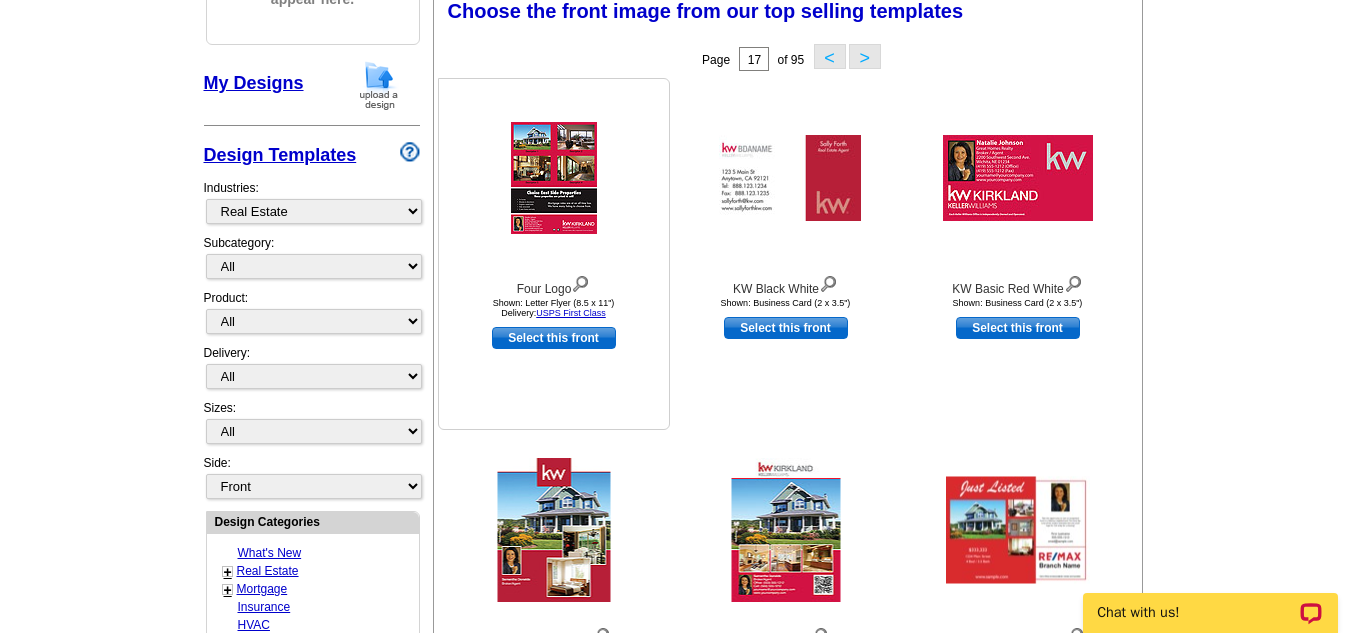 click at bounding box center [554, 178] 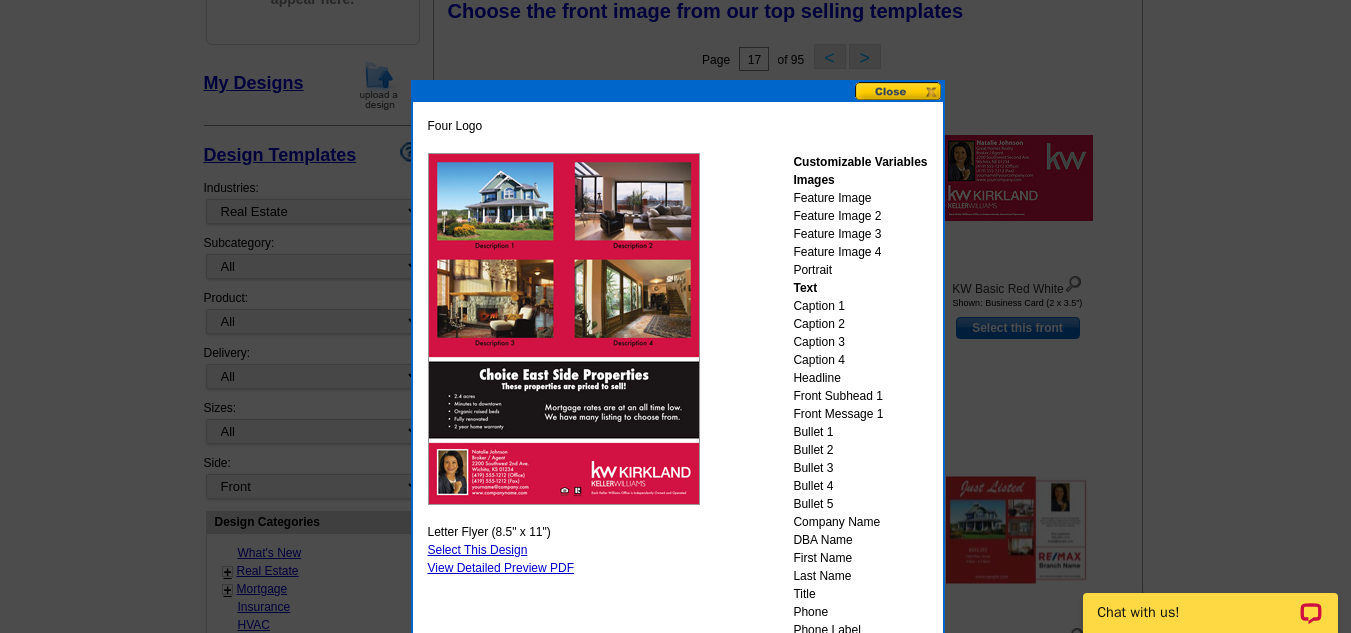 click on "Select This Design" at bounding box center (478, 550) 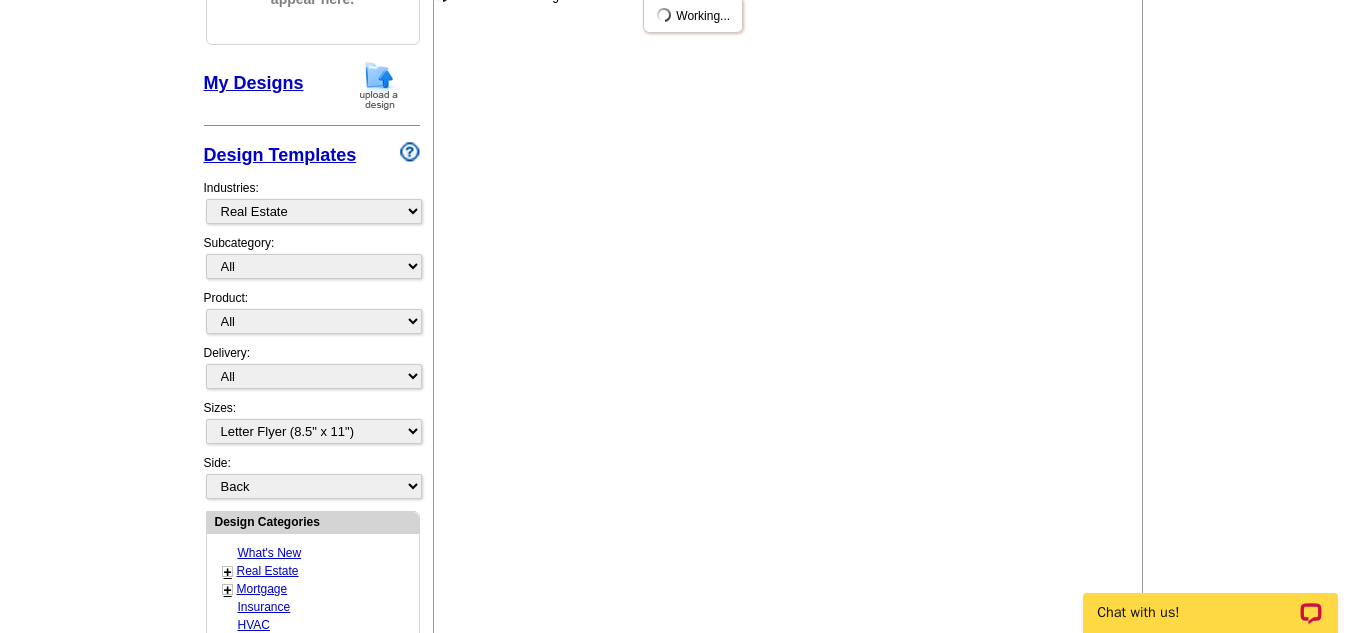 scroll, scrollTop: 0, scrollLeft: 0, axis: both 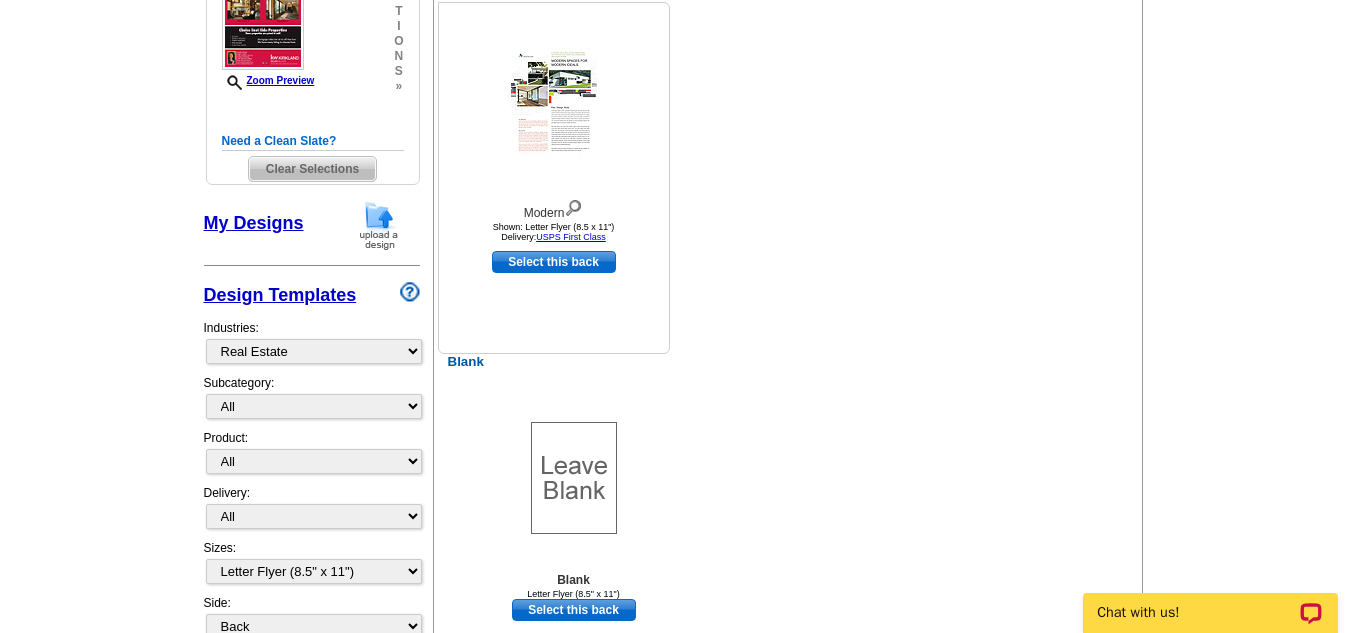 click on "Select this back" at bounding box center (554, 262) 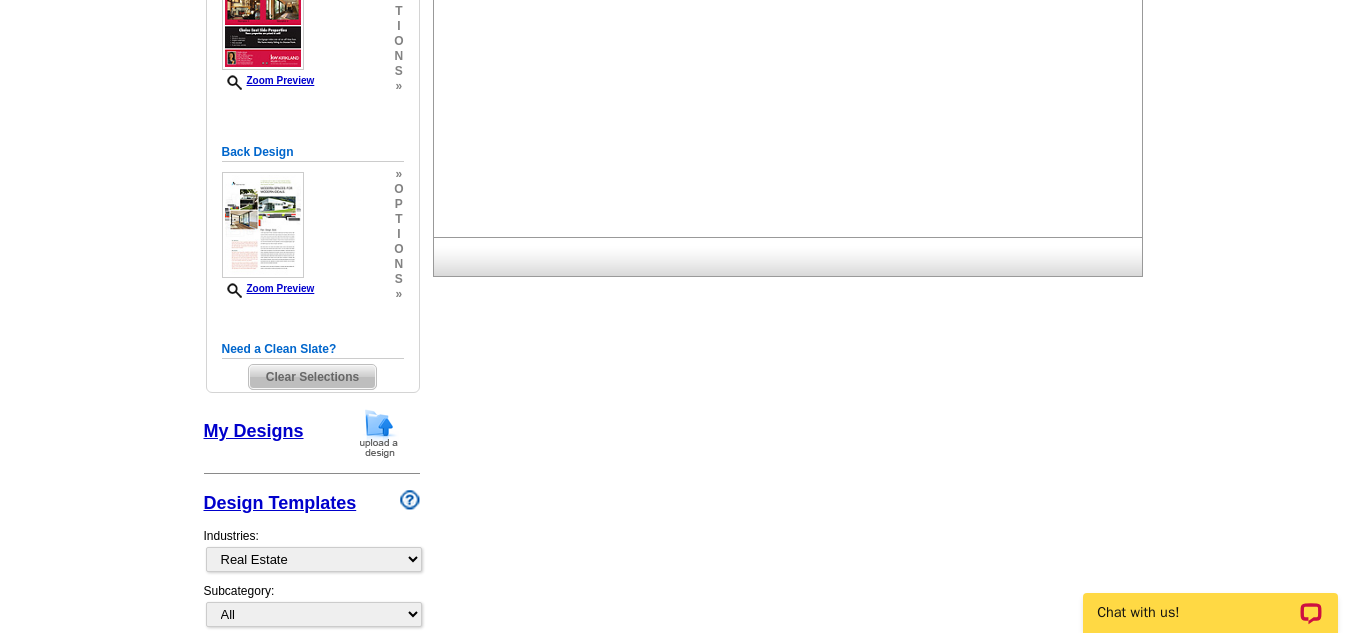 scroll, scrollTop: 0, scrollLeft: 0, axis: both 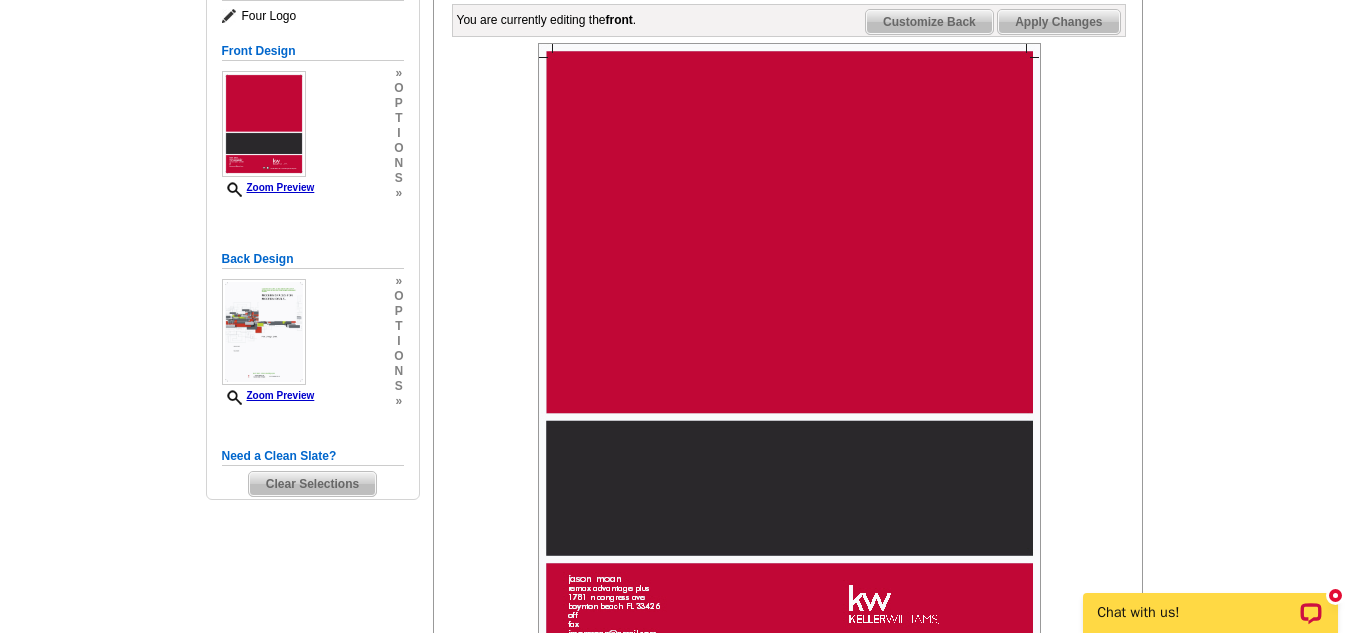 click on "Need Help? call 800-260-5887,  chat  with support, or have our designers make something custom just for you!
Got it, no need for the selection guide next time.
Show Results
Selected Design
Letter Flyer (8.5" x 11")
Design Name
Four Logo
Front Design
Zoom Preview
»
o
p
t
i
o
n
s
»
Continue Order" at bounding box center [675, 897] 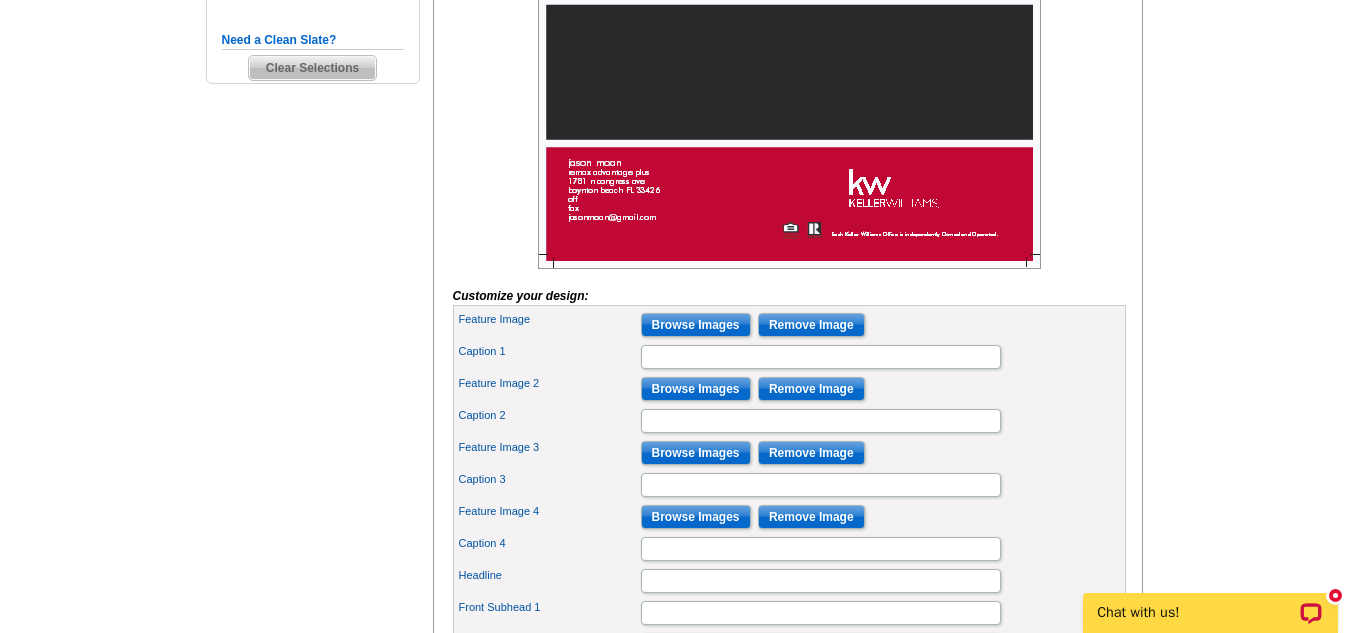 scroll, scrollTop: 703, scrollLeft: 0, axis: vertical 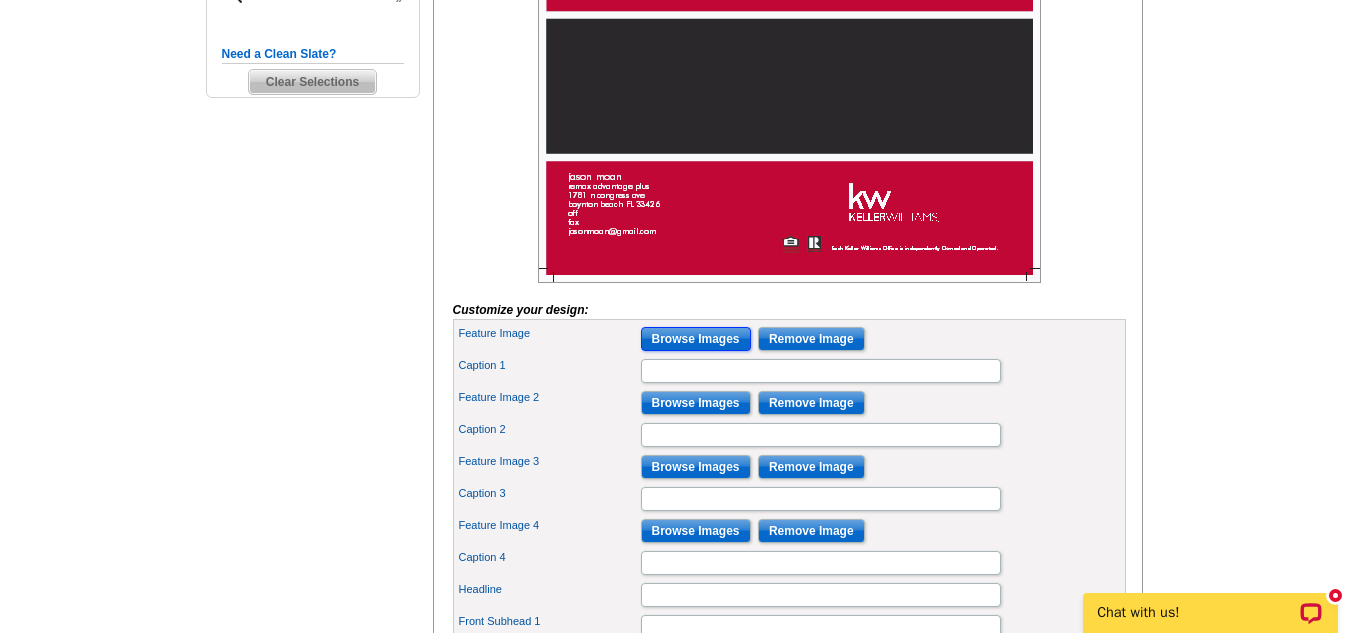 click on "Browse Images" at bounding box center [696, 339] 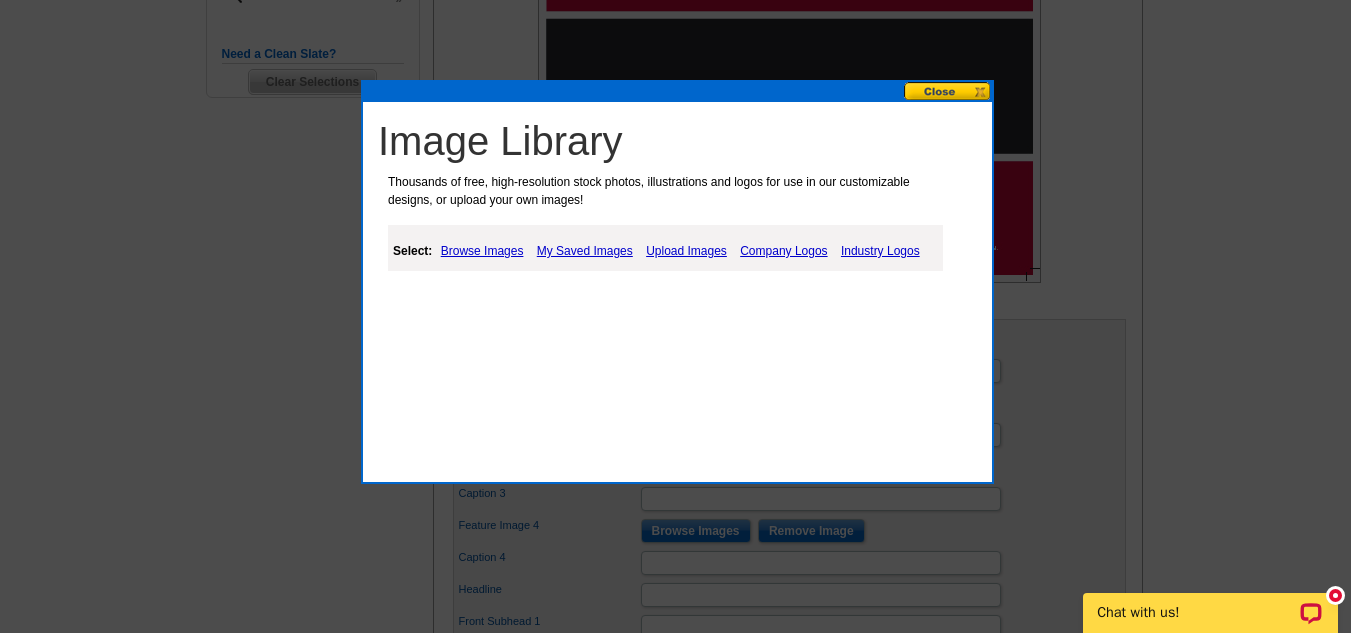 click on "Browse Images" at bounding box center [482, 251] 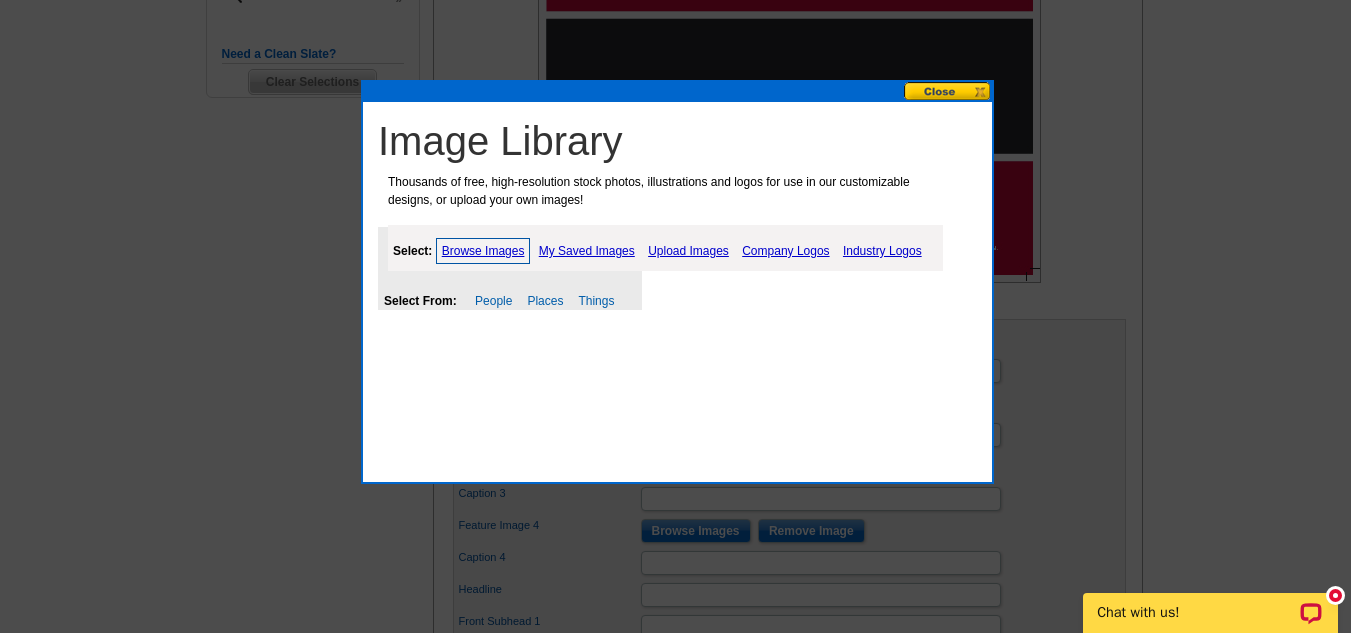 click on "Upload Images" at bounding box center [688, 251] 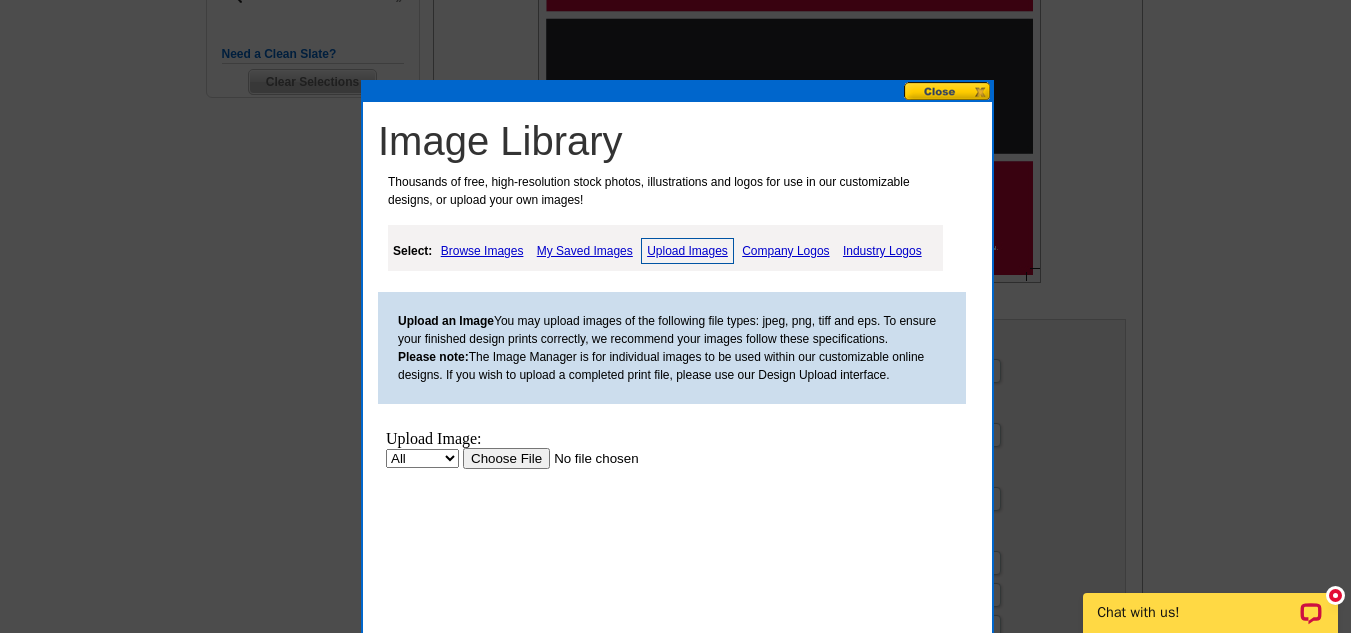 scroll, scrollTop: 0, scrollLeft: 0, axis: both 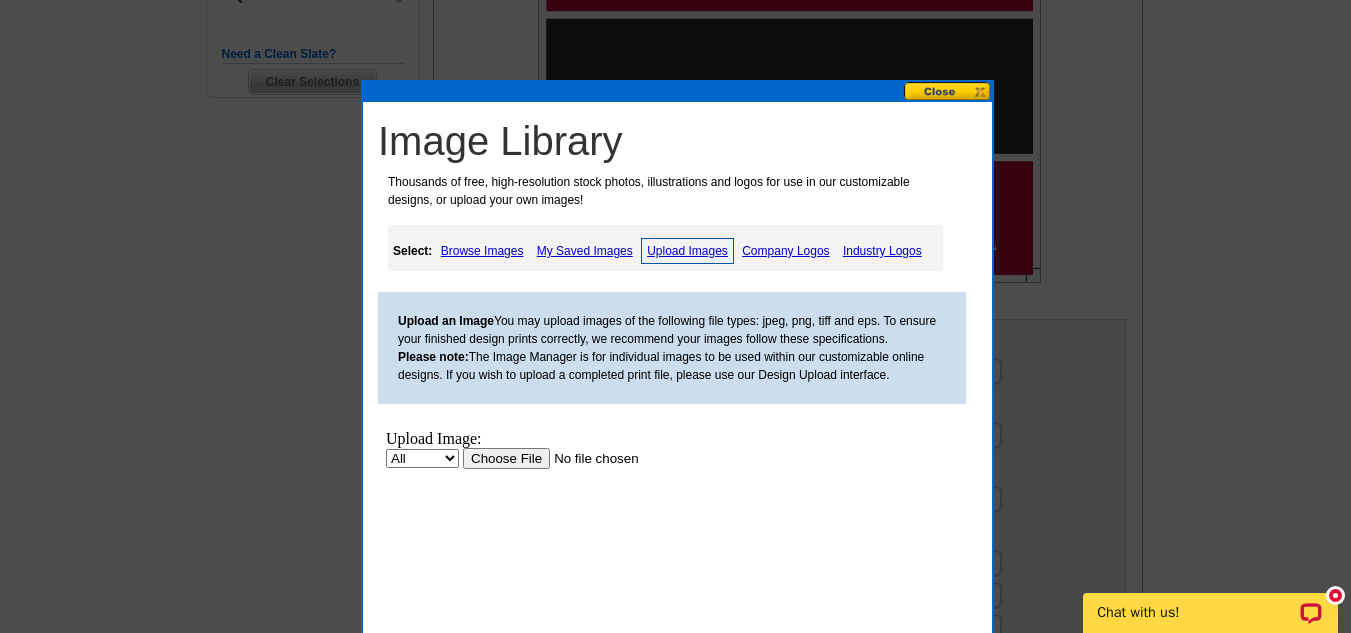 click at bounding box center [589, 458] 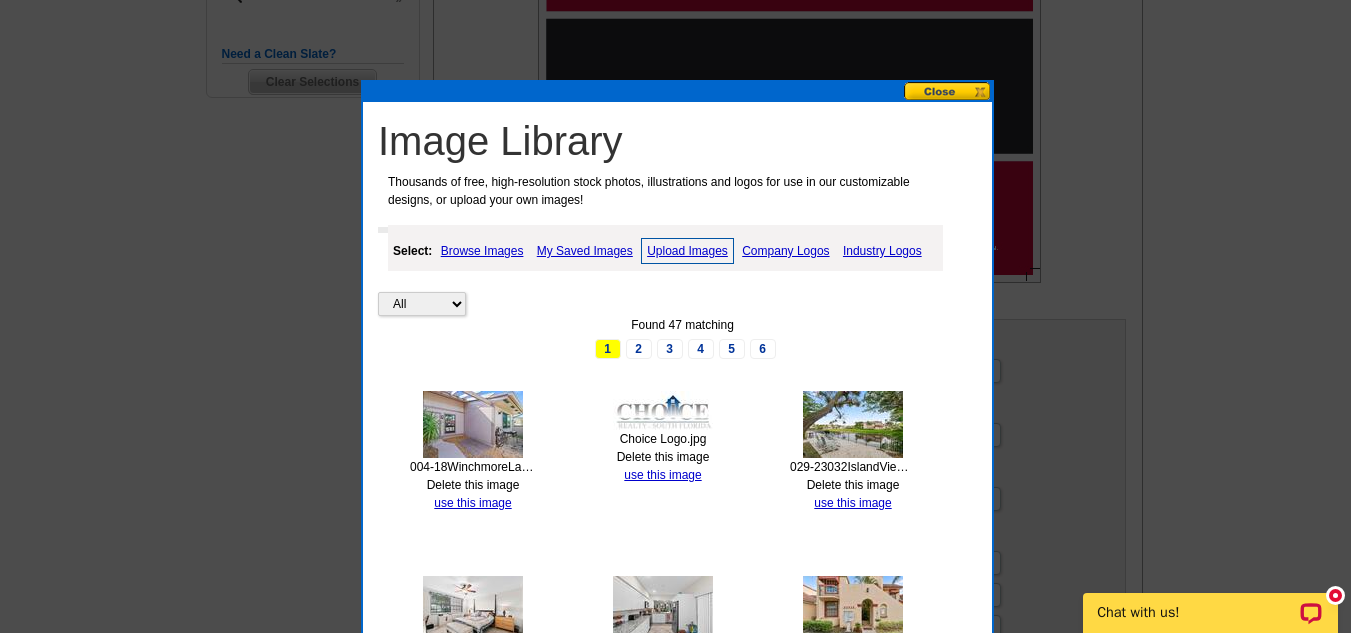 click on "Upload Images" at bounding box center (687, 251) 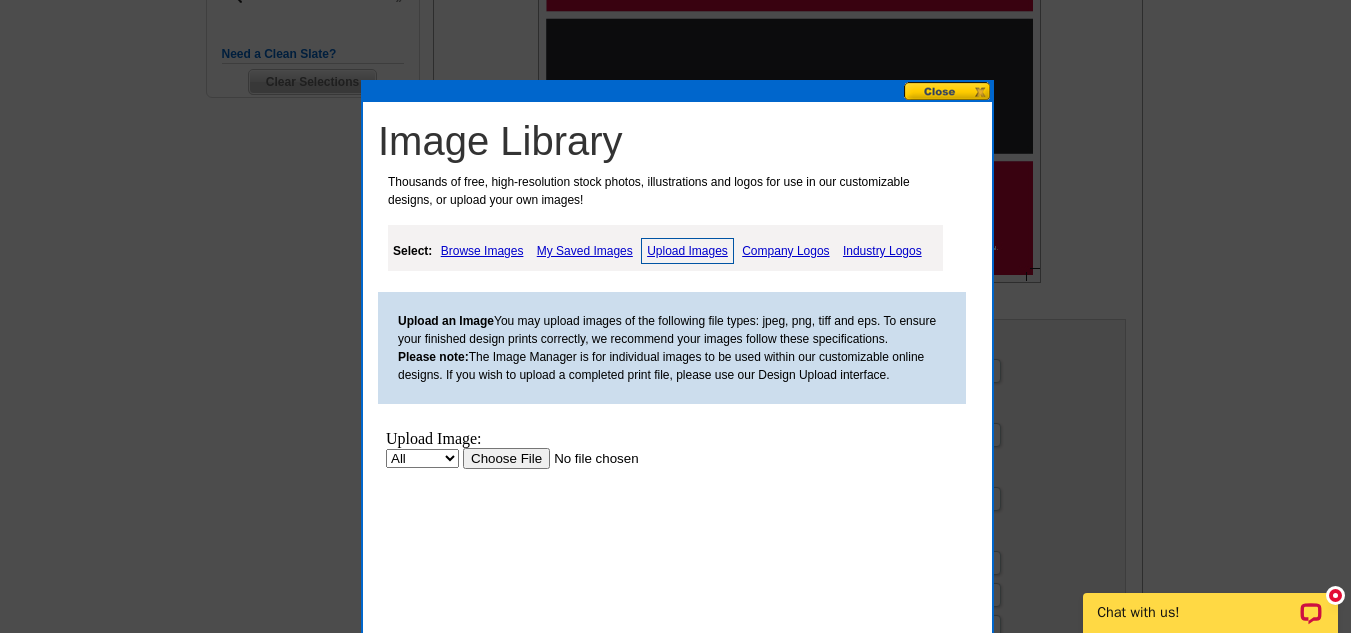 scroll, scrollTop: 0, scrollLeft: 0, axis: both 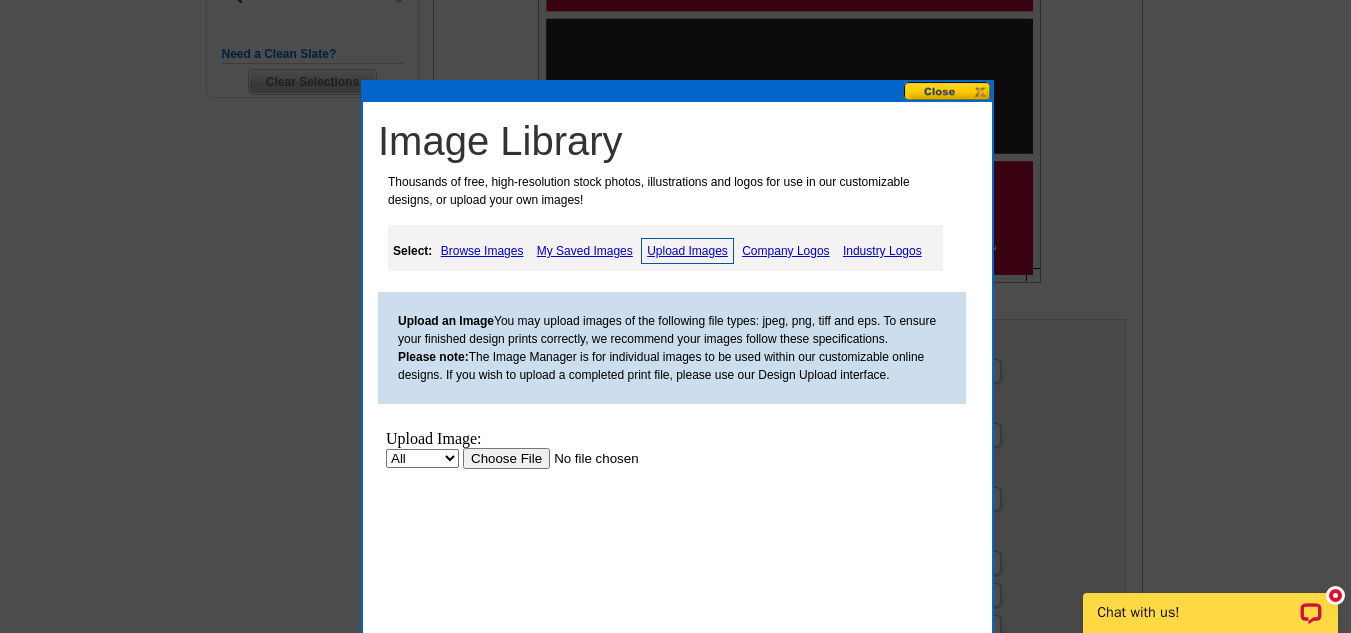 click at bounding box center (589, 458) 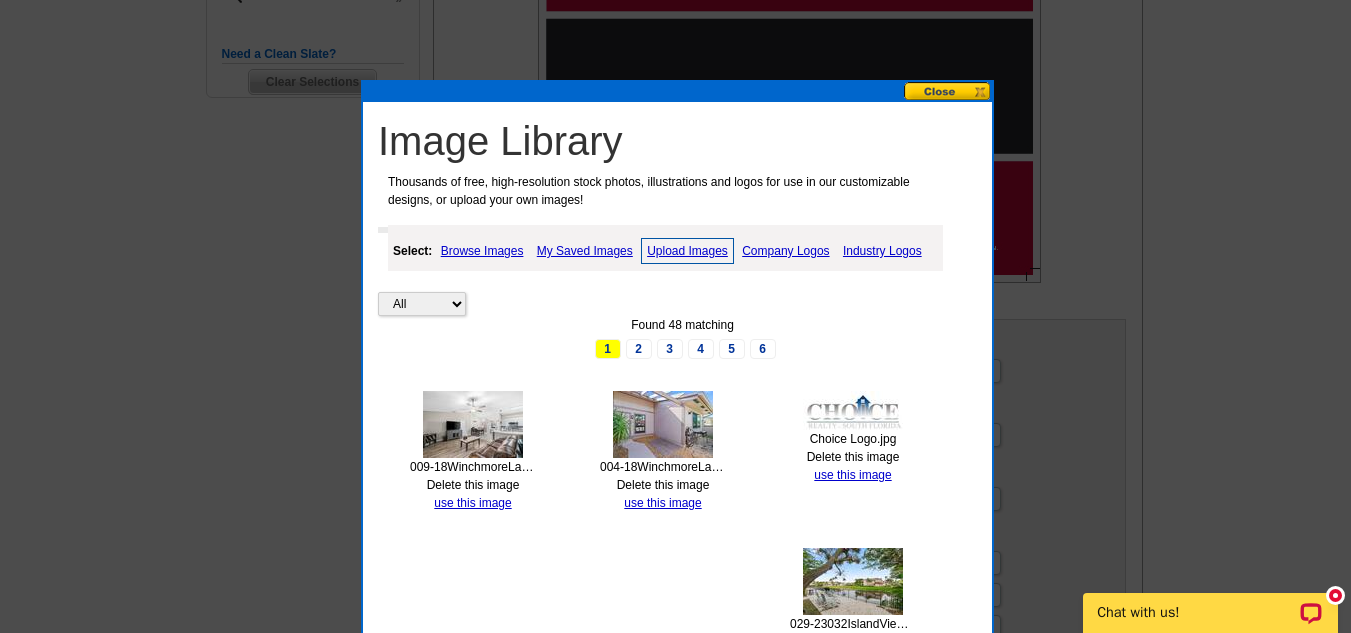 click on "Upload Images" at bounding box center (687, 251) 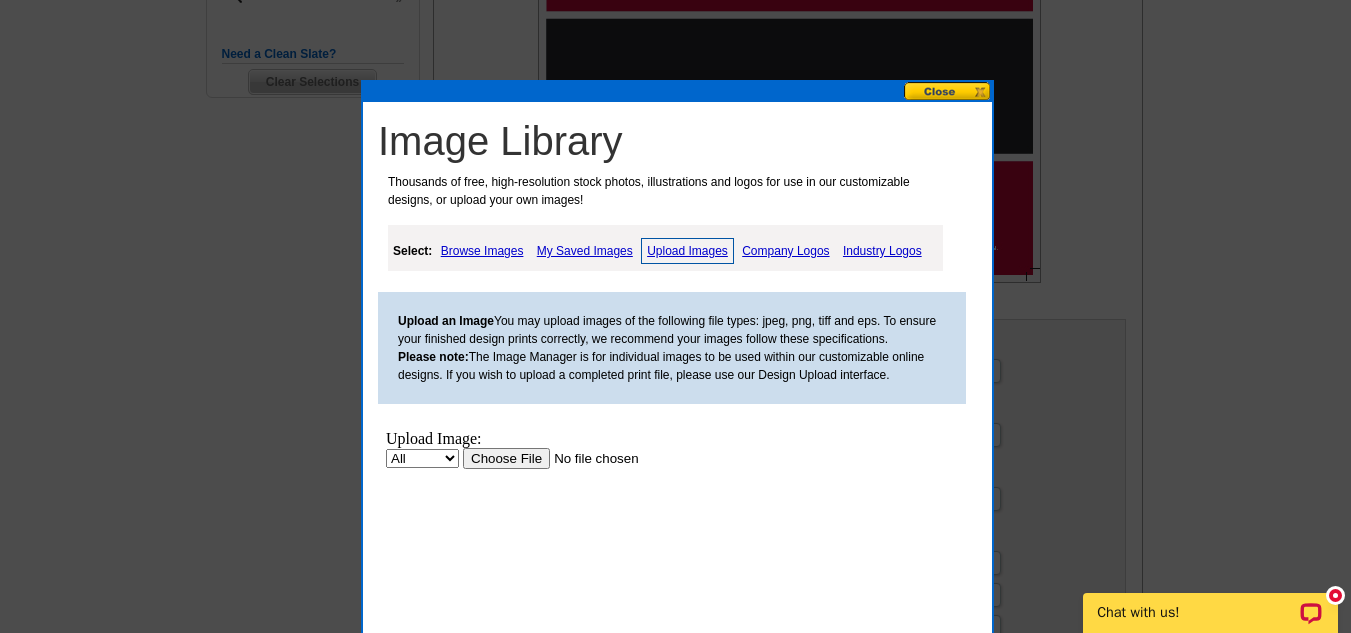 scroll, scrollTop: 0, scrollLeft: 0, axis: both 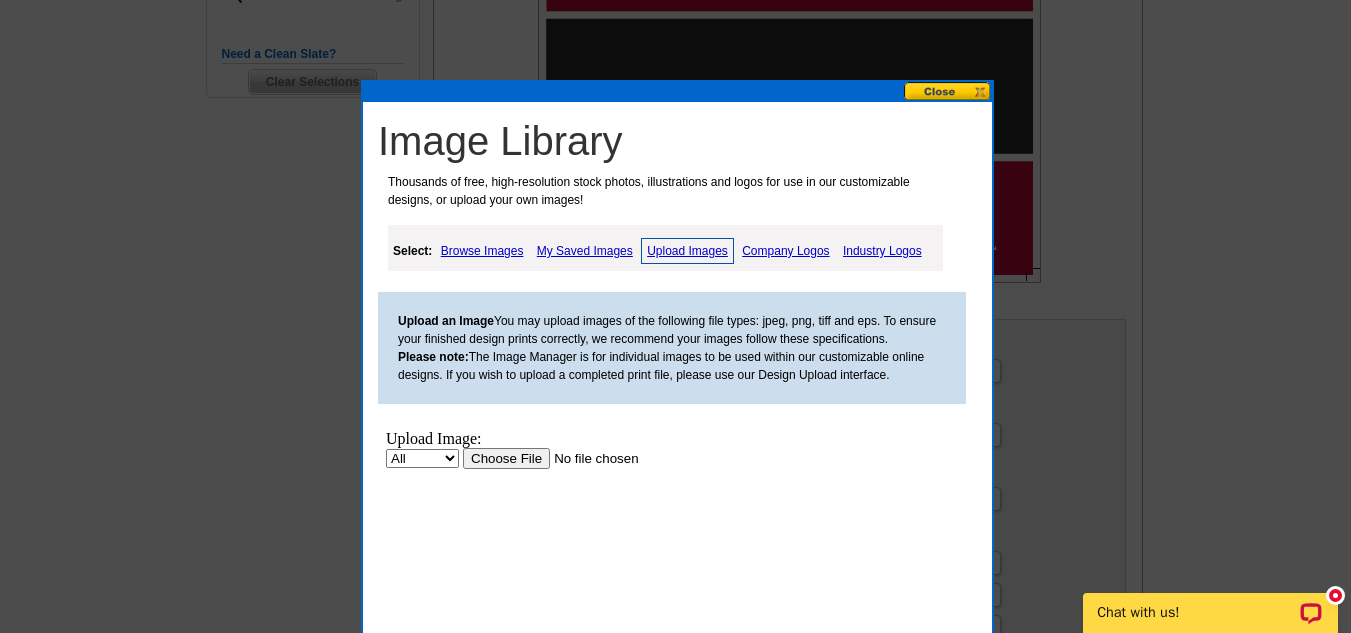 click at bounding box center (589, 458) 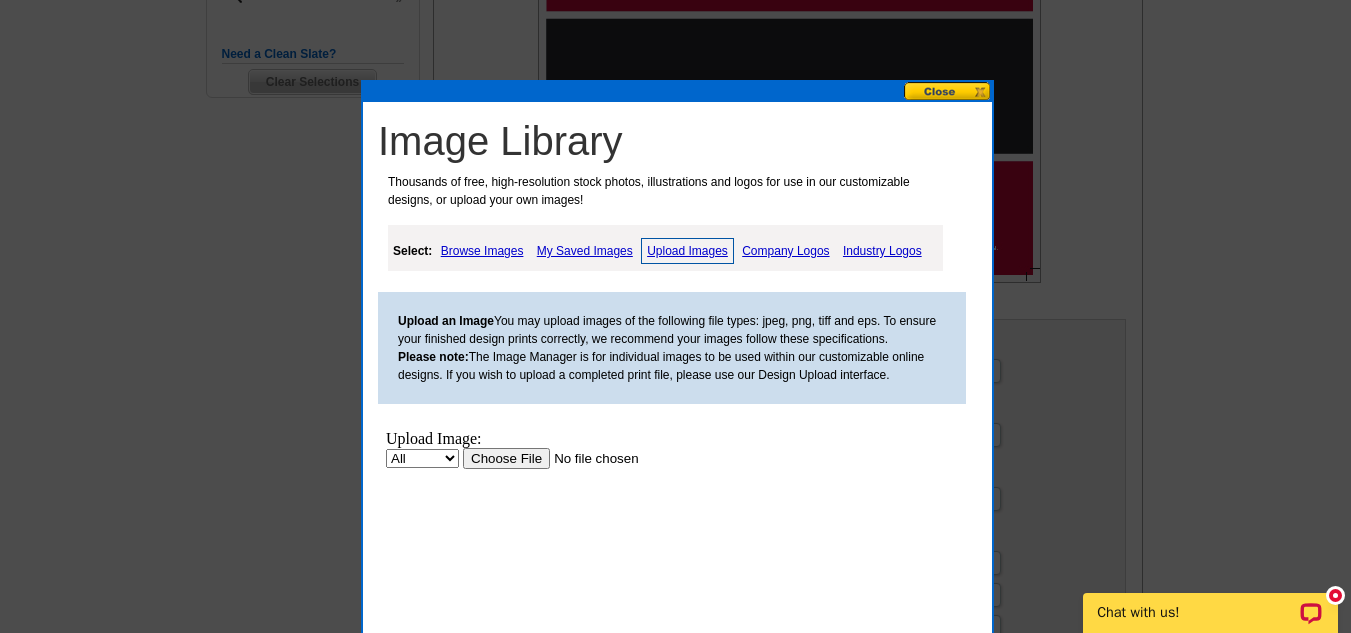 click at bounding box center (589, 458) 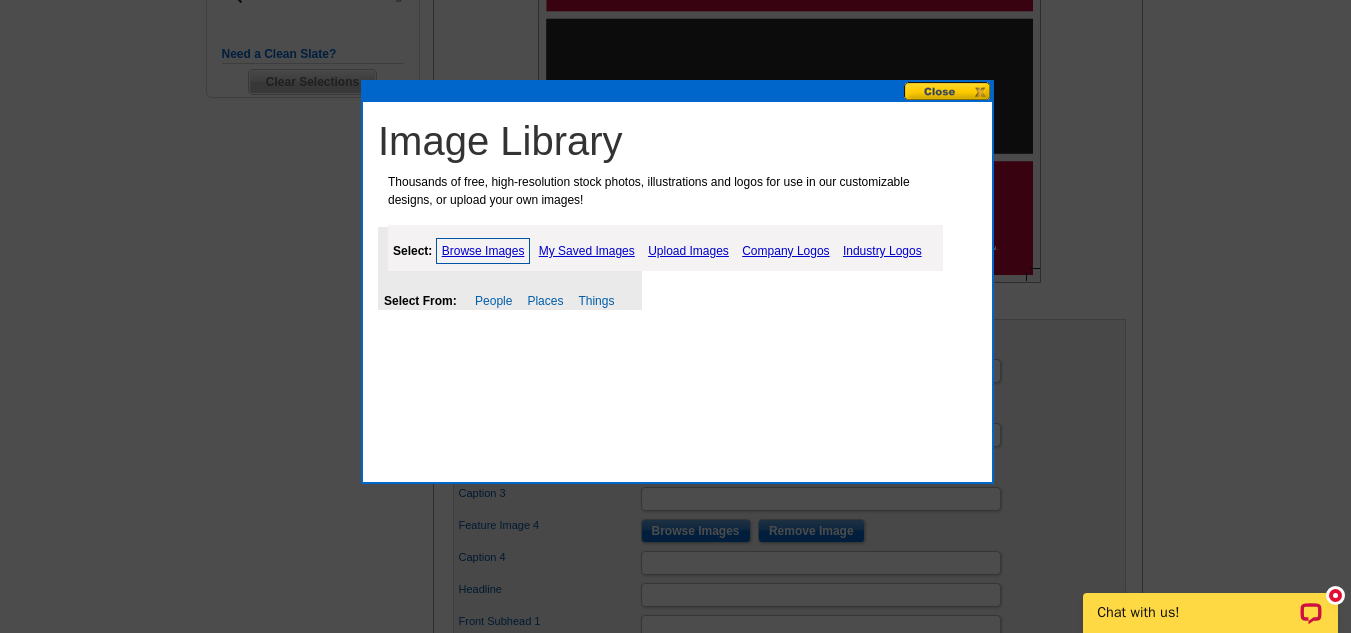 click on "My Saved Images" at bounding box center [587, 251] 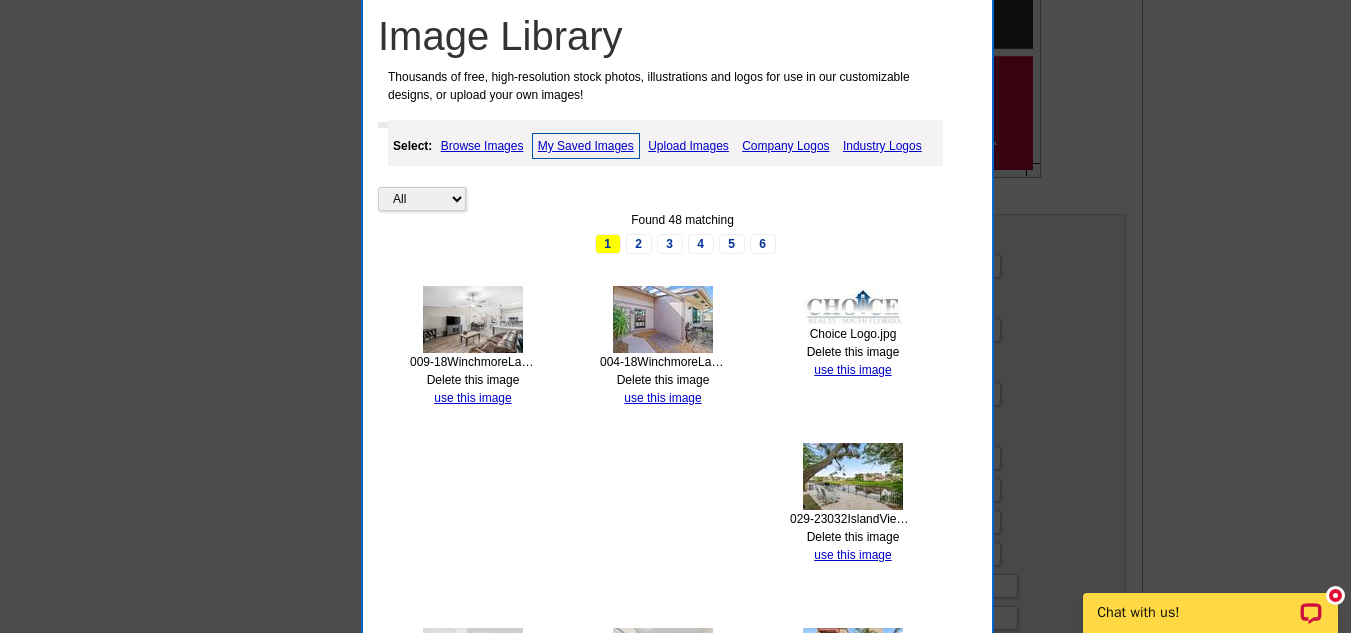 scroll, scrollTop: 795, scrollLeft: 0, axis: vertical 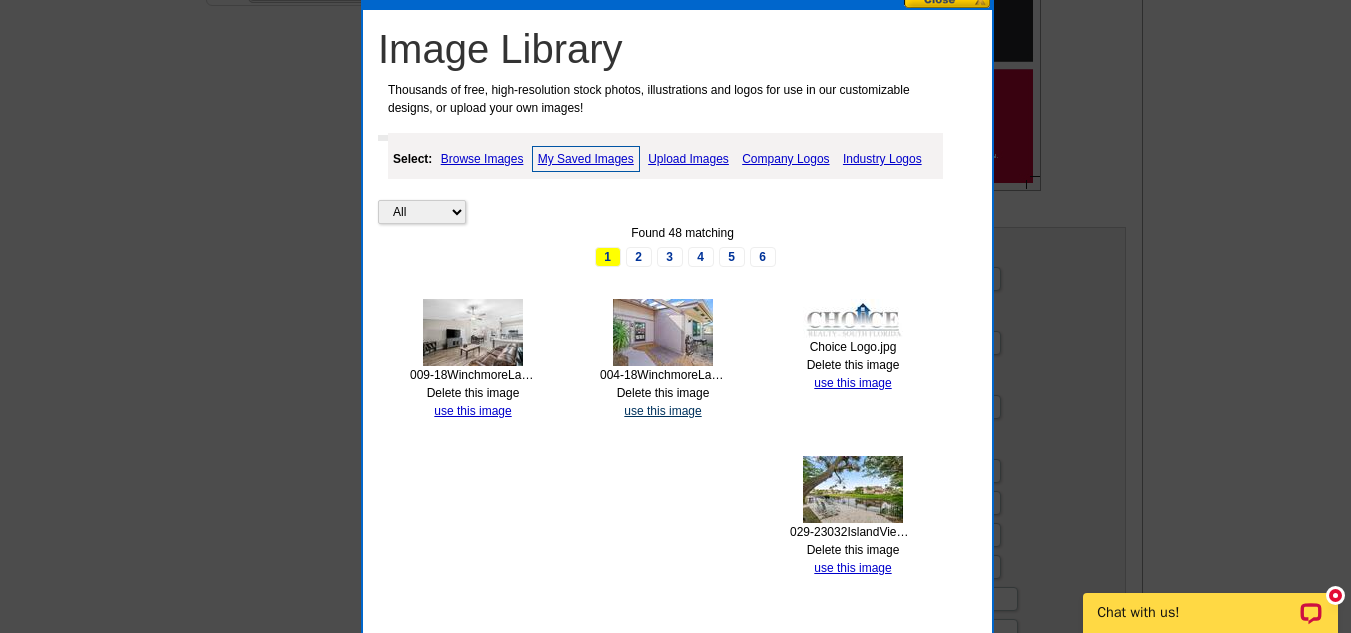 click on "use this image" at bounding box center (662, 411) 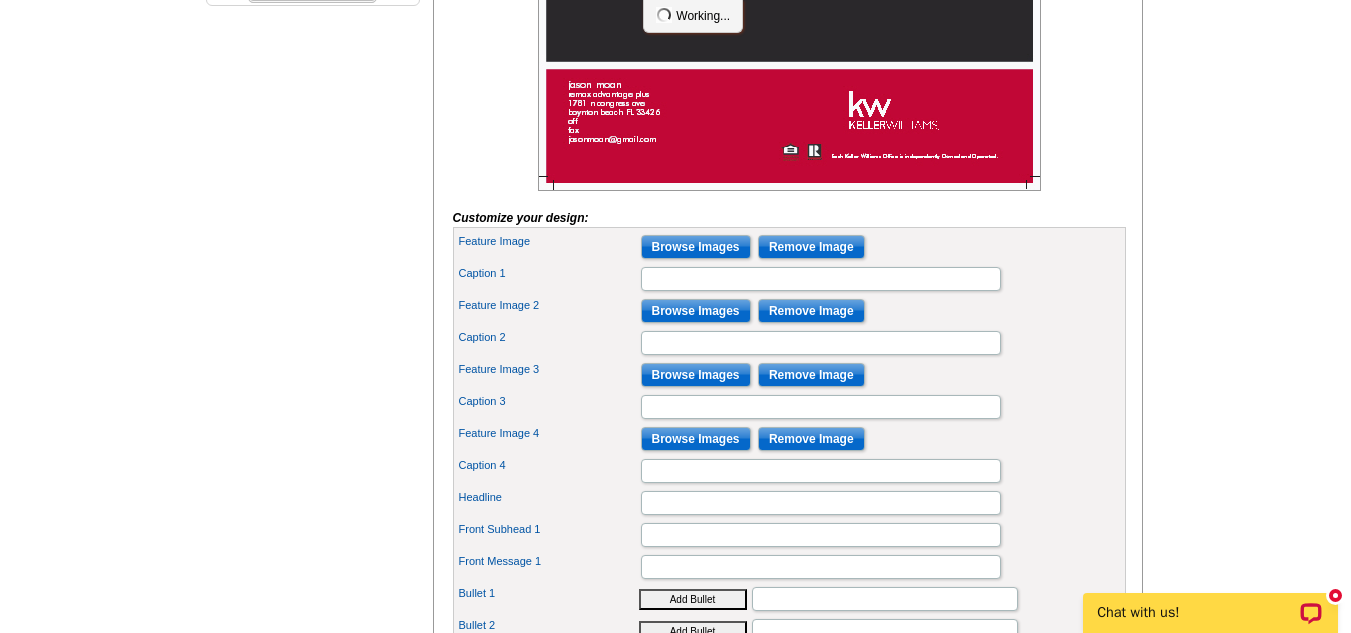 scroll, scrollTop: 0, scrollLeft: 0, axis: both 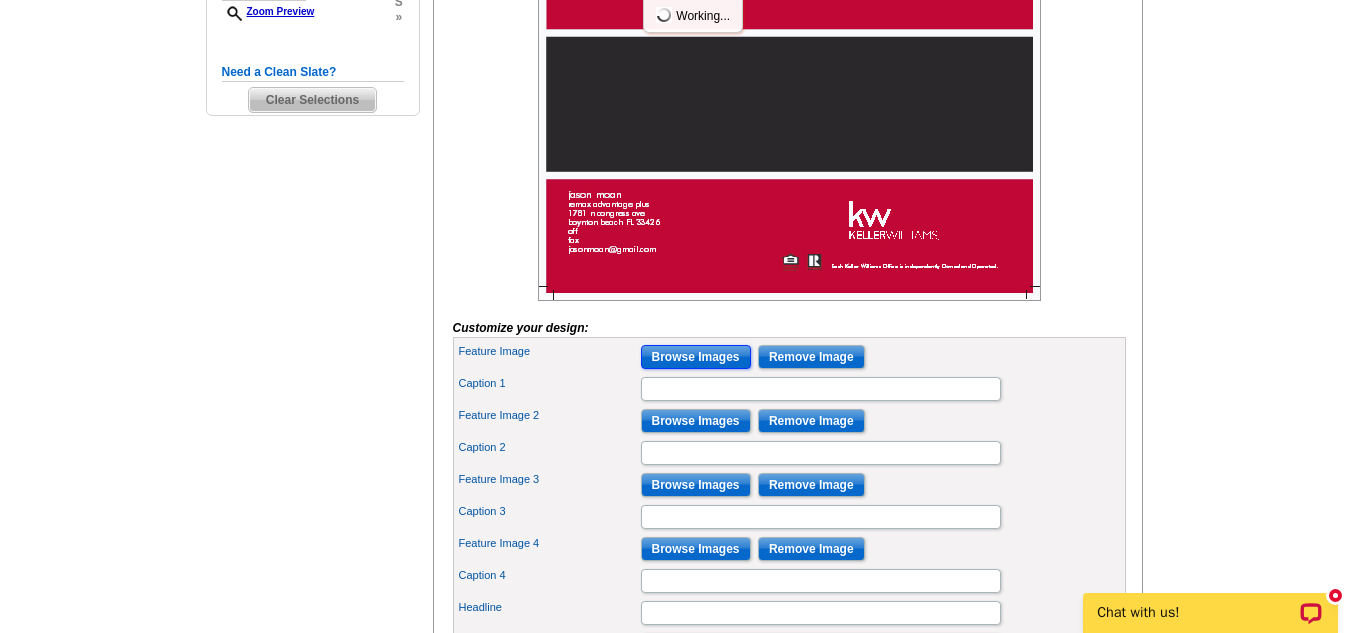 click on "Browse Images" at bounding box center [696, 357] 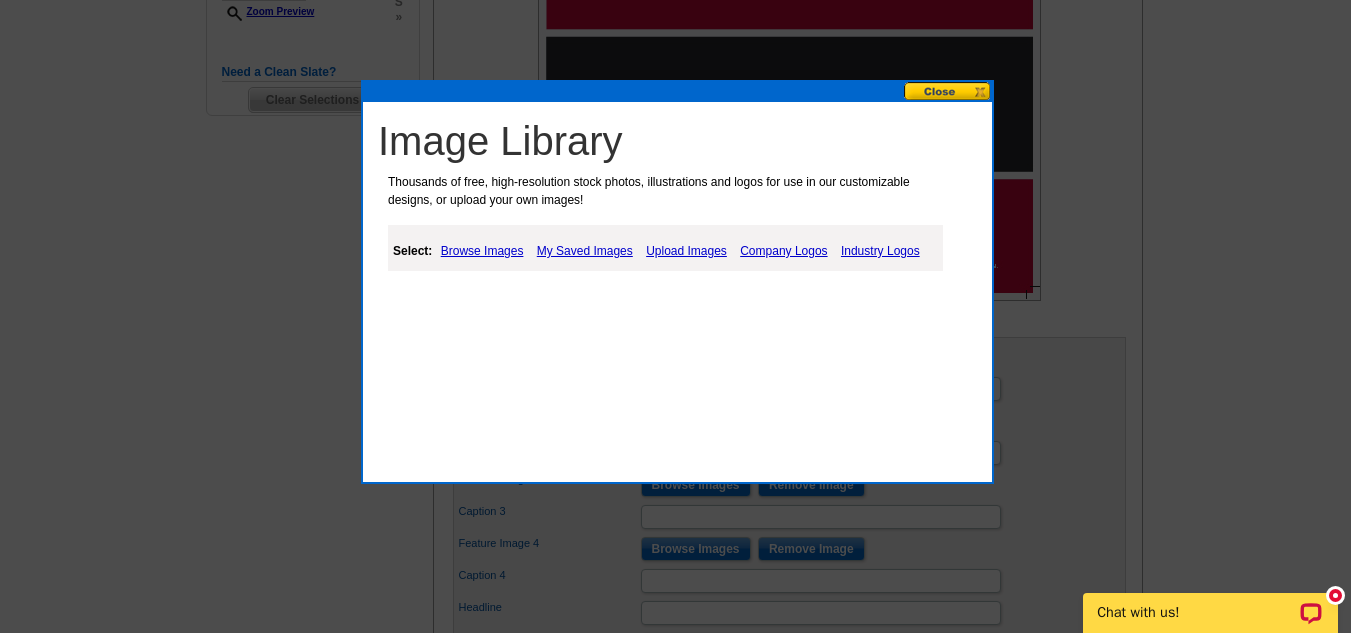 click on "My Saved Images" at bounding box center (585, 251) 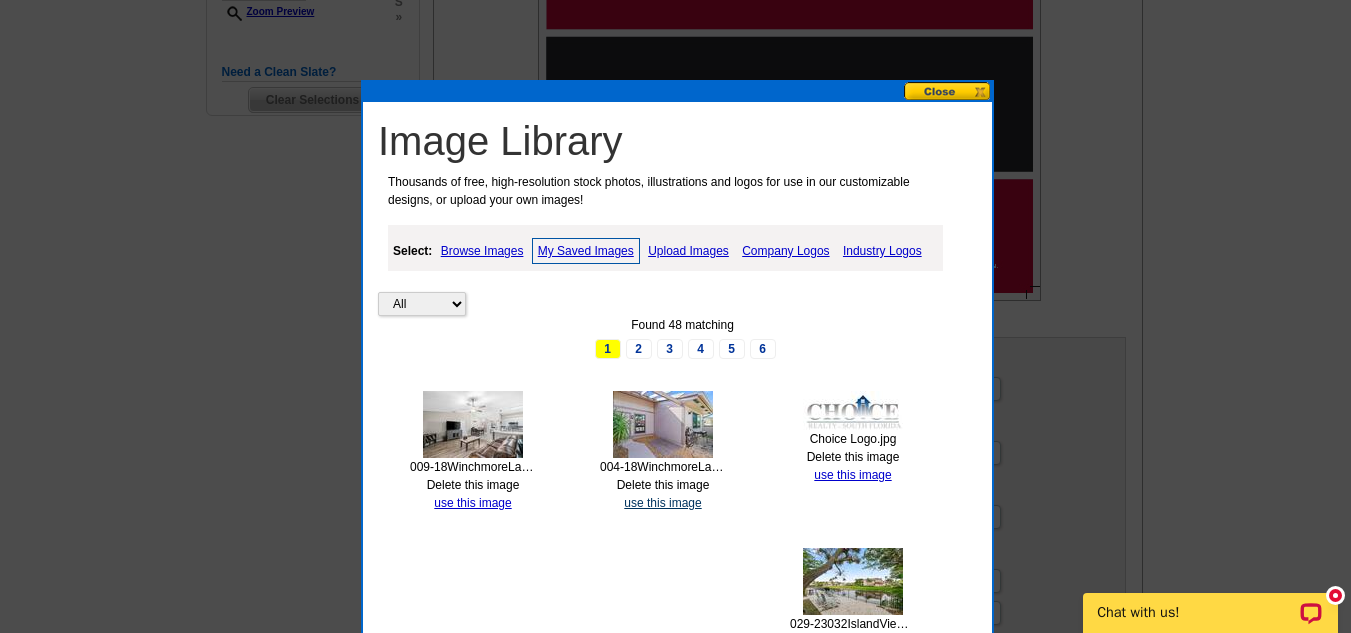 click on "use this image" at bounding box center (662, 503) 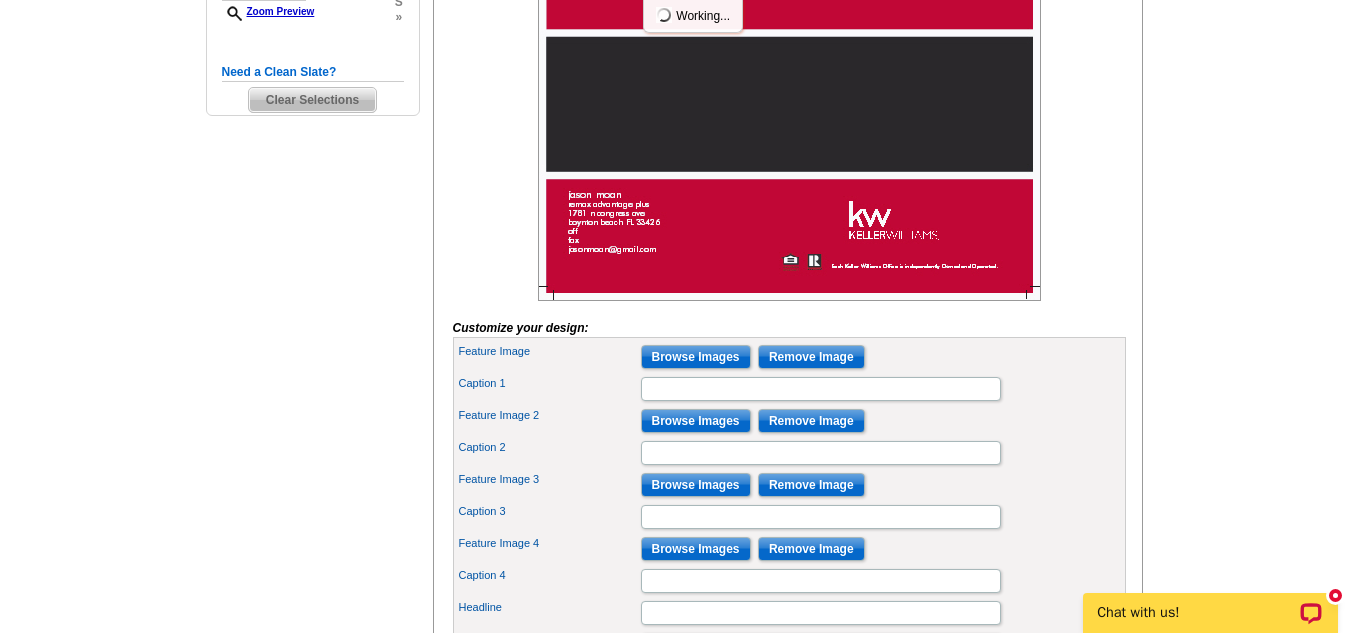 scroll, scrollTop: 0, scrollLeft: 0, axis: both 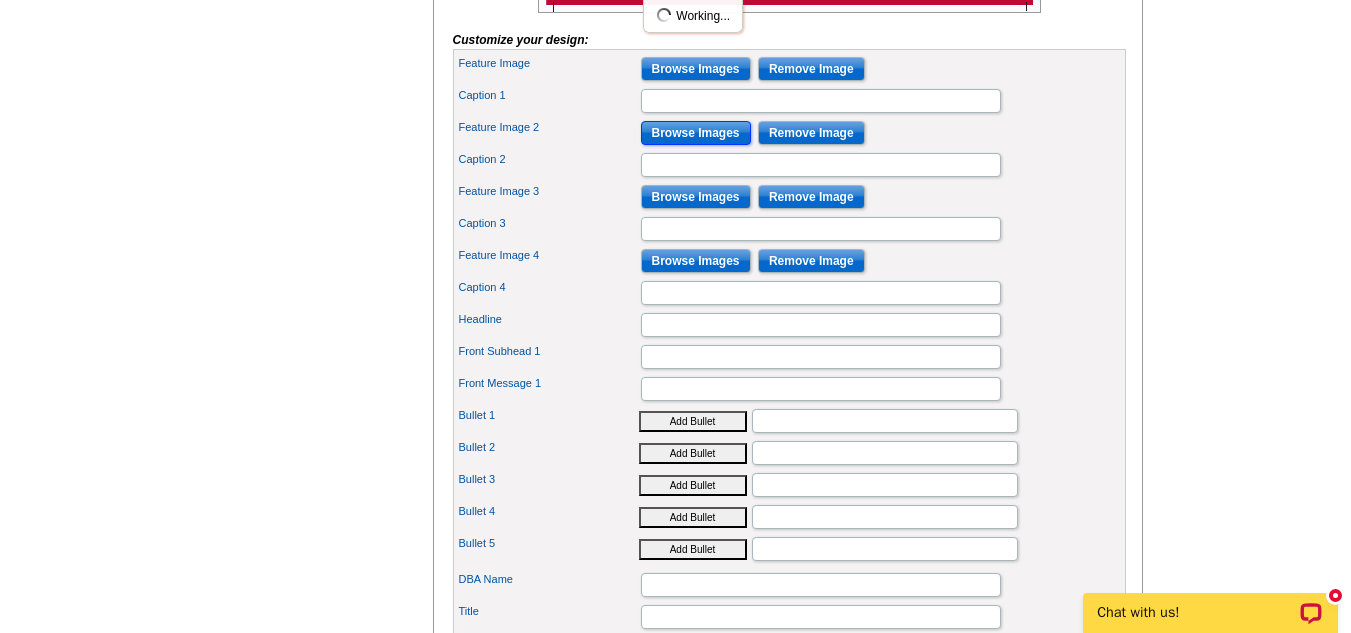 click on "Browse Images" at bounding box center (696, 133) 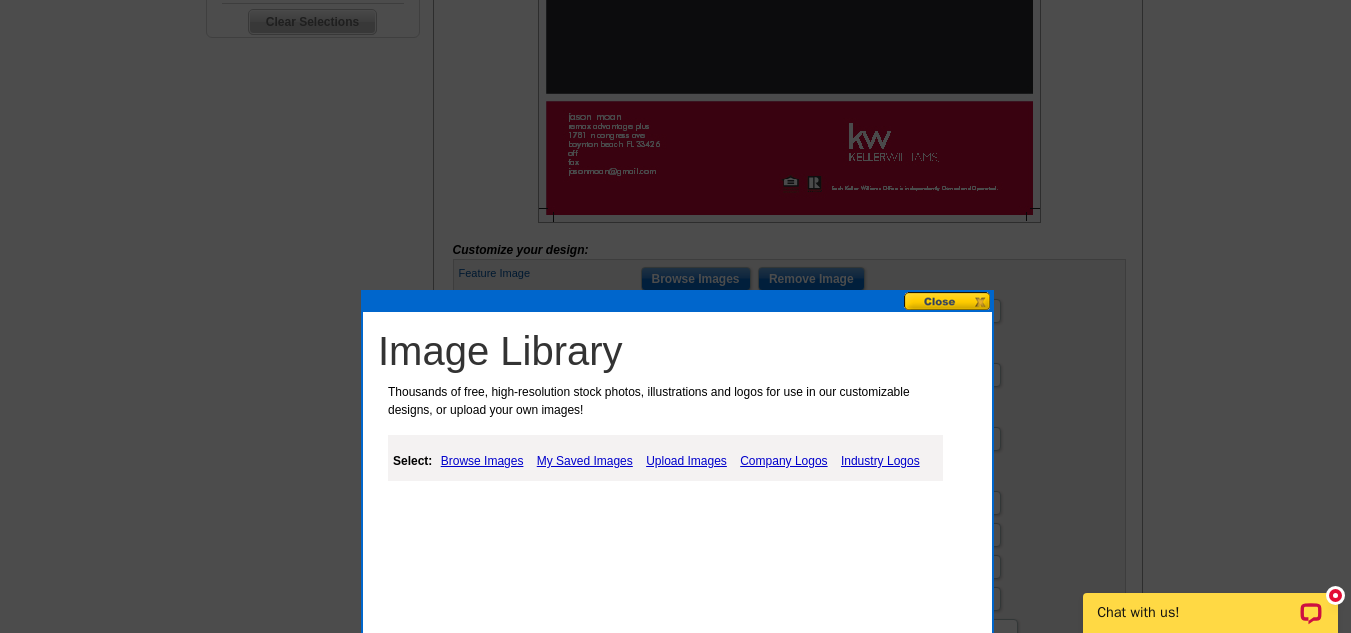 scroll, scrollTop: 1014, scrollLeft: 0, axis: vertical 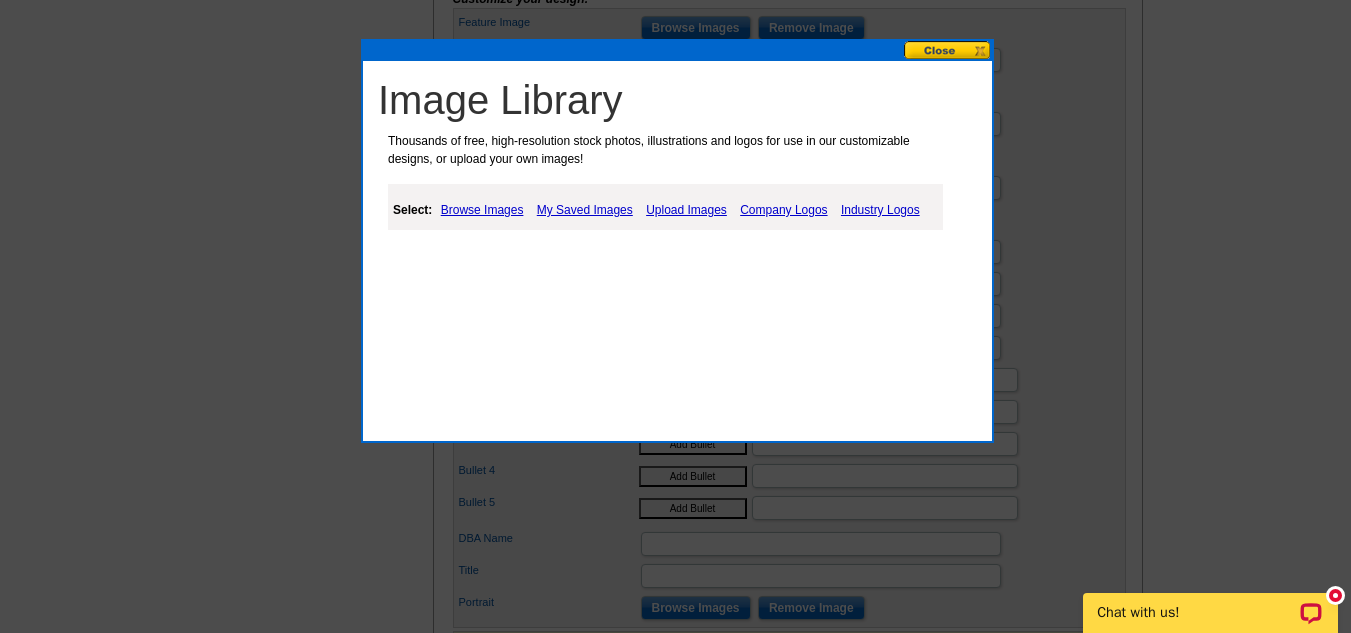 click on "My Saved Images" at bounding box center (585, 210) 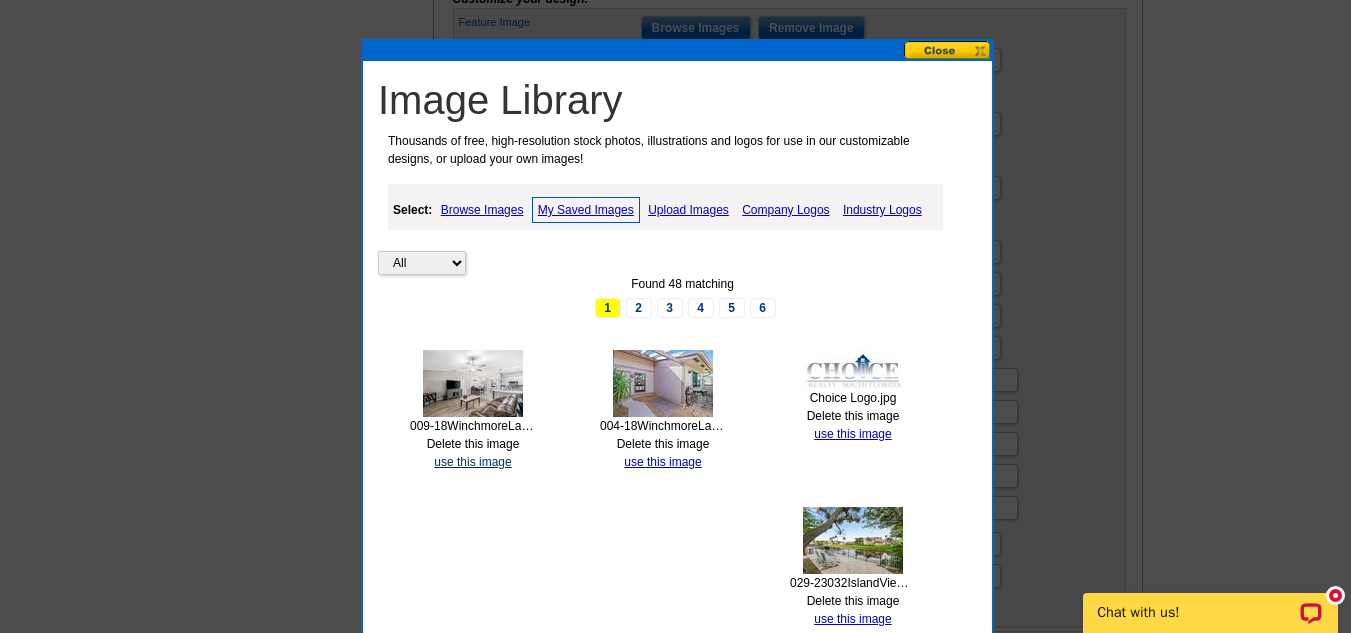 click on "use this image" at bounding box center [472, 462] 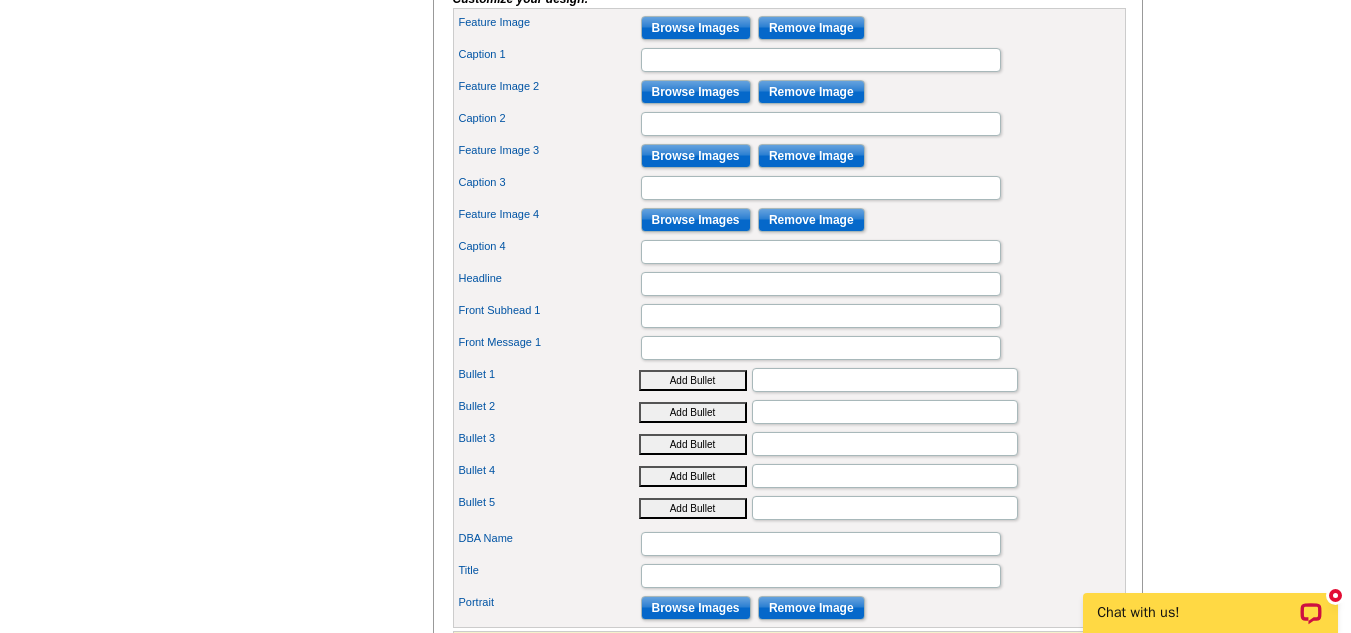 scroll, scrollTop: 0, scrollLeft: 0, axis: both 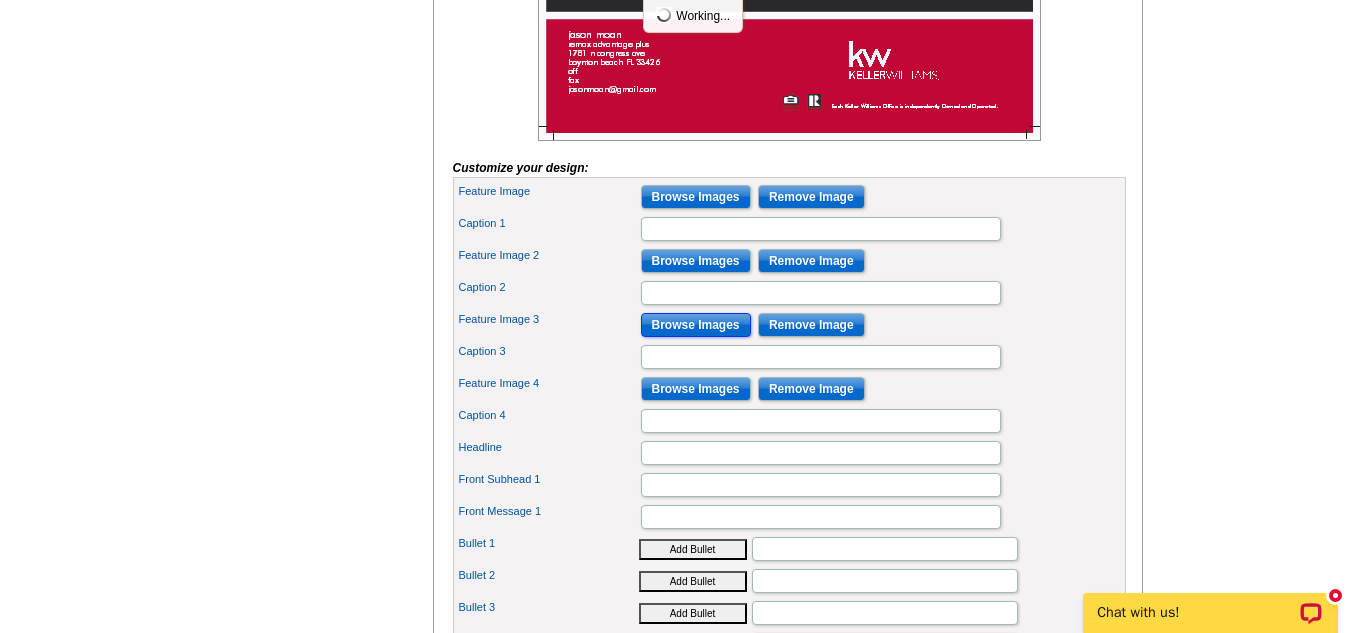click on "Browse Images" at bounding box center [696, 325] 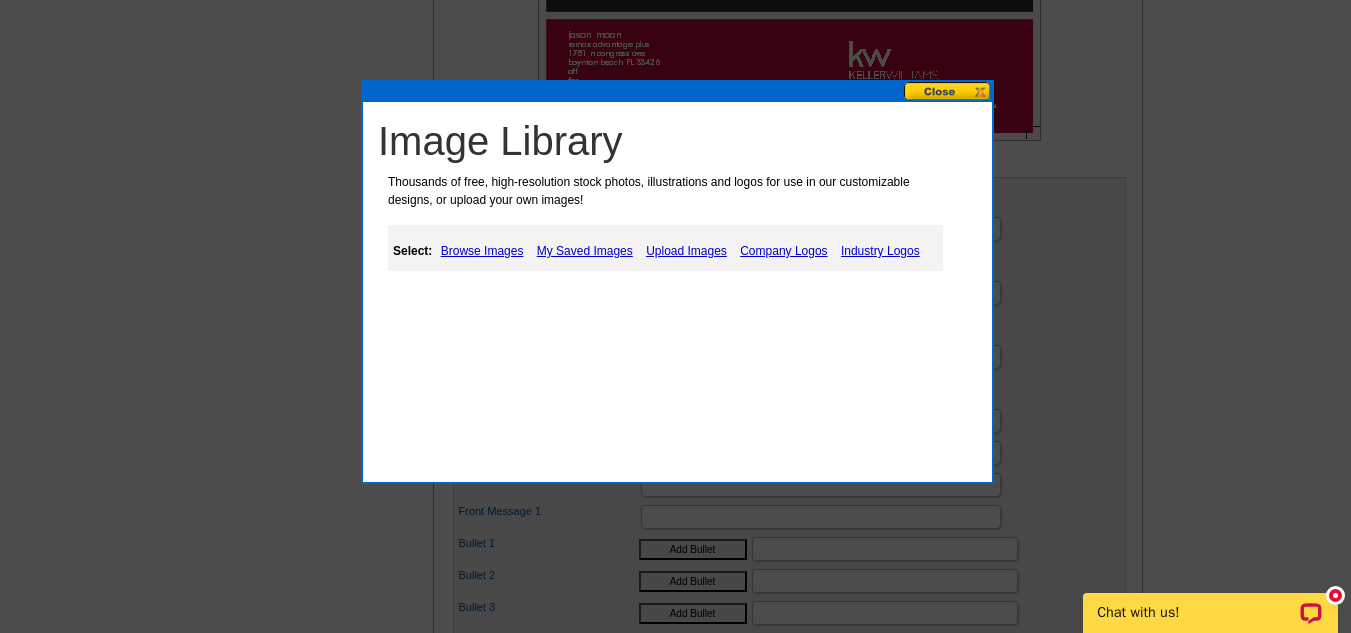 click on "My Saved Images" at bounding box center [585, 251] 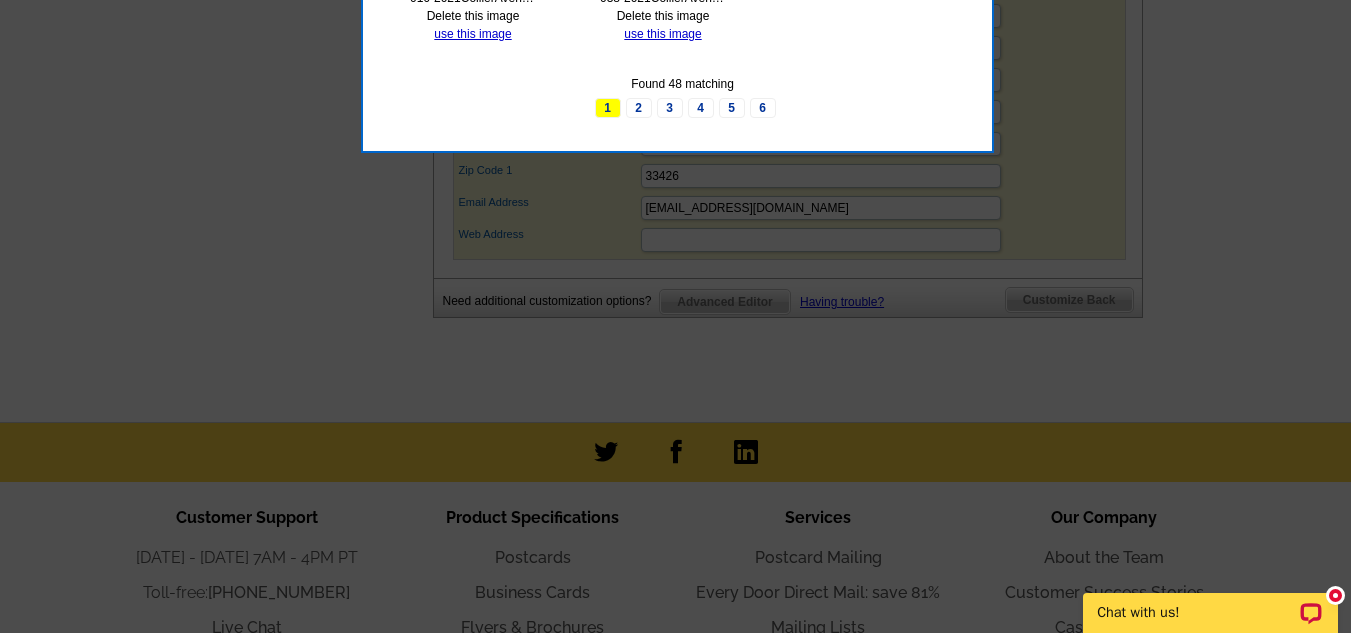scroll, scrollTop: 1846, scrollLeft: 0, axis: vertical 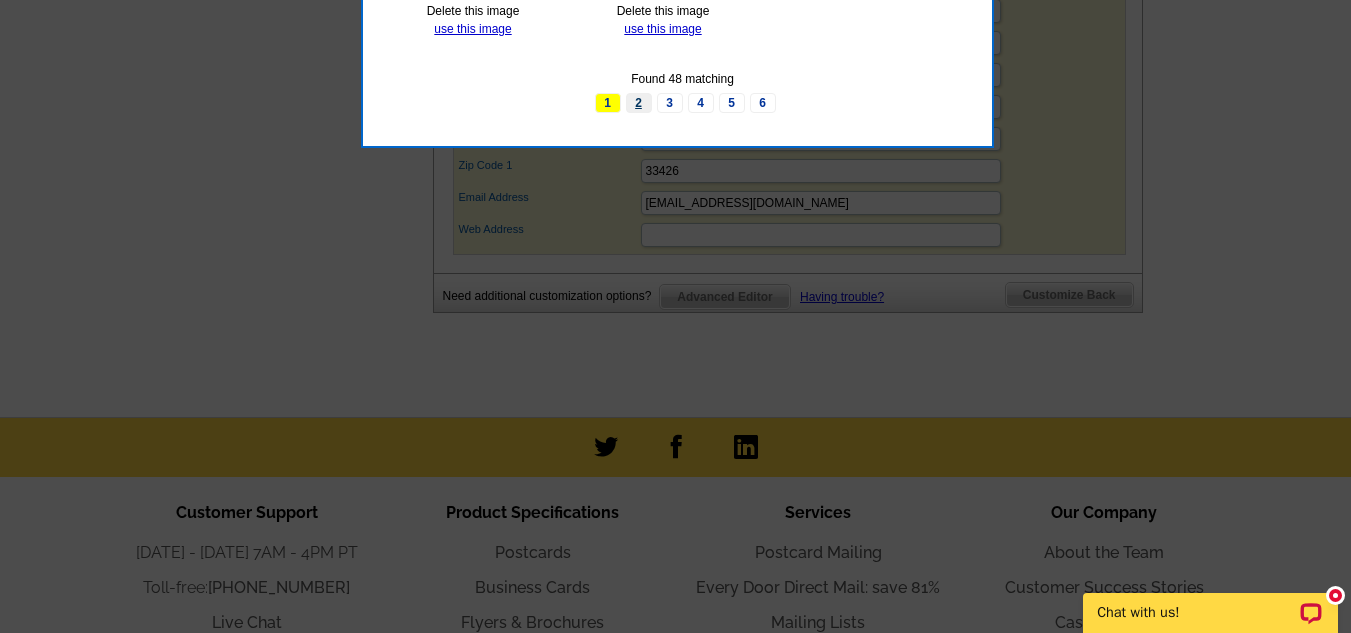 click on "2" at bounding box center [639, 103] 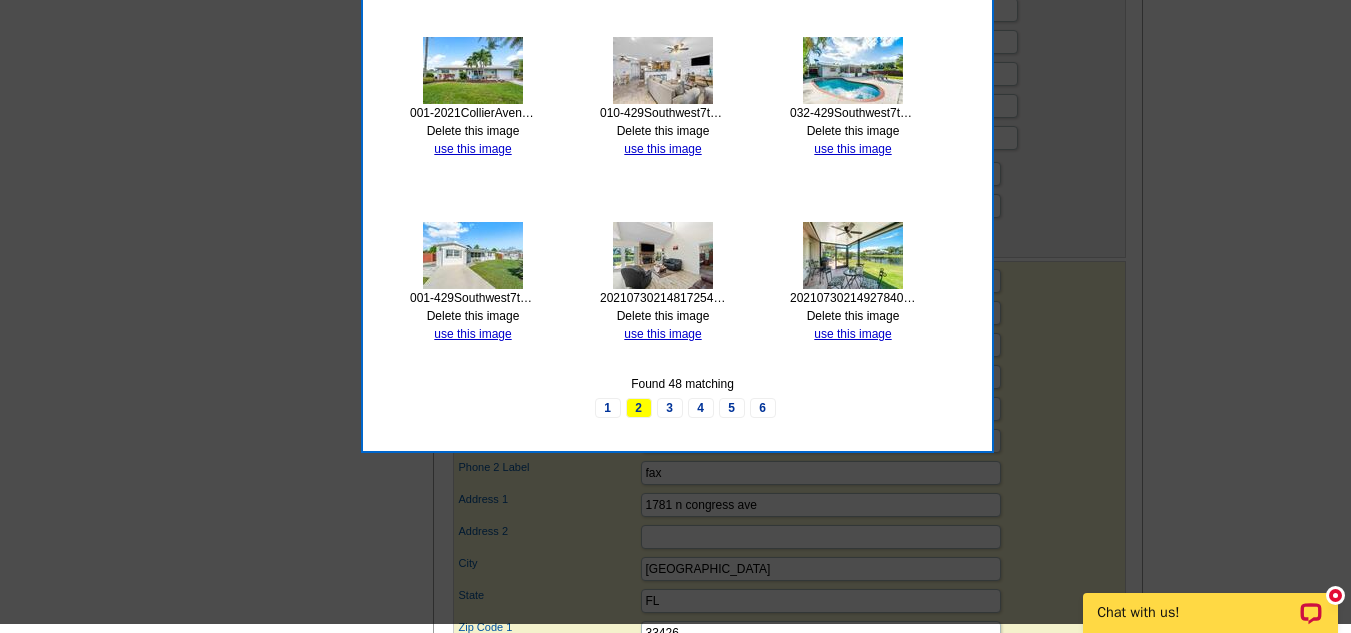 scroll, scrollTop: 1375, scrollLeft: 0, axis: vertical 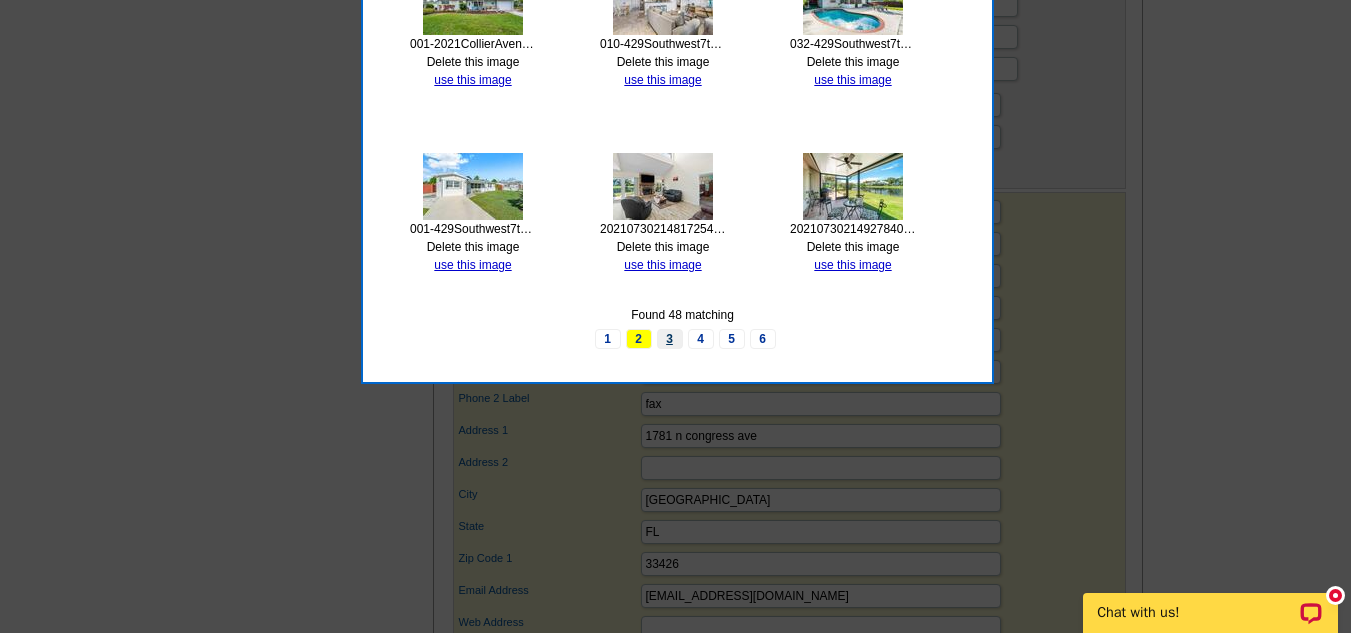 click on "3" at bounding box center [670, 339] 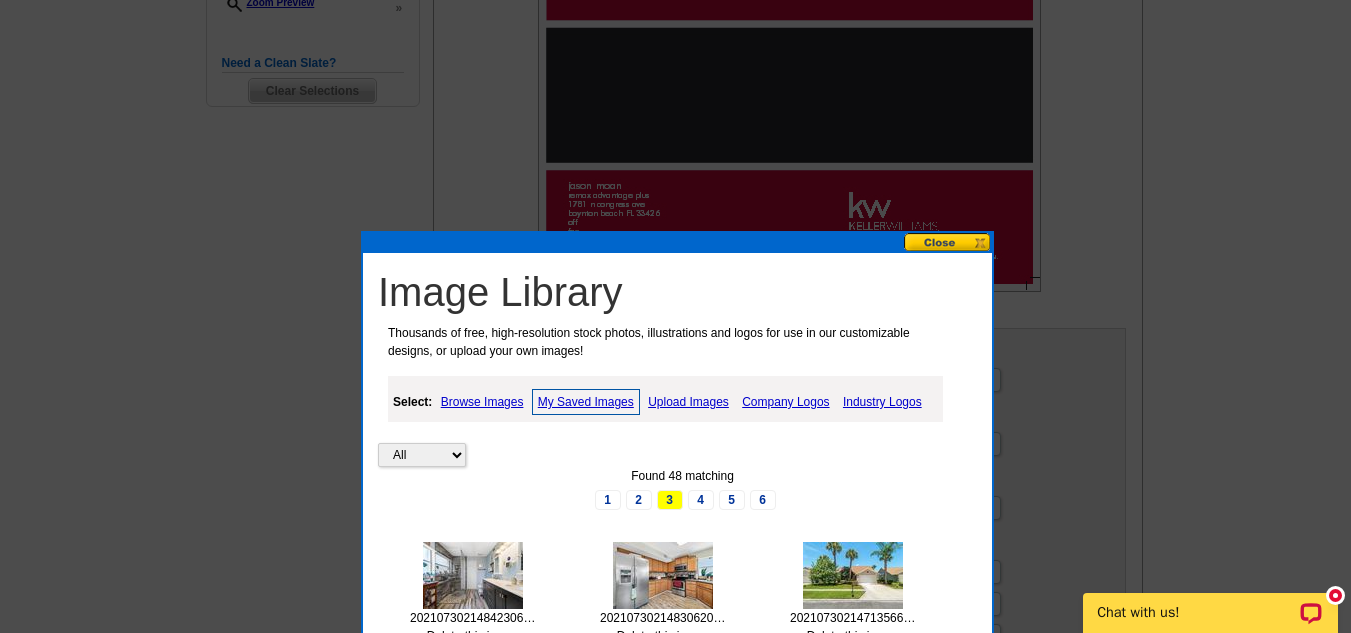 scroll, scrollTop: 749, scrollLeft: 0, axis: vertical 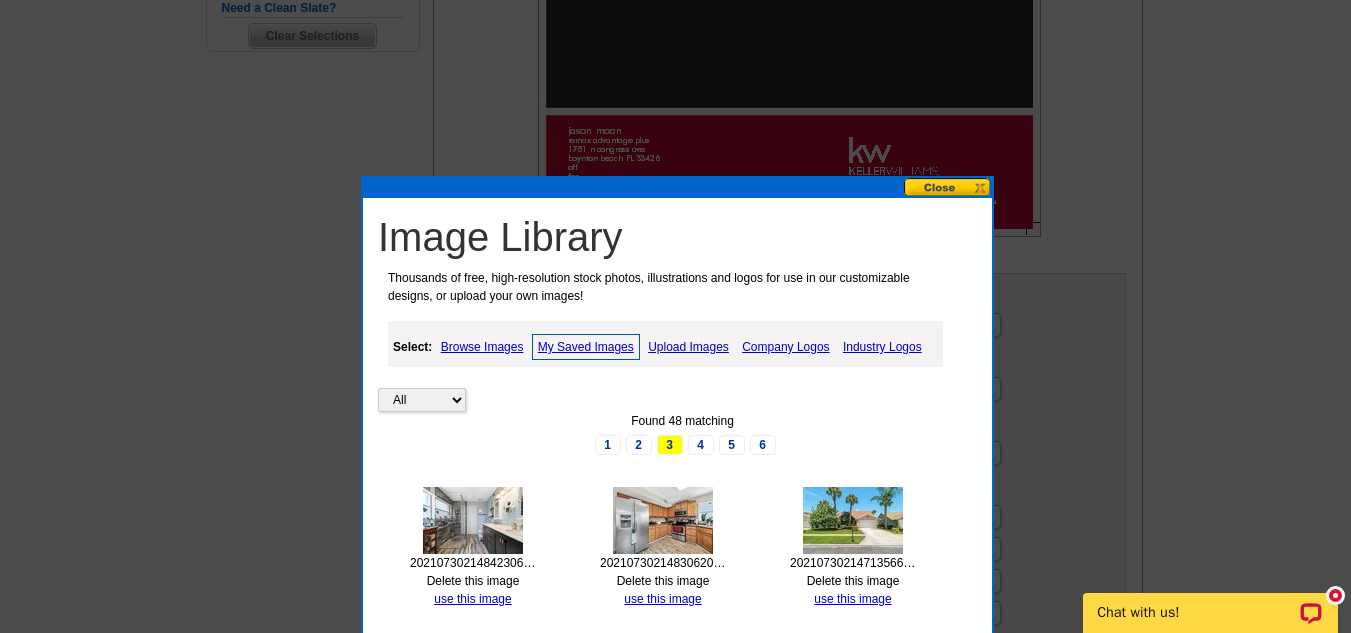 click on "Upload Images" at bounding box center (688, 347) 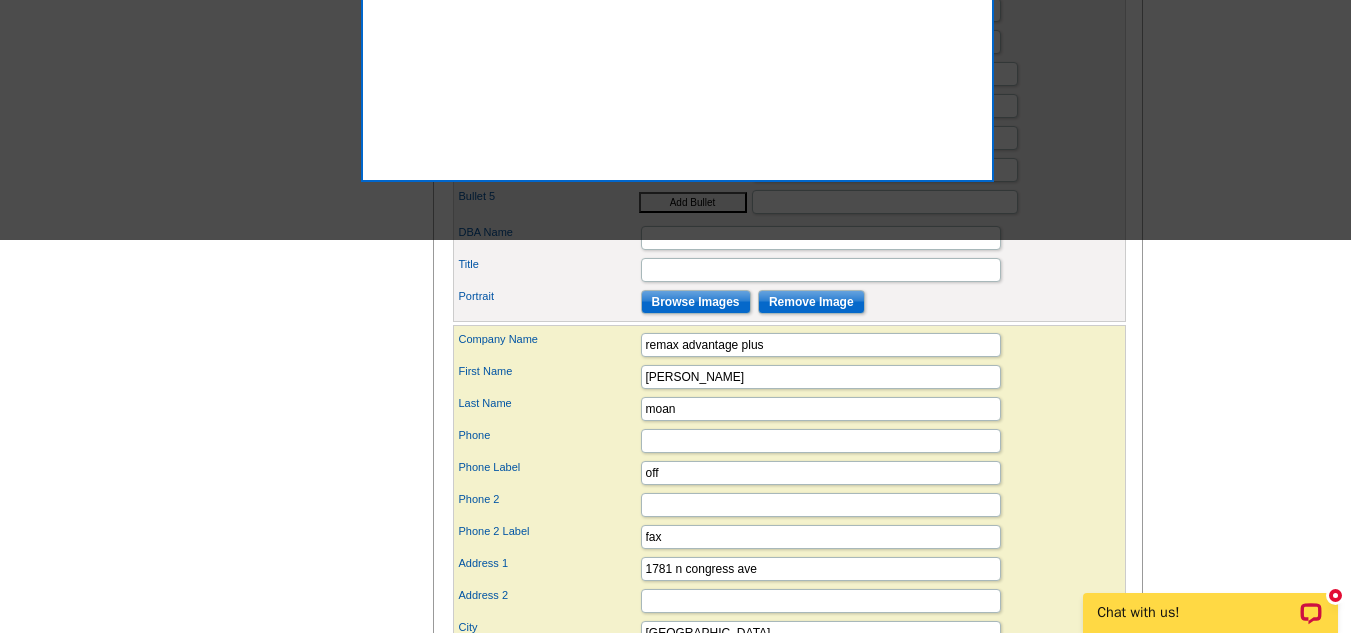 scroll, scrollTop: 0, scrollLeft: 0, axis: both 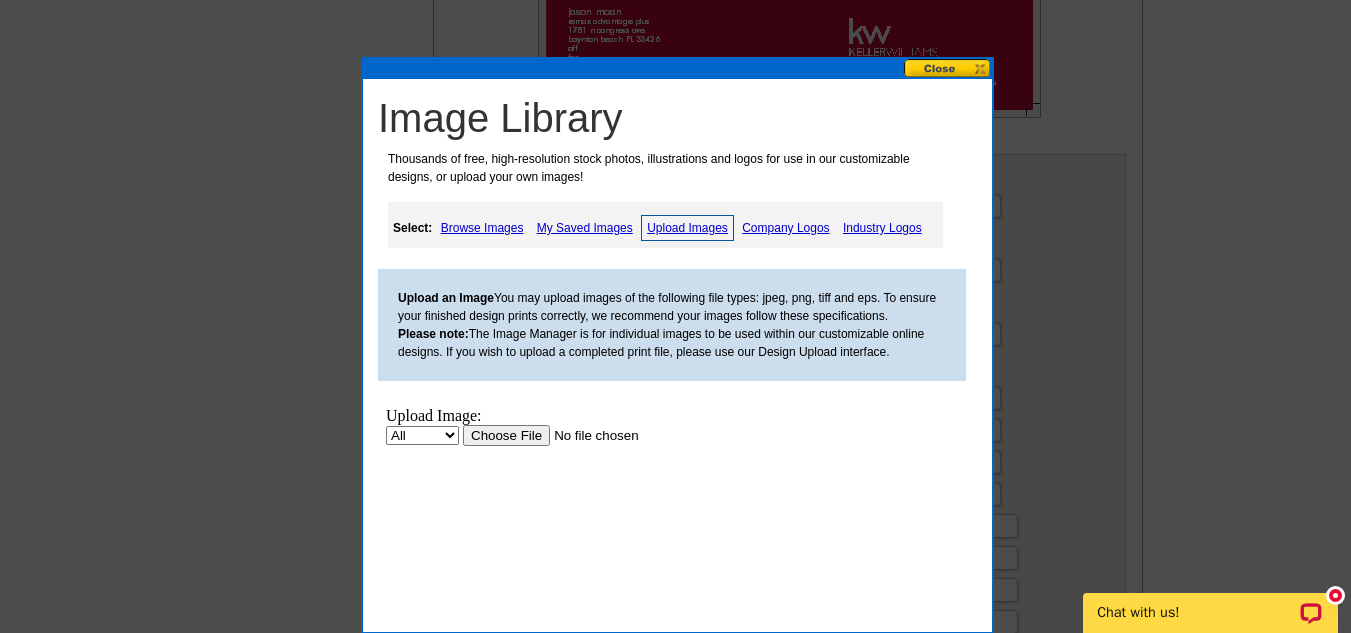 click at bounding box center [589, 435] 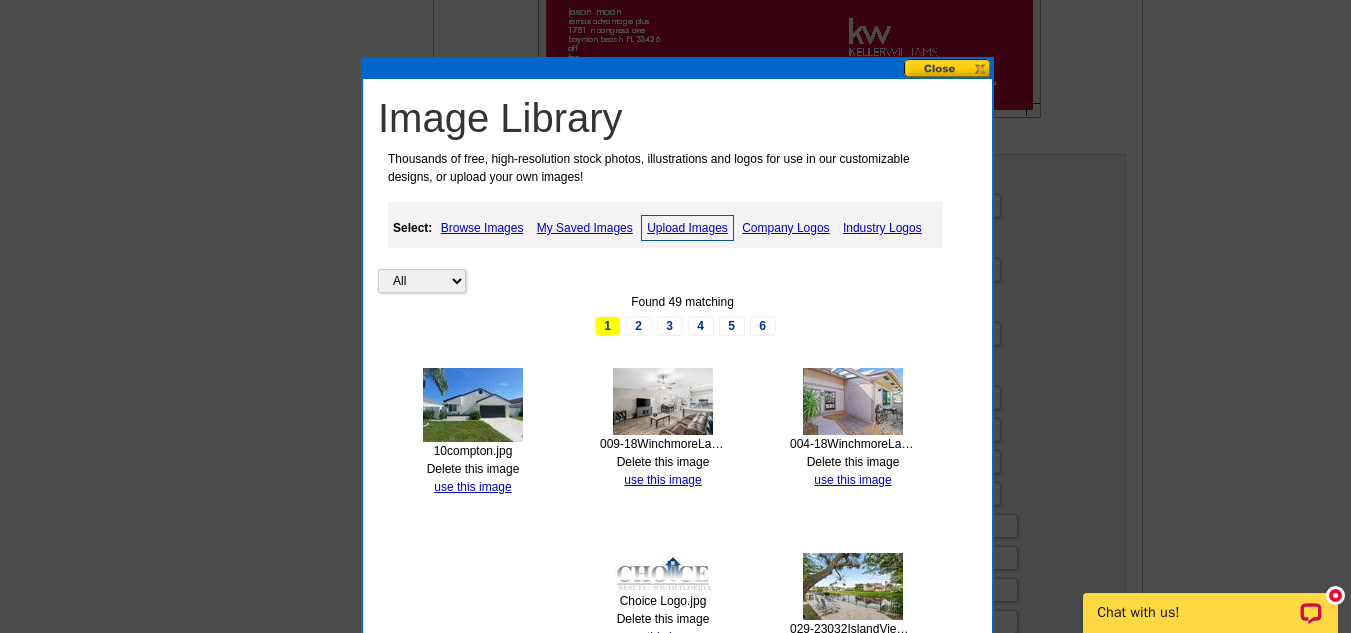click on "All Property Found 49 matching 1 2 3 4 5 6 10compton.jpg  Delete this image  use this image 009-18WinchmoreLane-BoyntonBeach-FL-33426-SMALL.jpg  Delete this image  use this image 004-18WinchmoreLane-BoyntonBeach-FL-33426-SMALL.jpg  Delete this image  use this image Choice Logo.jpg  Delete this image  use this image 029-23032IslandView-D-BocaRaton-FL-33433-SMALL.jpg  Delete this image  use this image 019-23032IslandView-D-BocaRaton-FL-33433-SMALL.jpg  Delete this image  use this image 008-23032IslandView-D-BocaRaton-FL-33433-SMALL.jpg  Delete this image  use this image 001-23032IslandView-D-BocaRaton-FL-33433-SMALL.jpg  Delete this image  use this image 016-2021CollierAvenue-LakeWorthBeach-FL-33461-SMALL.jpg  Delete this image  use this image Found 49 matching 1 2 3 4 5 6" at bounding box center (682, 660) 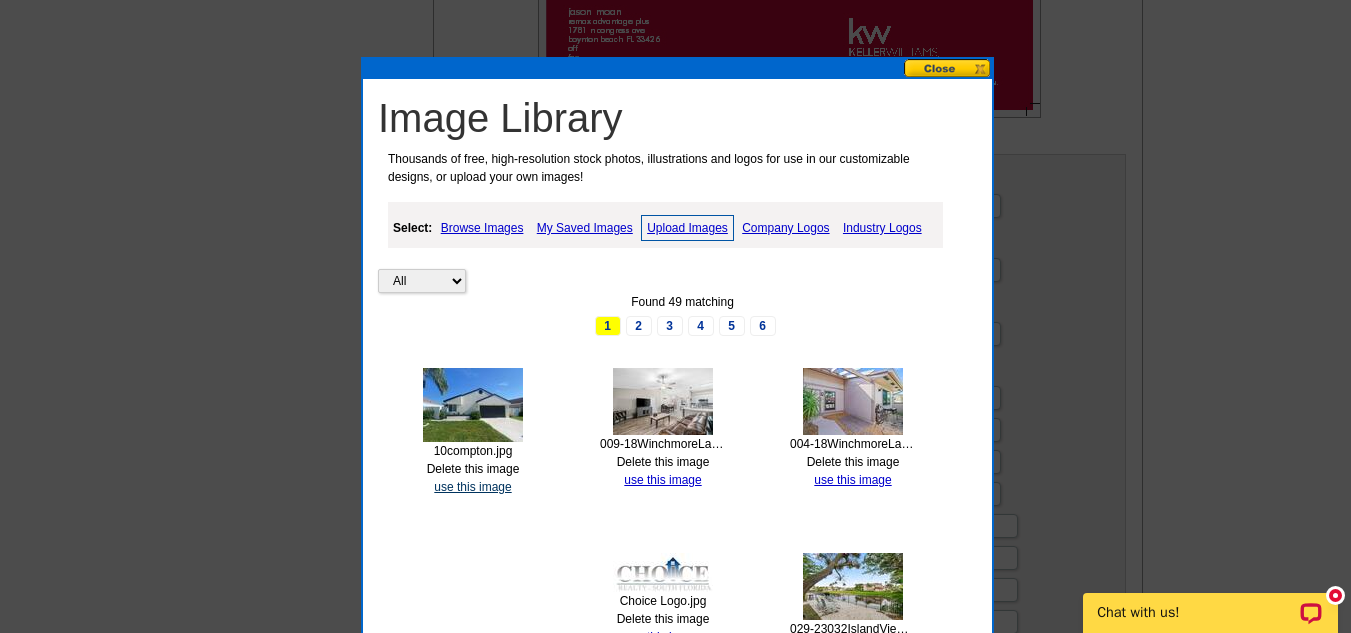 click on "use this image" at bounding box center (472, 487) 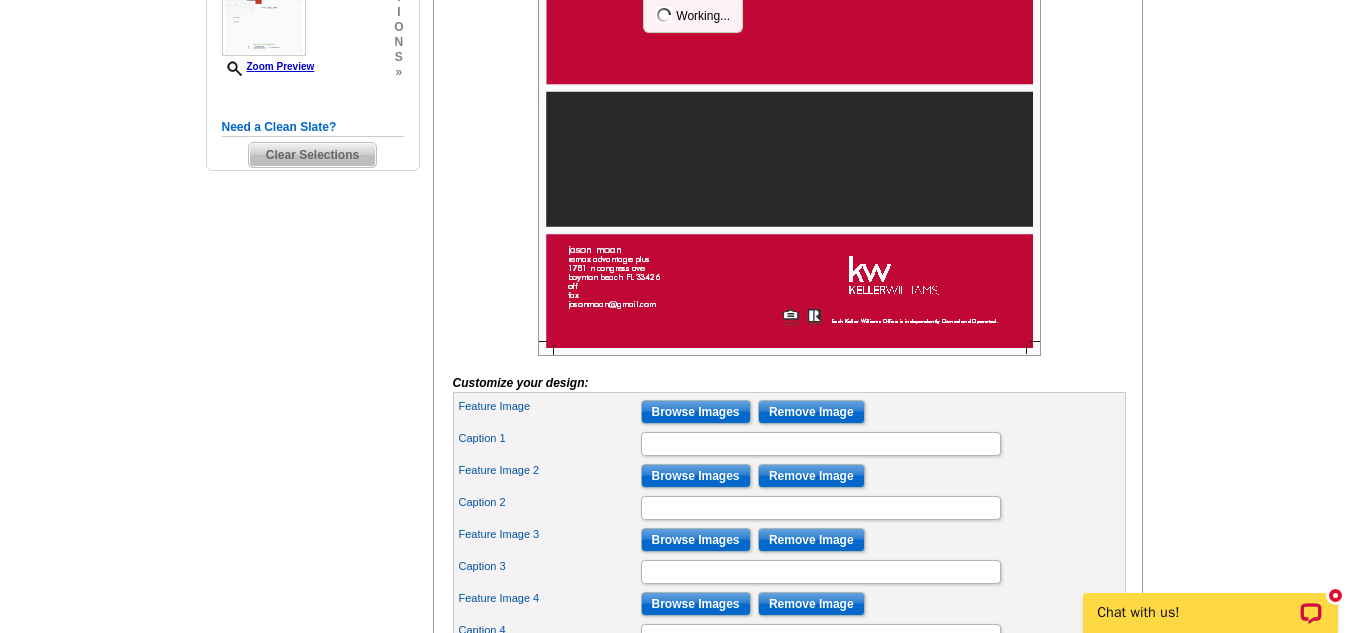 scroll, scrollTop: 685, scrollLeft: 0, axis: vertical 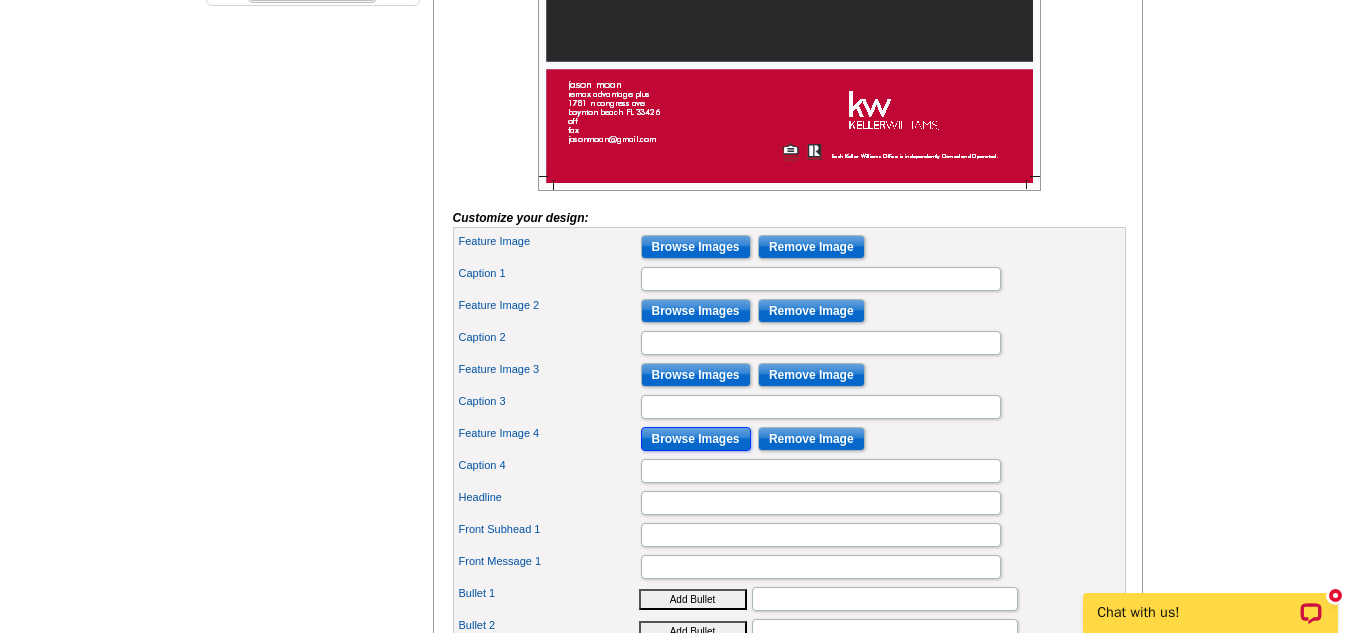 click on "Browse Images" at bounding box center [696, 439] 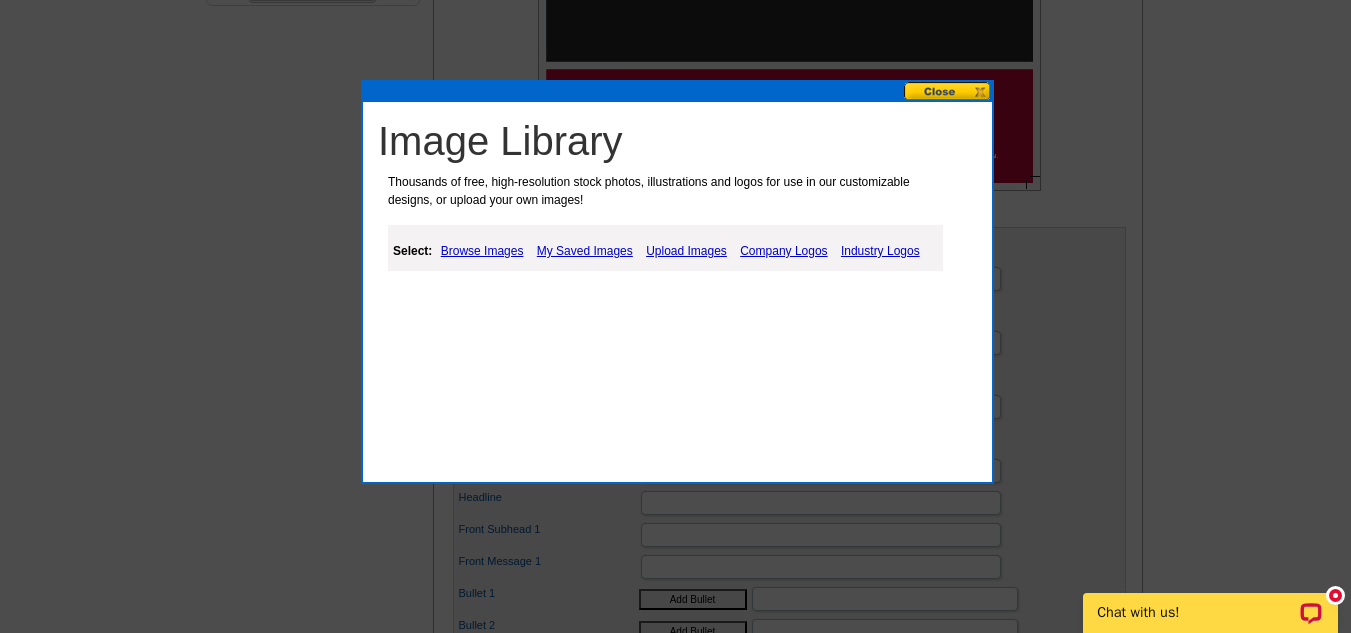 click on "Browse Images" at bounding box center (482, 251) 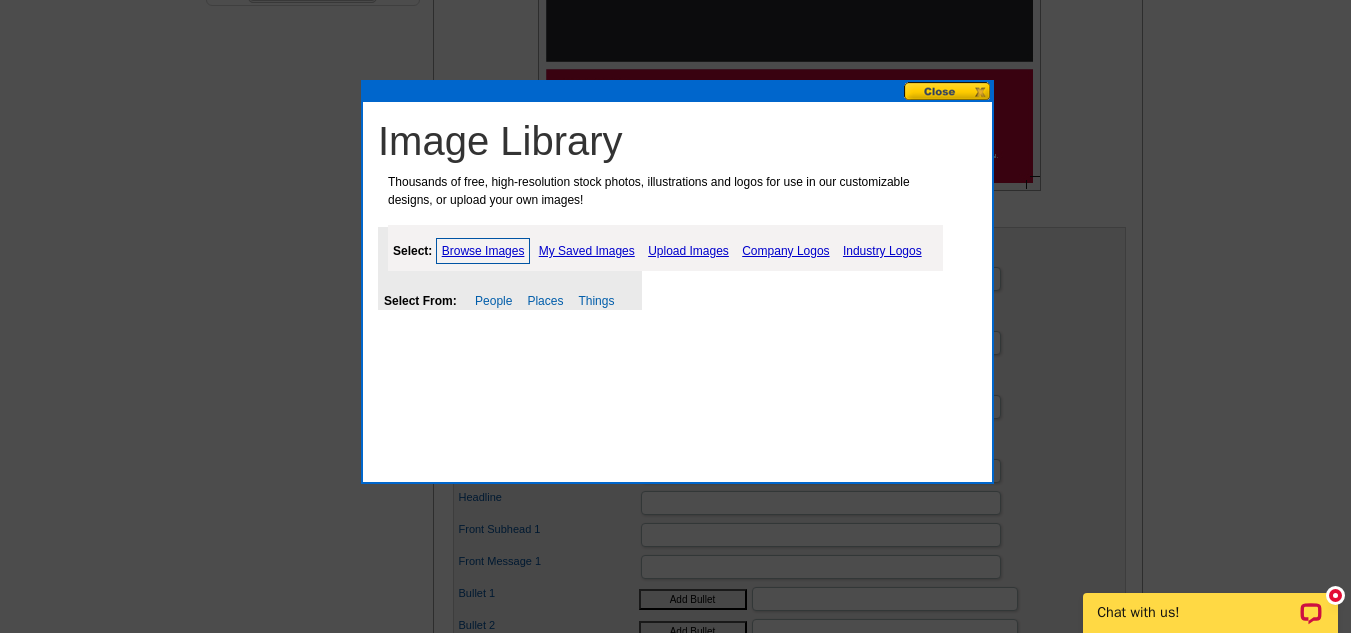 click on "Upload Images" at bounding box center (688, 251) 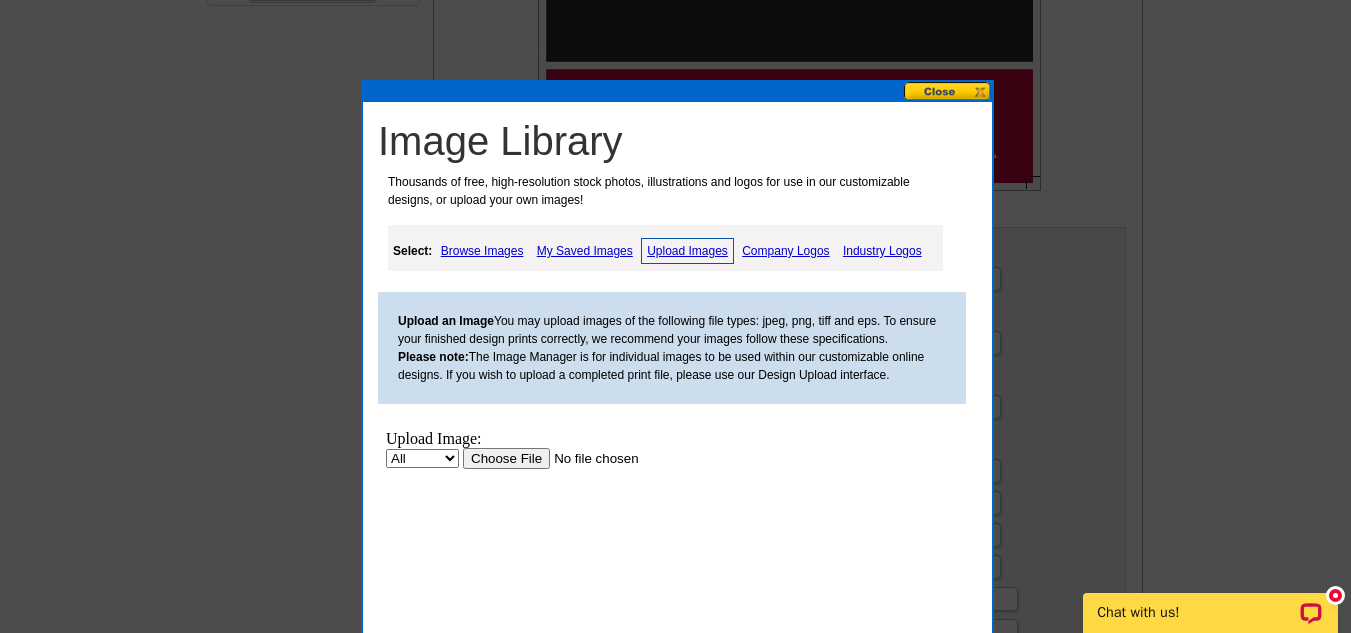 scroll, scrollTop: 0, scrollLeft: 0, axis: both 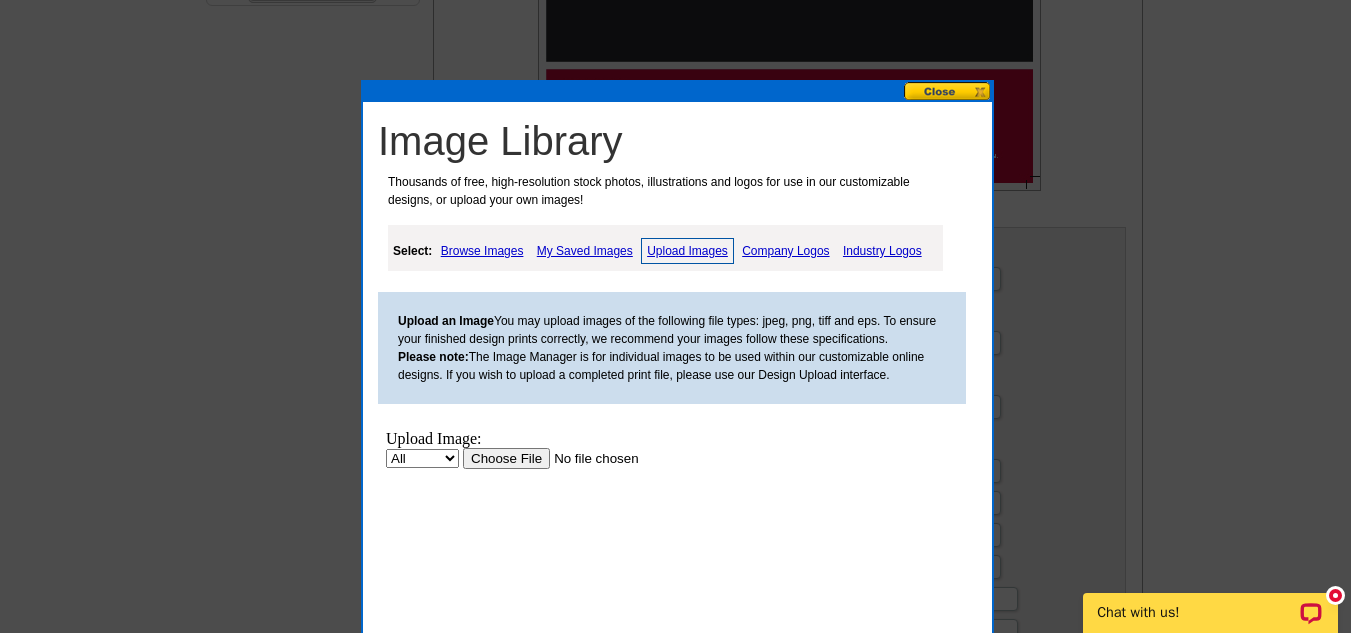 click at bounding box center [589, 458] 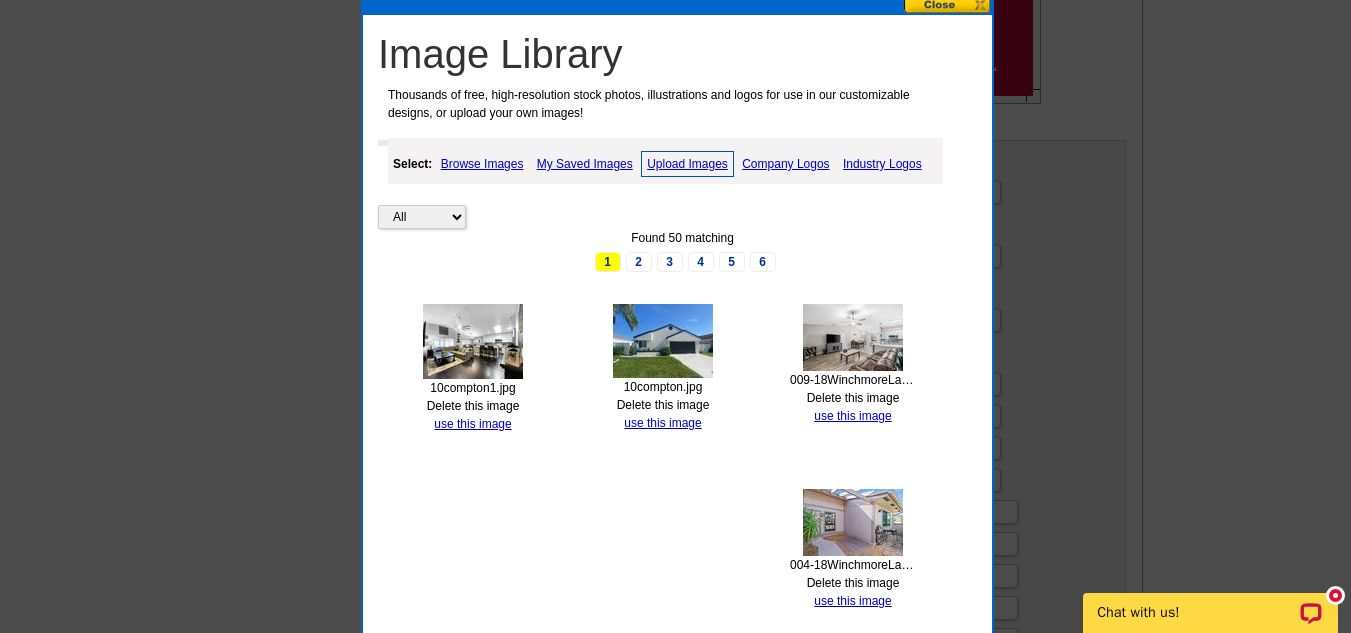 scroll, scrollTop: 895, scrollLeft: 0, axis: vertical 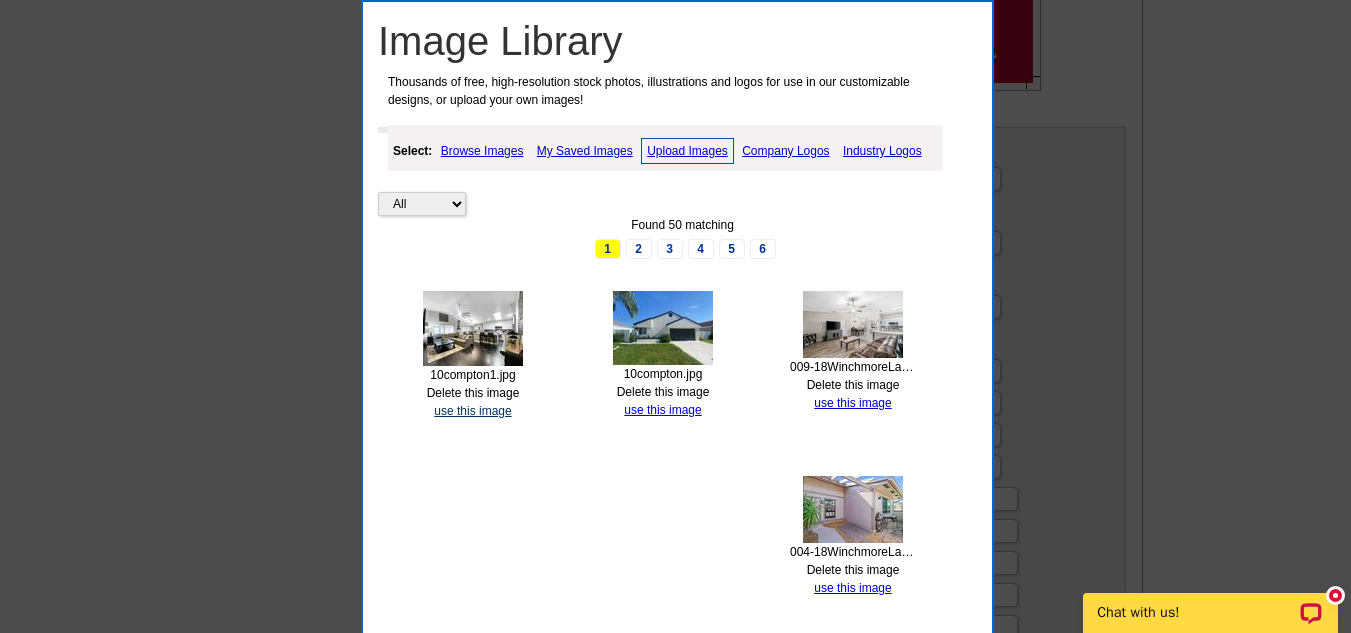 click on "use this image" at bounding box center (472, 411) 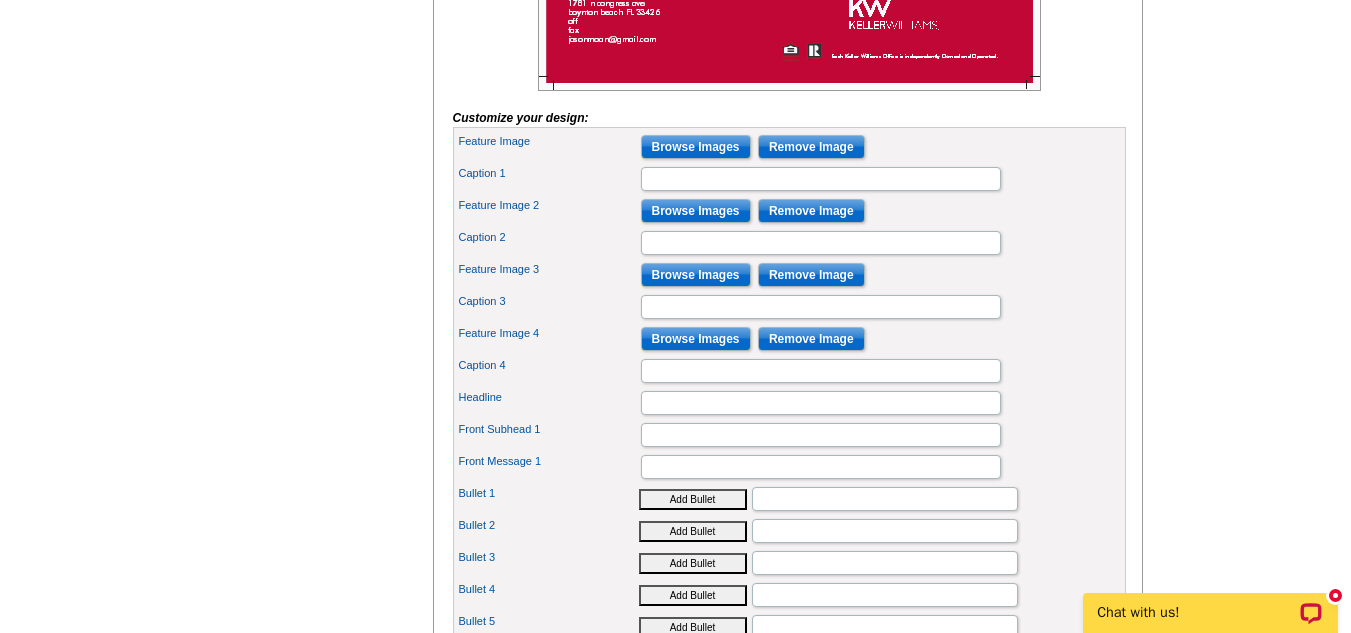 scroll, scrollTop: 0, scrollLeft: 0, axis: both 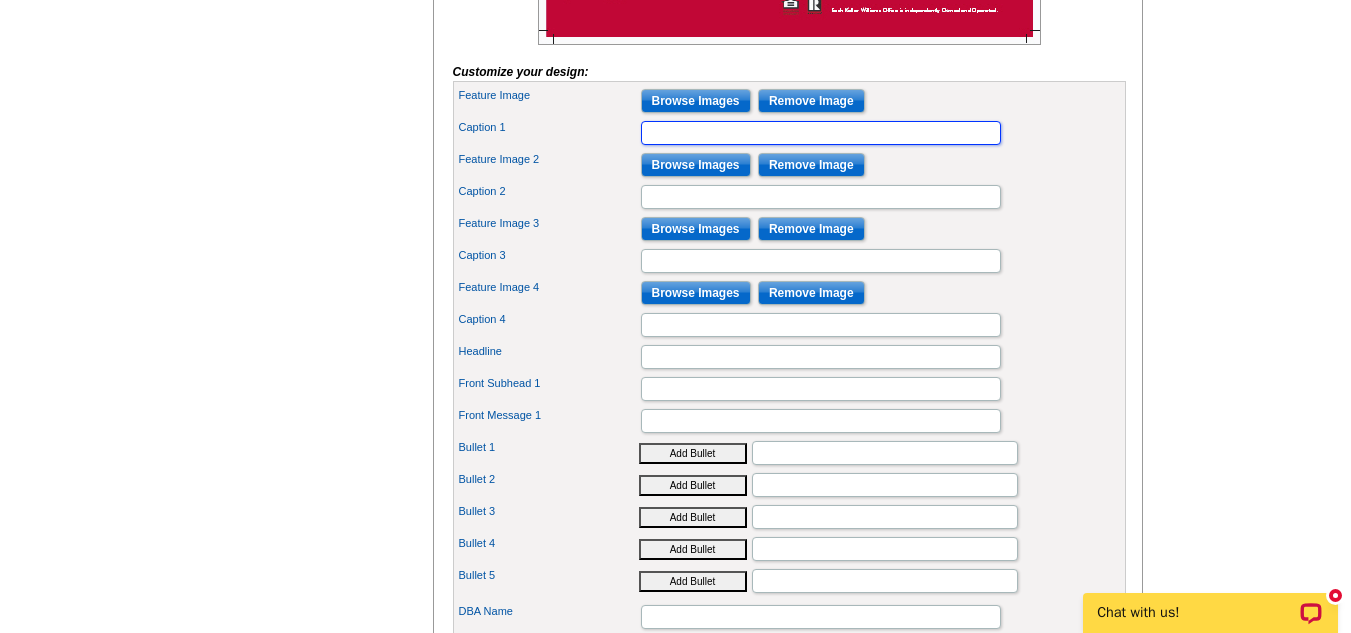click on "Caption 1" at bounding box center (821, 133) 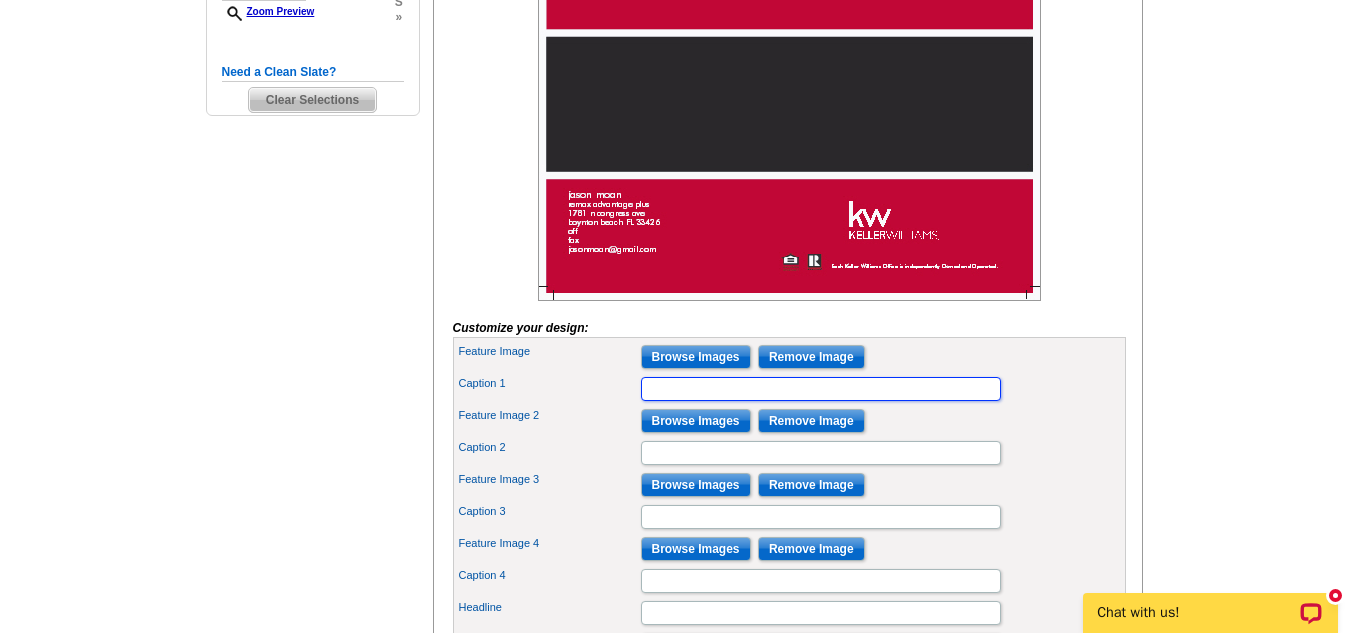 scroll, scrollTop: 704, scrollLeft: 0, axis: vertical 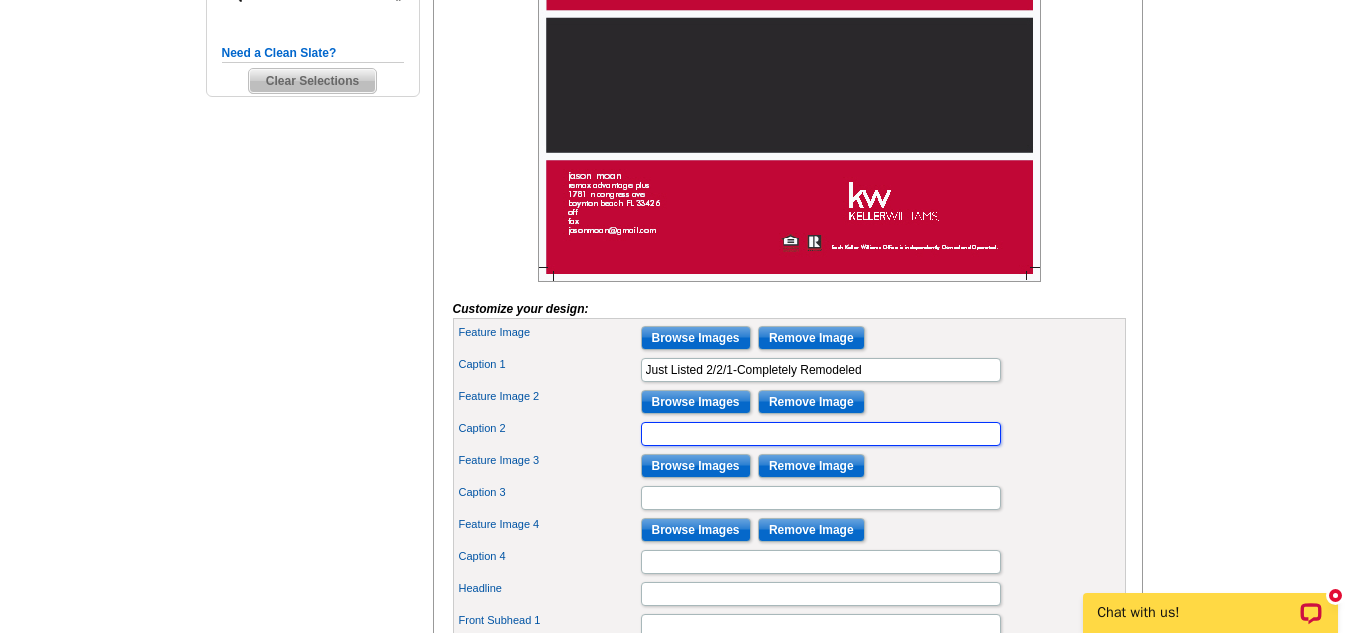 click on "Caption 2" at bounding box center [821, 434] 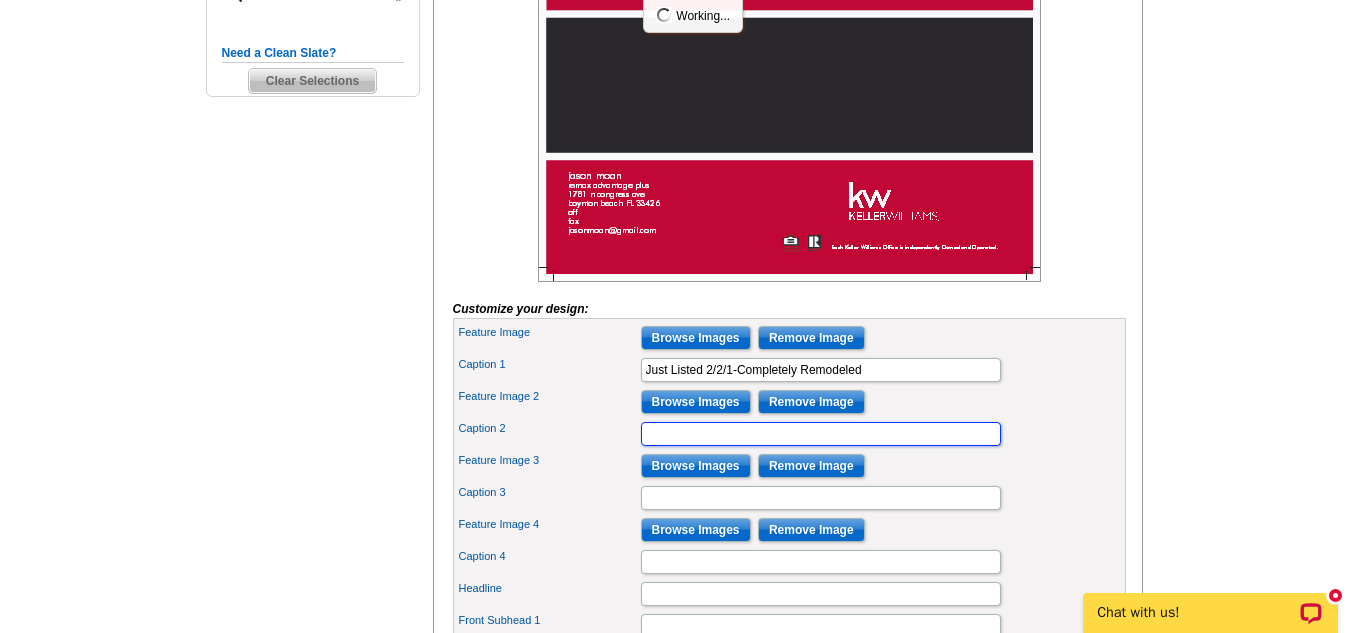 scroll, scrollTop: 0, scrollLeft: 0, axis: both 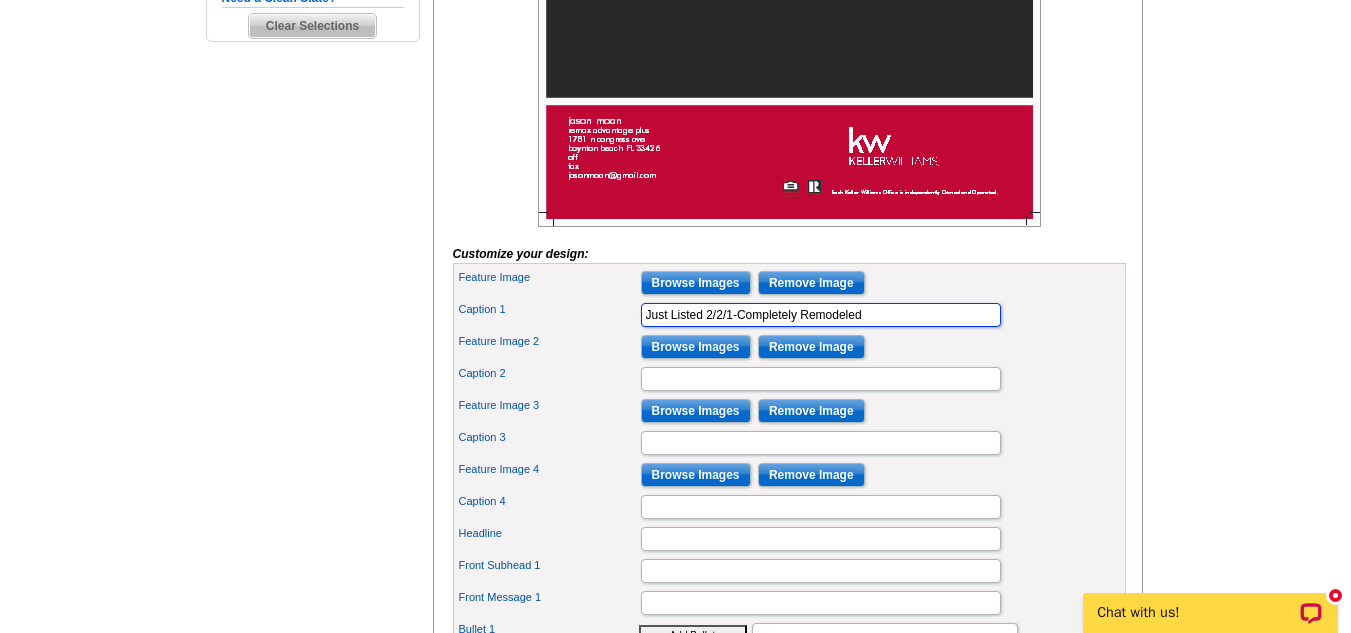 click on "Just Listed 2/2/1-Completely Remodeled" at bounding box center [821, 315] 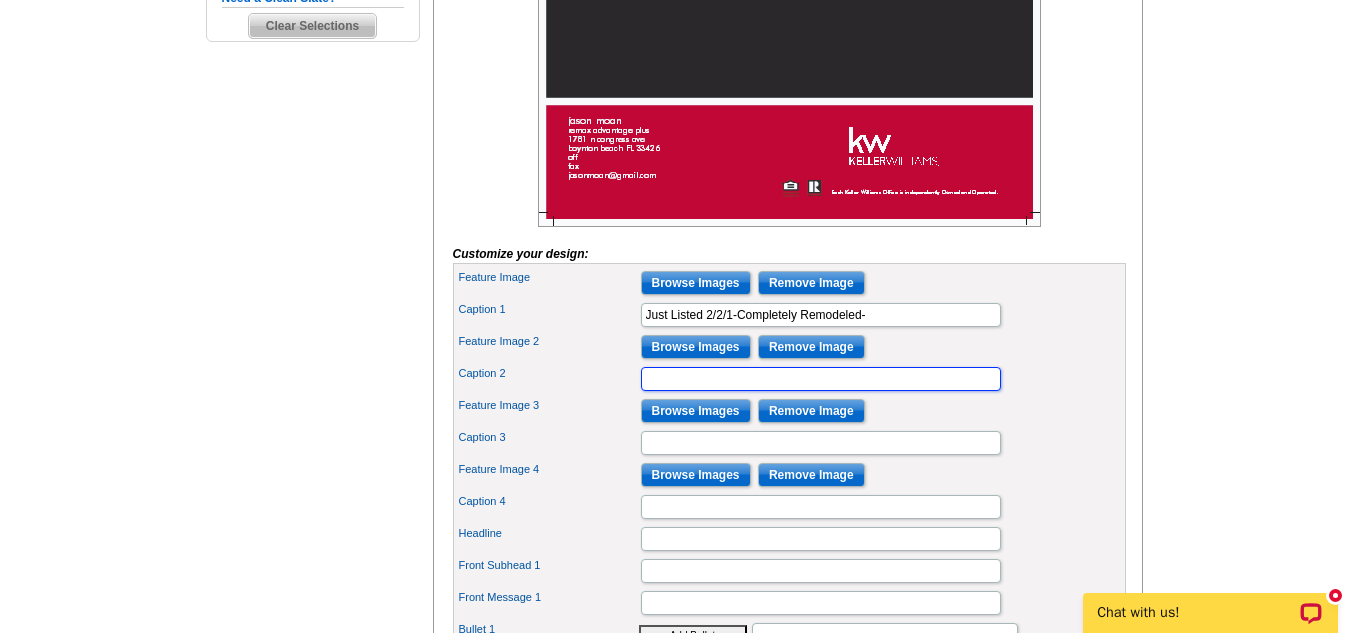 click on "Caption 2" at bounding box center [821, 379] 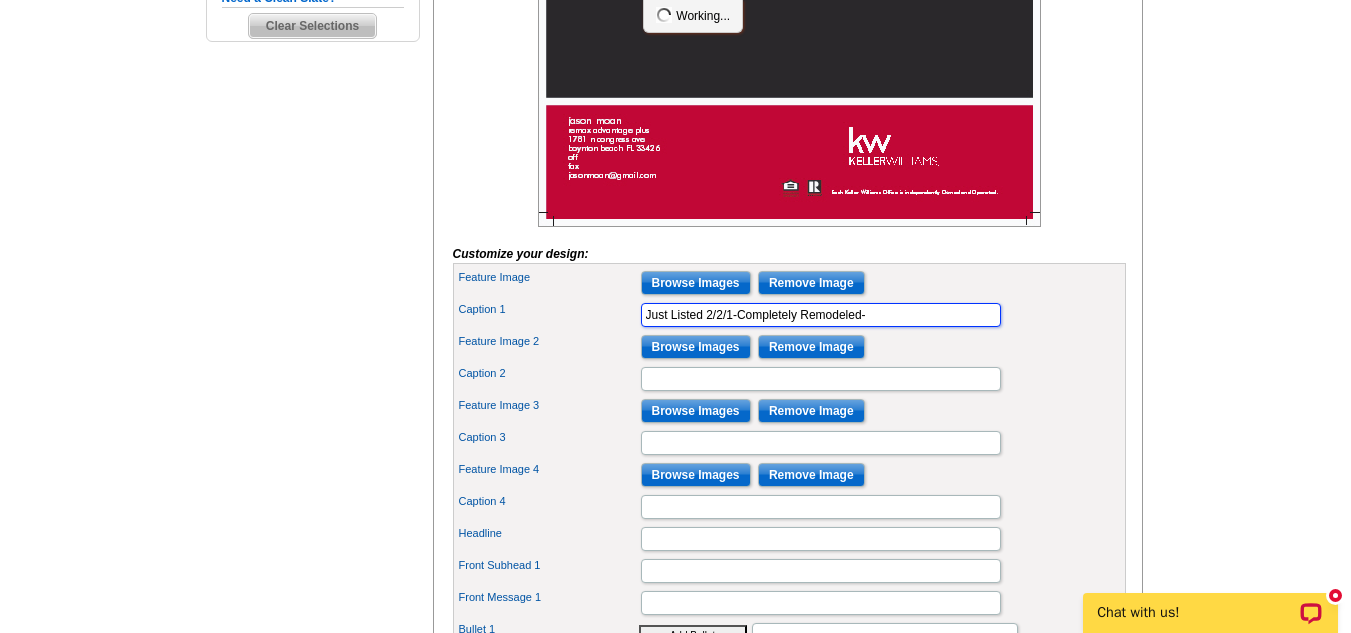 drag, startPoint x: 707, startPoint y: 349, endPoint x: 918, endPoint y: 337, distance: 211.34096 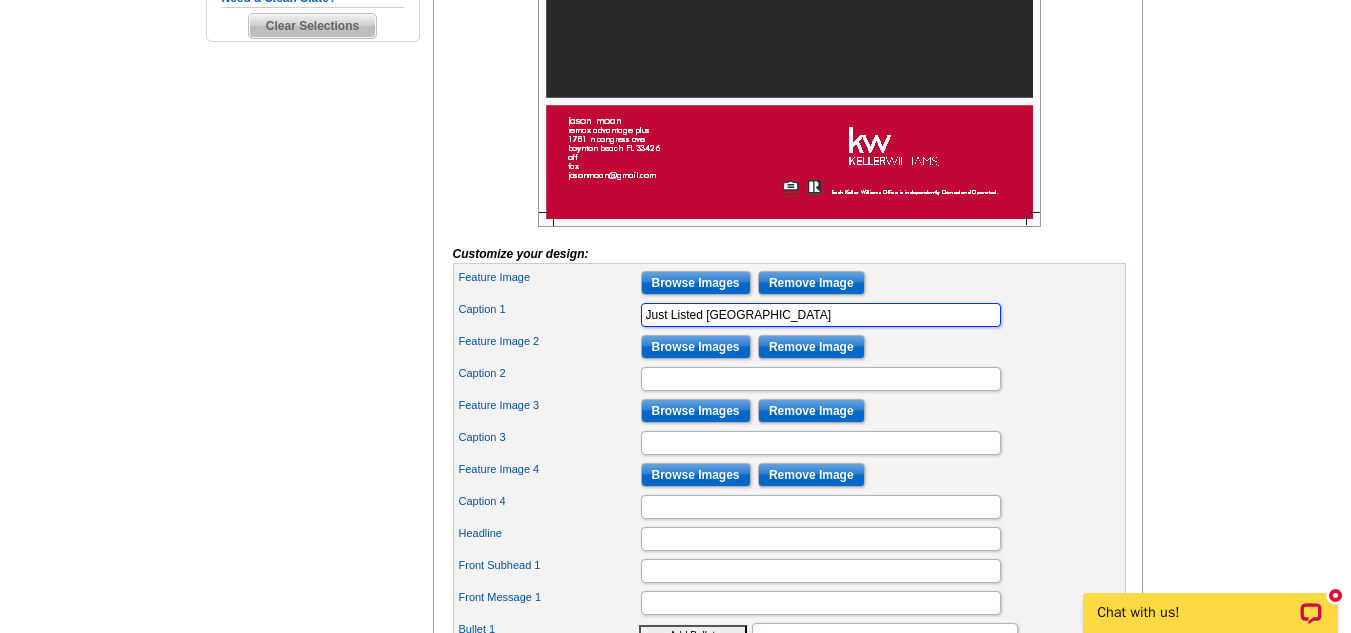 click on "Just Listed Boynton Lakes Townhome" at bounding box center (821, 315) 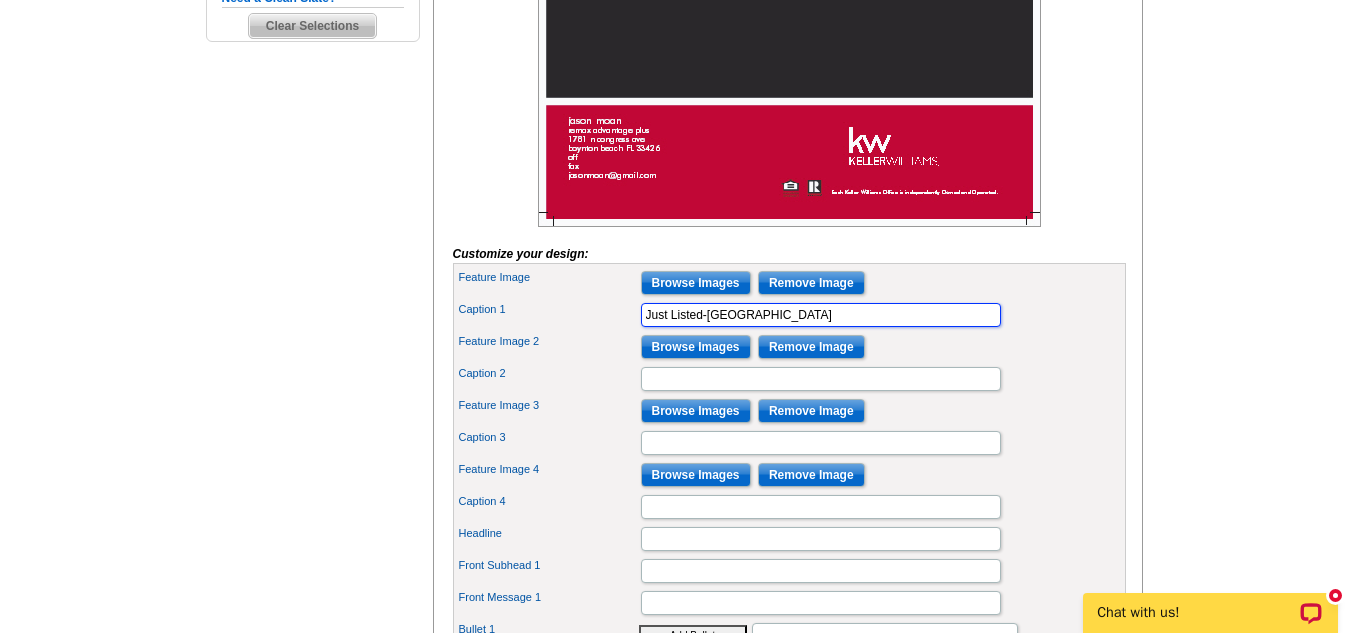 click on "Just Listed-Boynton Lakes Townhome" at bounding box center (821, 315) 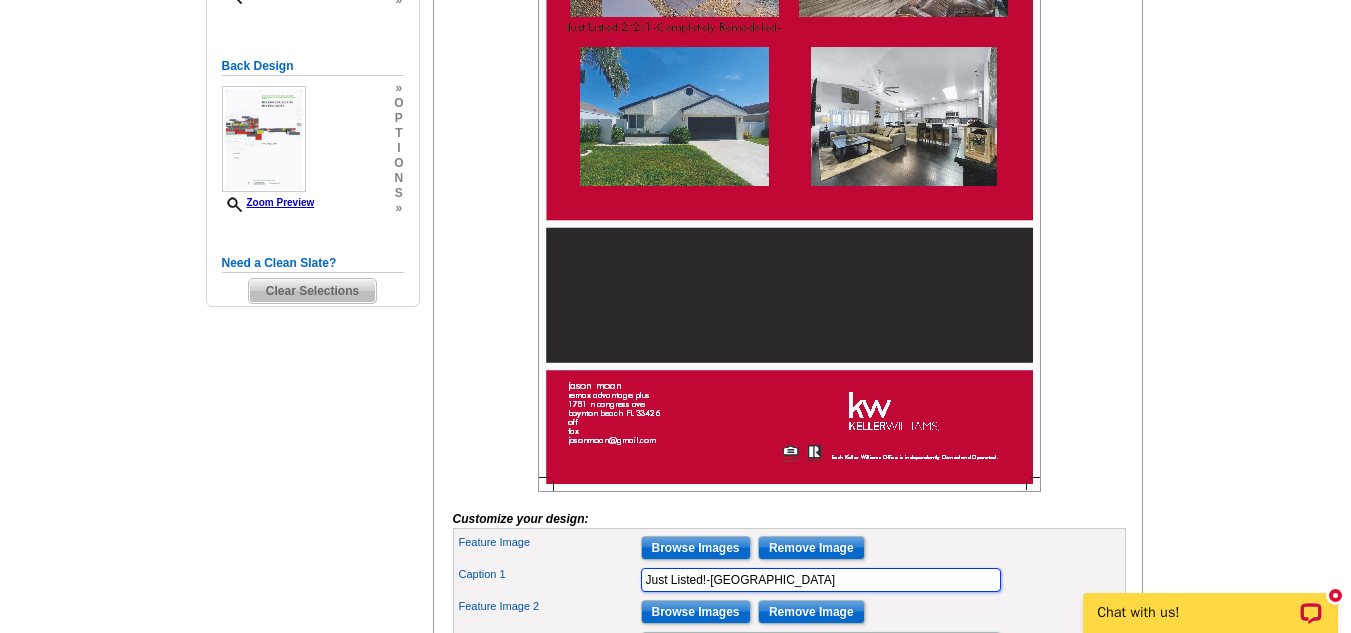 scroll, scrollTop: 480, scrollLeft: 0, axis: vertical 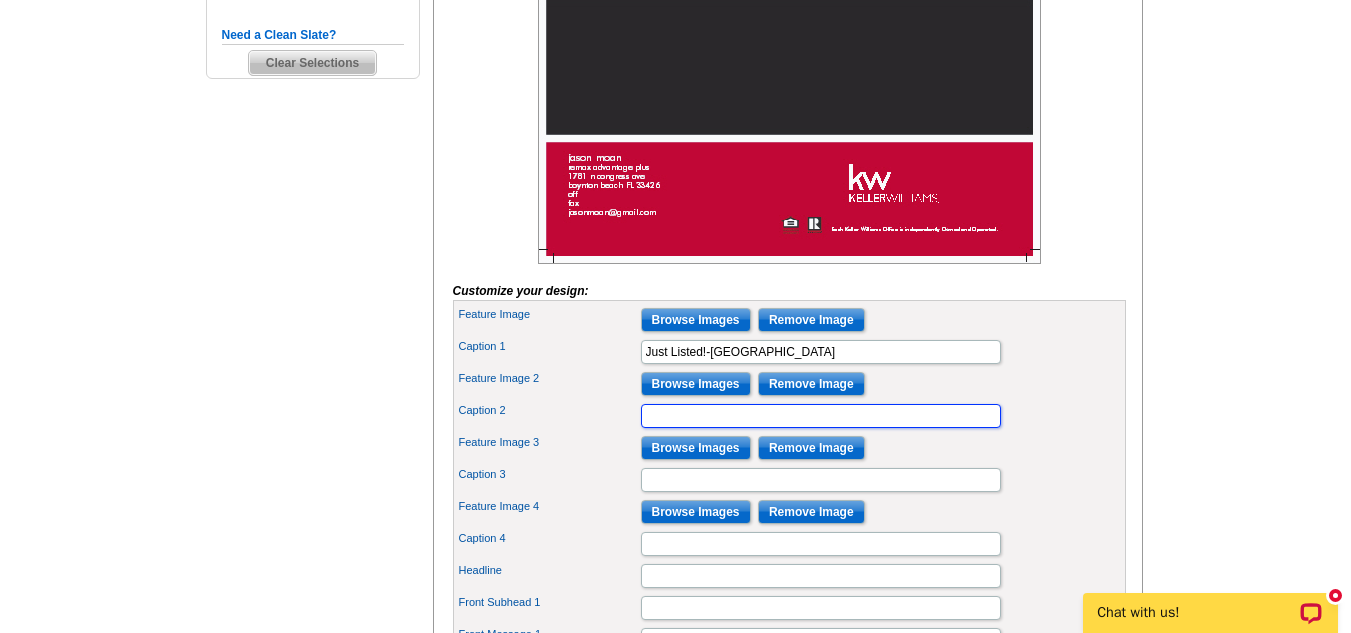 click on "Caption 2" at bounding box center [821, 416] 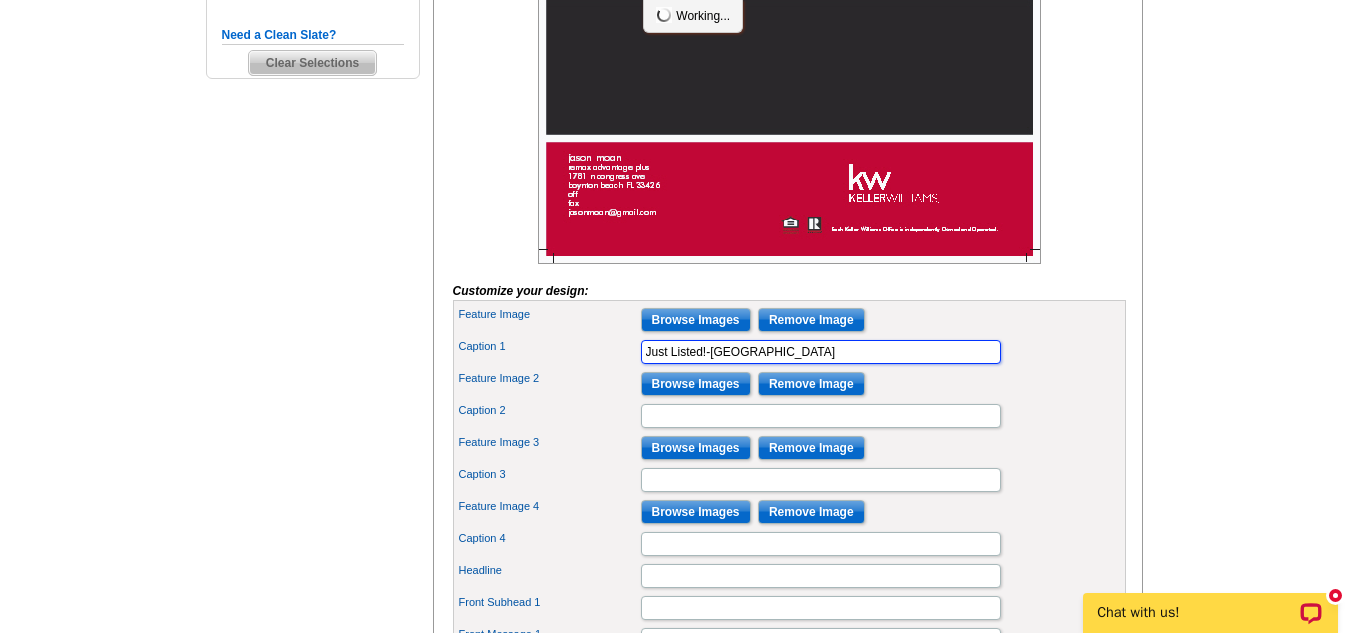 click on "Just Listed!-Boynton Lakes Townhome" at bounding box center [821, 352] 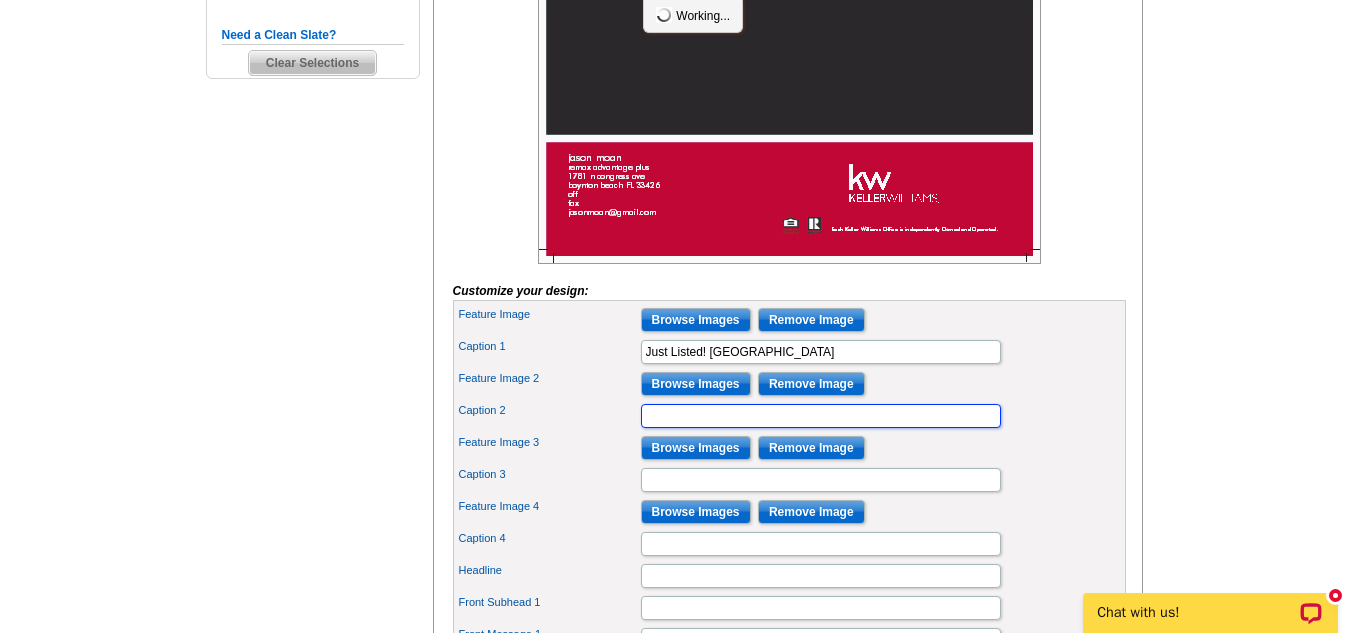 click on "Caption 2" at bounding box center [821, 416] 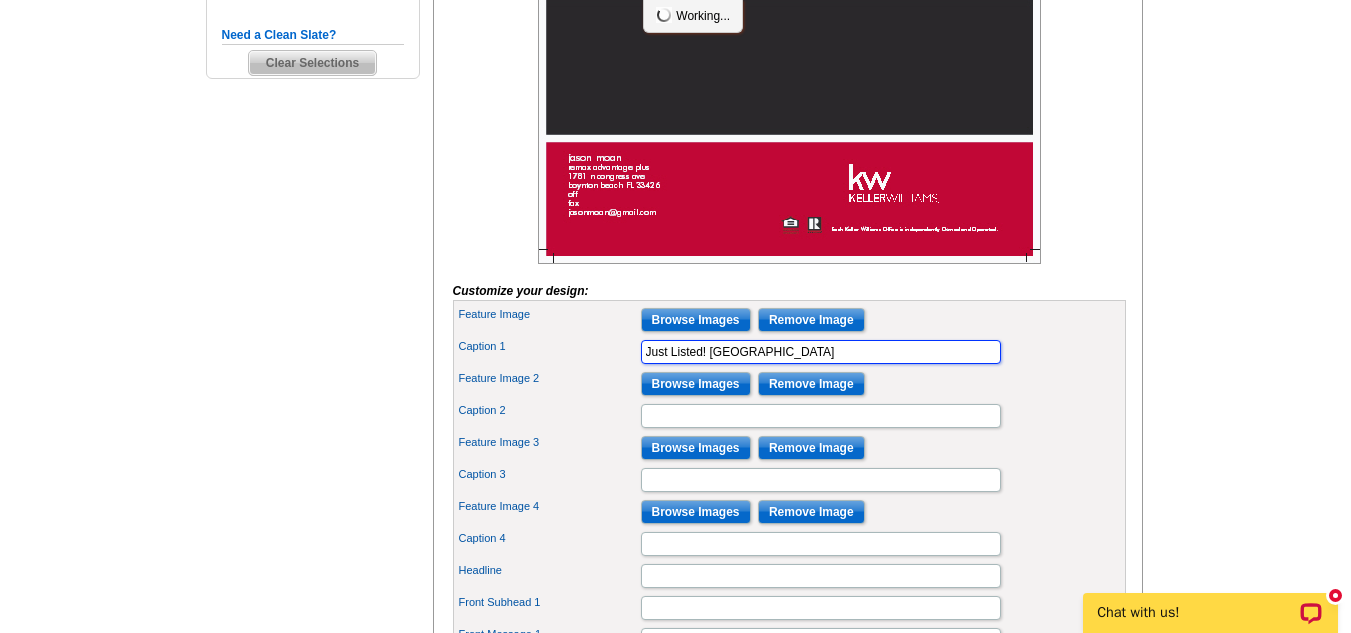 click on "Just Listed! Boynton Lakes Townhome" at bounding box center [821, 352] 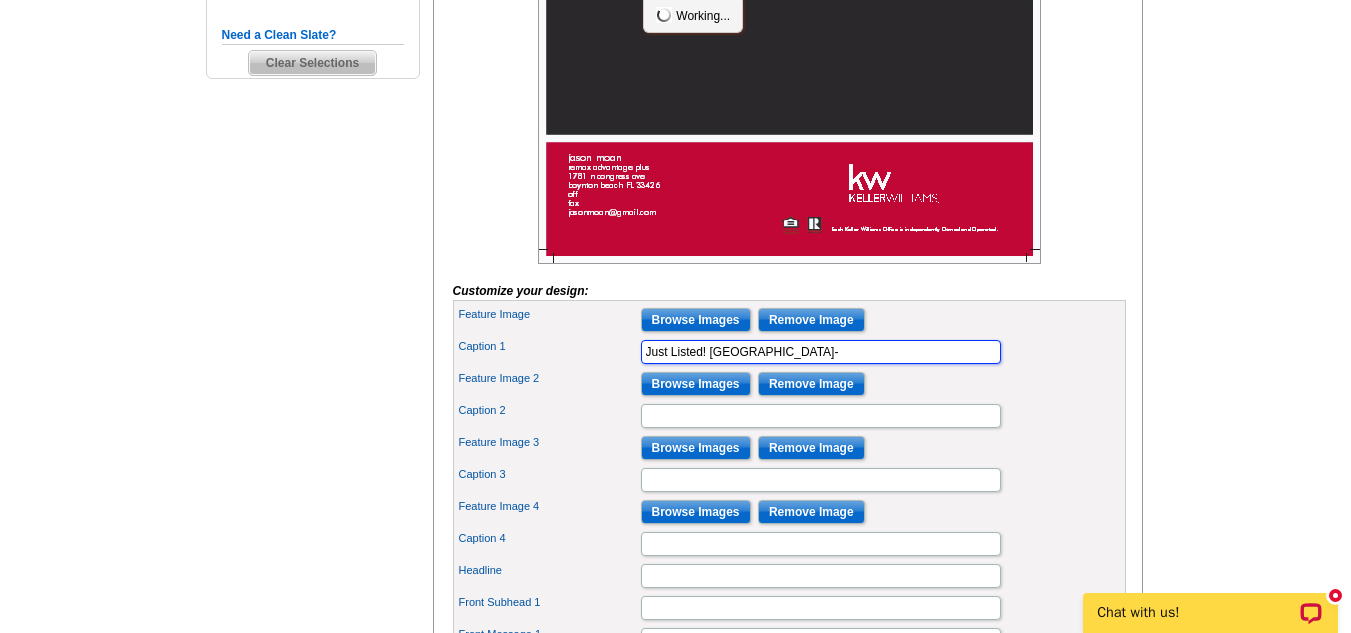 type on "Just Listed! Boynton Lakes Townhome-" 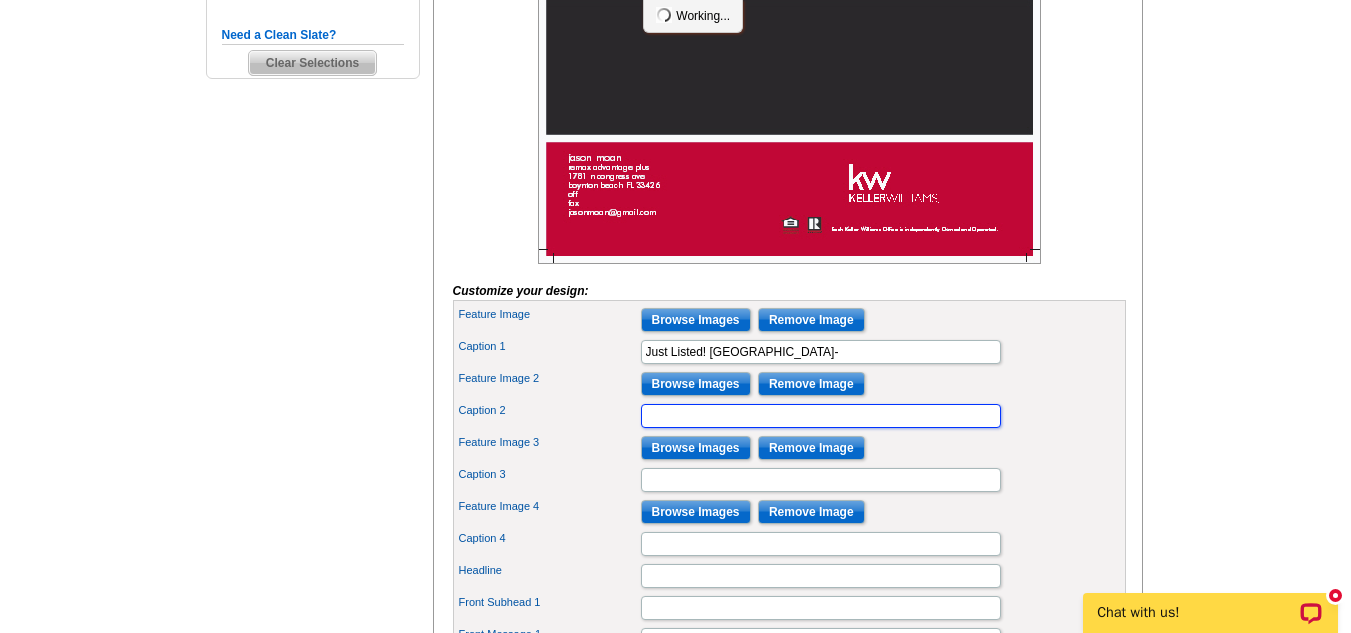 click on "Caption 2" at bounding box center (821, 416) 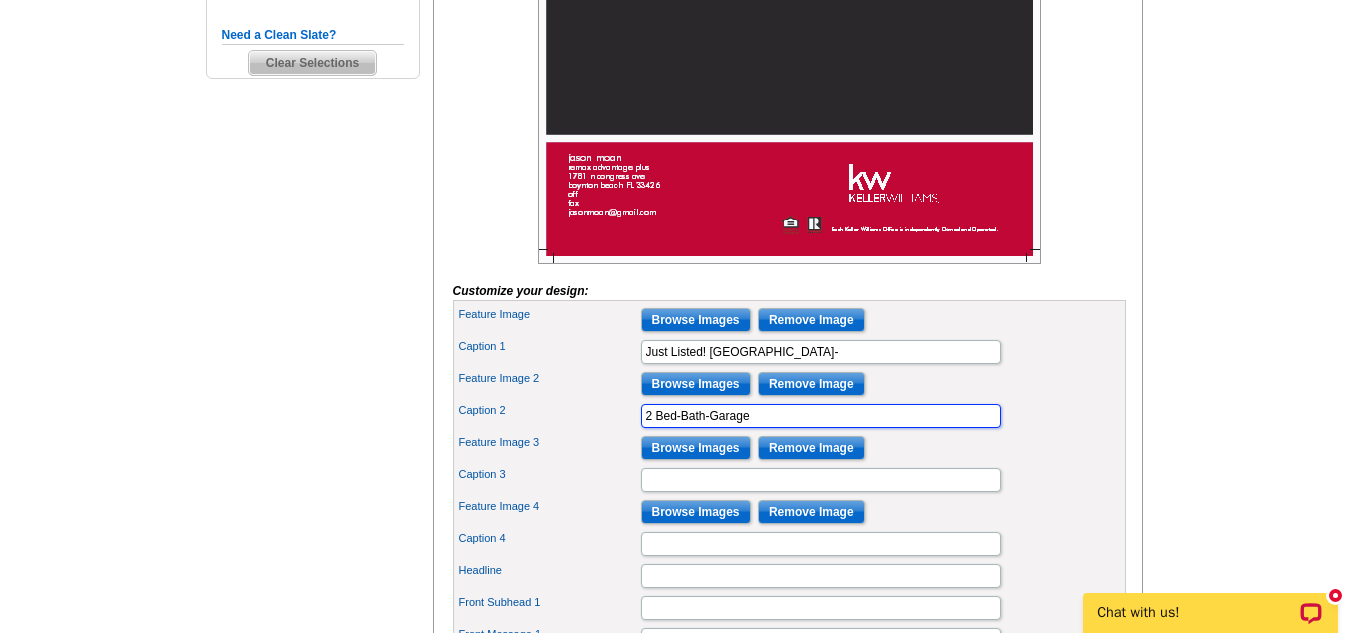 click on "2 Bed-Bath-Garage" at bounding box center [821, 416] 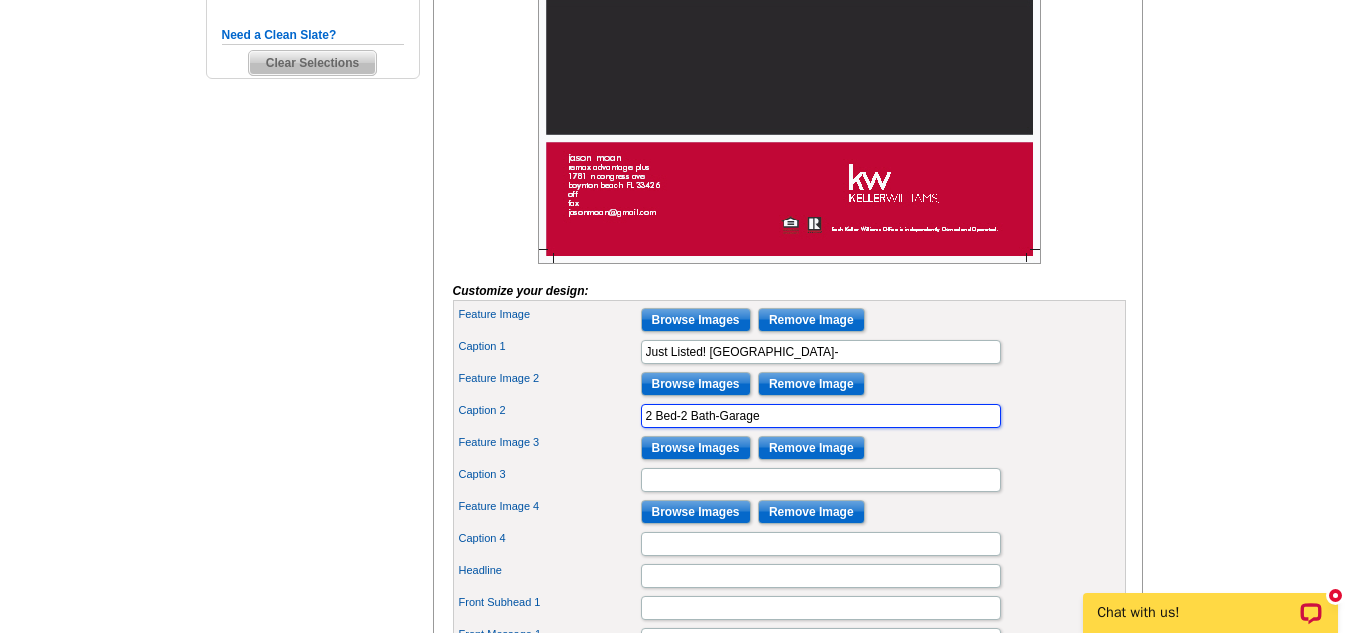 click on "2 Bed-2 Bath-Garage" at bounding box center (821, 416) 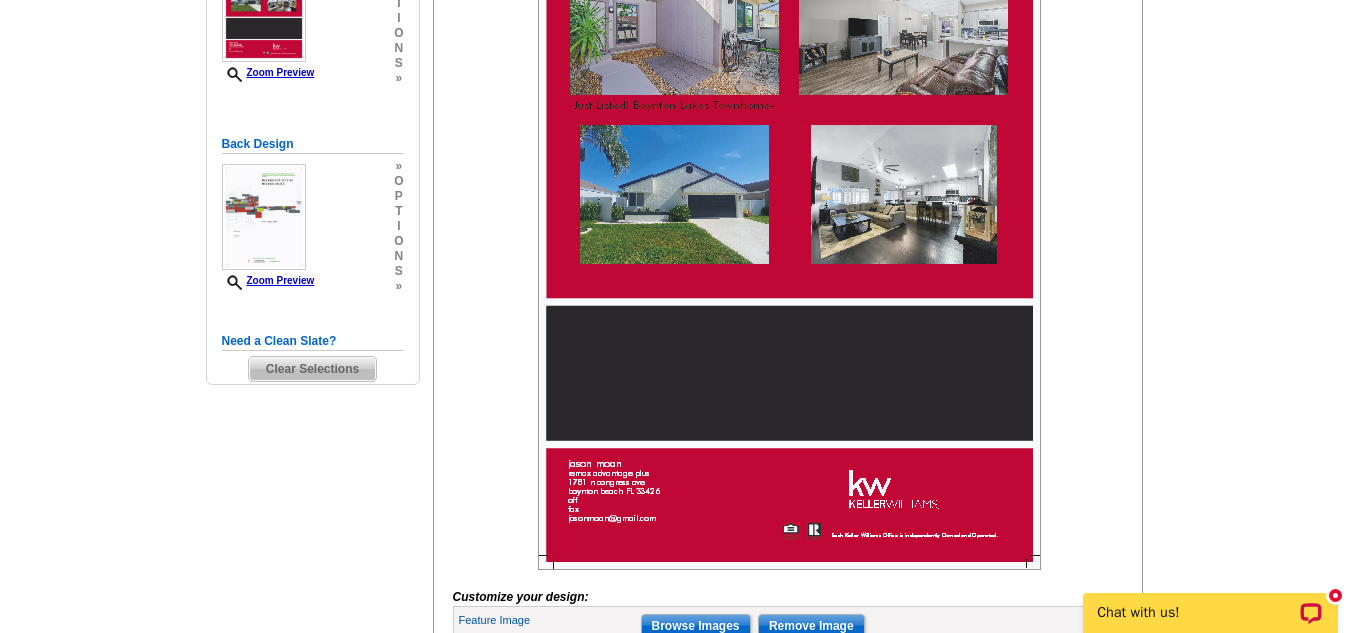 scroll, scrollTop: 425, scrollLeft: 0, axis: vertical 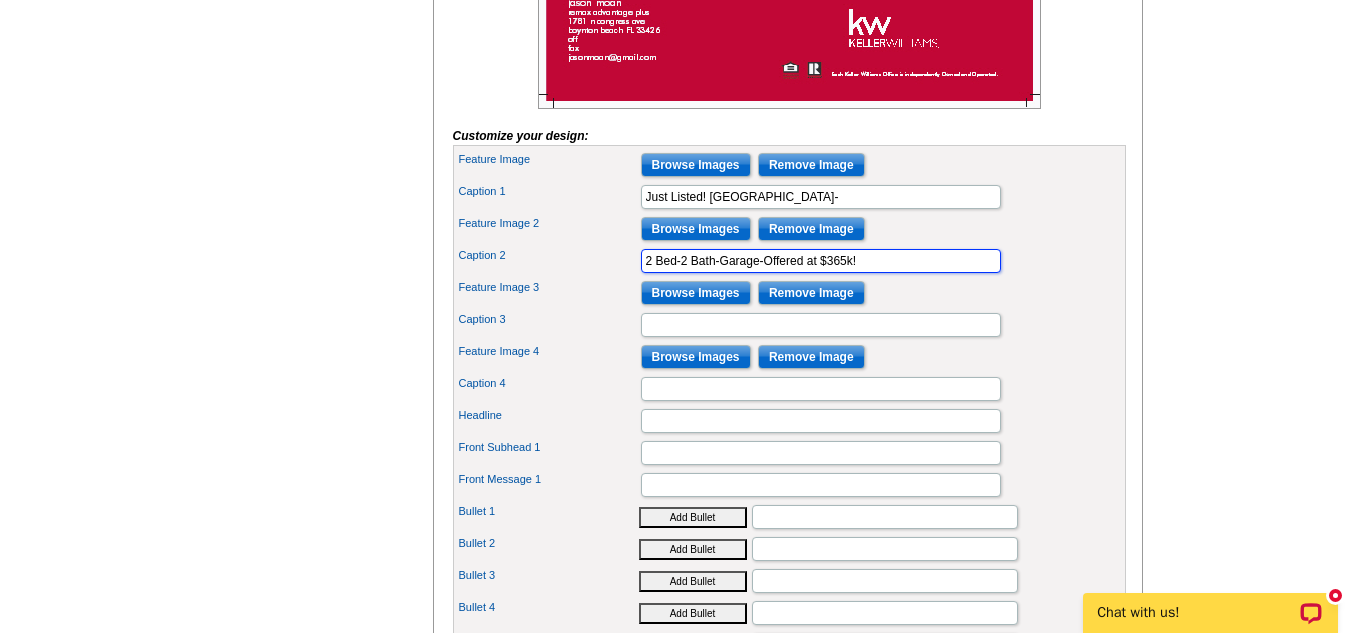 click on "2 Bed-2 Bath-Garage-Offered at $365k!" at bounding box center (821, 261) 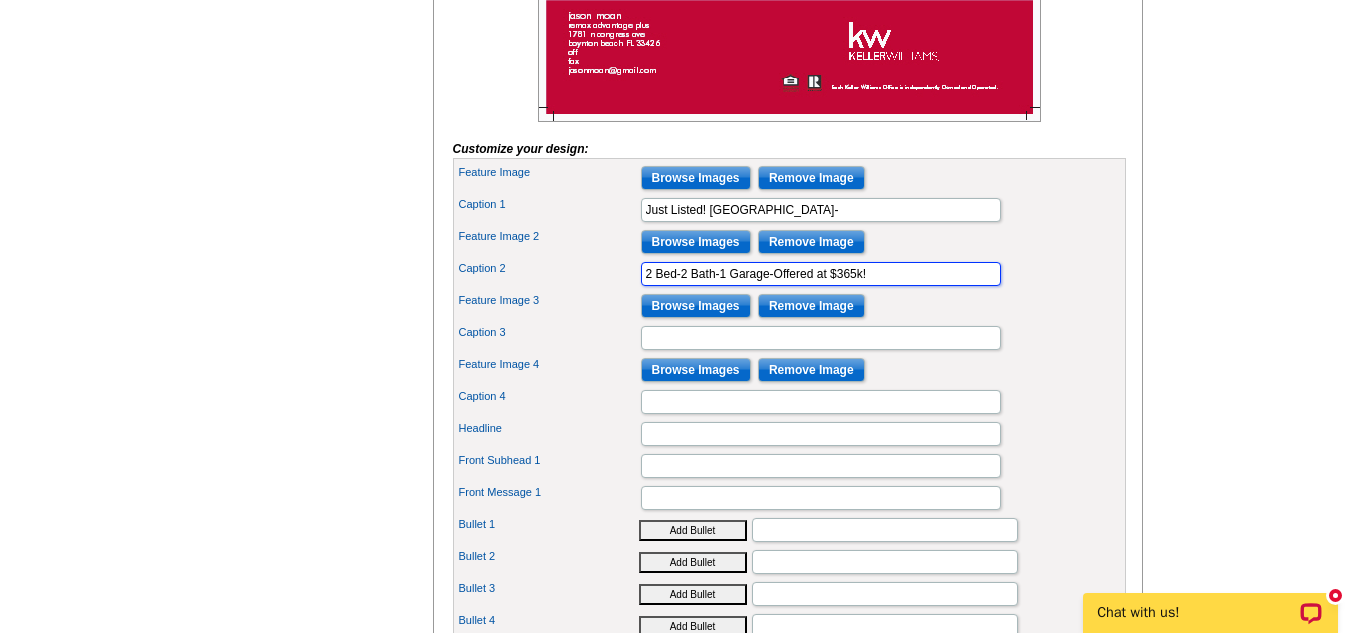 scroll, scrollTop: 868, scrollLeft: 0, axis: vertical 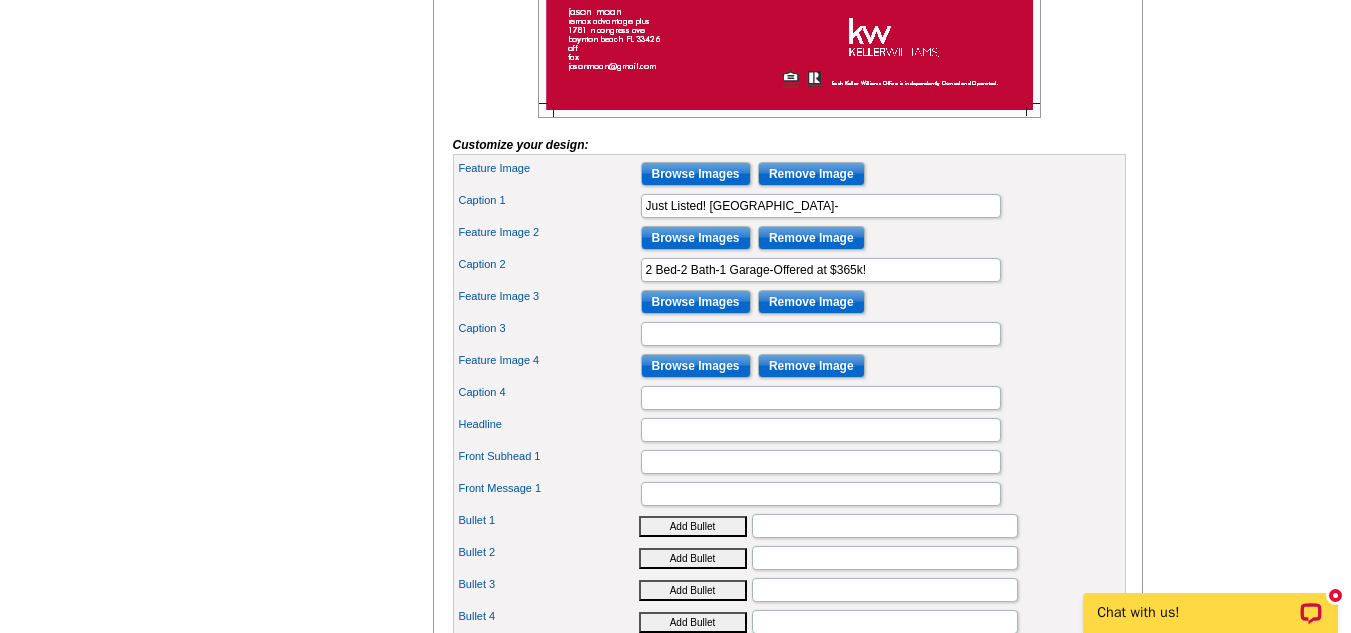 click on "Caption 3" at bounding box center (789, 334) 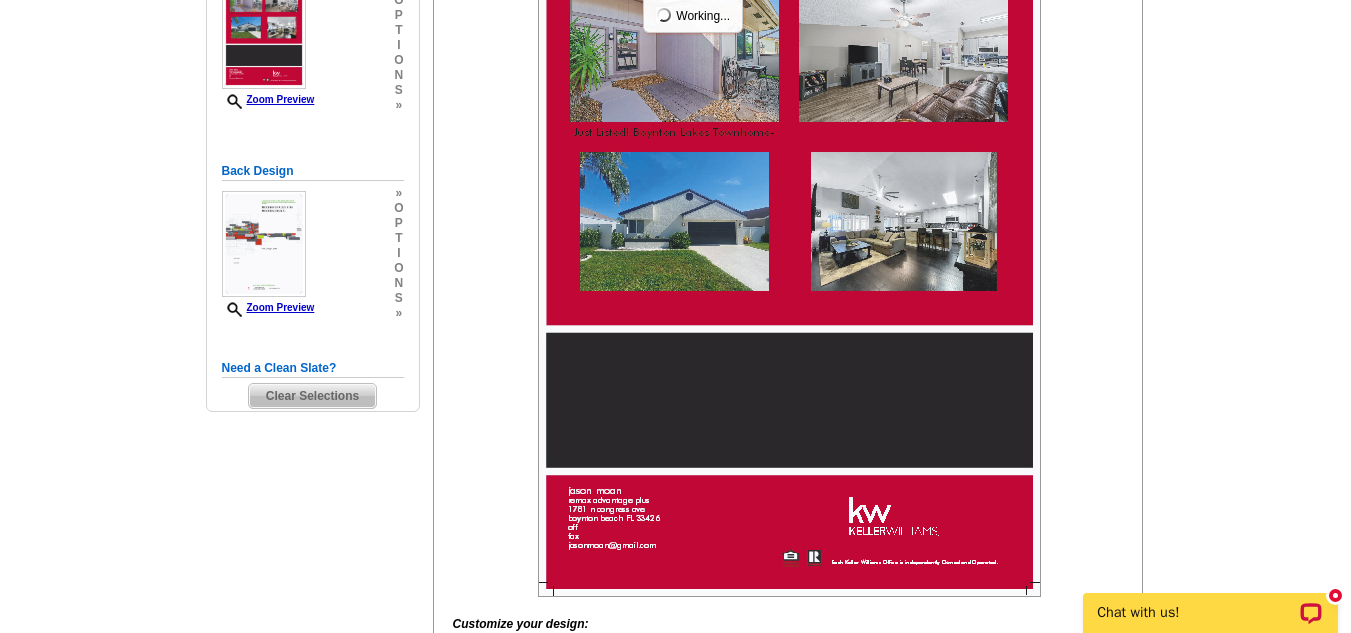 scroll, scrollTop: 393, scrollLeft: 0, axis: vertical 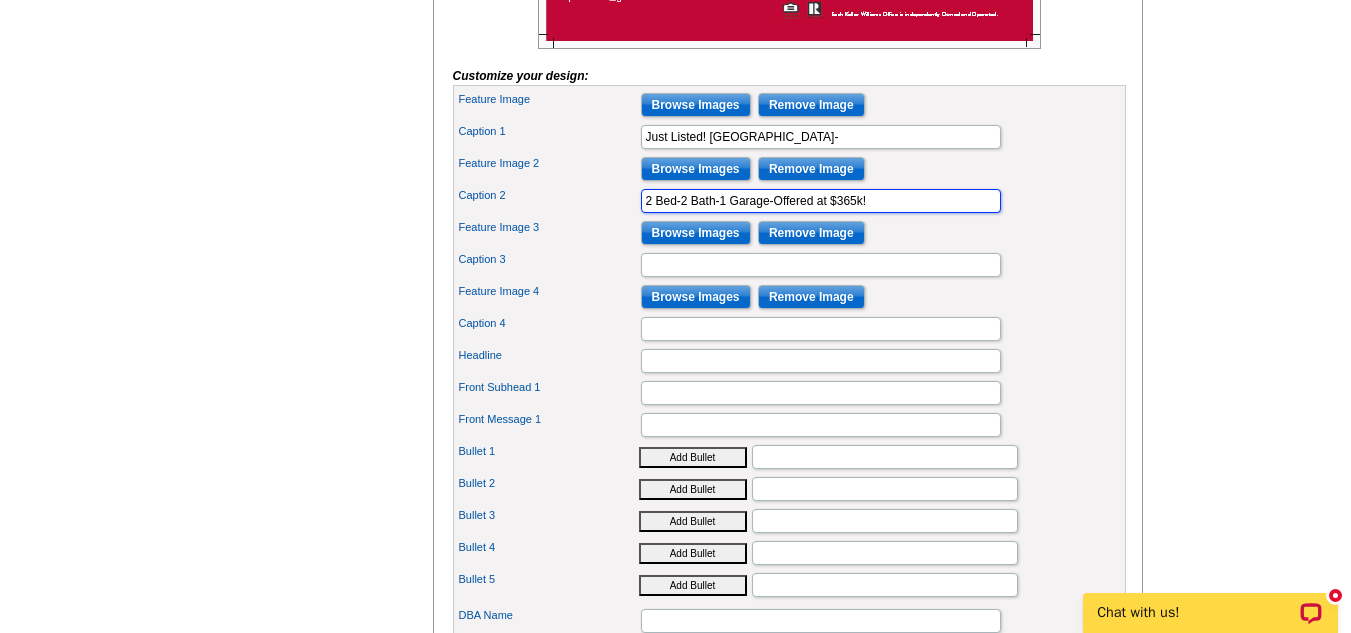 drag, startPoint x: 773, startPoint y: 243, endPoint x: 475, endPoint y: 250, distance: 298.0822 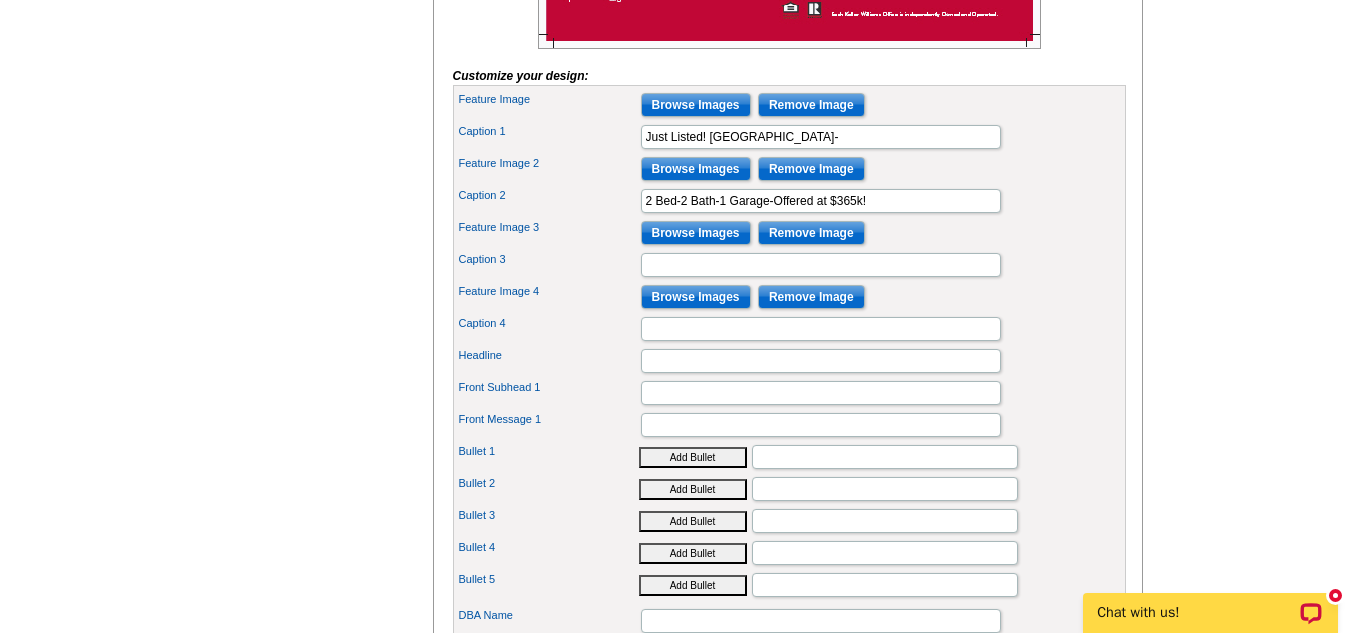 click on "Caption 2
2 Bed-2 Bath-1 Garage-Offered at $365k!" at bounding box center [789, 201] 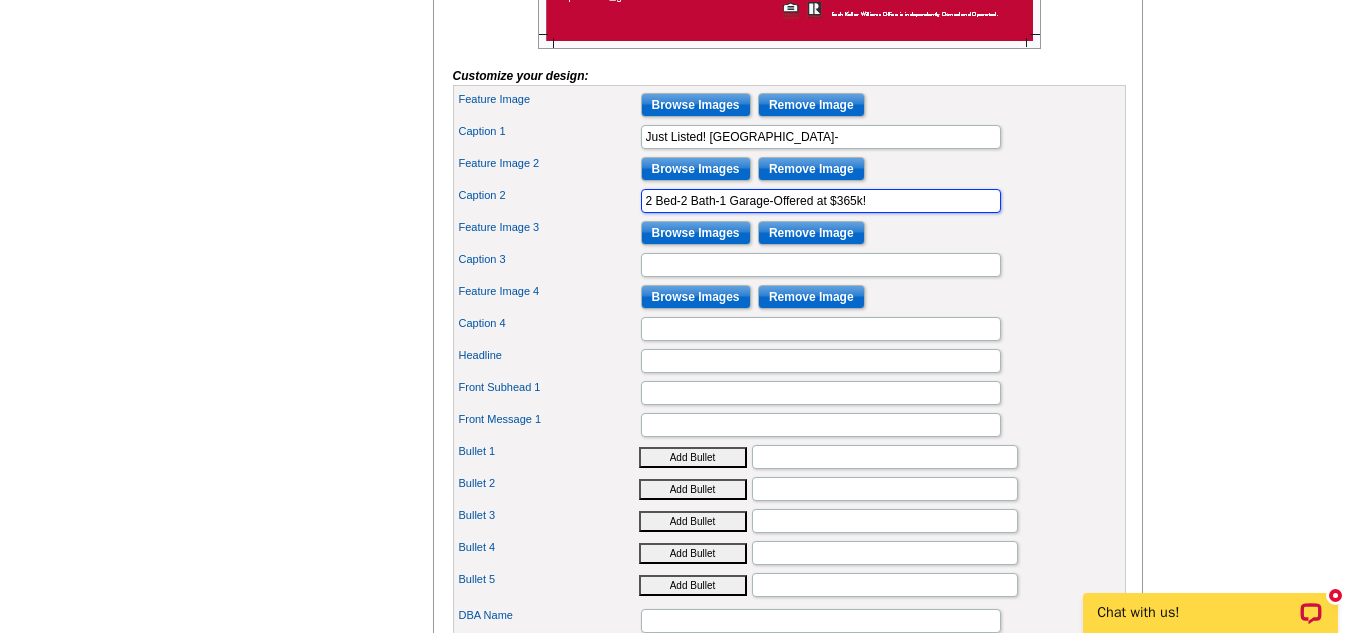 drag, startPoint x: 773, startPoint y: 232, endPoint x: 526, endPoint y: 212, distance: 247.8084 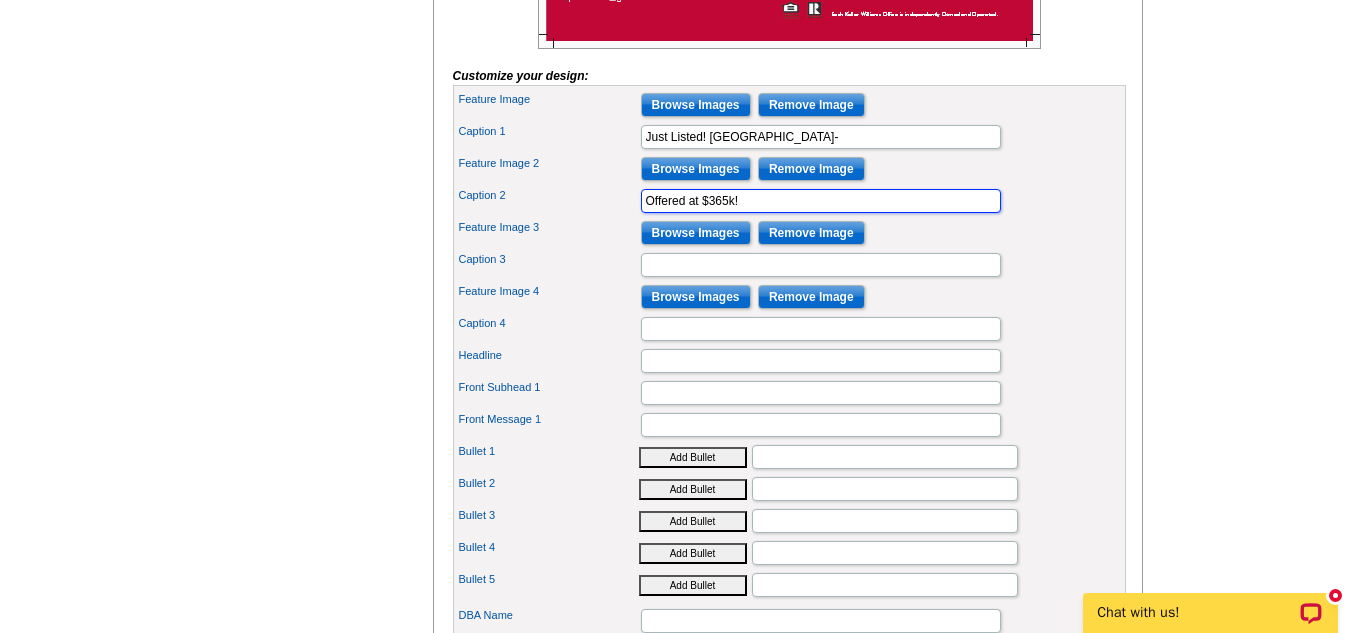 type on "Offered at $365k!" 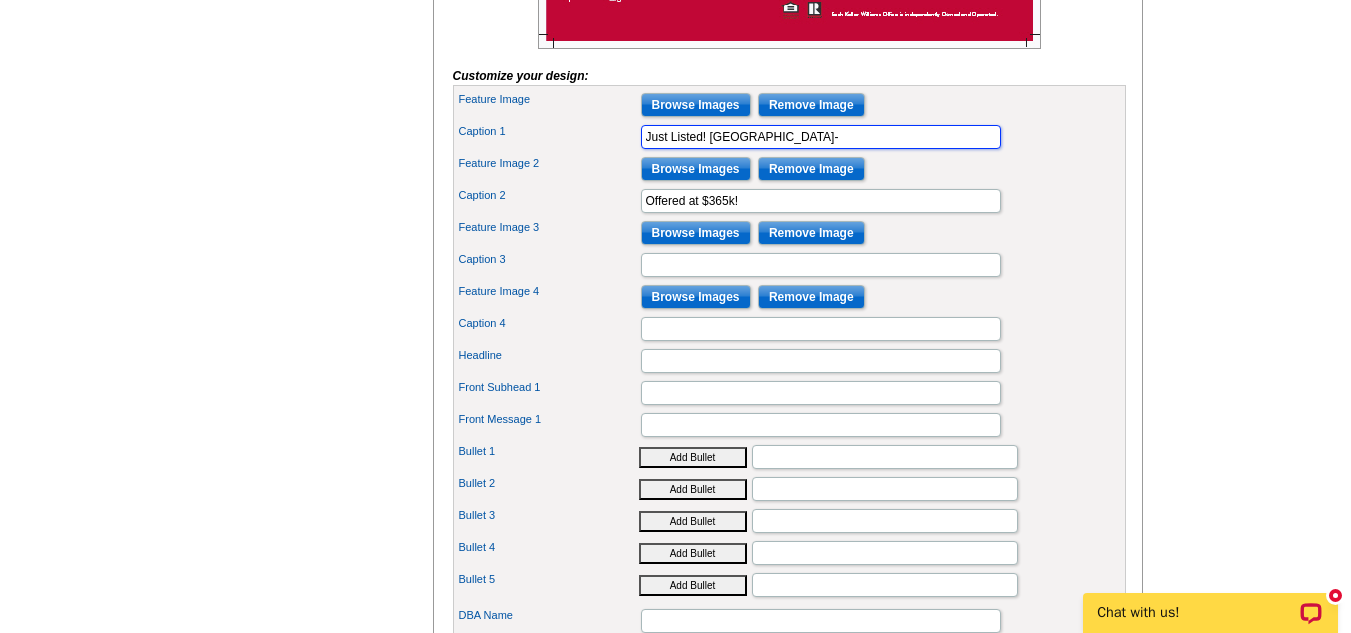 click on "Just Listed! Boynton Lakes Townhome-" at bounding box center [821, 137] 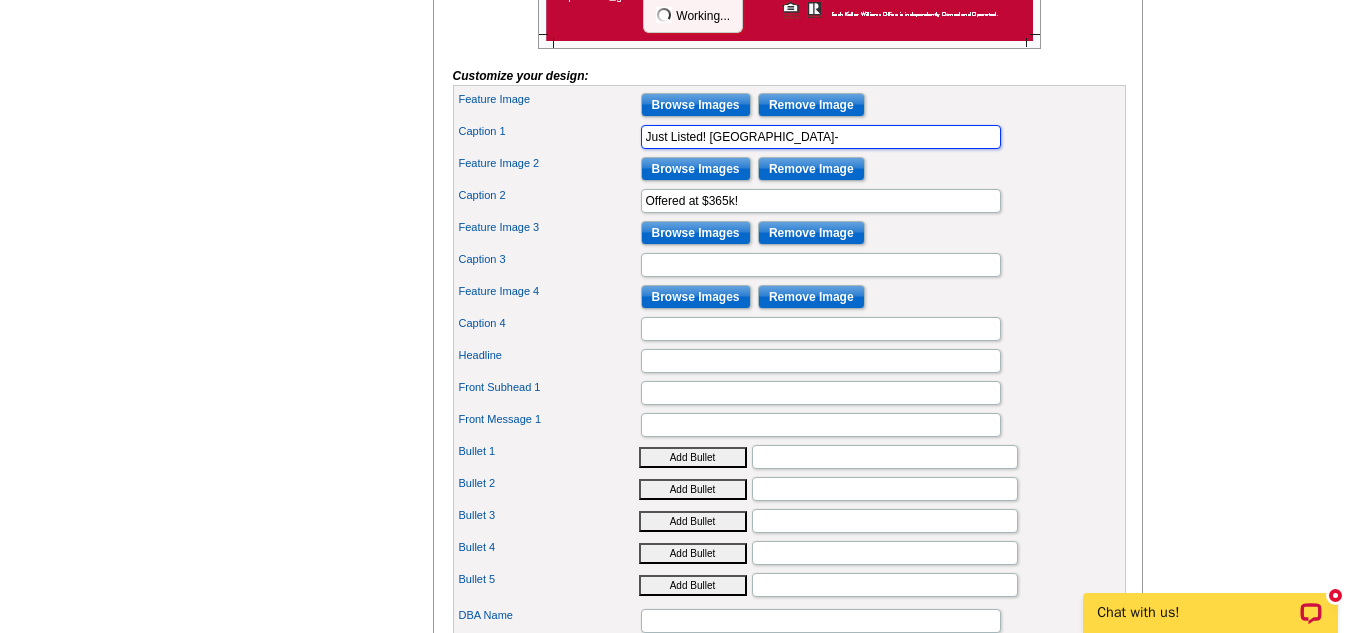 paste on "2 Bed-2 Bath-1 Garage-" 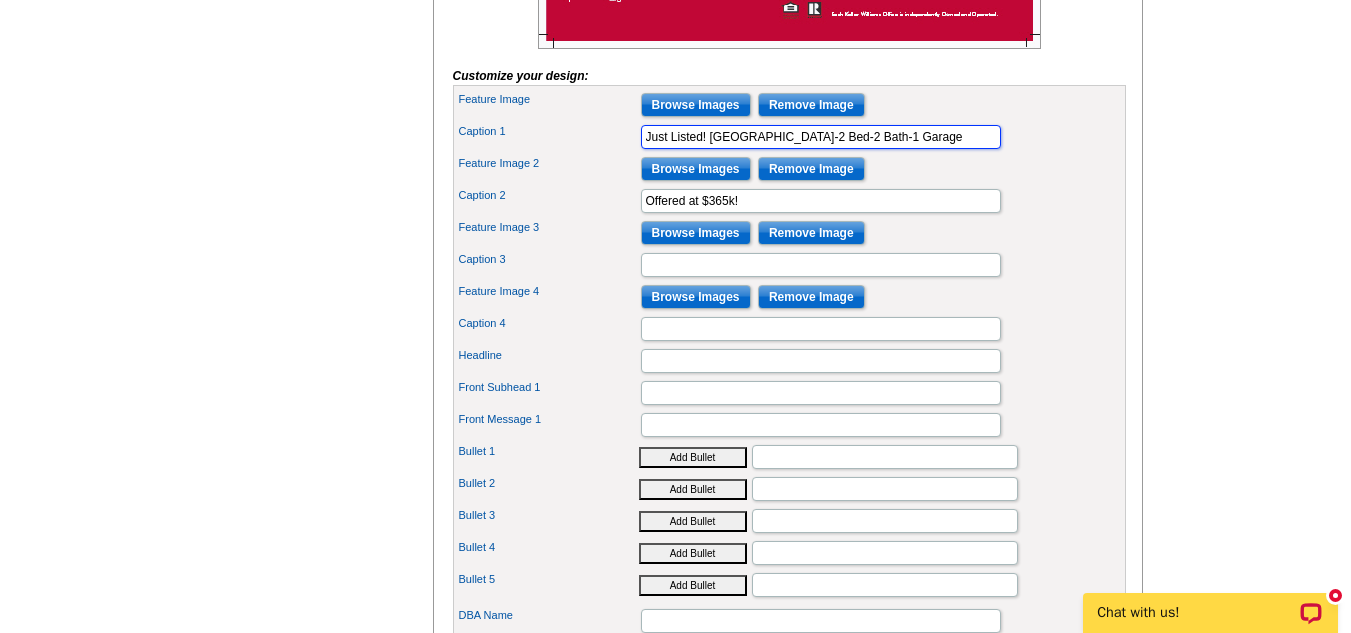 type on "Just Listed! Boynton Lakes Townhome-2 Bed-2 Bath-1 Garage" 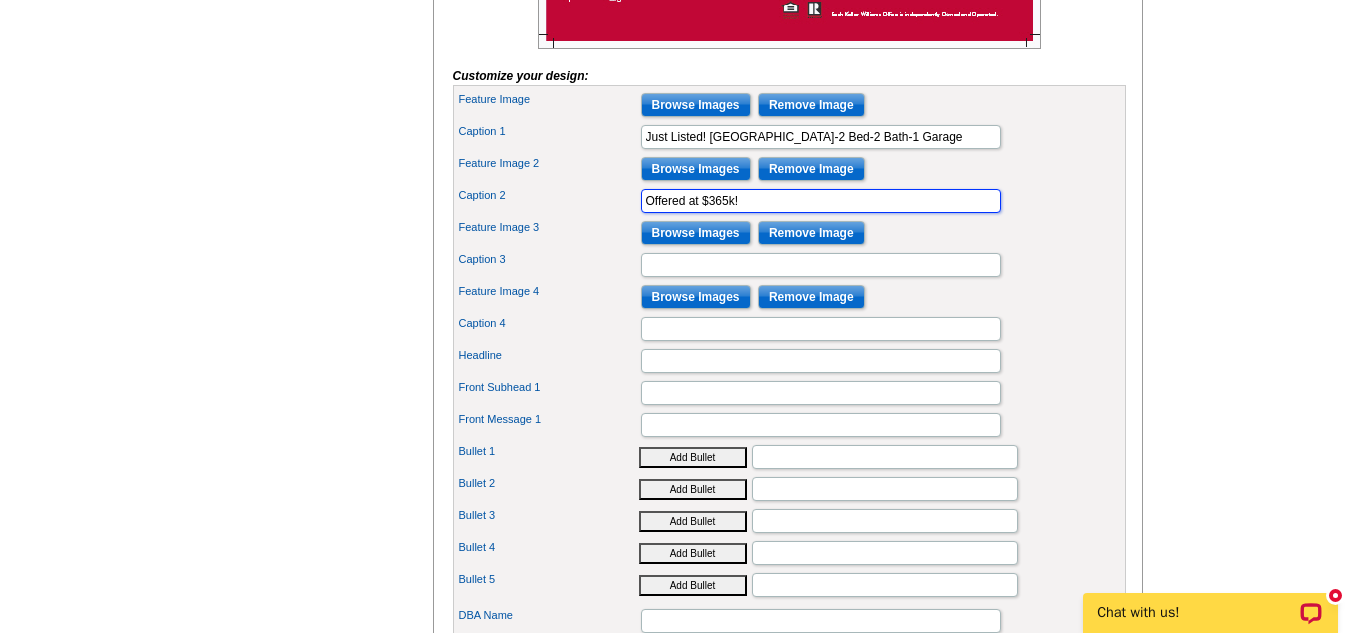 click on "Offered at $365k!" at bounding box center [821, 201] 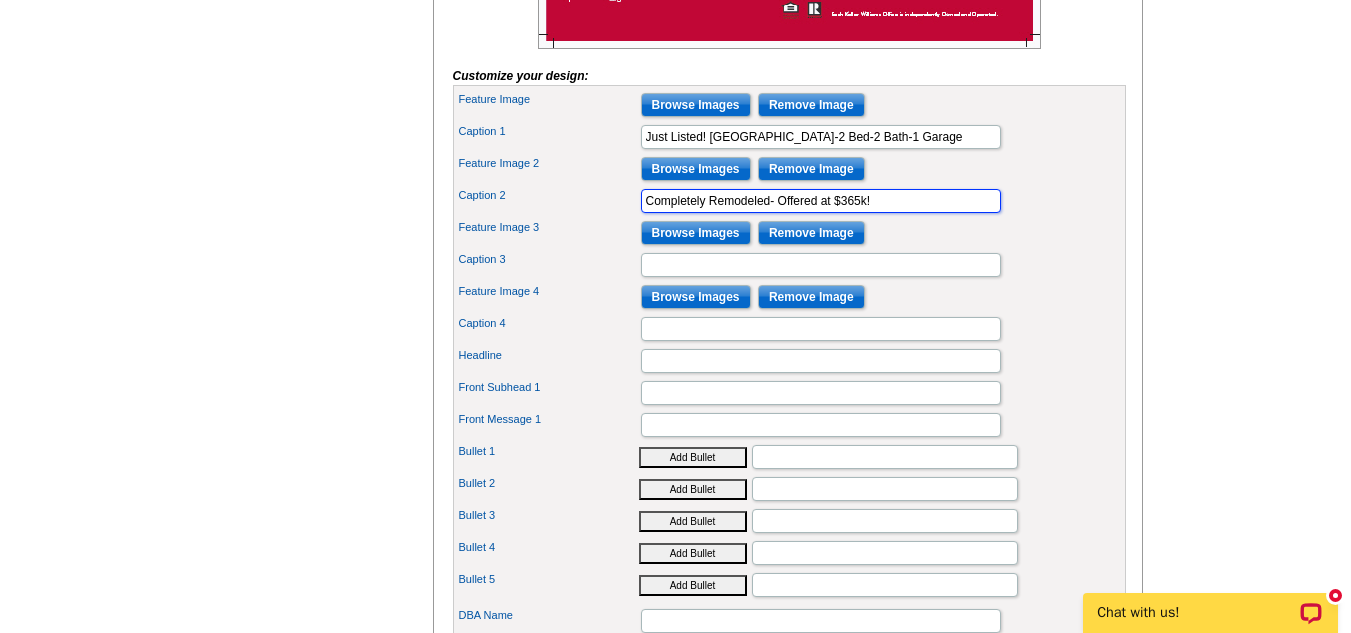 click on "Completely Remodeled- Offered at $365k!" at bounding box center (821, 201) 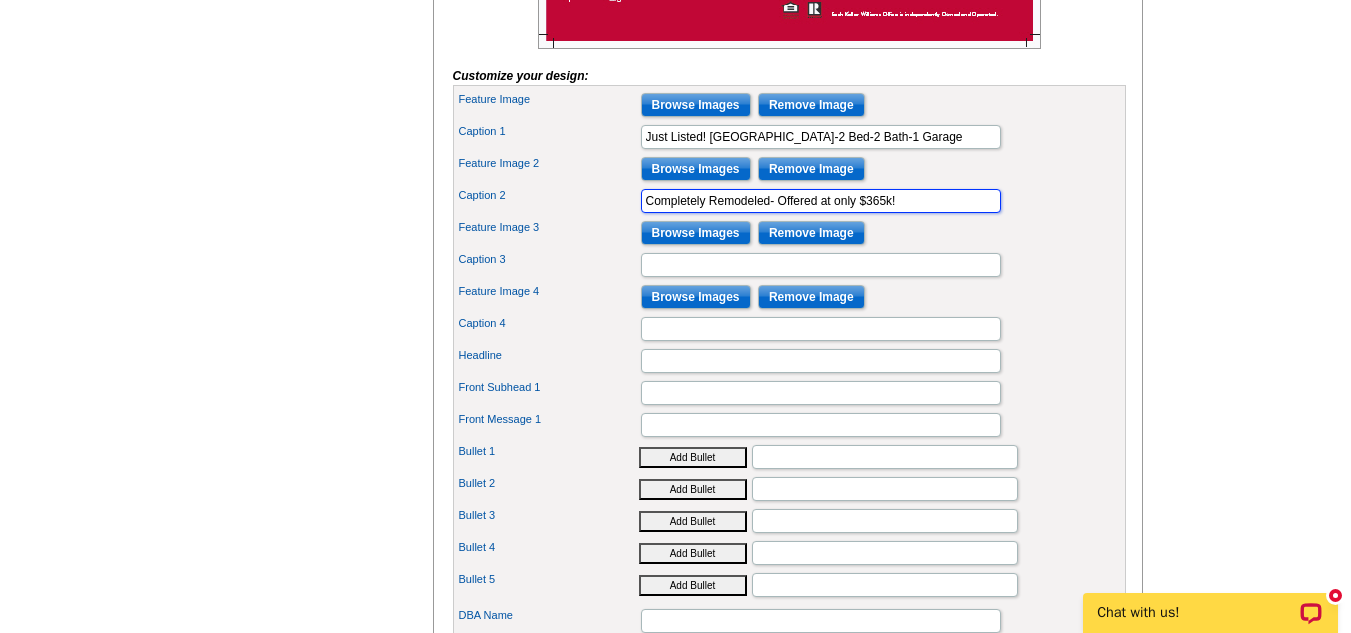 type on "Completely Remodeled- Offered at only $365k!" 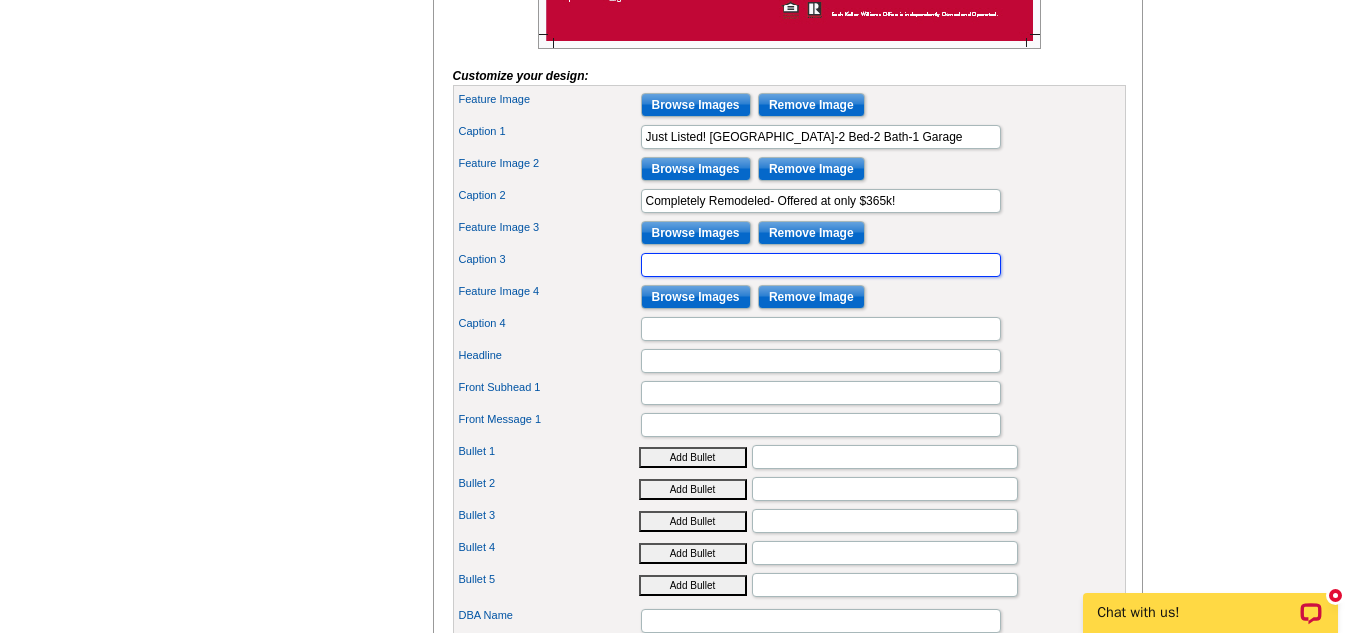 click on "Caption 3" at bounding box center [821, 265] 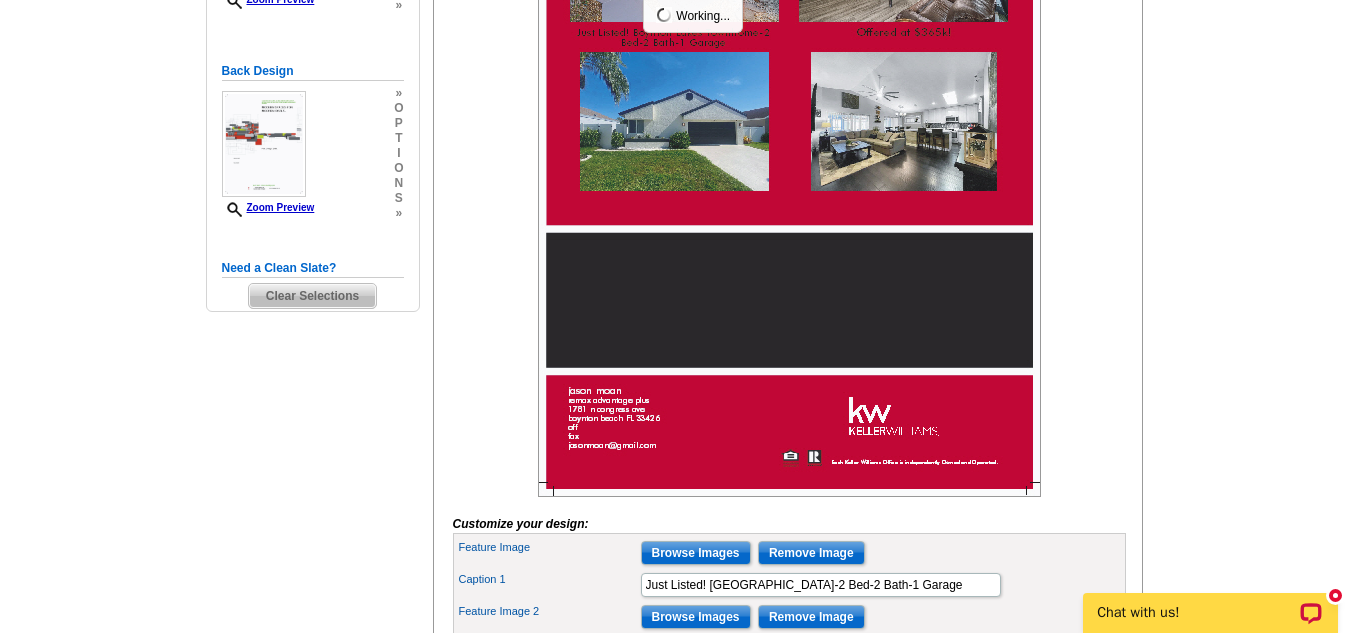 scroll, scrollTop: 494, scrollLeft: 0, axis: vertical 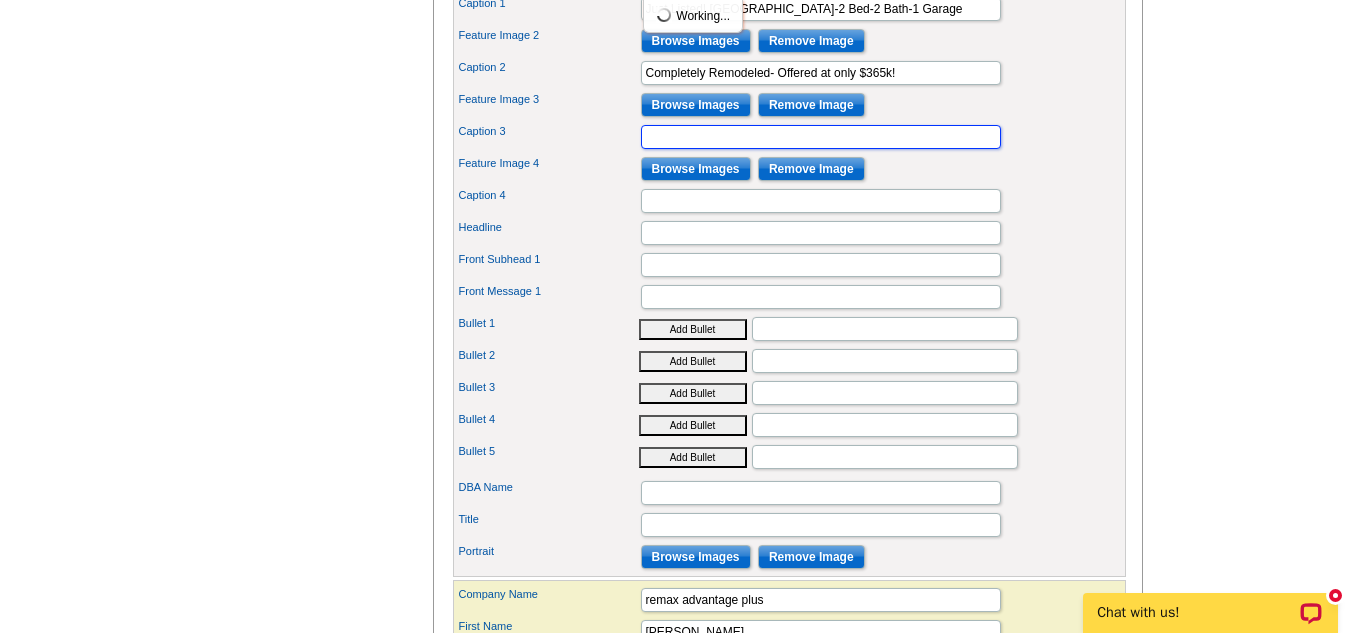 click on "Caption 3" at bounding box center [821, 137] 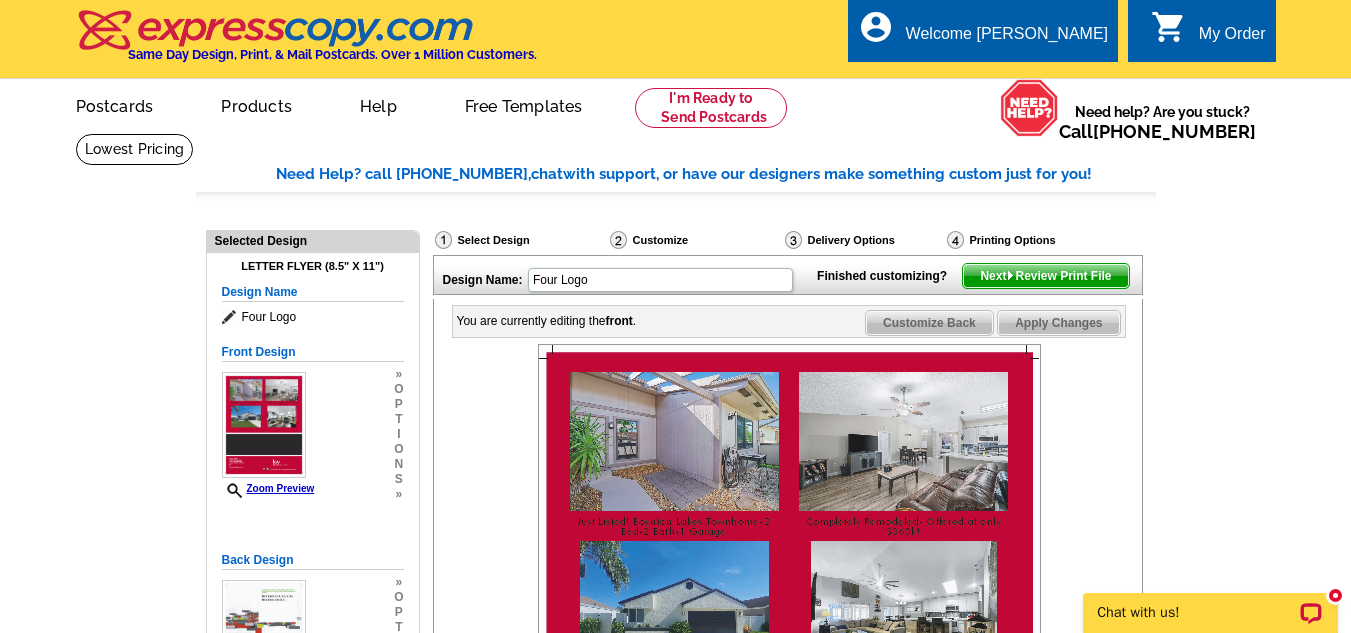 scroll, scrollTop: 242, scrollLeft: 0, axis: vertical 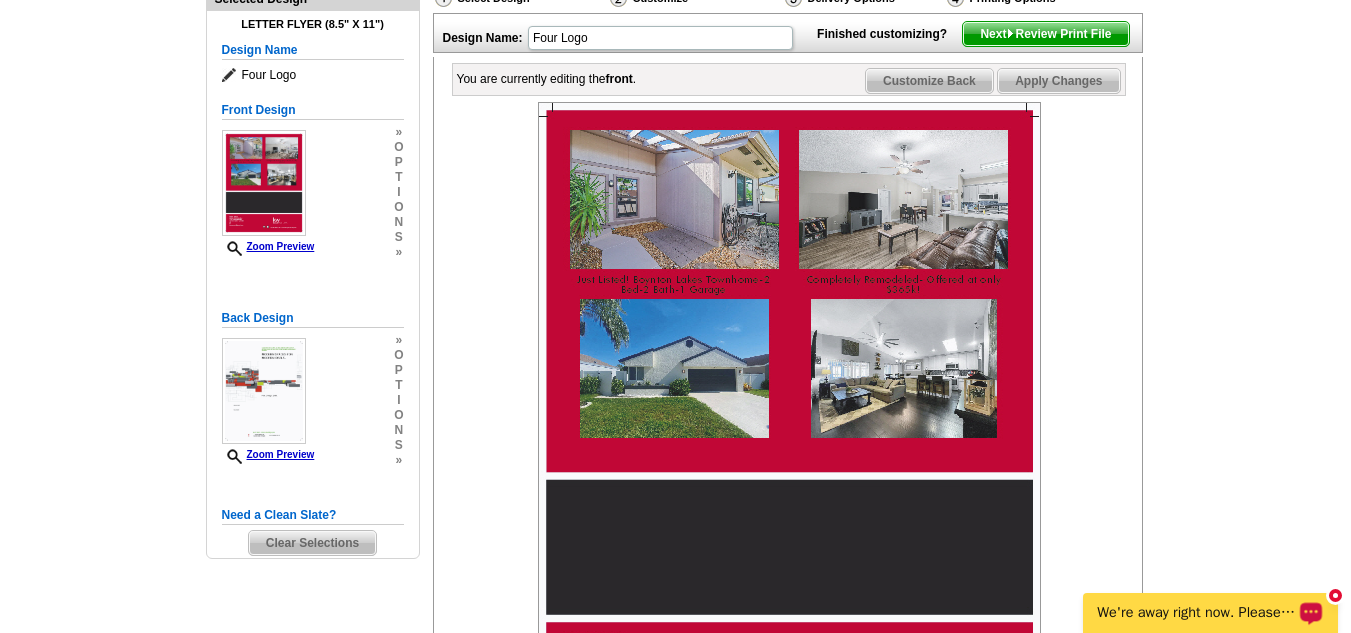 click on "We're away right now. Please check back later!" at bounding box center [1197, 613] 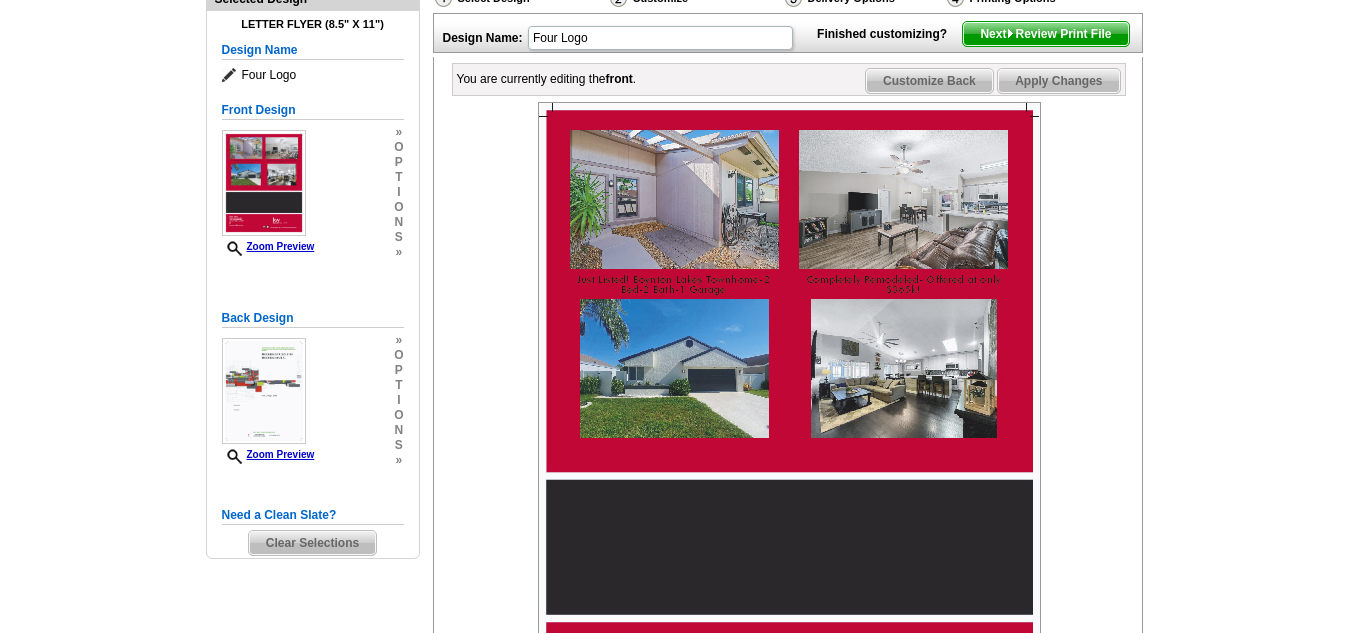 scroll, scrollTop: 0, scrollLeft: 0, axis: both 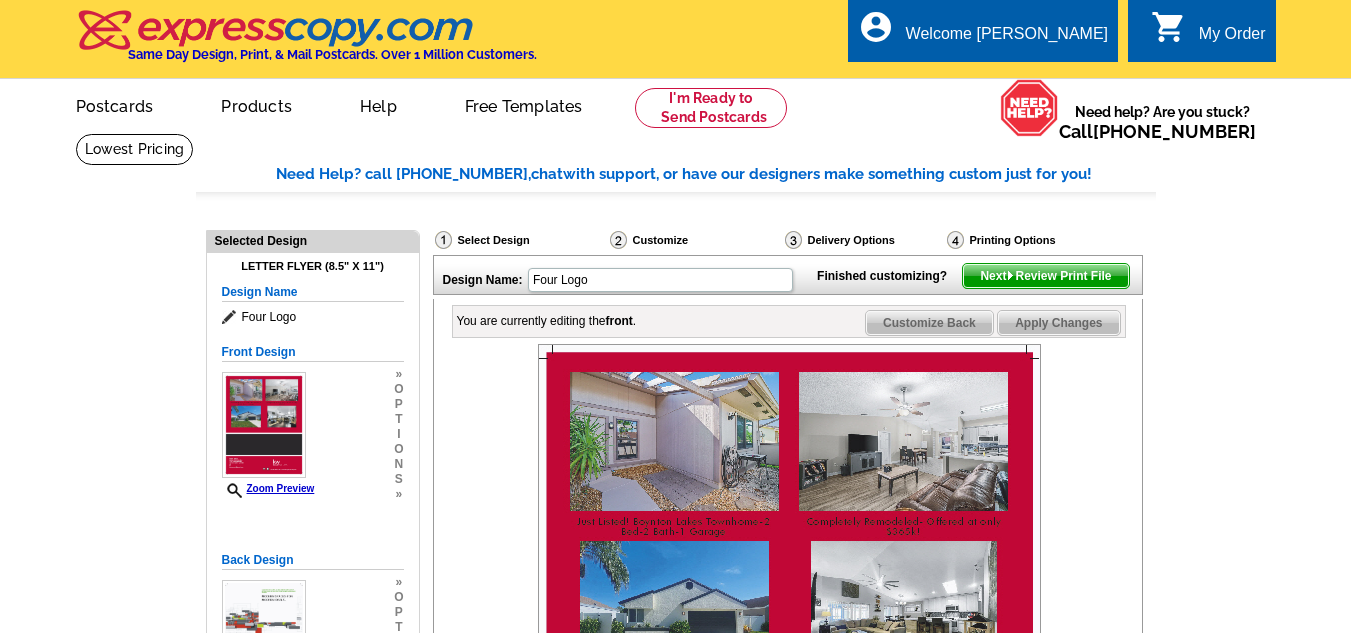 click on "Need Help? call [PHONE_NUMBER],  chat  with support, or have our designers make something custom just for you!
Got it, no need for the selection guide next time.
Show Results
Selected Design
Letter Flyer (8.5" x 11")
Design Name
Four Logo
Front Design
Zoom Preview
»
o
p
t
i
o
n
s
»
Continue Order" at bounding box center [675, 1198] 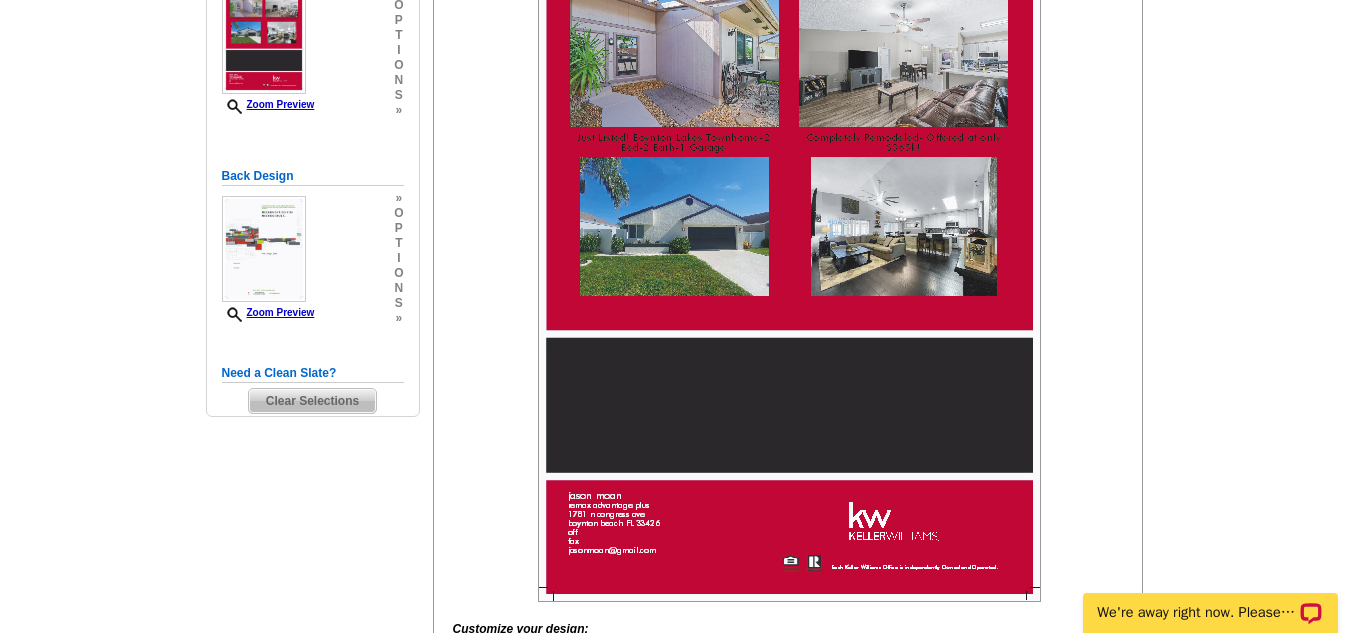 scroll, scrollTop: 379, scrollLeft: 0, axis: vertical 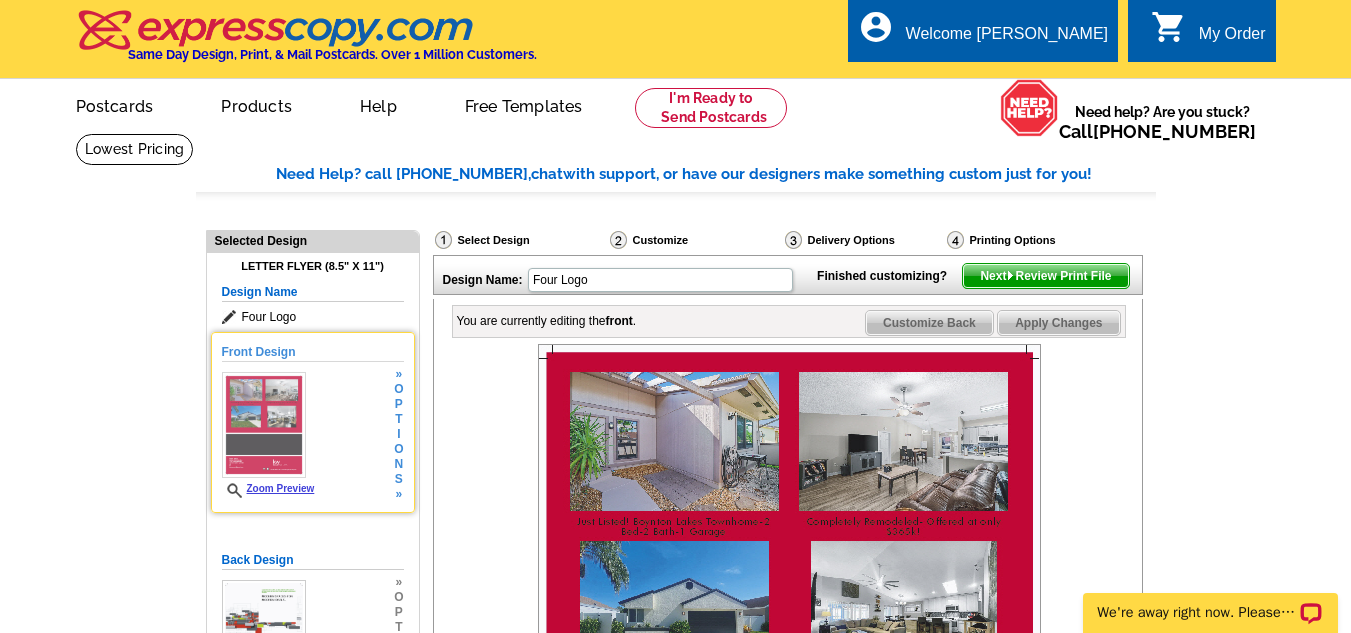 click on "i" at bounding box center (398, 434) 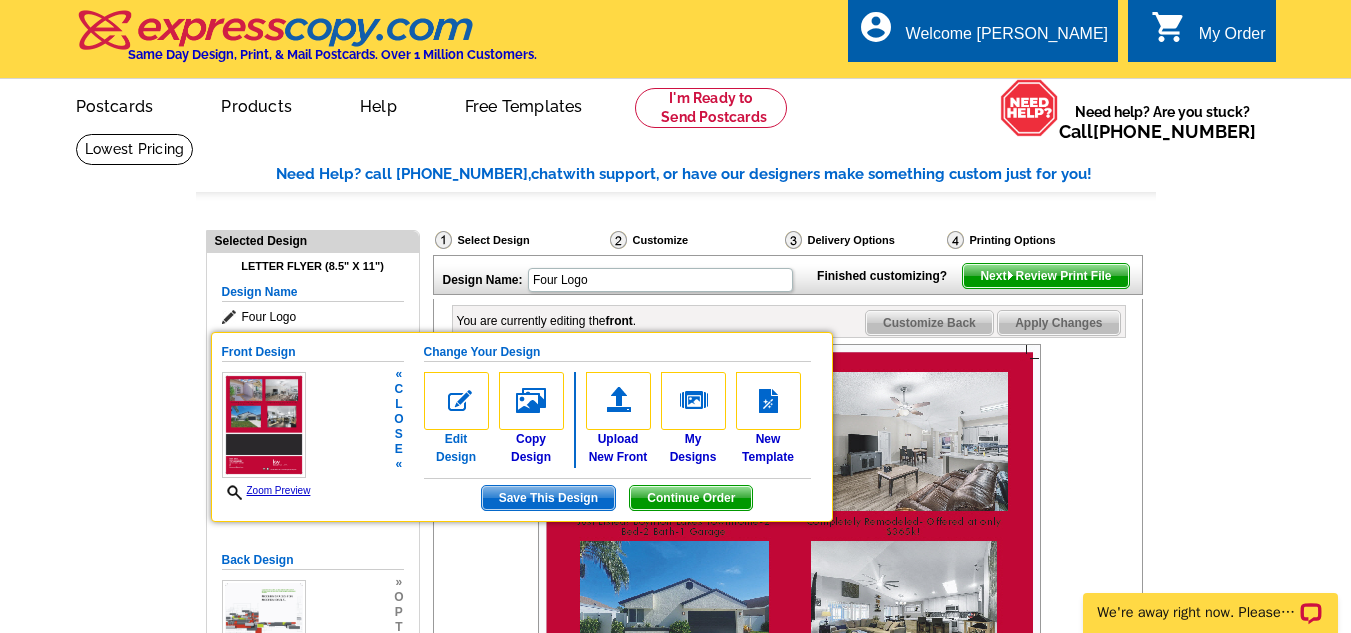 click on "Edit Design" at bounding box center (456, 419) 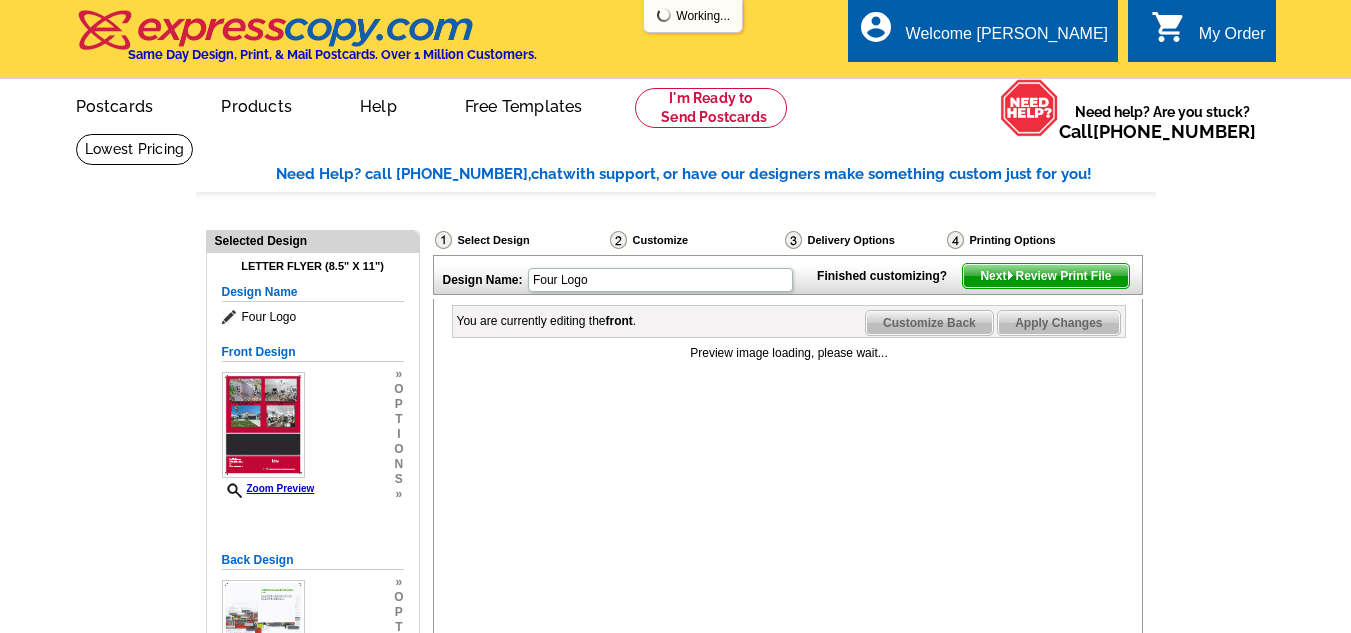 scroll, scrollTop: 0, scrollLeft: 0, axis: both 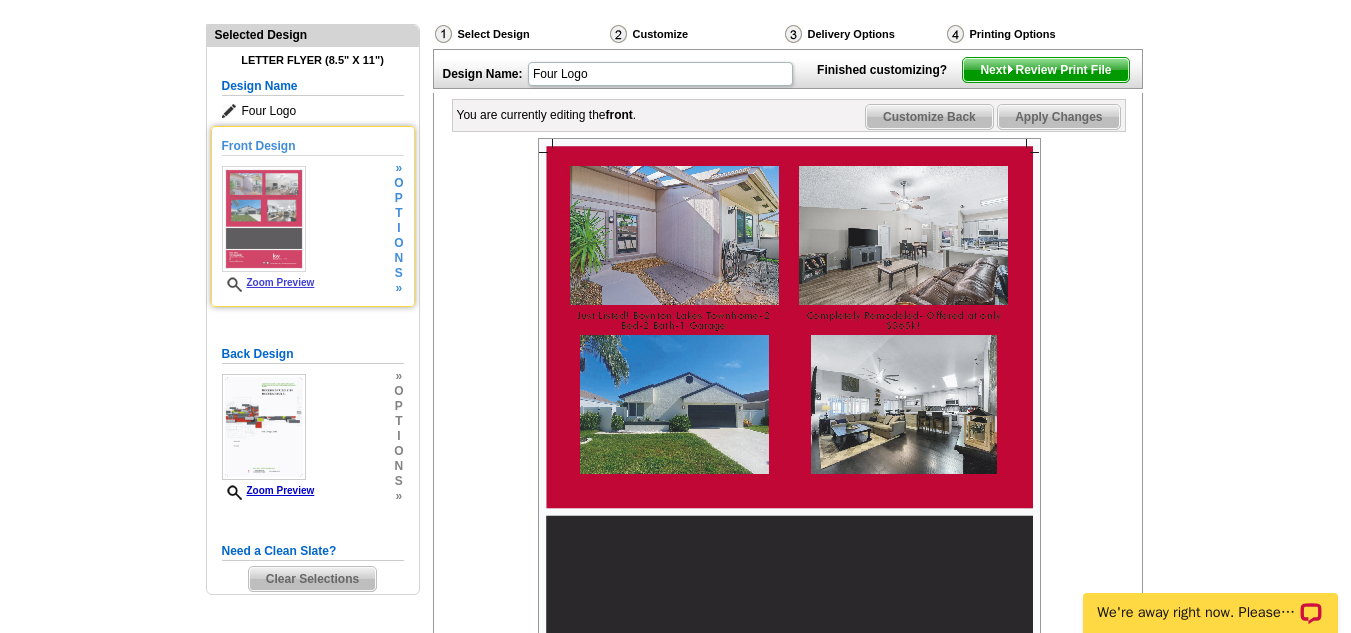 click on "i" at bounding box center [398, 228] 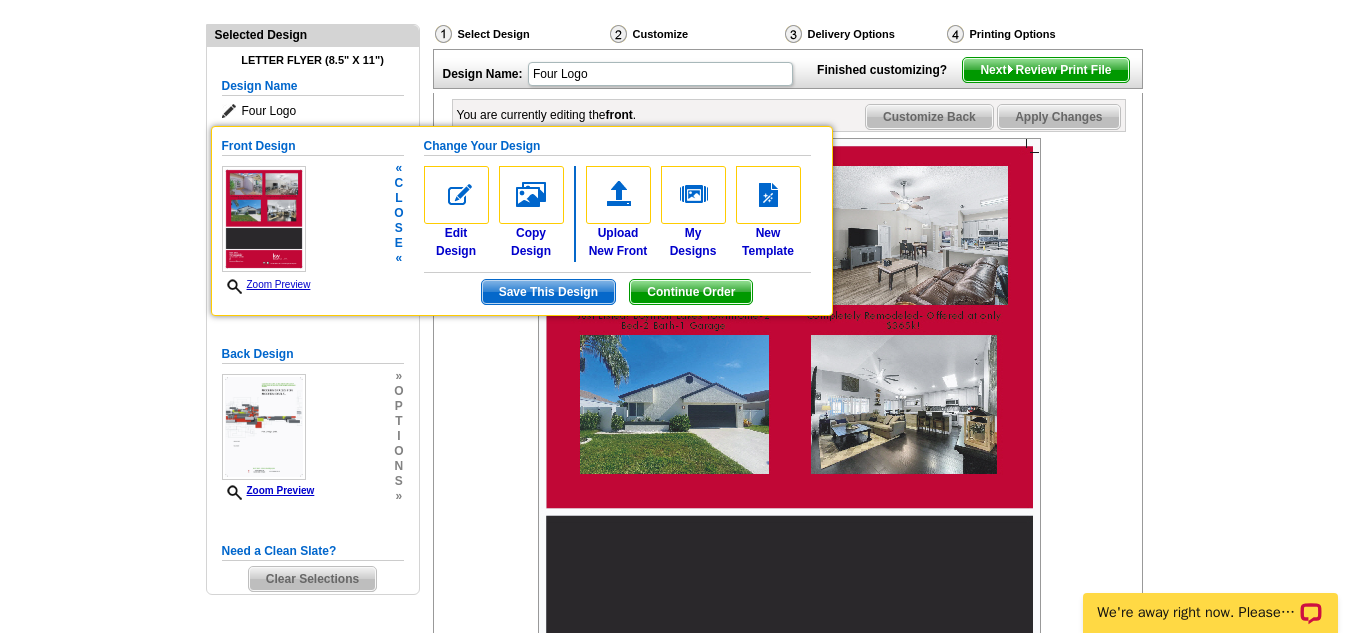 click on "Change Your Design" at bounding box center (617, 146) 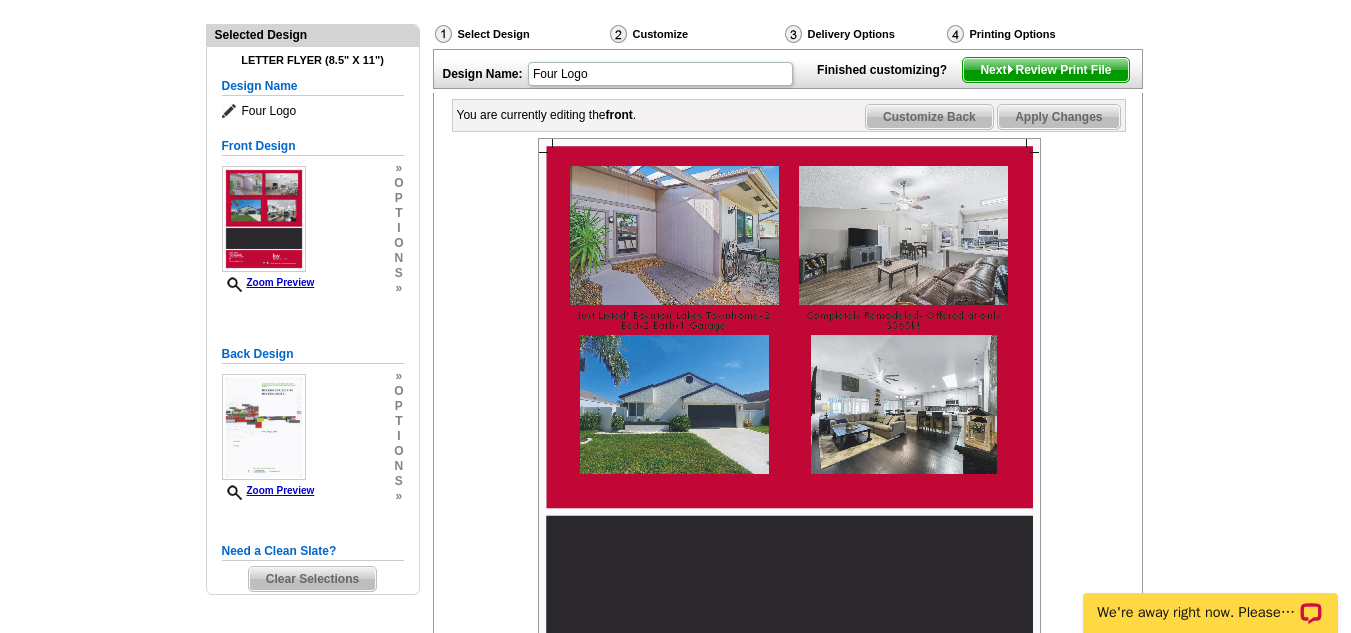 click on "o" at bounding box center [398, 183] 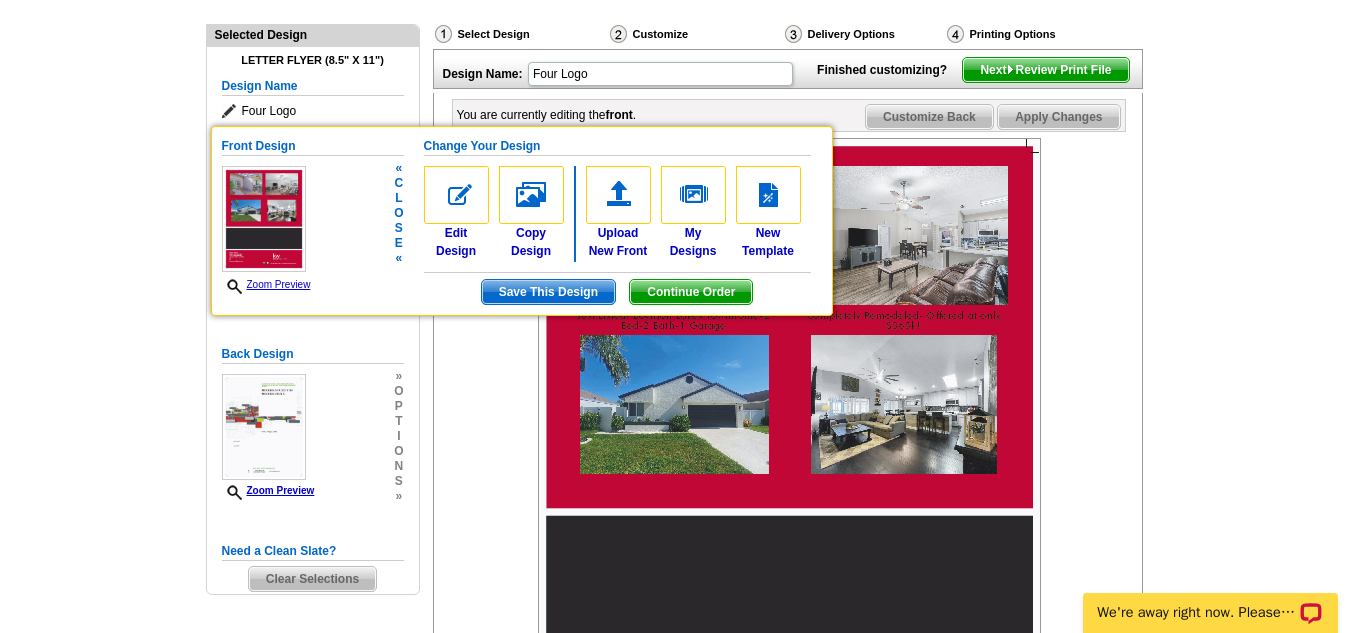 click on "Change Your Design" at bounding box center [617, 146] 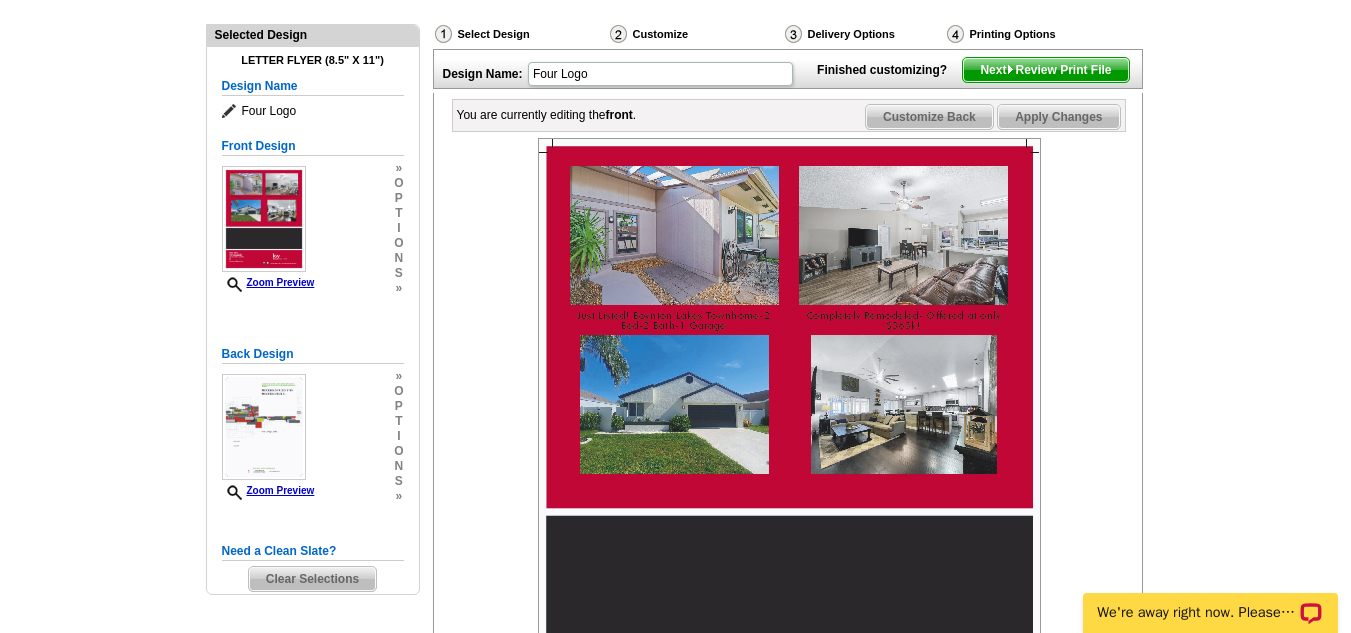 scroll, scrollTop: 0, scrollLeft: 0, axis: both 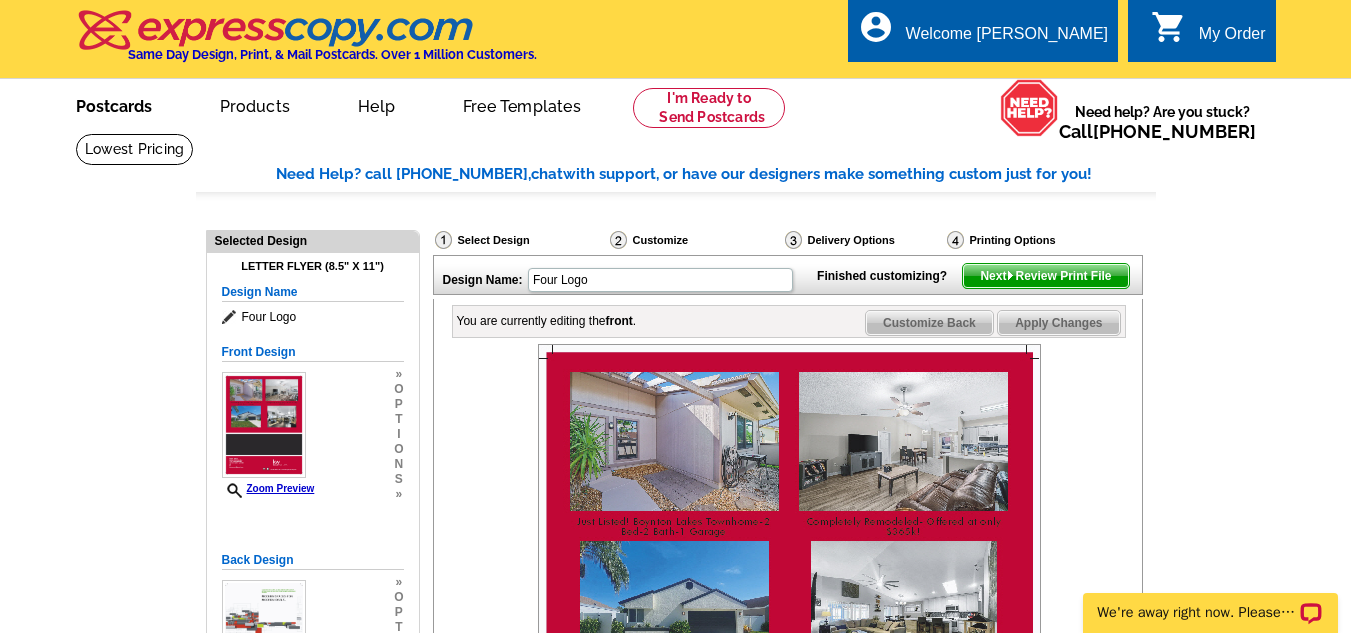 click on "Postcards" at bounding box center [114, 104] 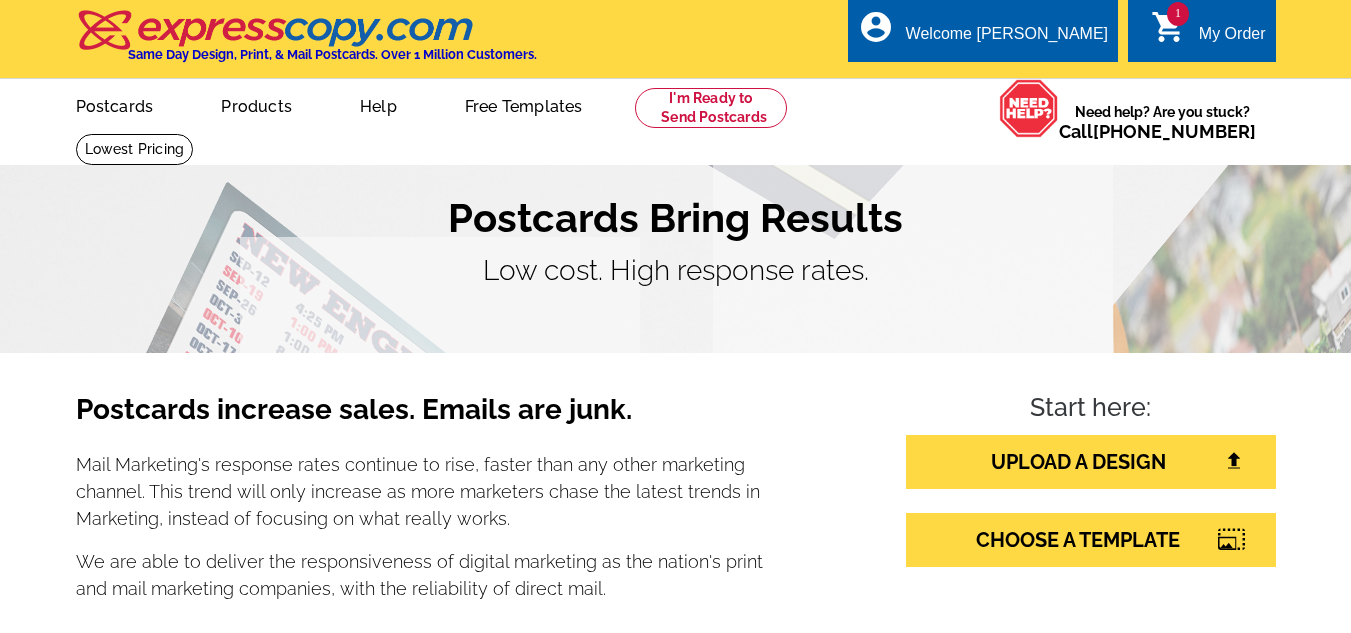 scroll, scrollTop: 0, scrollLeft: 0, axis: both 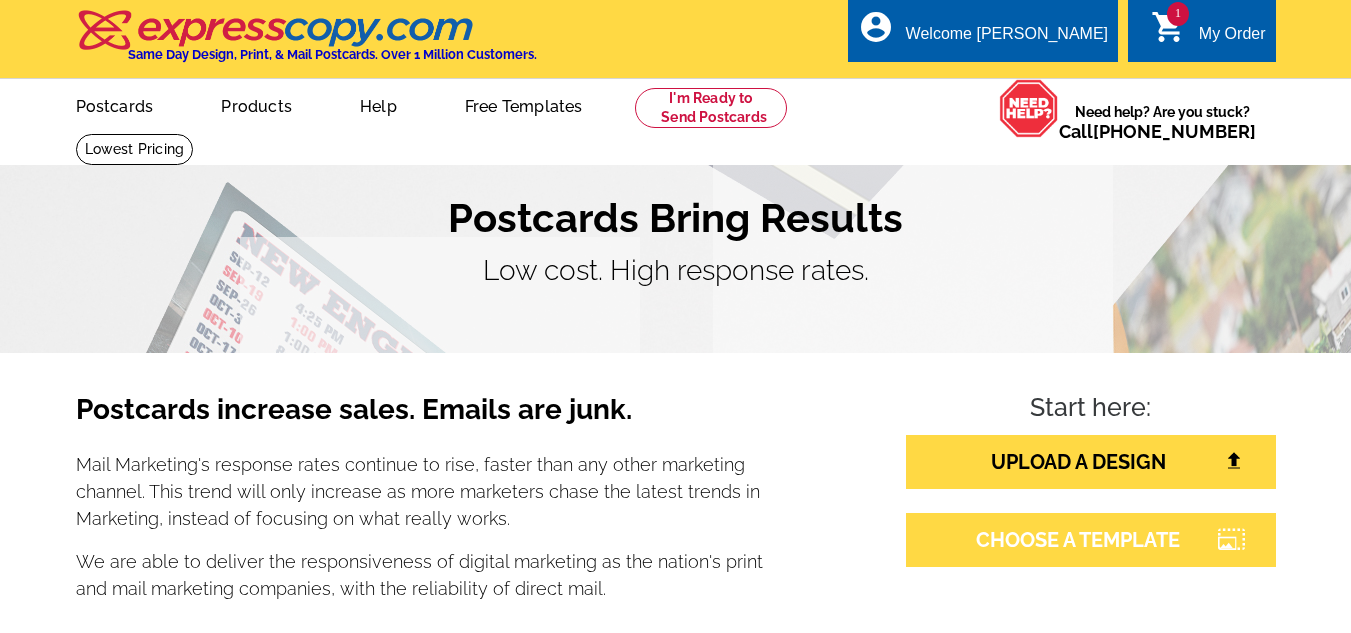 click on "CHOOSE
A TEMPLATE" at bounding box center [1091, 540] 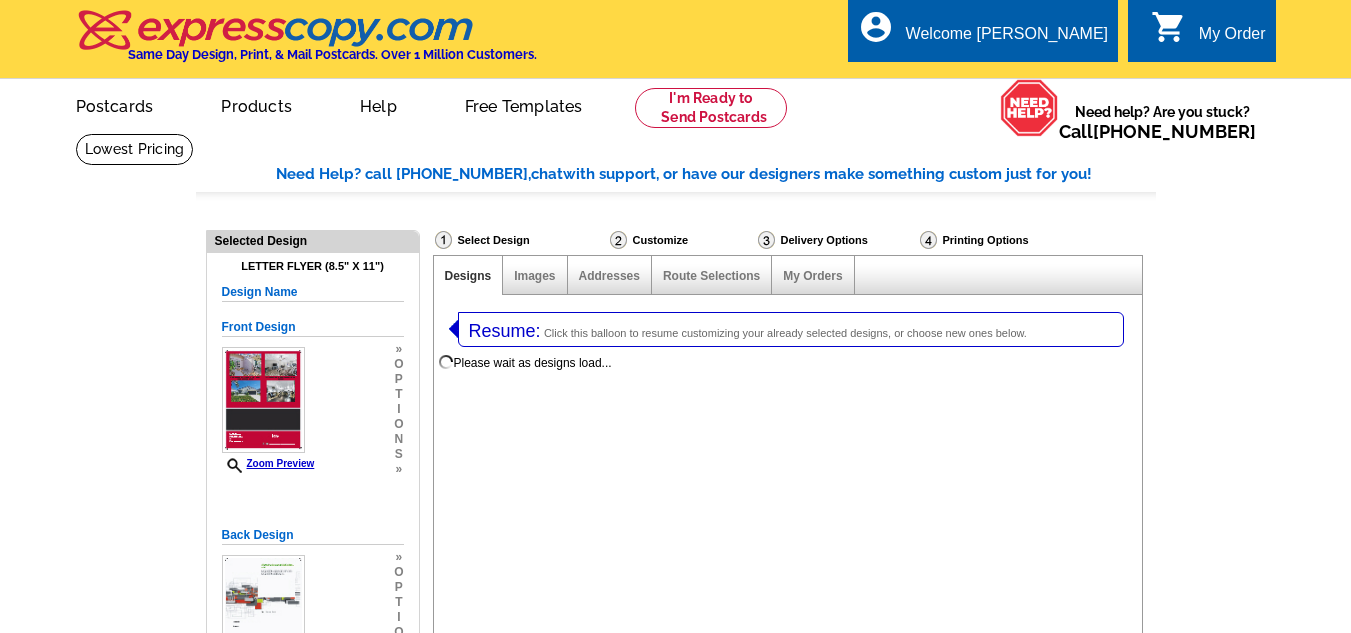 select on "2" 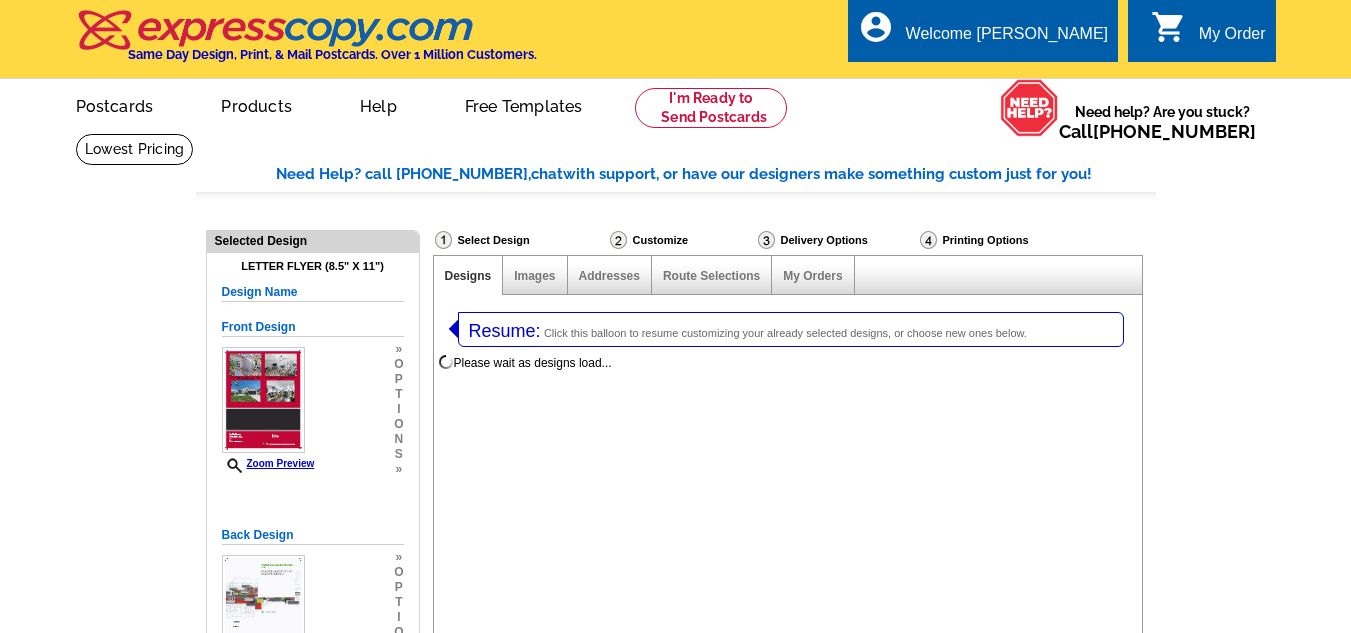 select on "6" 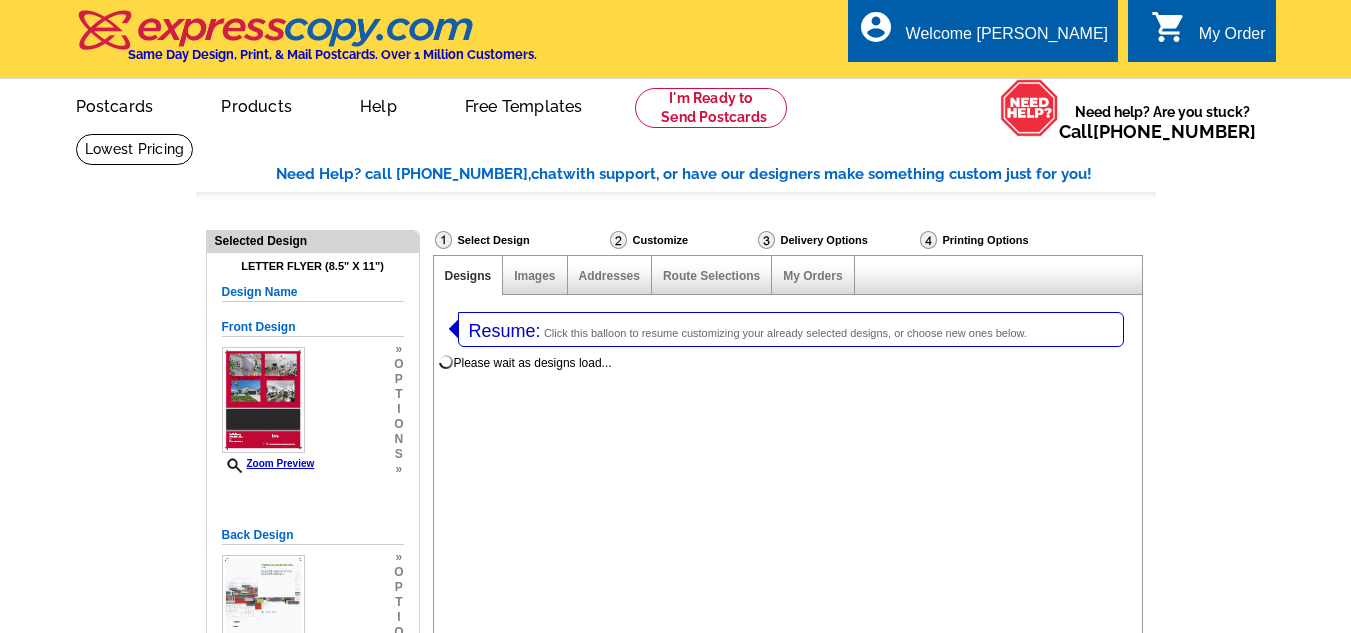 scroll, scrollTop: 0, scrollLeft: 0, axis: both 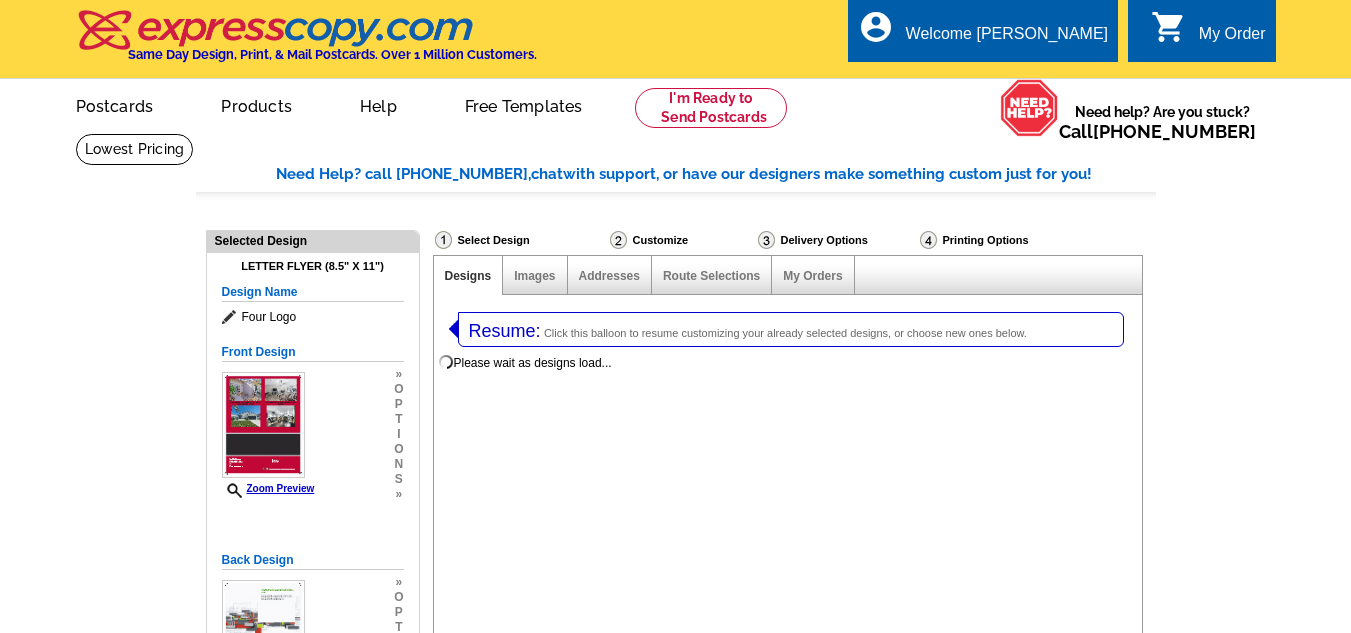 select on "785" 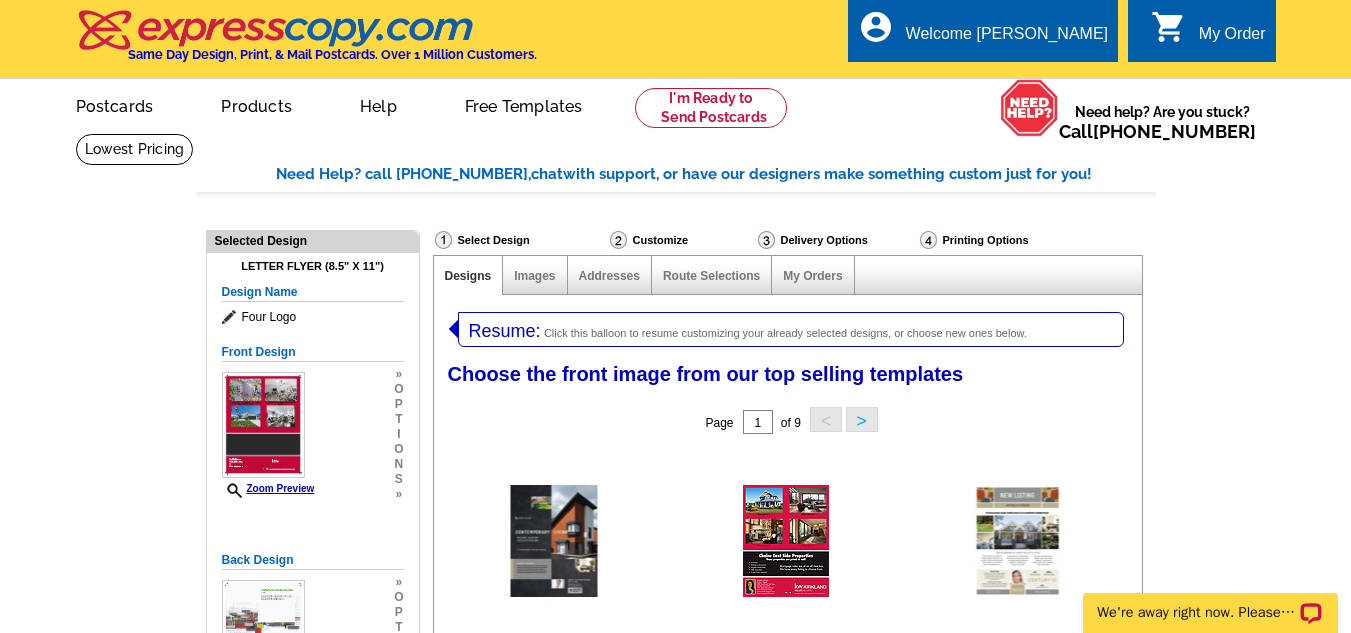 scroll, scrollTop: 0, scrollLeft: 0, axis: both 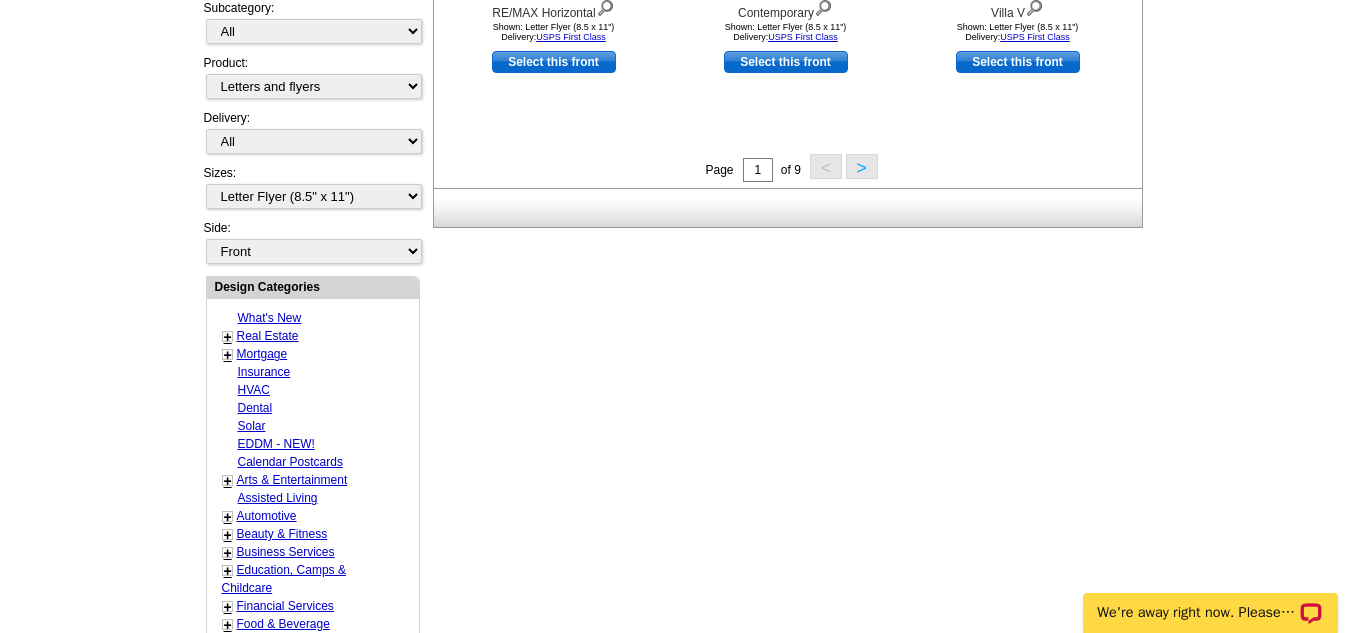 click on ">" at bounding box center [862, 166] 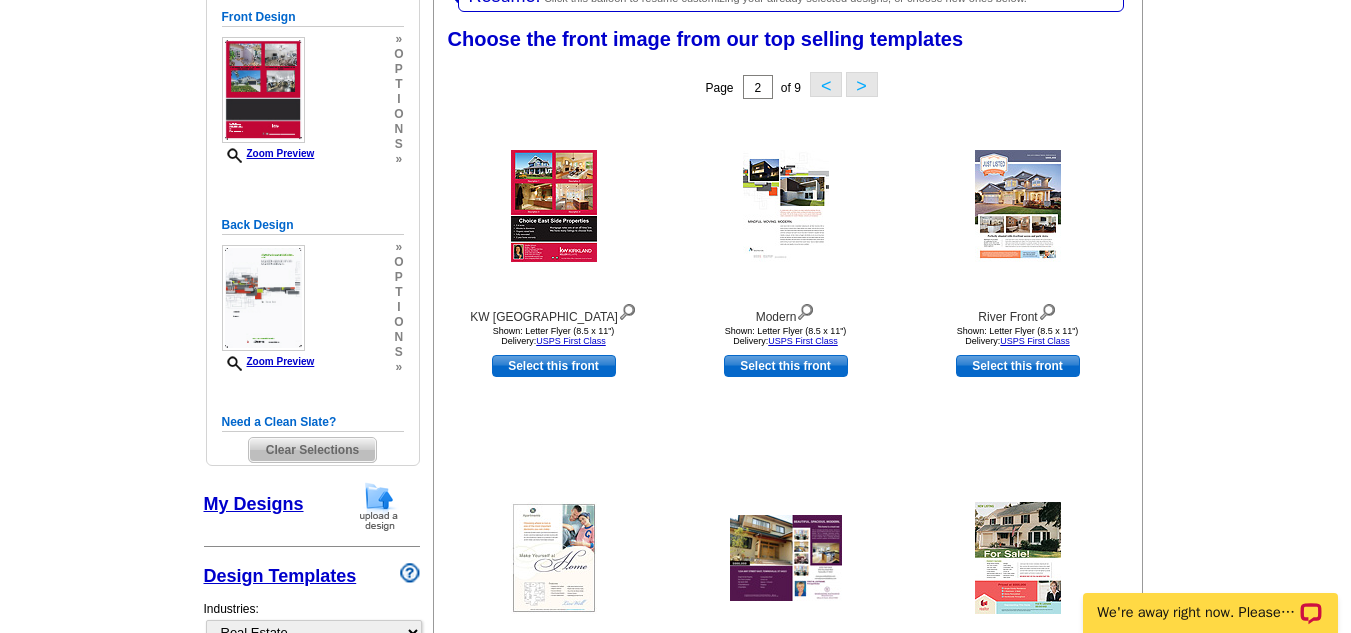 scroll, scrollTop: 309, scrollLeft: 0, axis: vertical 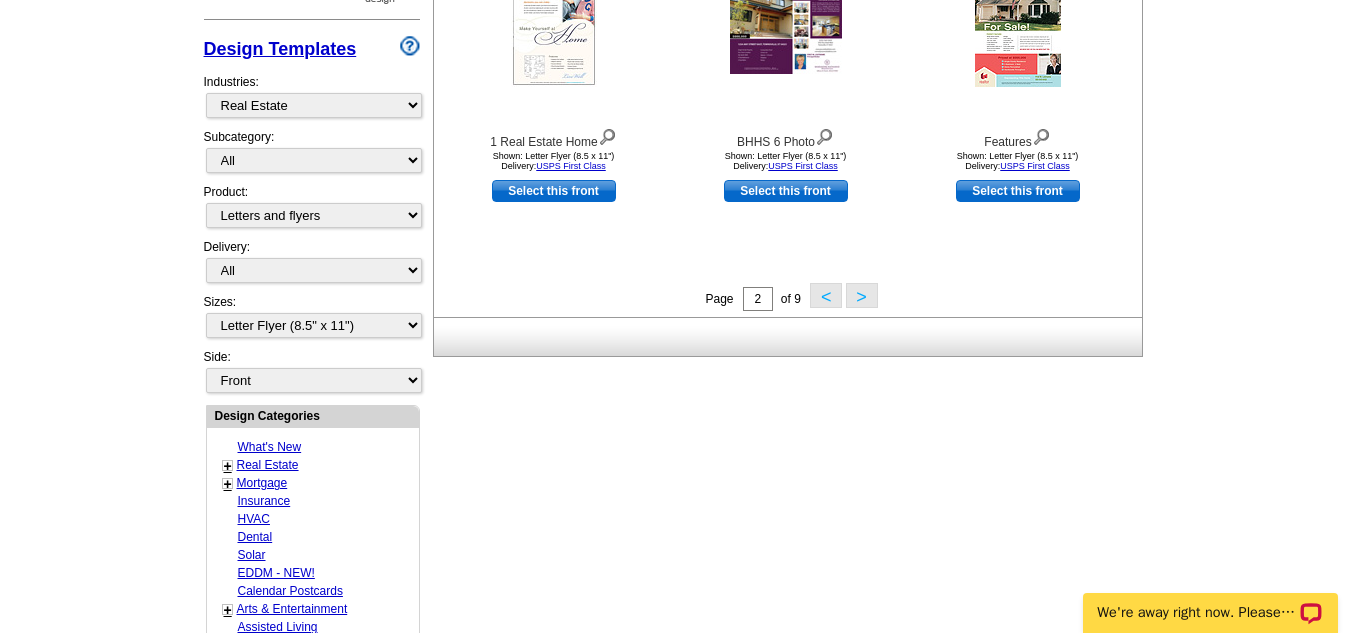 click on ">" at bounding box center (862, 295) 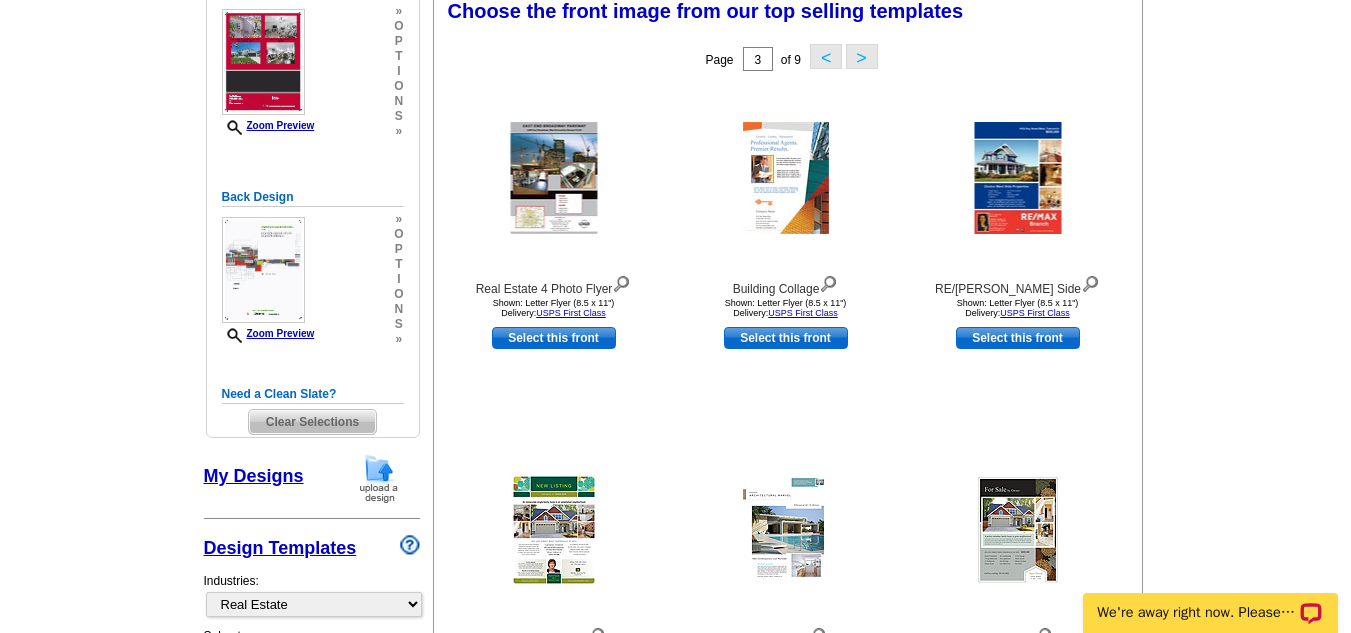 scroll, scrollTop: 309, scrollLeft: 0, axis: vertical 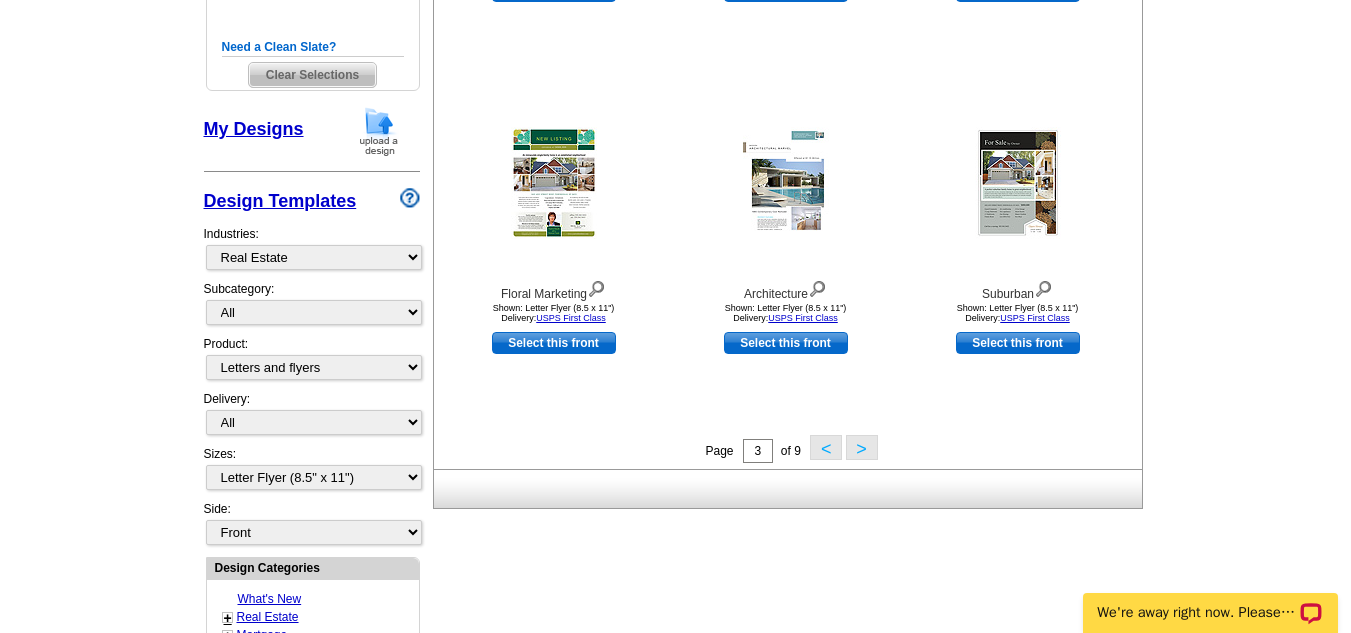 click on ">" at bounding box center [862, 447] 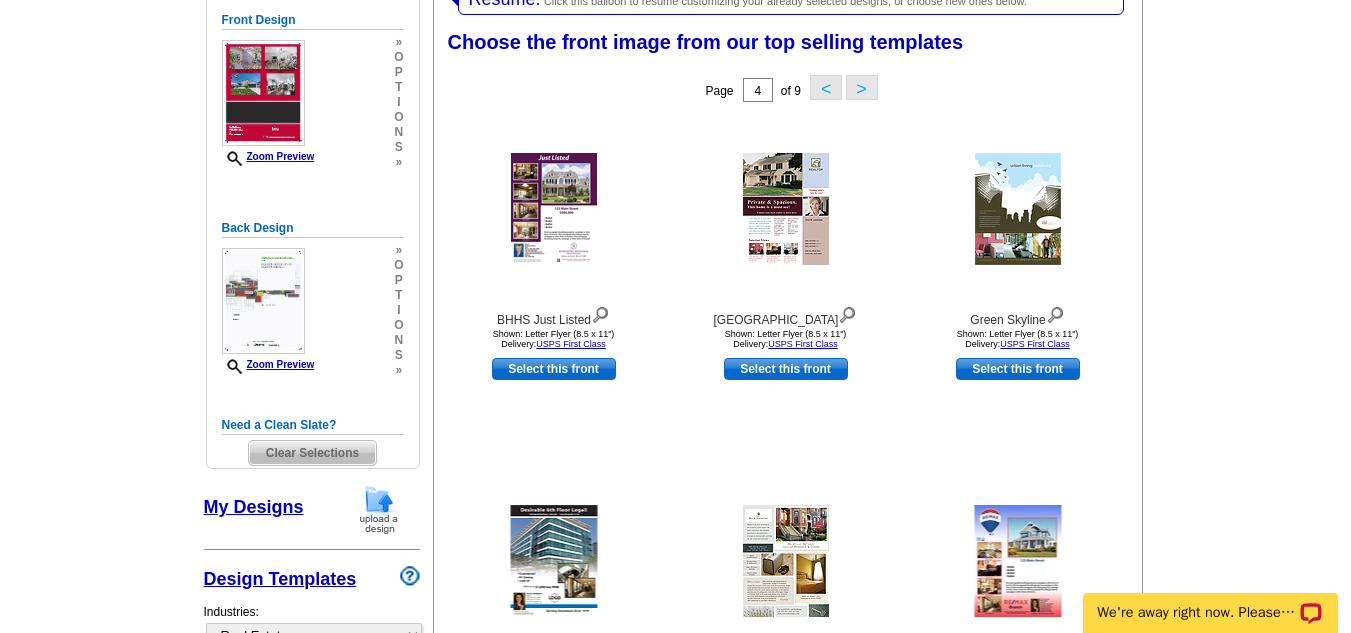 scroll, scrollTop: 309, scrollLeft: 0, axis: vertical 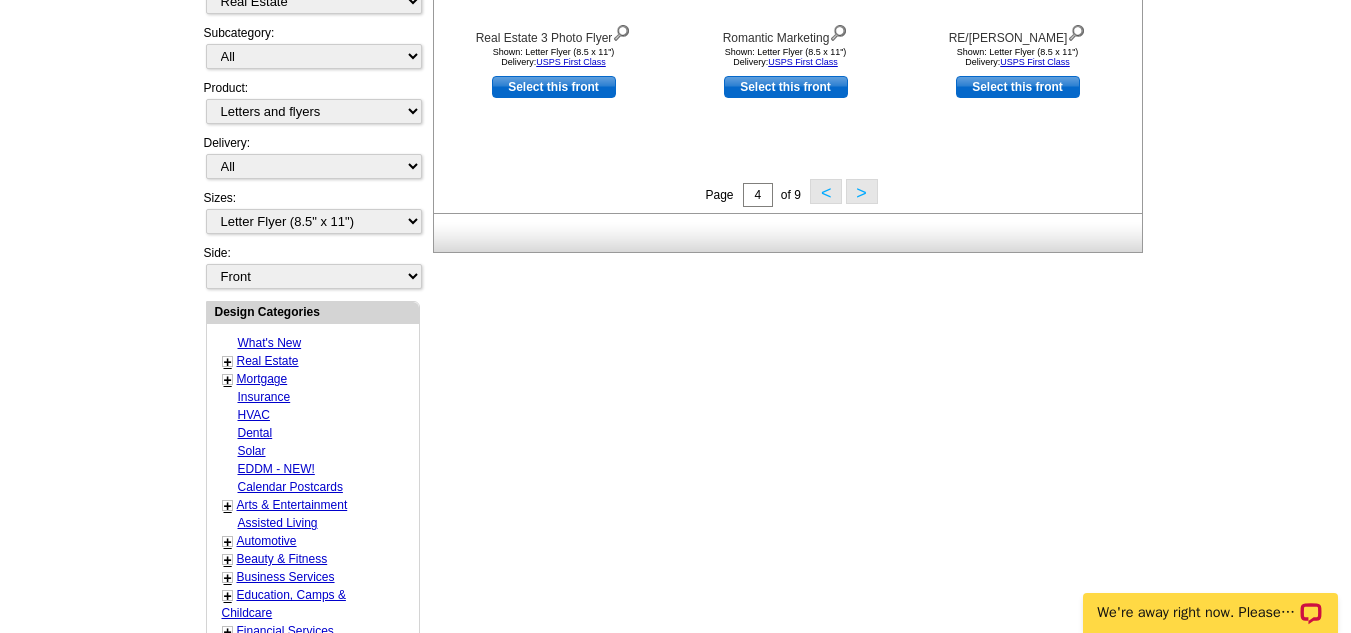 click on ">" at bounding box center (862, 191) 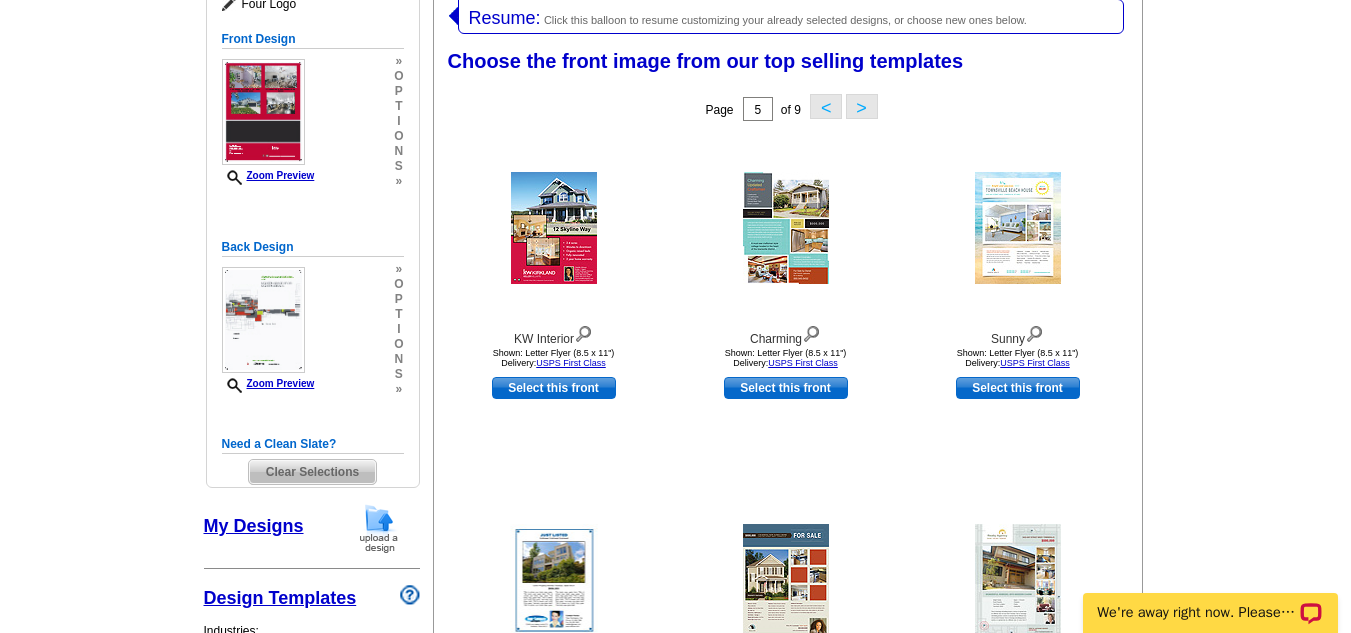 scroll, scrollTop: 309, scrollLeft: 0, axis: vertical 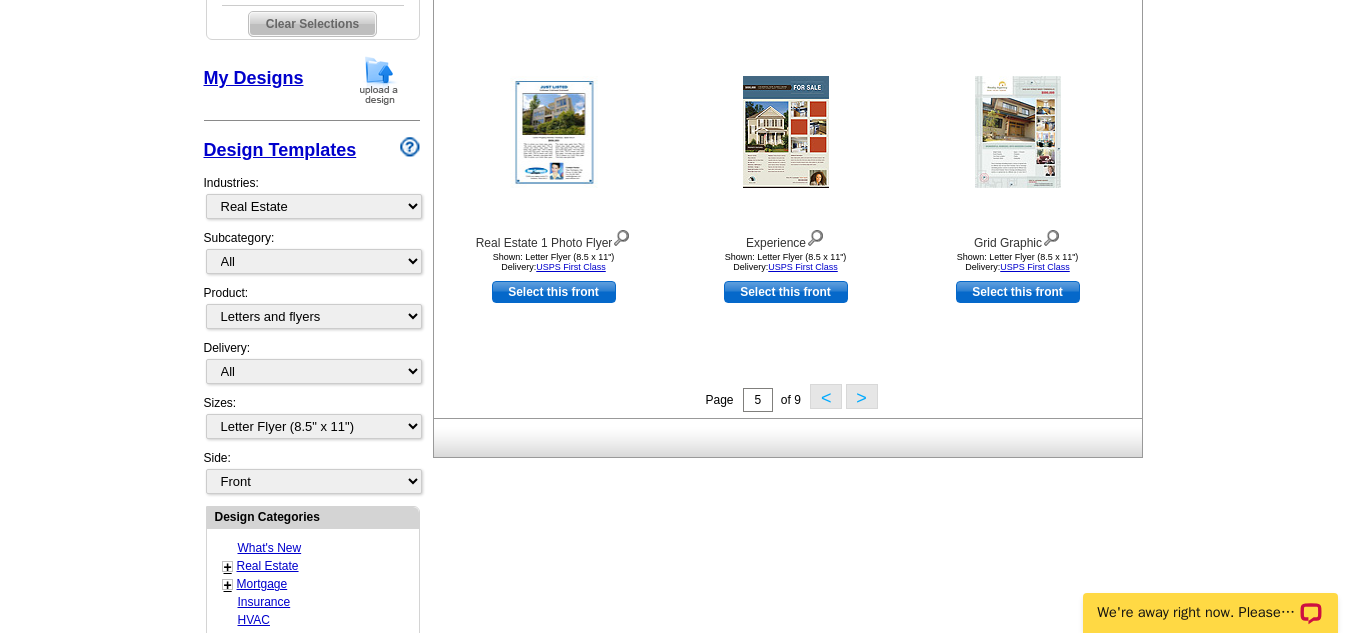 click on ">" at bounding box center (862, 396) 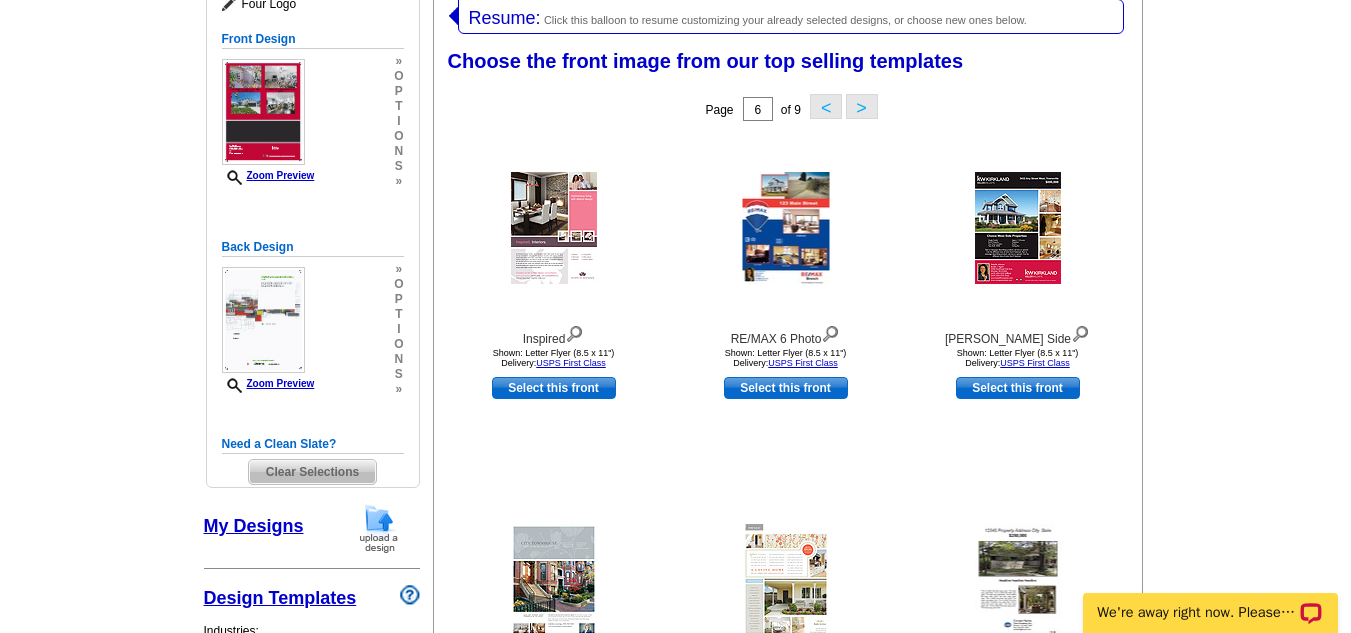 scroll, scrollTop: 309, scrollLeft: 0, axis: vertical 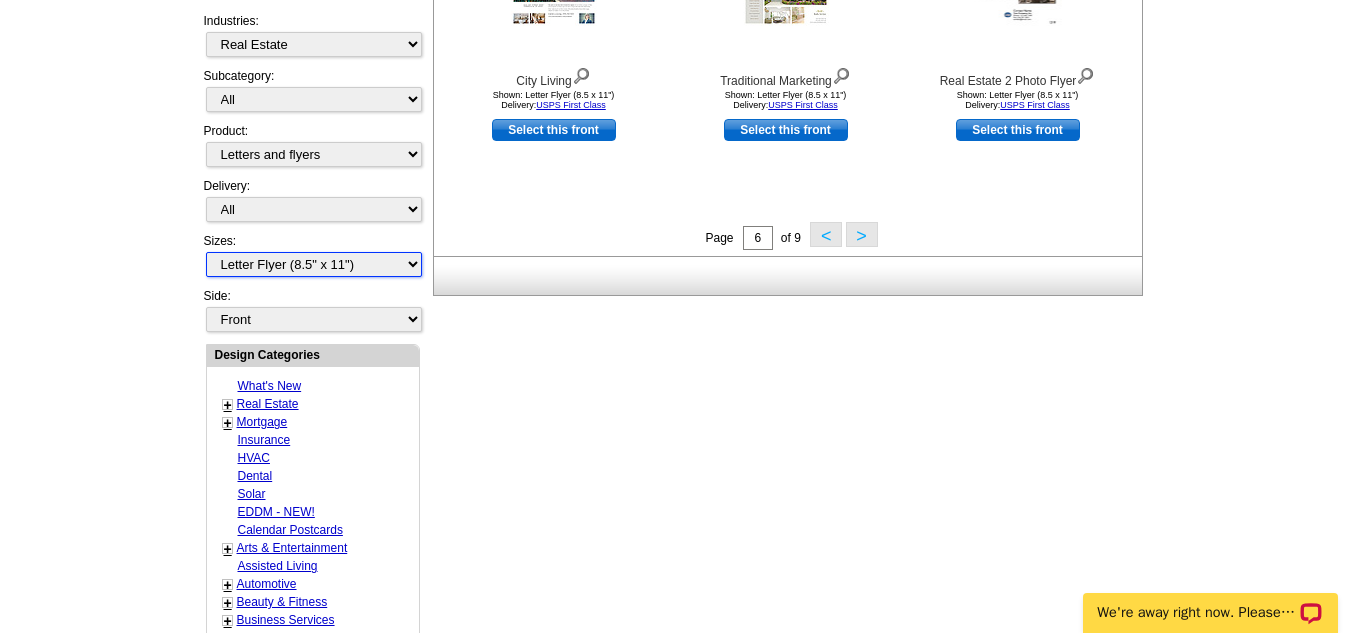 click on "All Letter Flyer (8.5" x 11") Tabloid Flyer (11" x 17")" at bounding box center [314, 264] 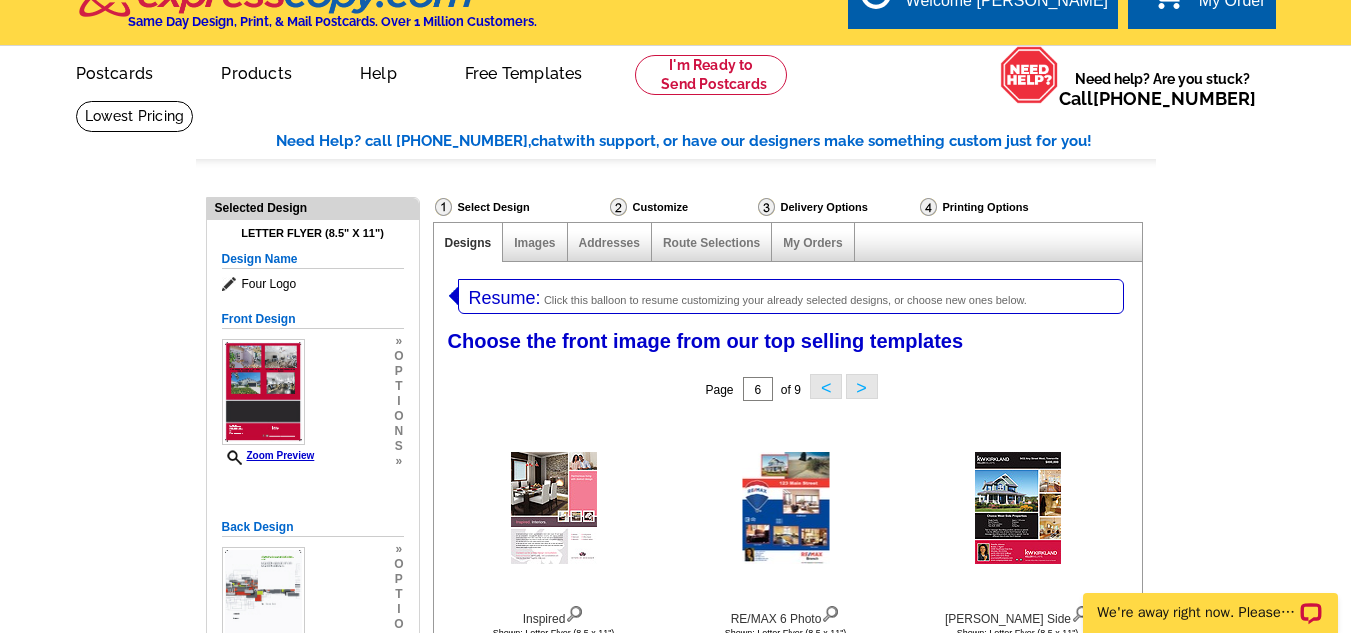 scroll, scrollTop: 0, scrollLeft: 0, axis: both 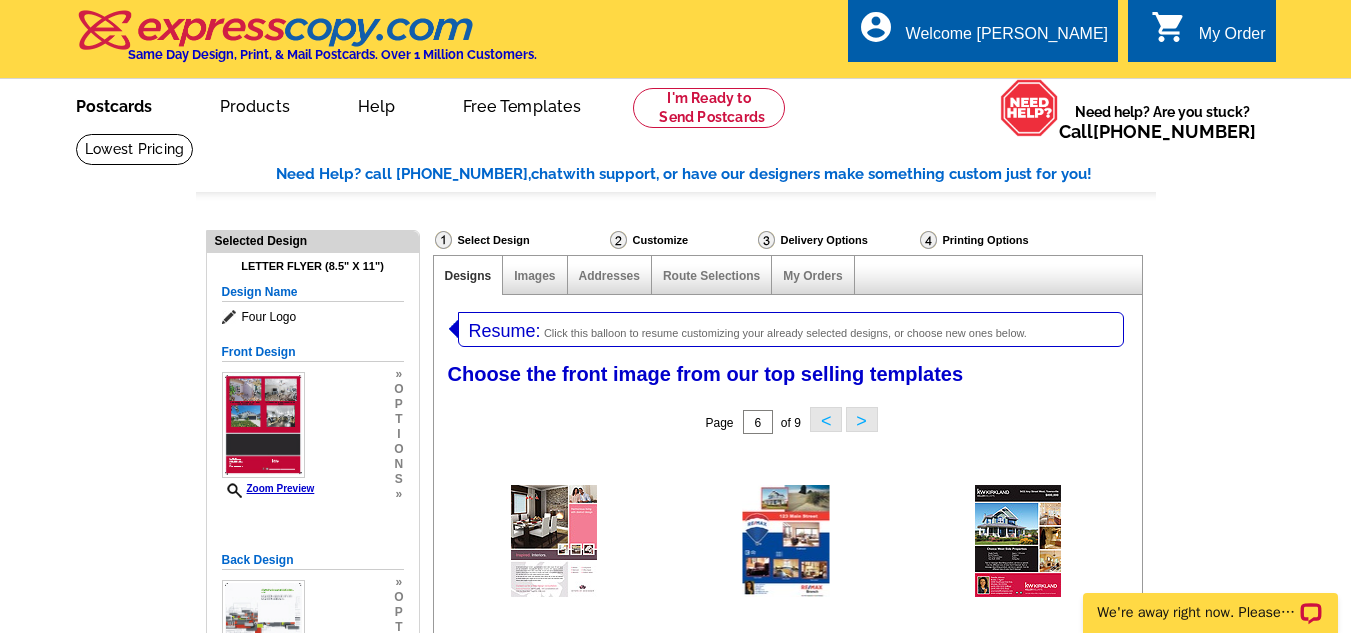 click on "Postcards" at bounding box center [114, 104] 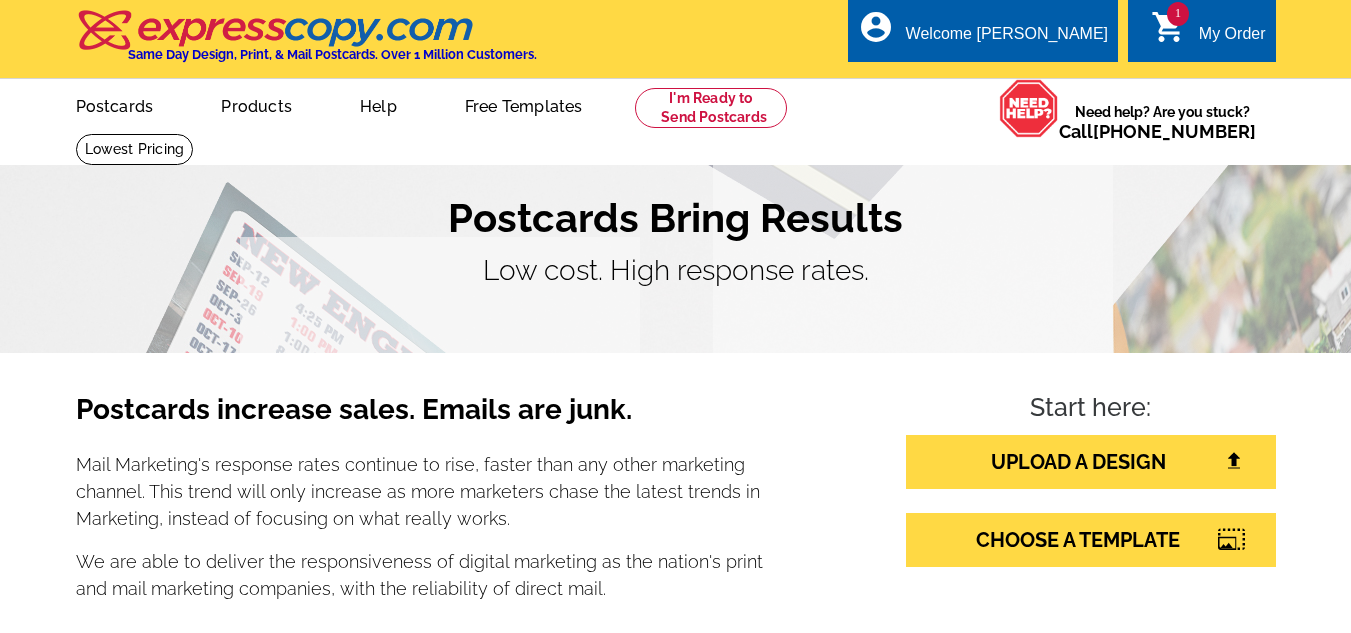 scroll, scrollTop: 0, scrollLeft: 0, axis: both 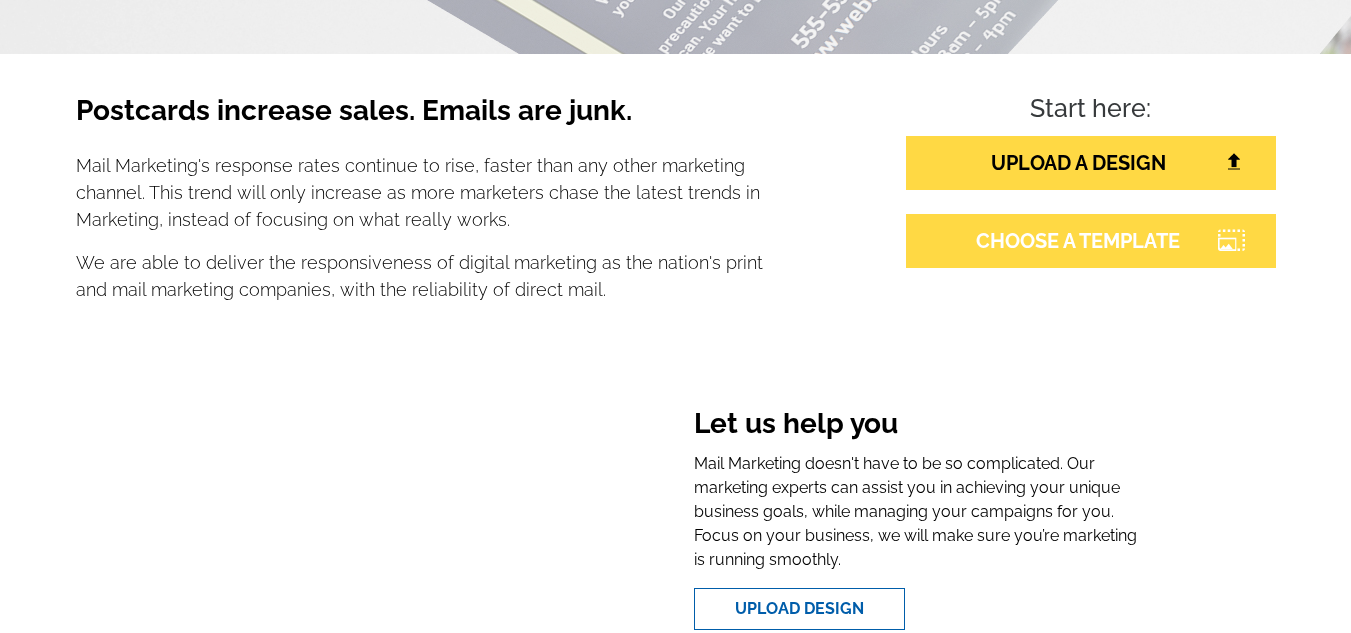 click on "CHOOSE
A TEMPLATE" at bounding box center [1091, 241] 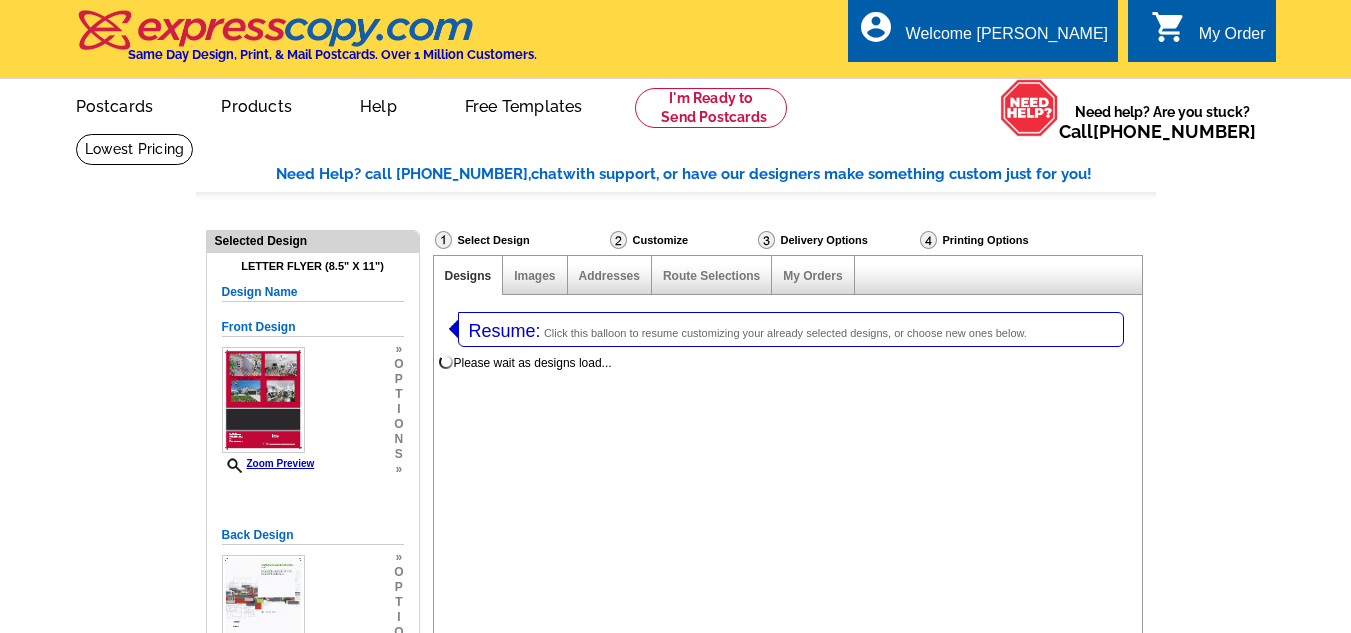 select on "2" 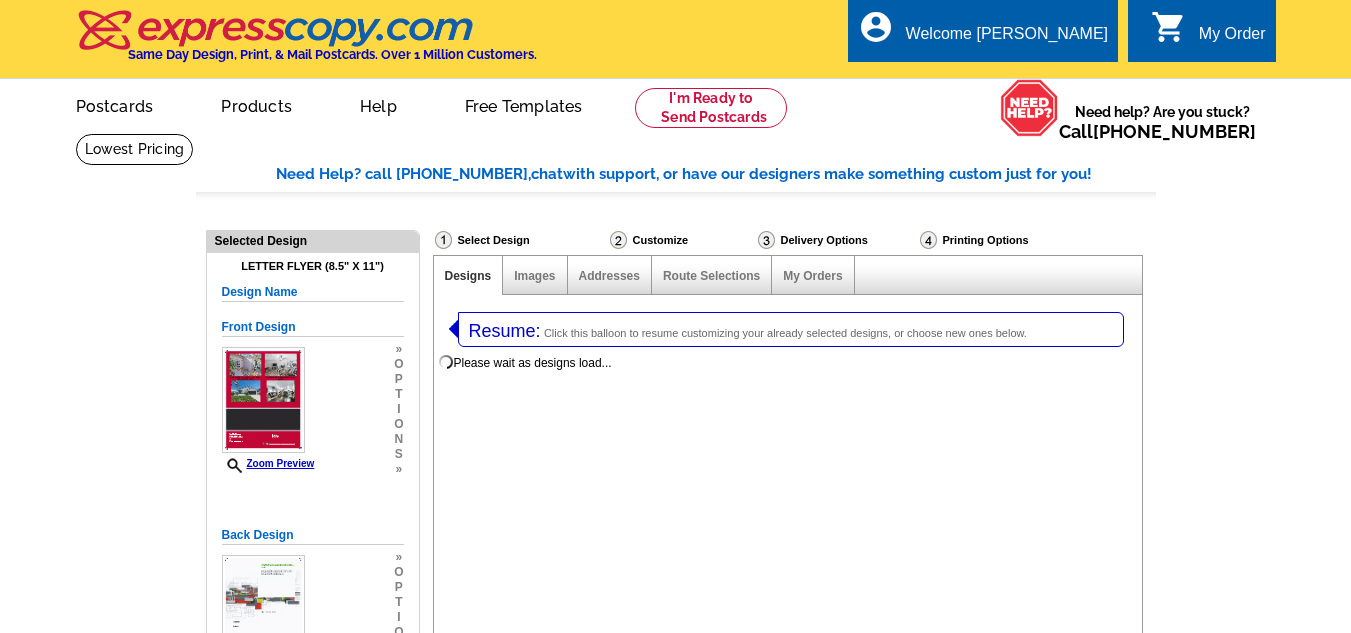 select on "6" 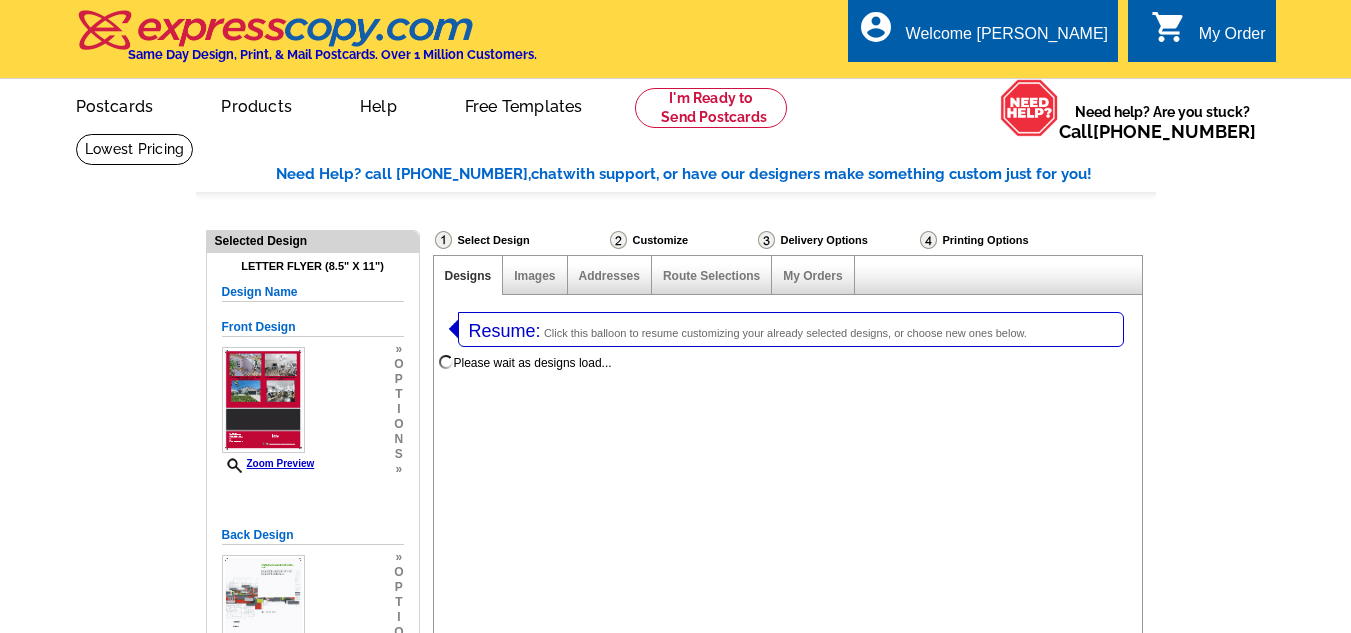 scroll, scrollTop: 0, scrollLeft: 0, axis: both 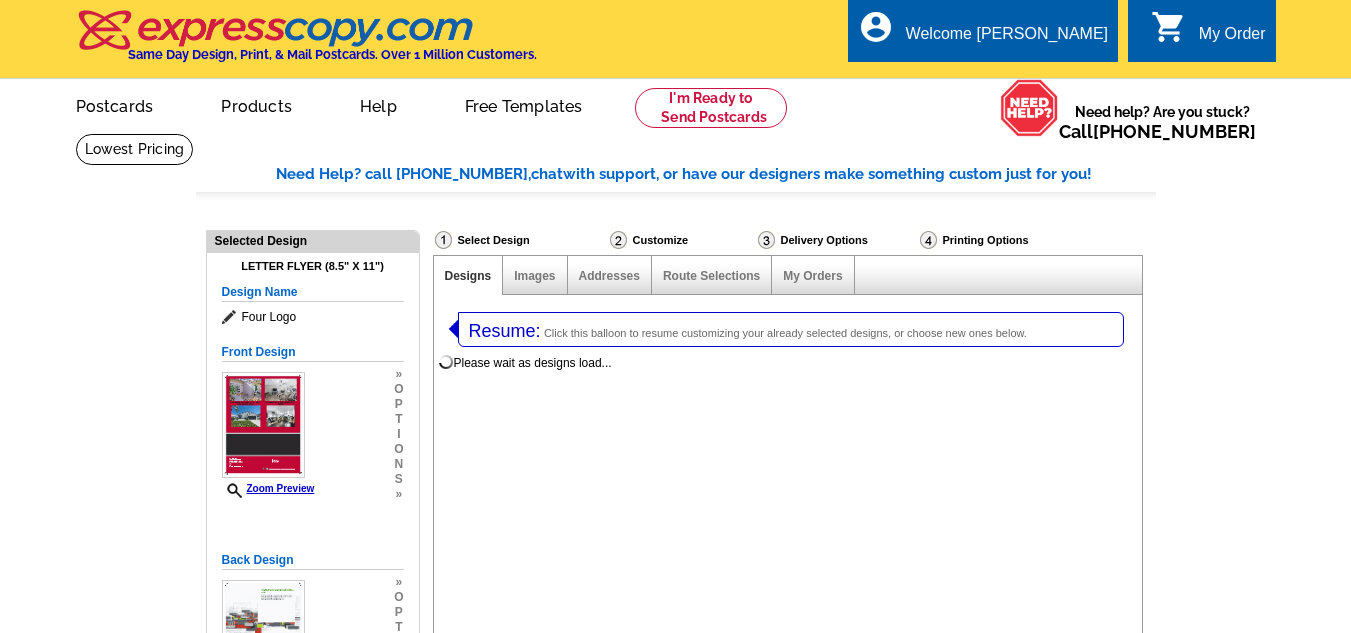 select on "785" 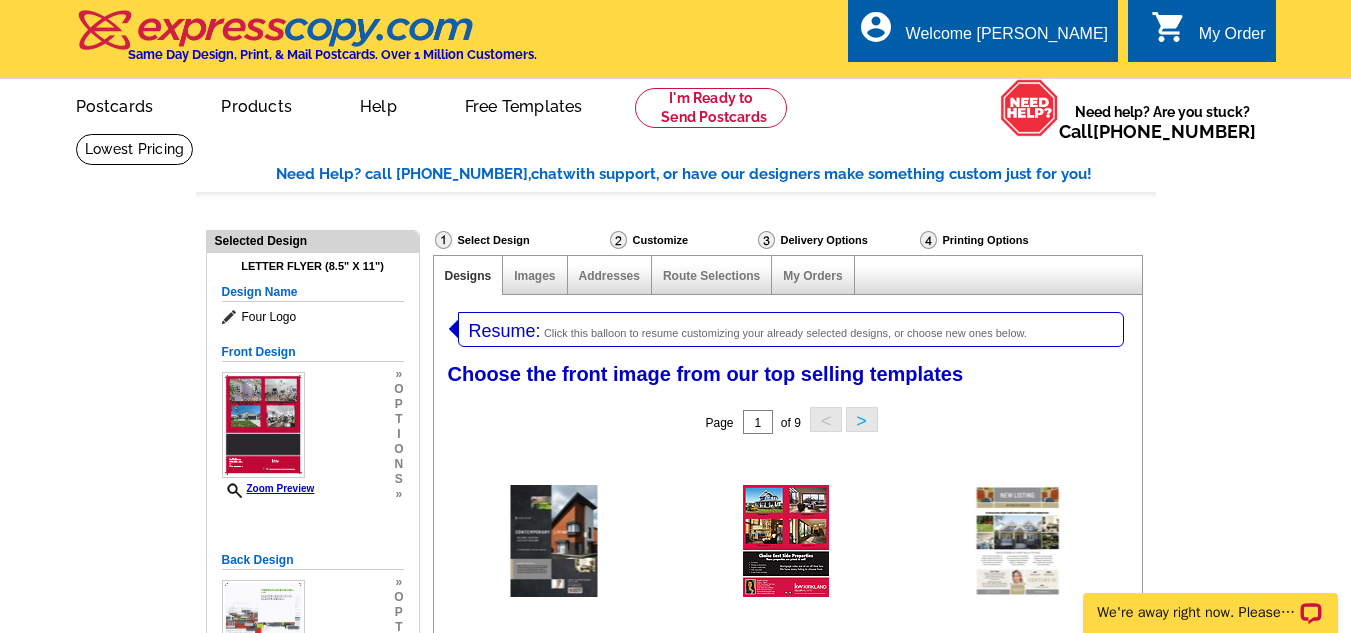 scroll, scrollTop: 0, scrollLeft: 0, axis: both 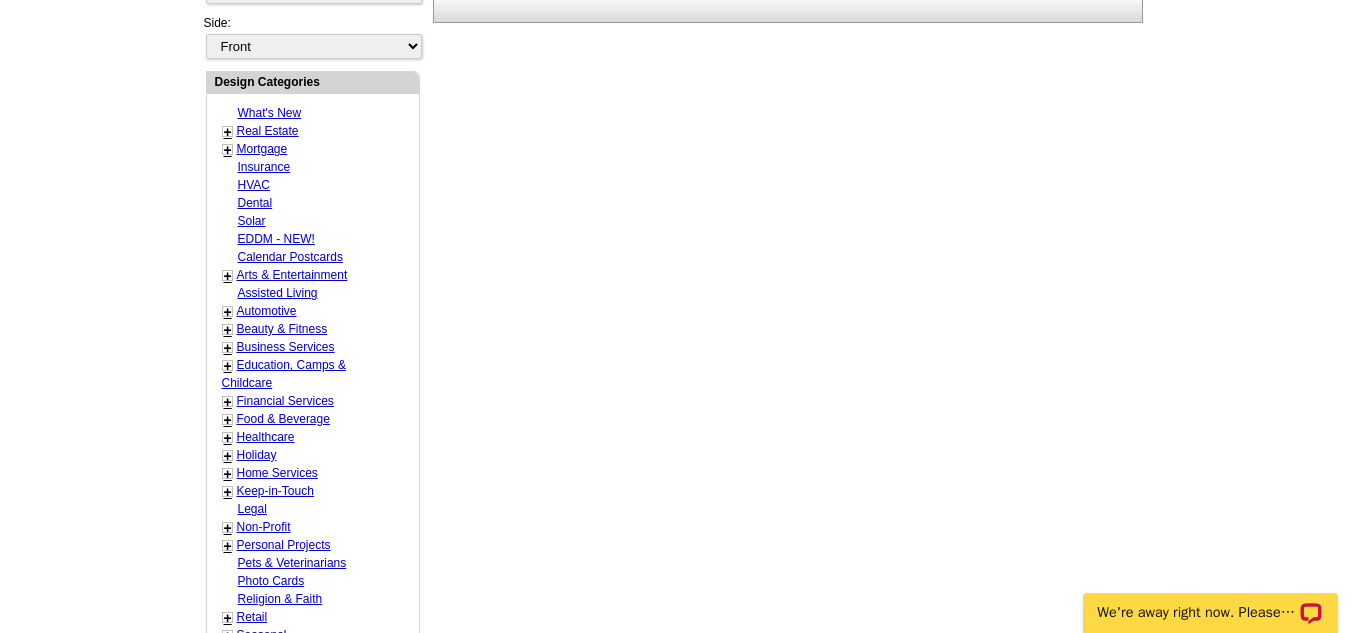 click on "Real Estate" at bounding box center [268, 131] 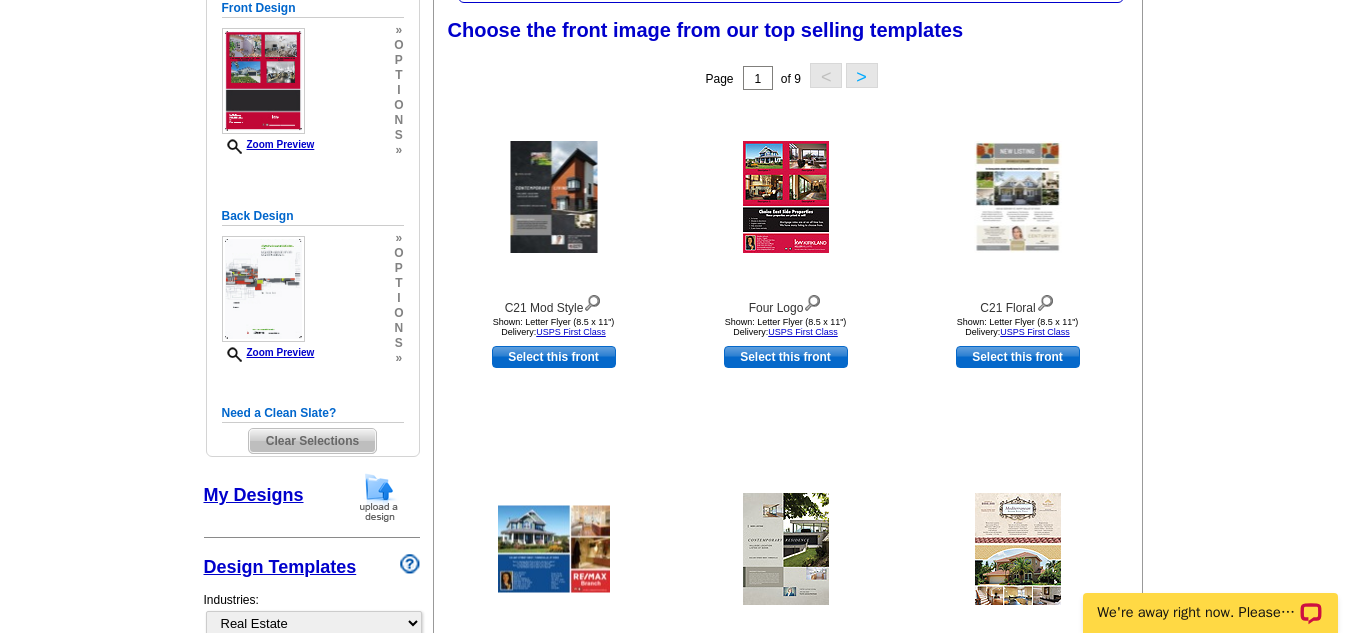 scroll, scrollTop: 309, scrollLeft: 0, axis: vertical 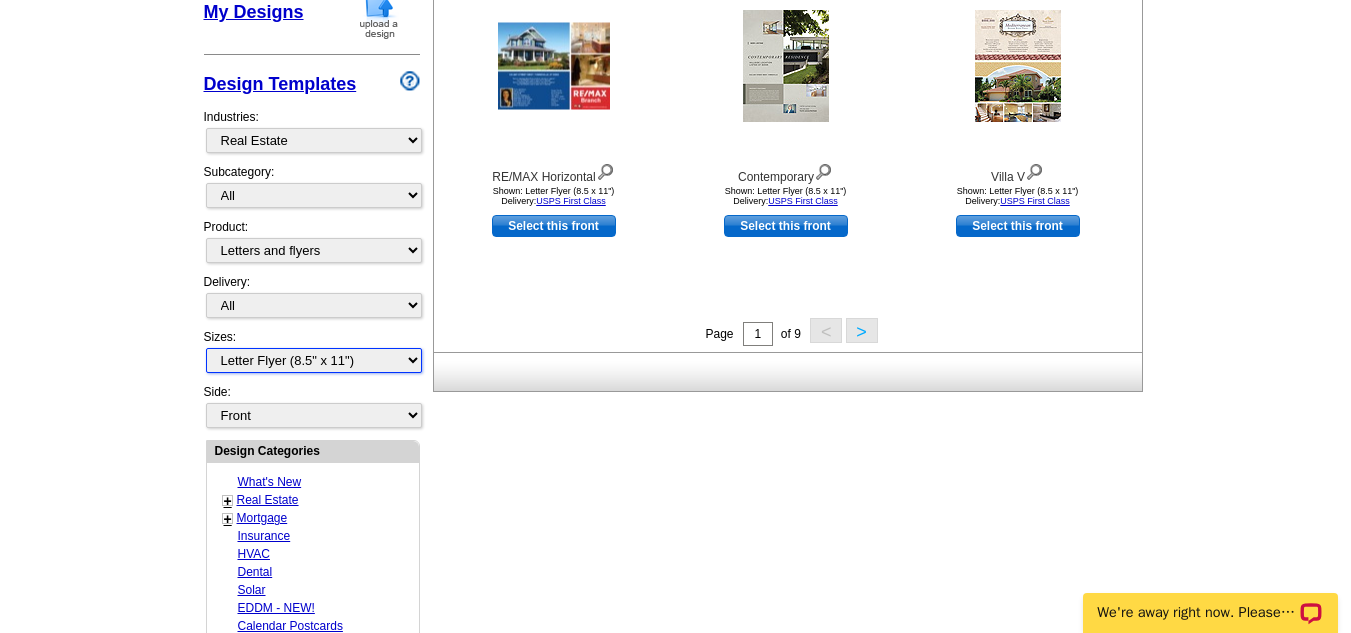 click on "All Letter Flyer (8.5" x 11") Tabloid Flyer (11" x 17")" at bounding box center [314, 360] 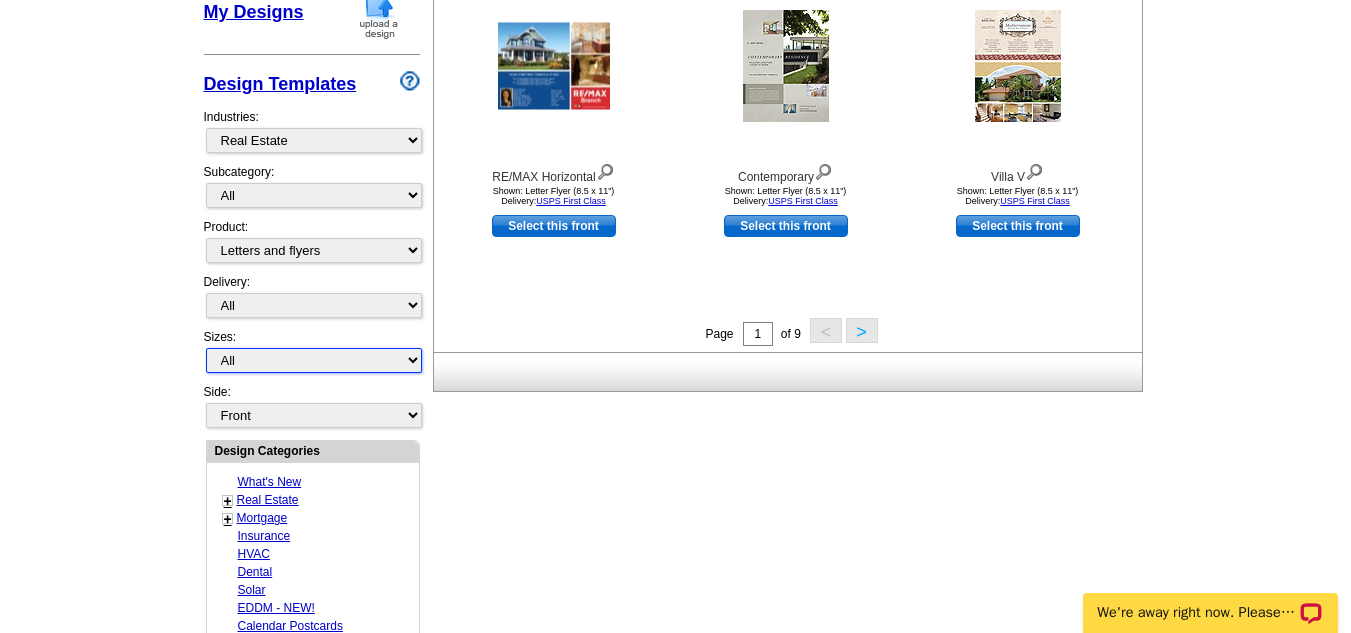 click on "All Letter Flyer (8.5" x 11") Tabloid Flyer (11" x 17")" at bounding box center (314, 360) 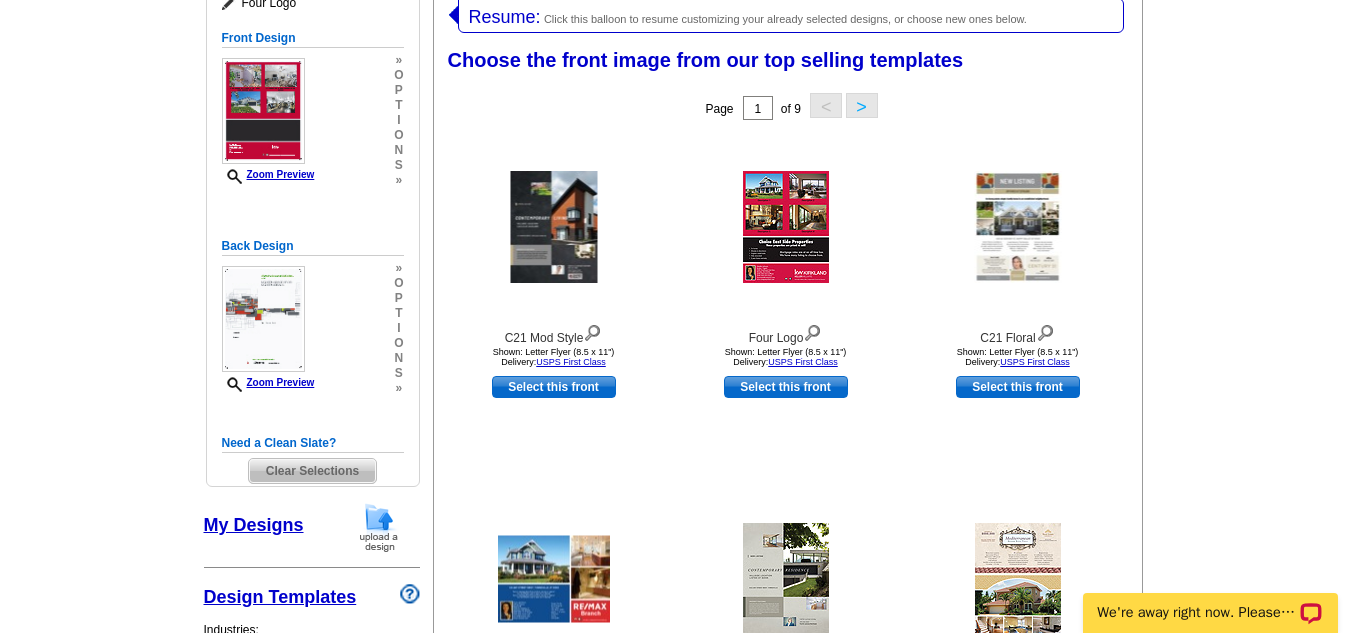 scroll, scrollTop: 309, scrollLeft: 0, axis: vertical 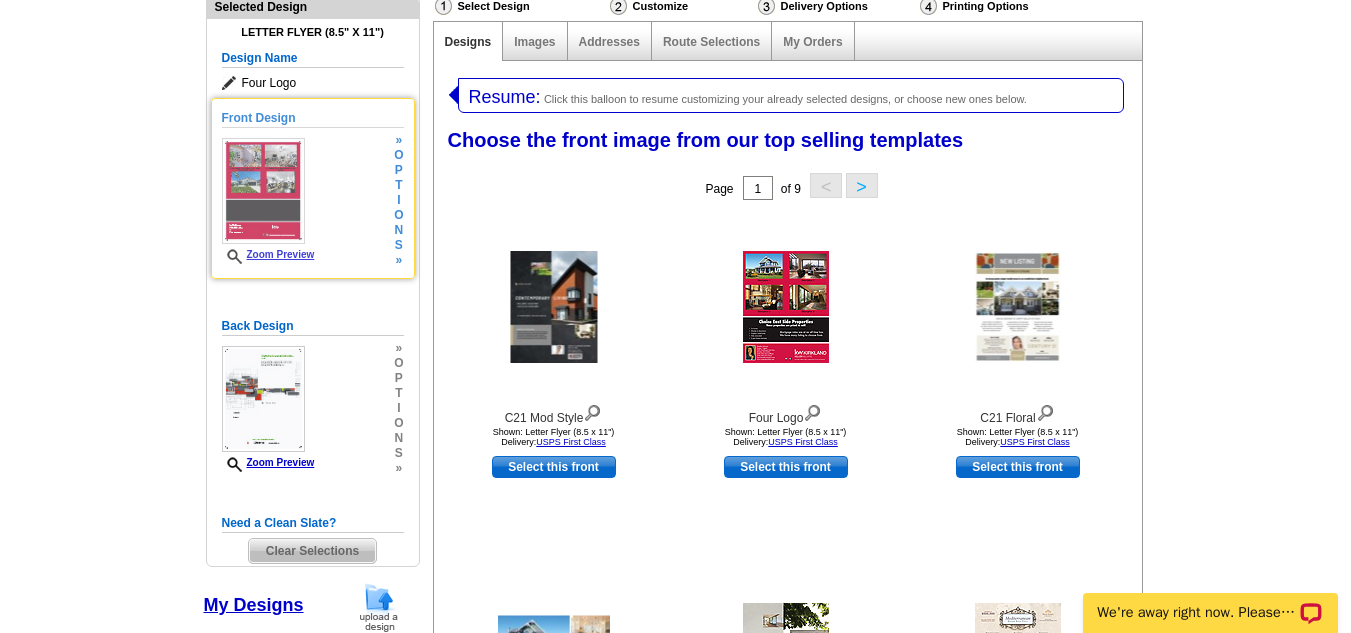 click on "n" at bounding box center (398, 230) 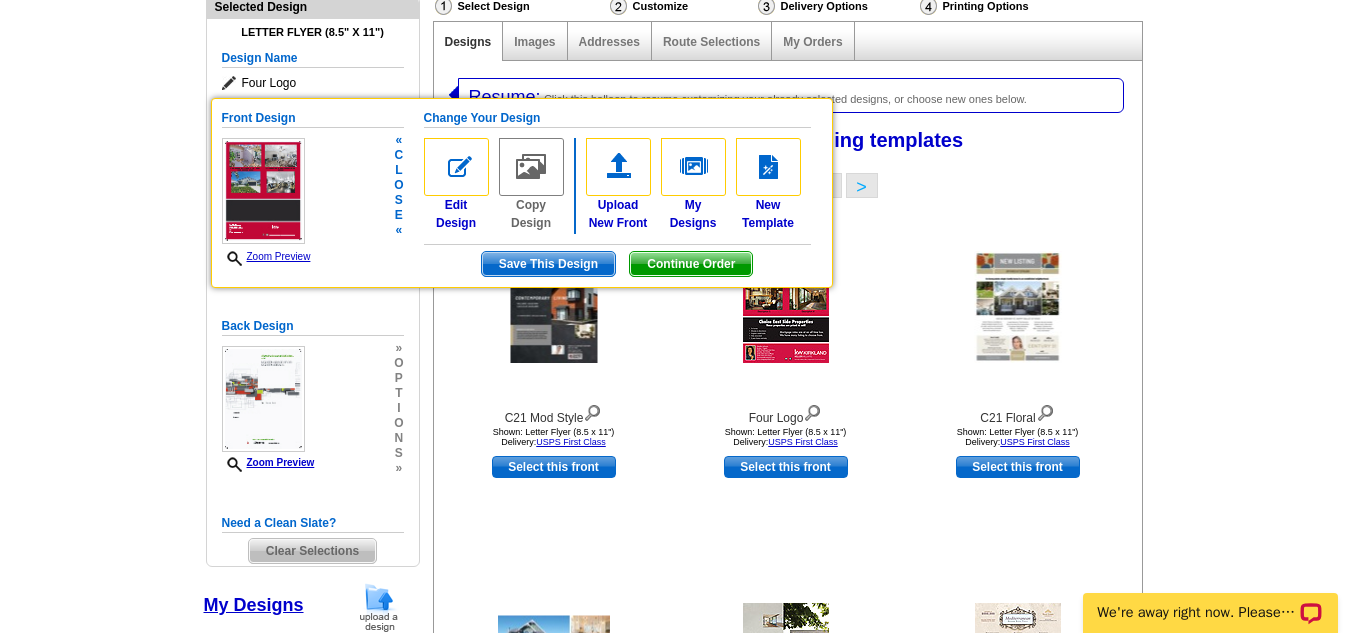 click on "«" at bounding box center [398, 230] 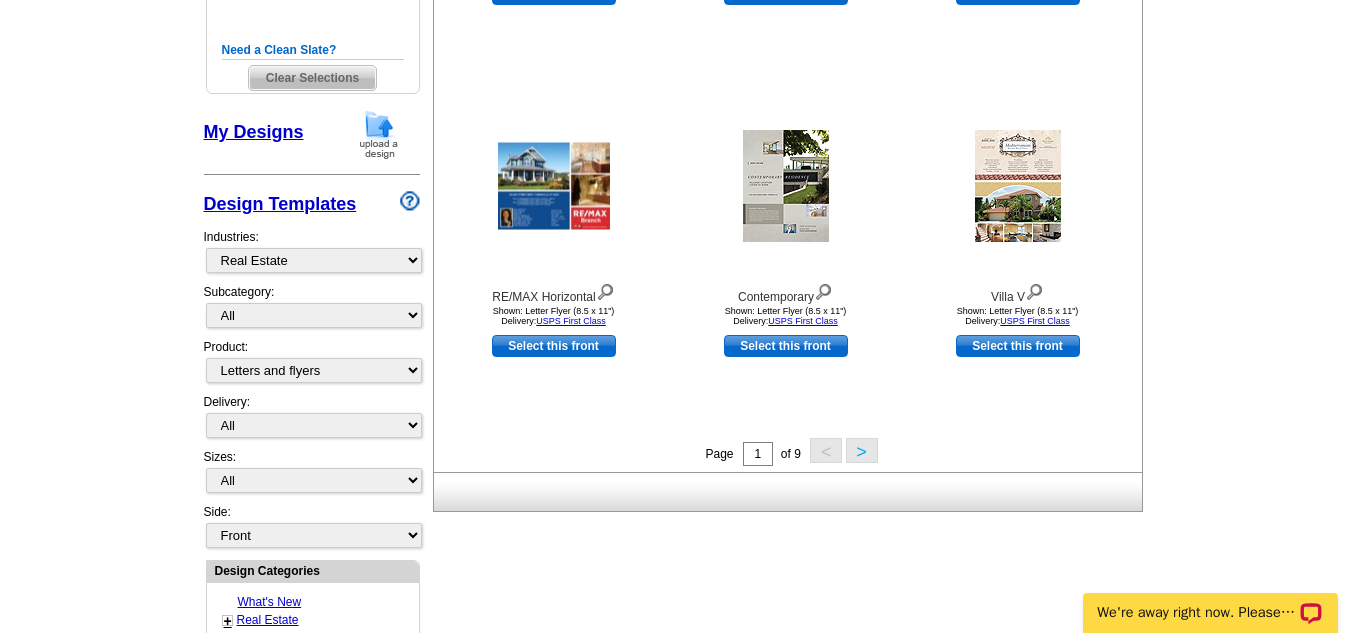 scroll, scrollTop: 698, scrollLeft: 0, axis: vertical 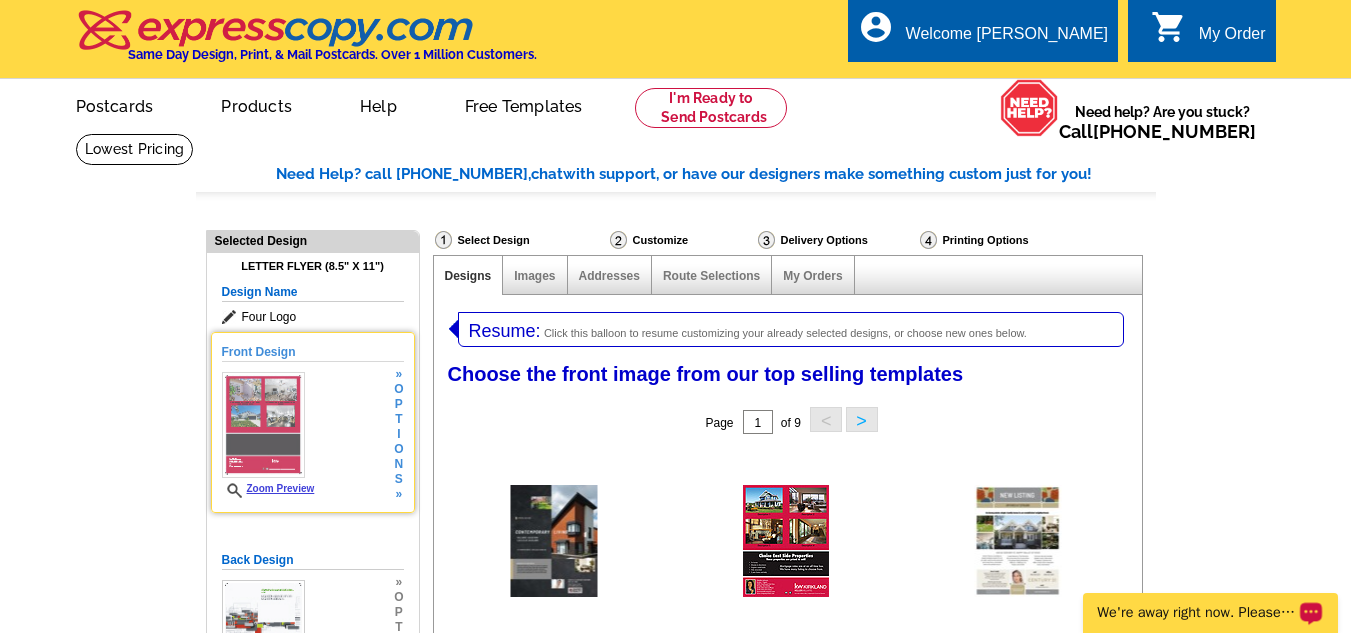 click on "We're away right now. Please check back later!" at bounding box center [1197, 613] 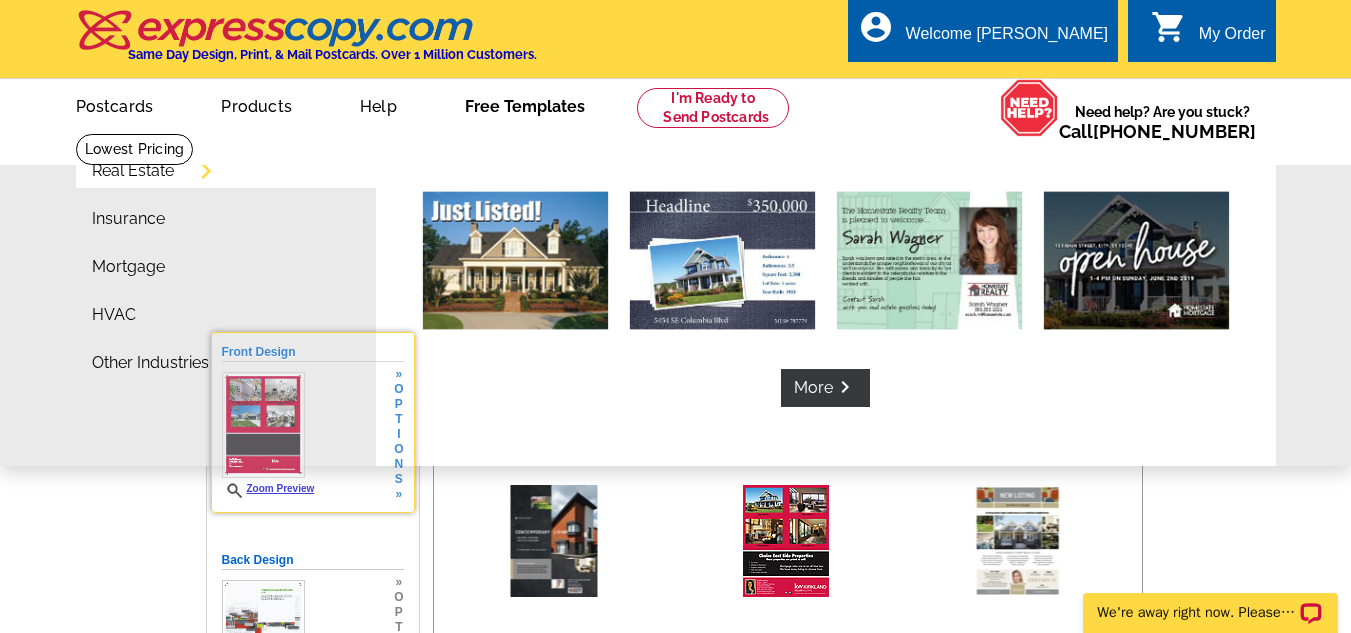 click on "Free Templates" at bounding box center [525, 104] 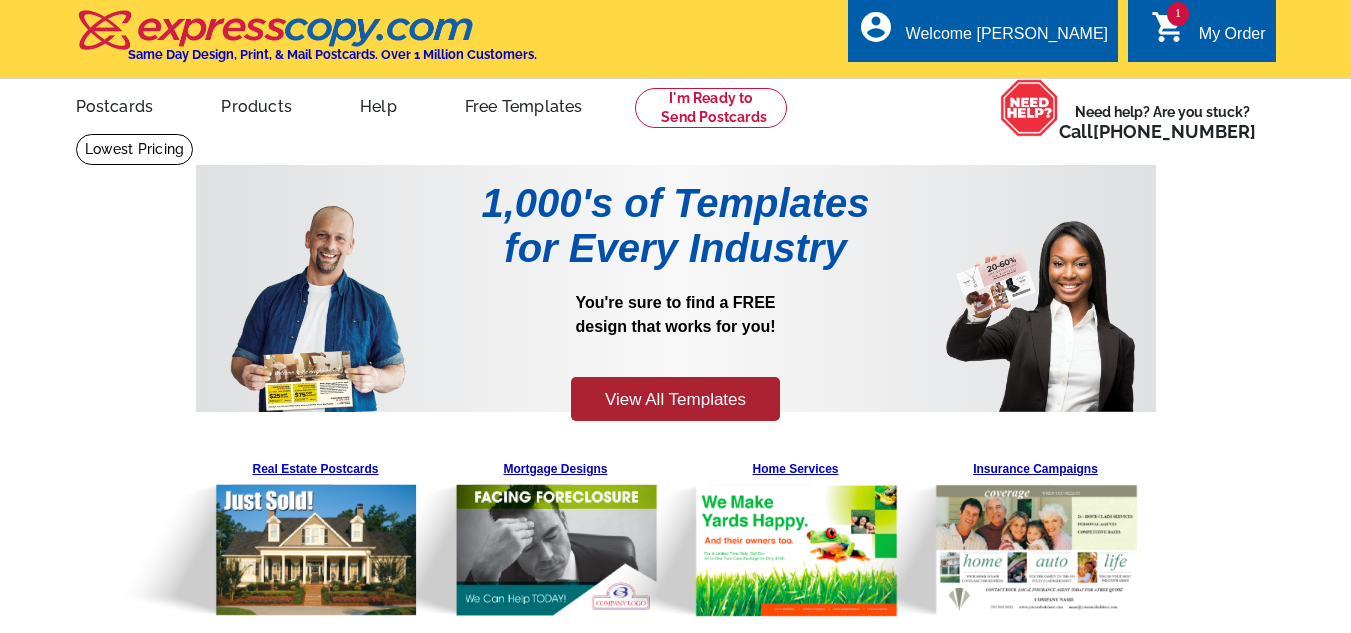 scroll, scrollTop: 0, scrollLeft: 0, axis: both 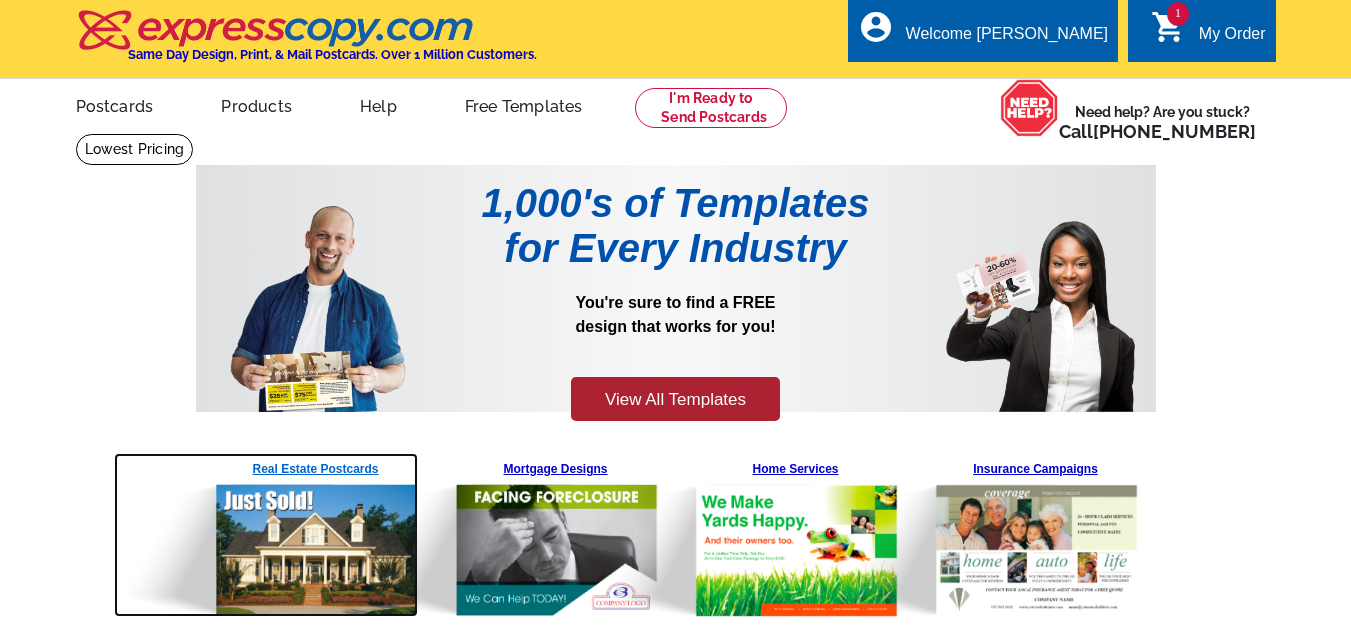 click at bounding box center (266, 535) 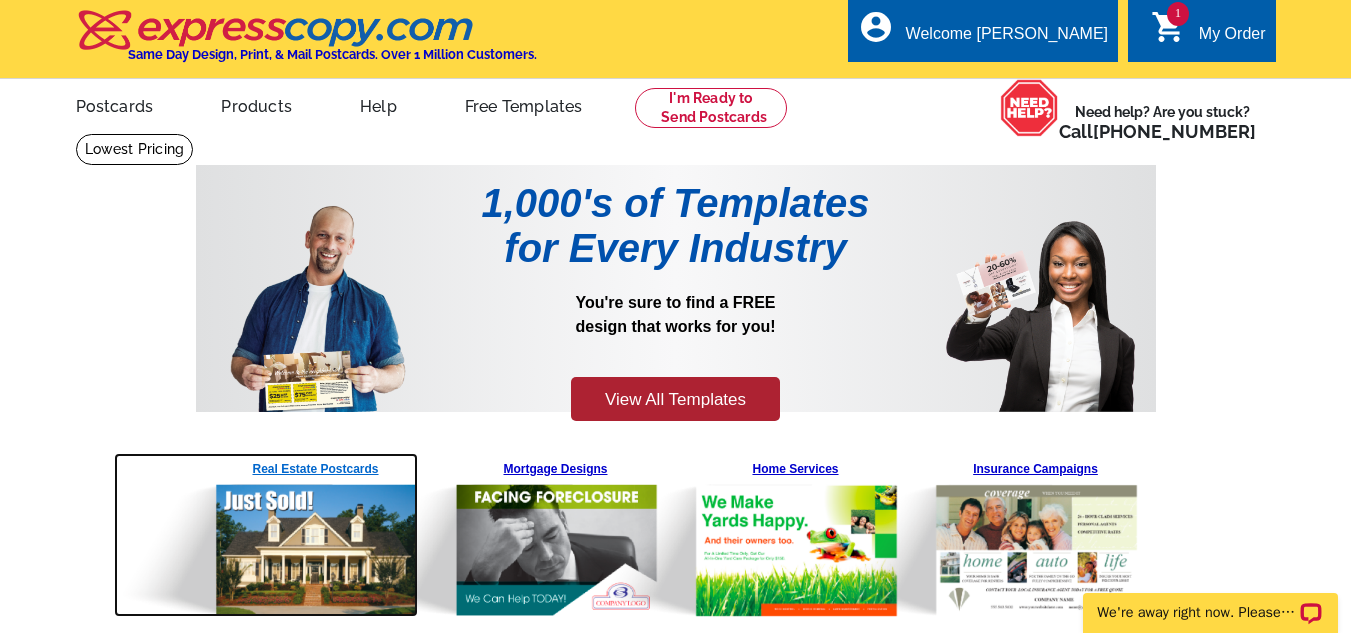 scroll, scrollTop: 0, scrollLeft: 0, axis: both 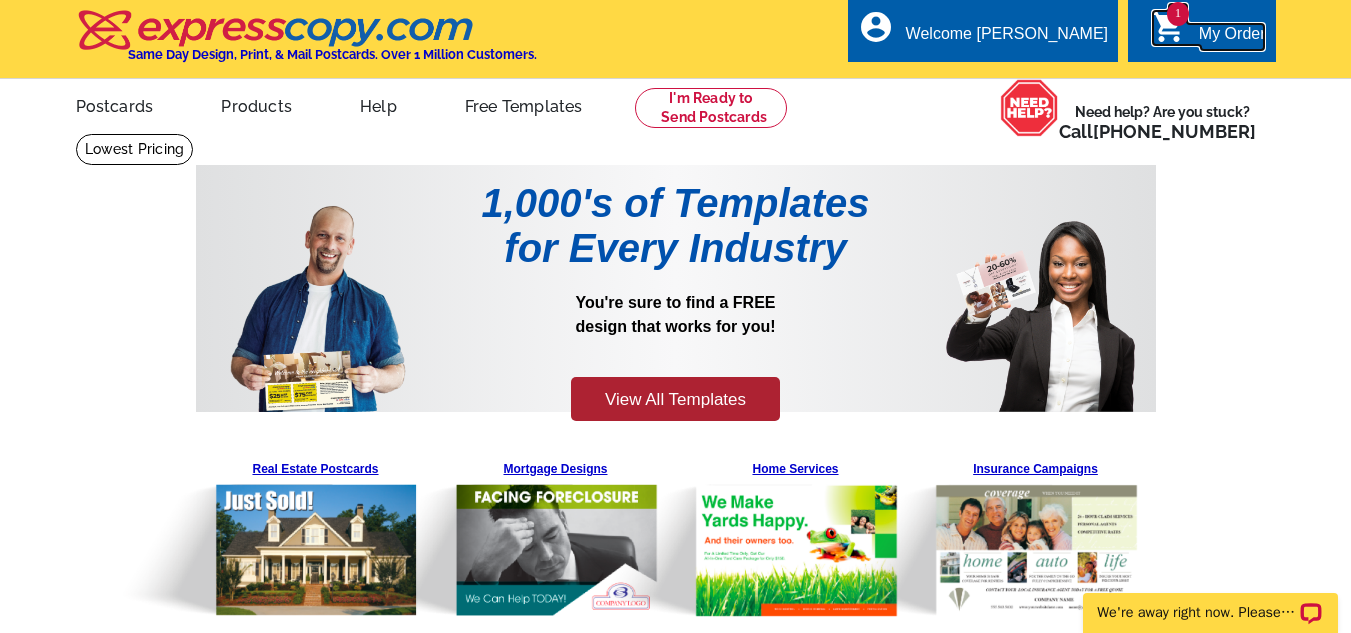 click on "My Order" at bounding box center (1232, 39) 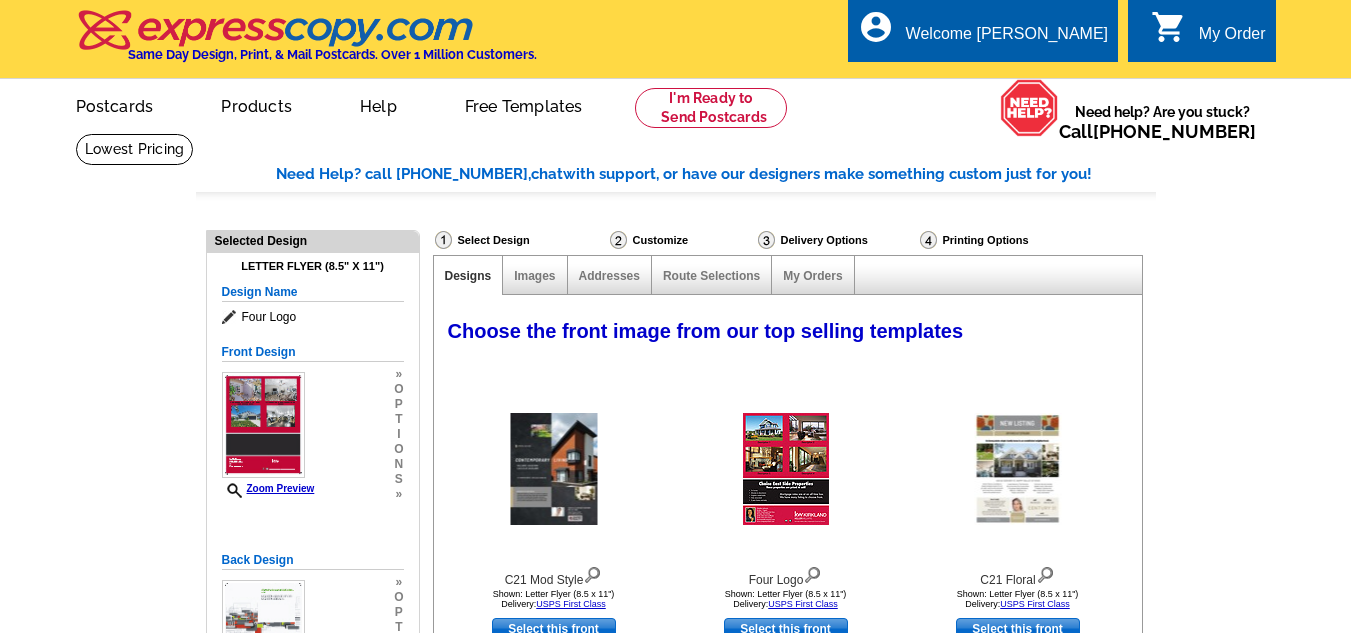 select on "785" 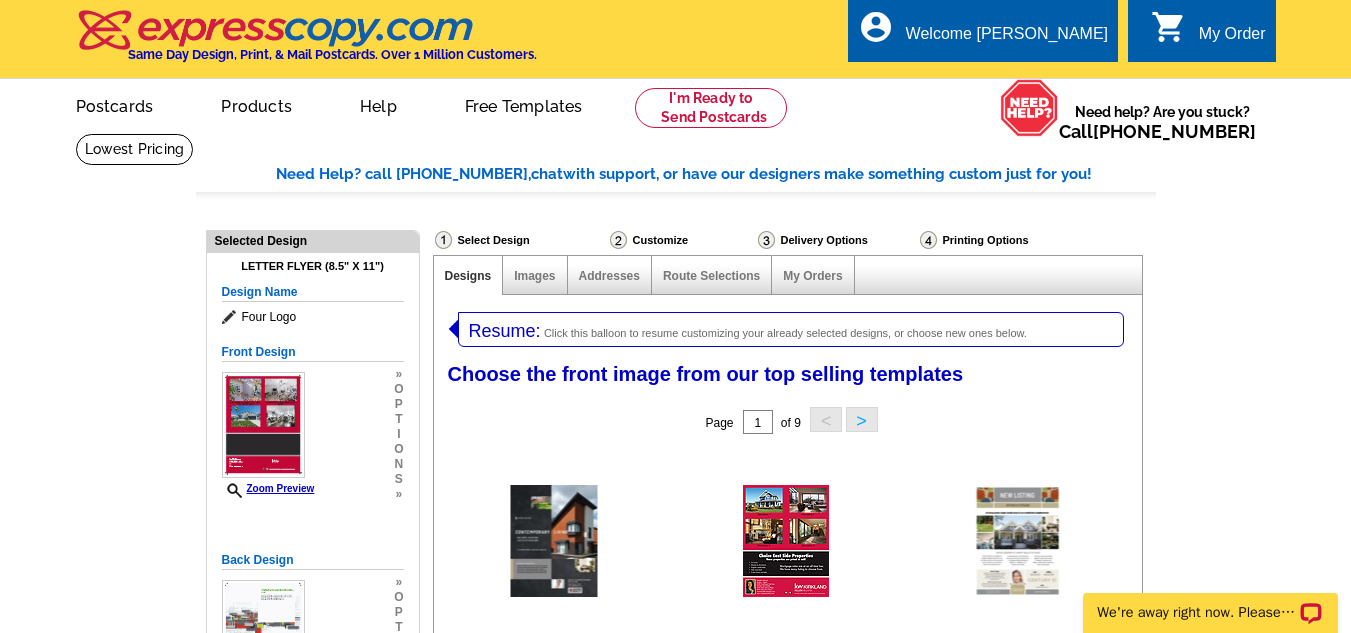 scroll, scrollTop: 0, scrollLeft: 0, axis: both 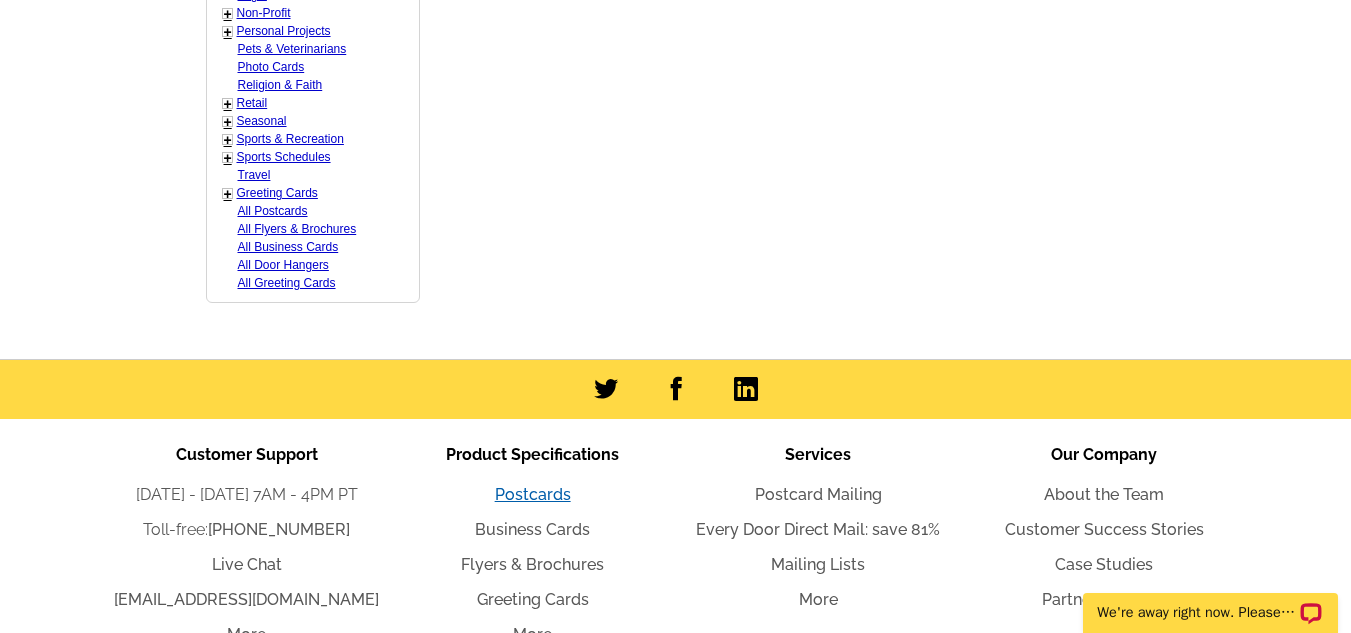 click on "Postcards" at bounding box center (533, 494) 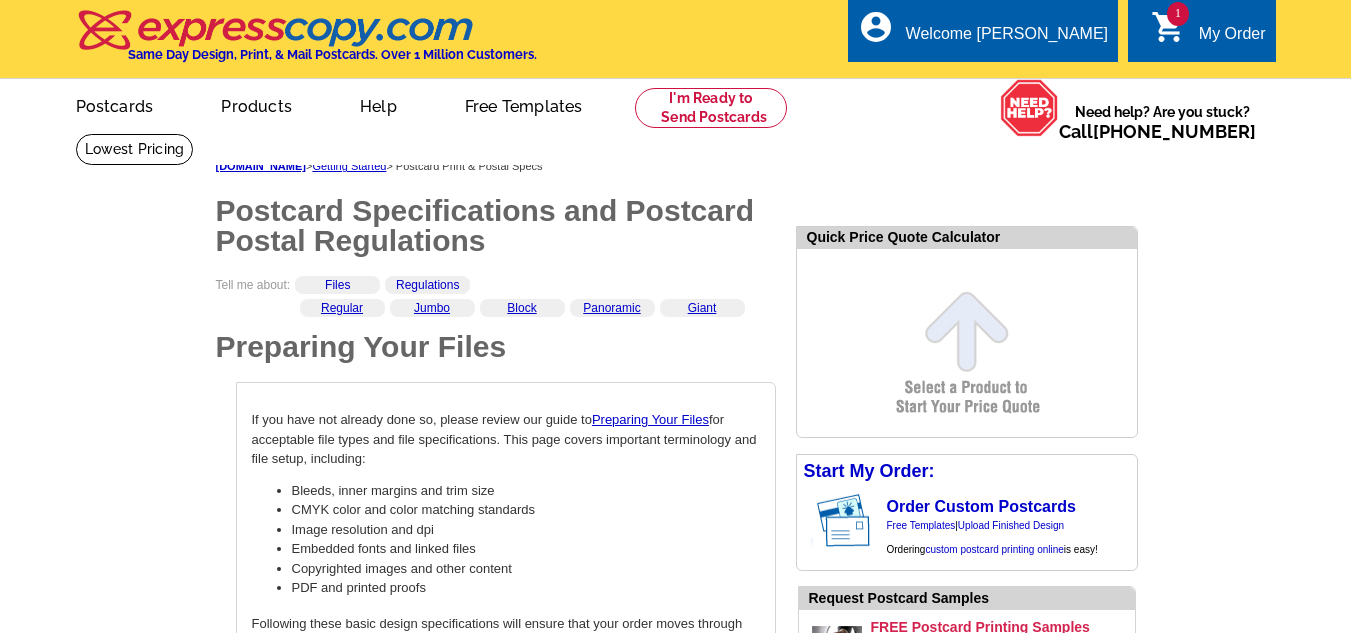 scroll, scrollTop: 0, scrollLeft: 0, axis: both 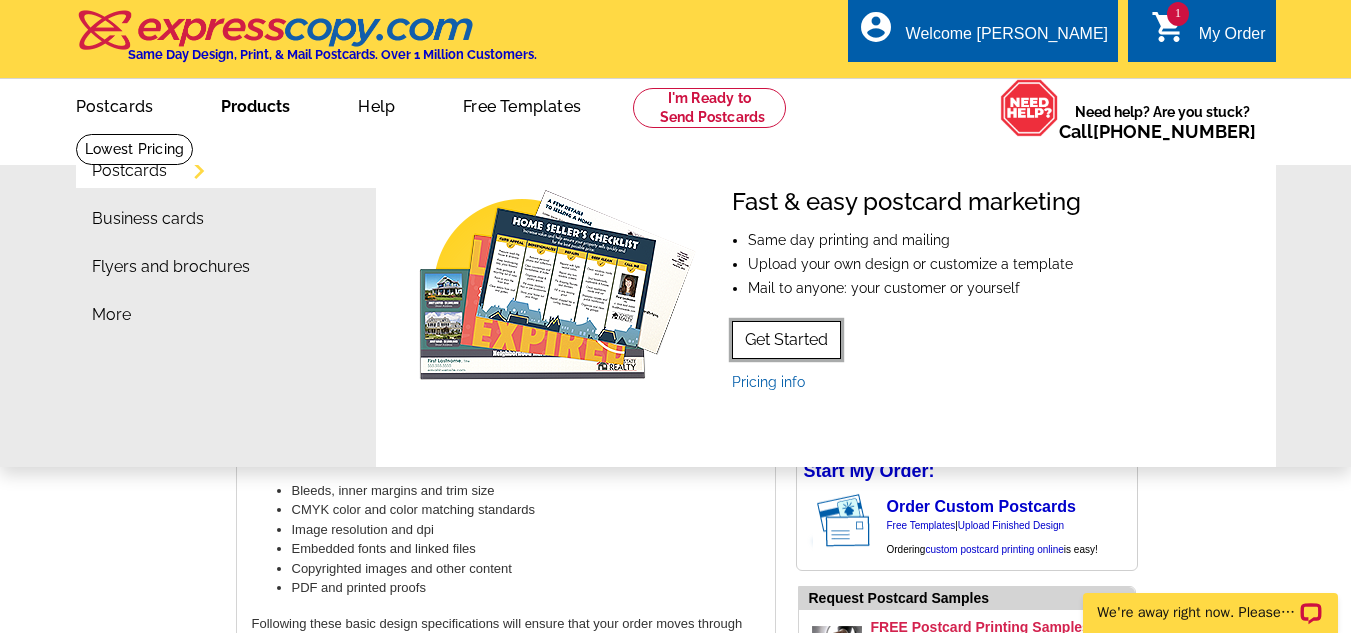 click on "Get Started" at bounding box center (786, 340) 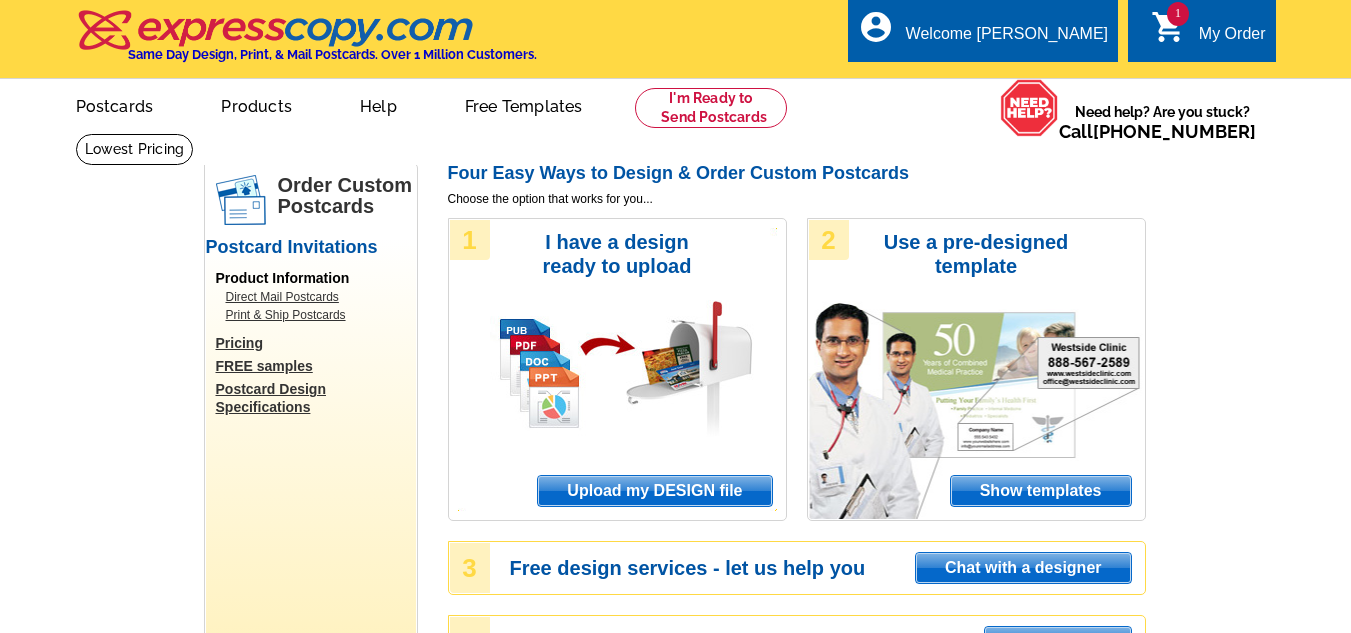 scroll, scrollTop: 0, scrollLeft: 0, axis: both 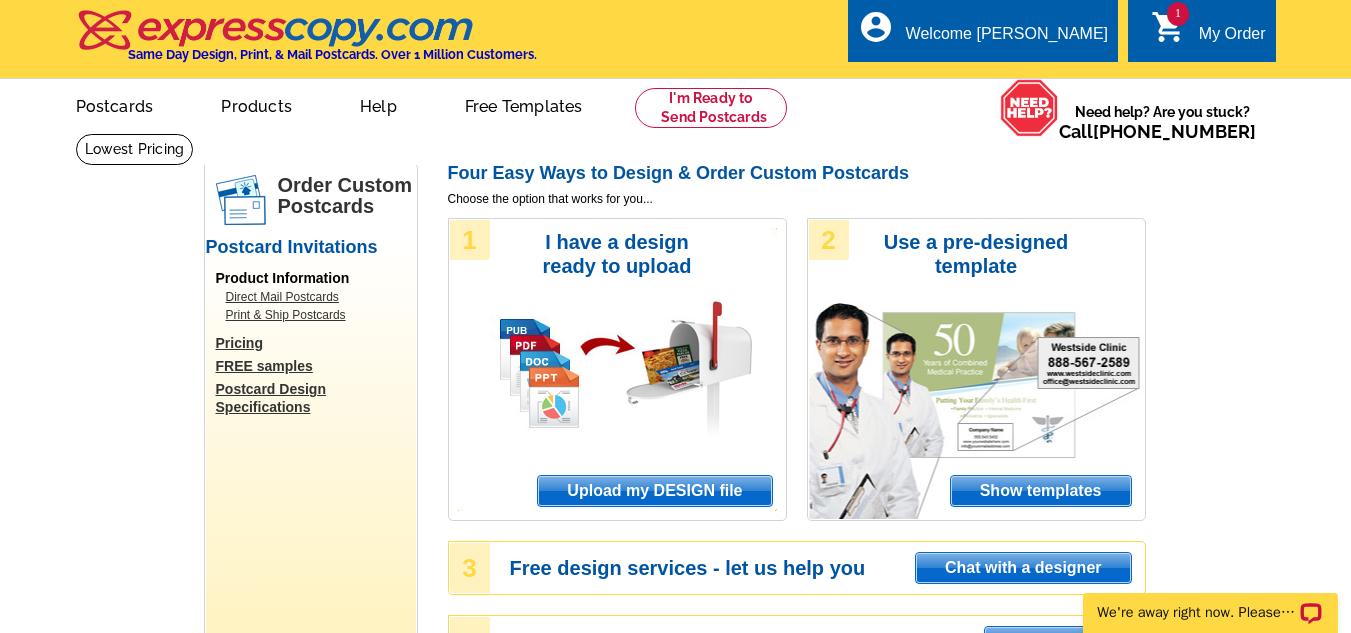 click on "Show templates" at bounding box center [1041, 491] 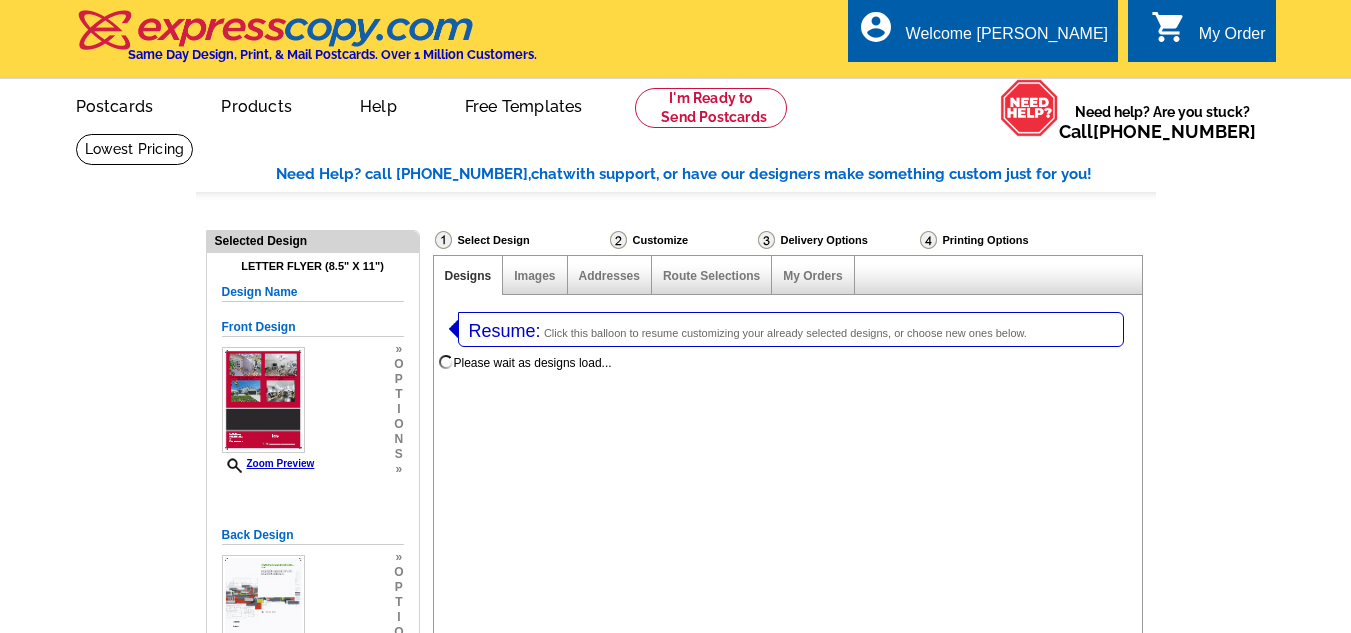 select on "2" 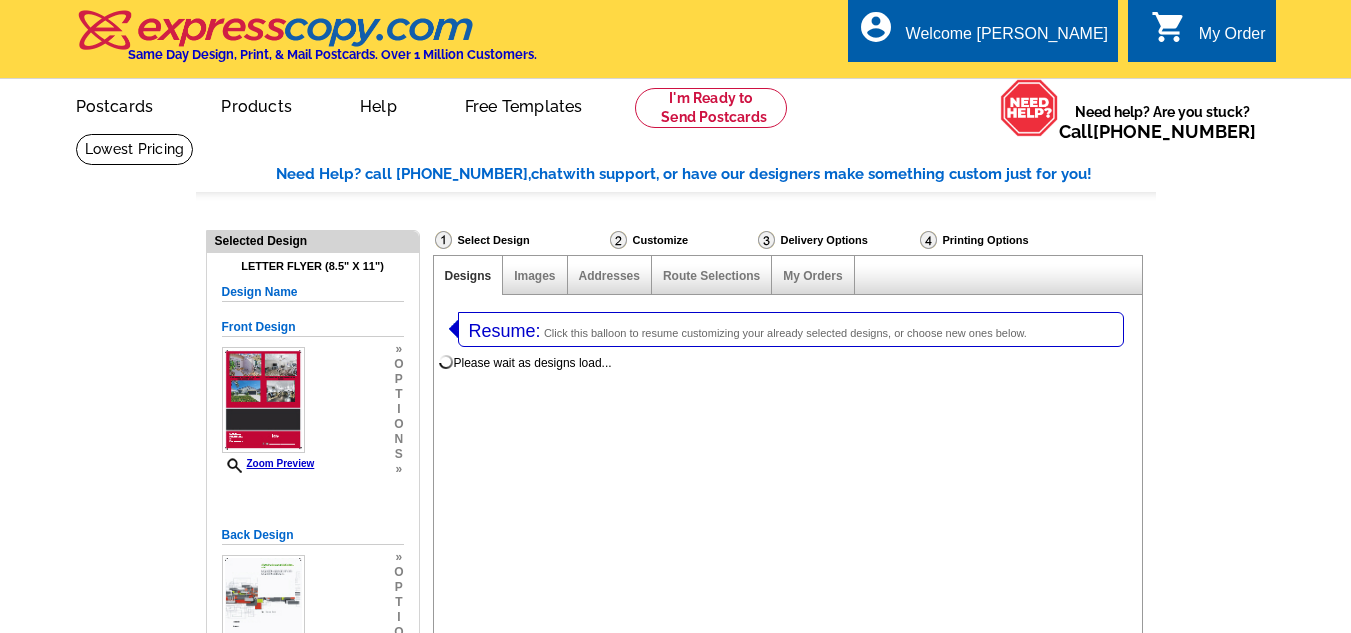 select on "6" 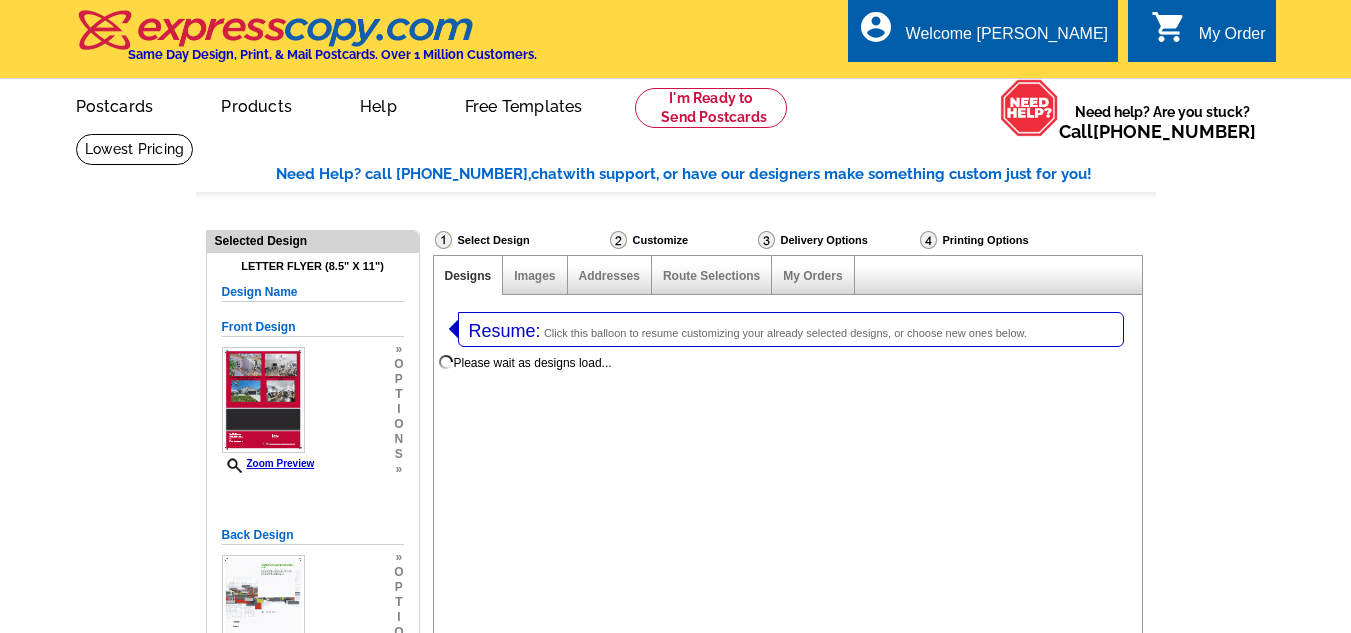 scroll, scrollTop: 0, scrollLeft: 0, axis: both 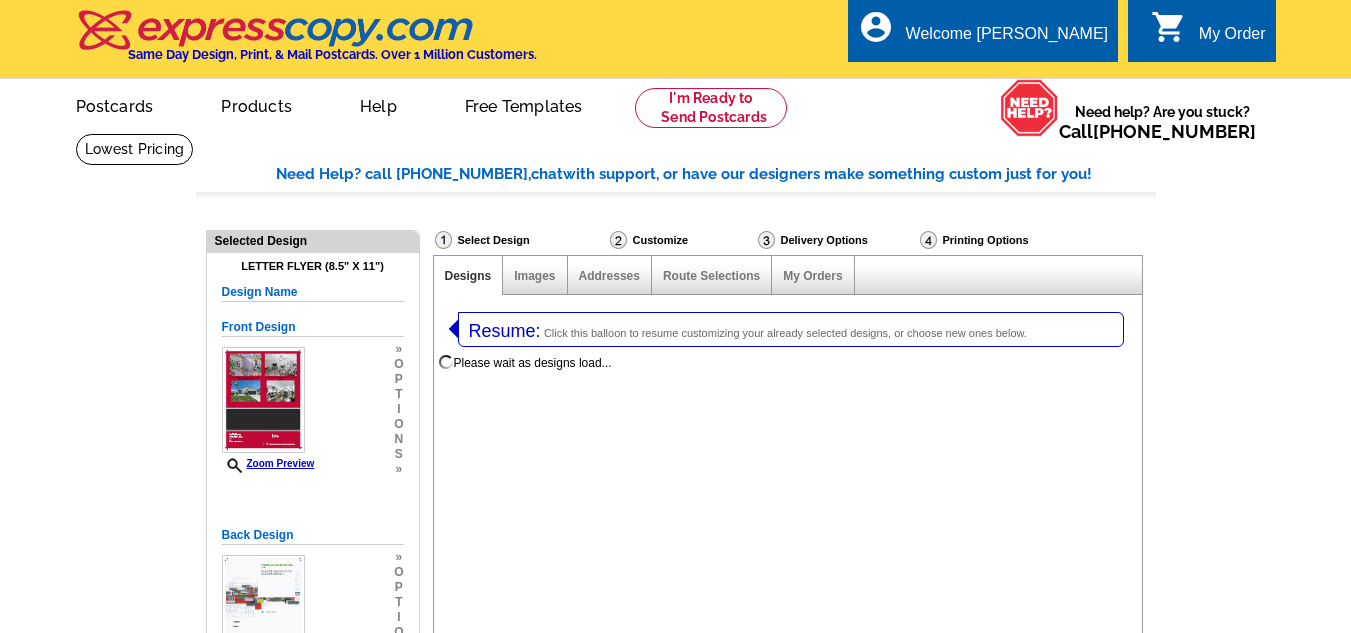 select on "971" 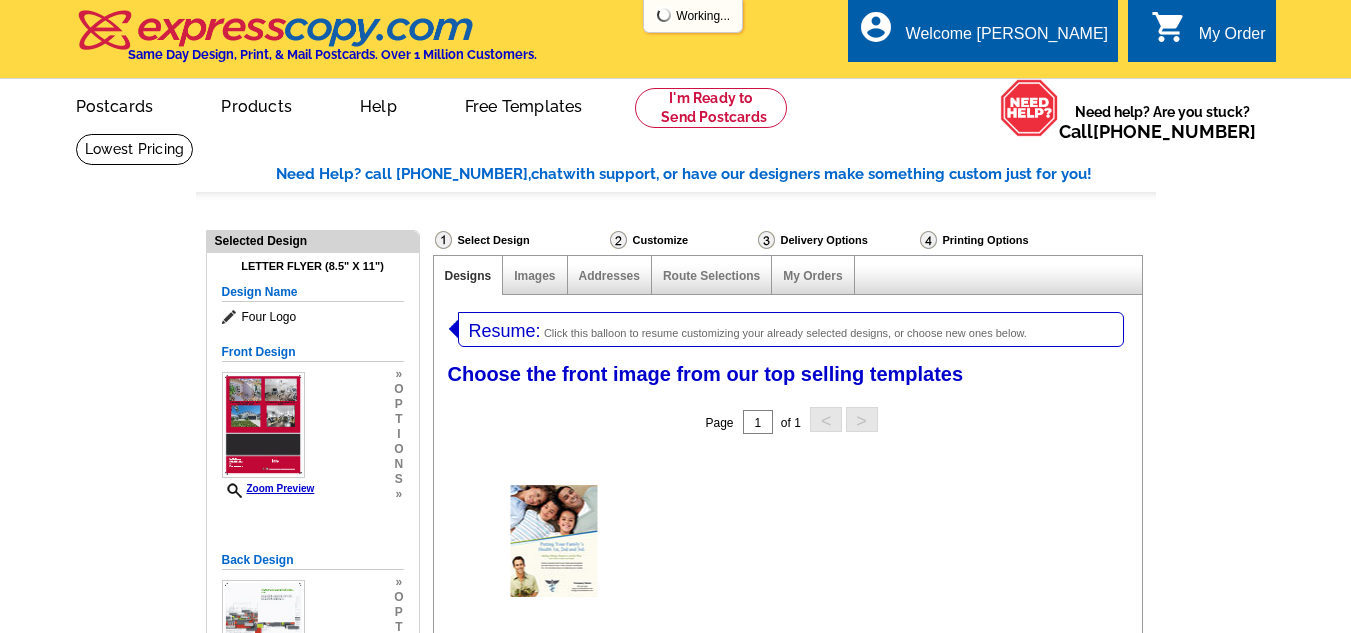 scroll, scrollTop: 0, scrollLeft: 0, axis: both 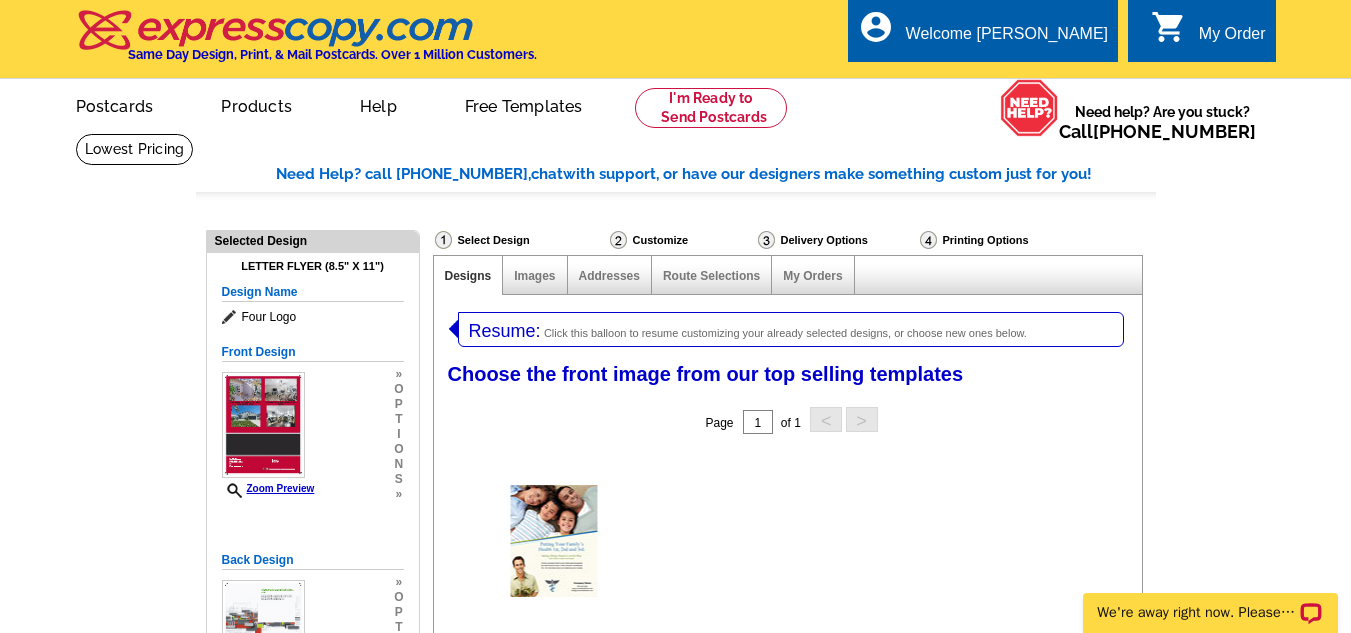 click on "My Order" at bounding box center (1232, 39) 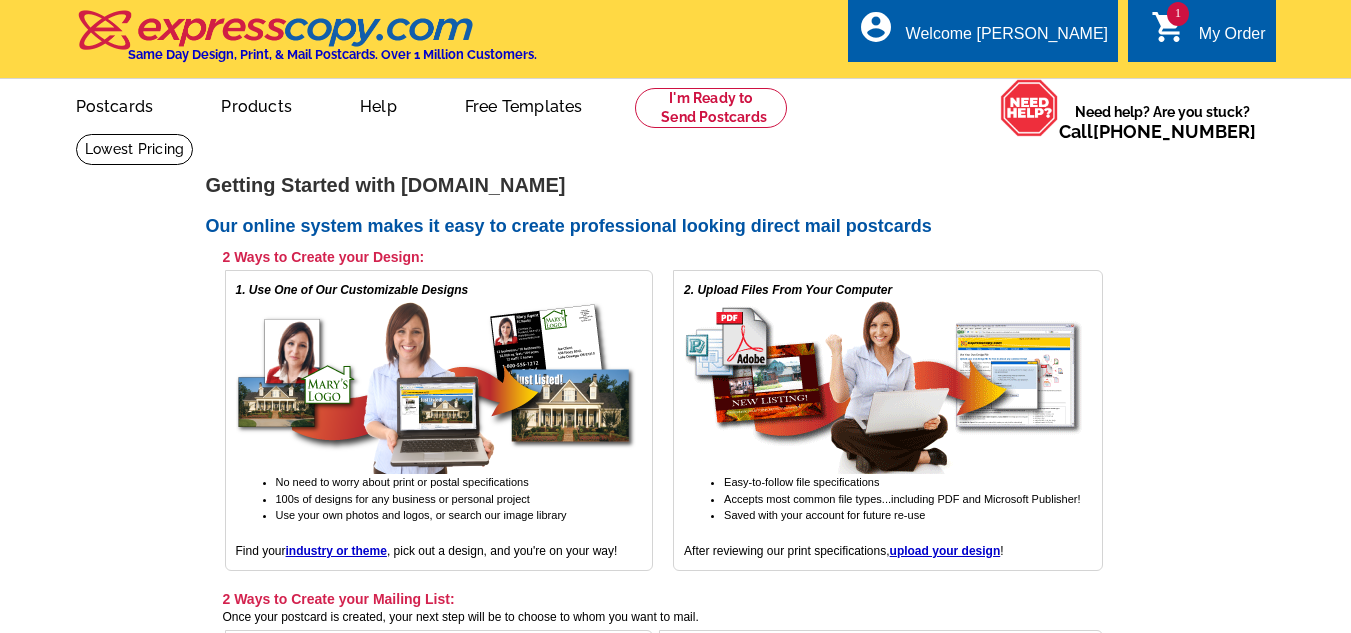 scroll, scrollTop: 0, scrollLeft: 0, axis: both 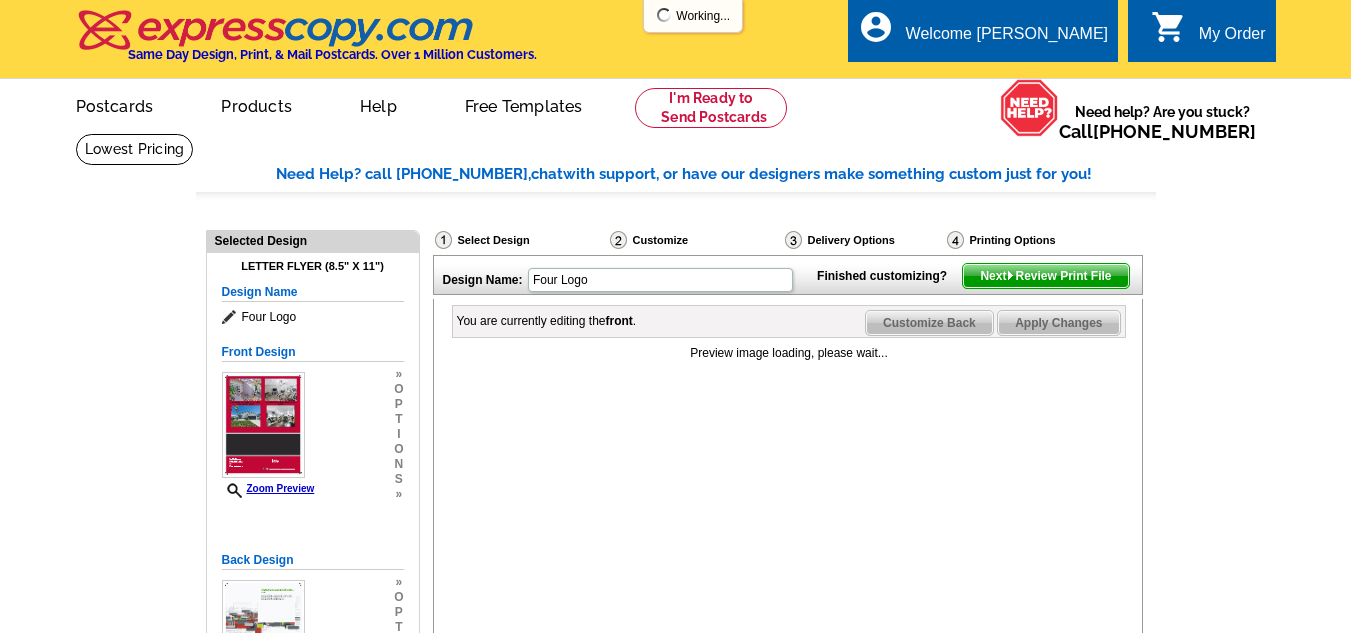 drag, startPoint x: 1347, startPoint y: 92, endPoint x: 1352, endPoint y: 212, distance: 120.10412 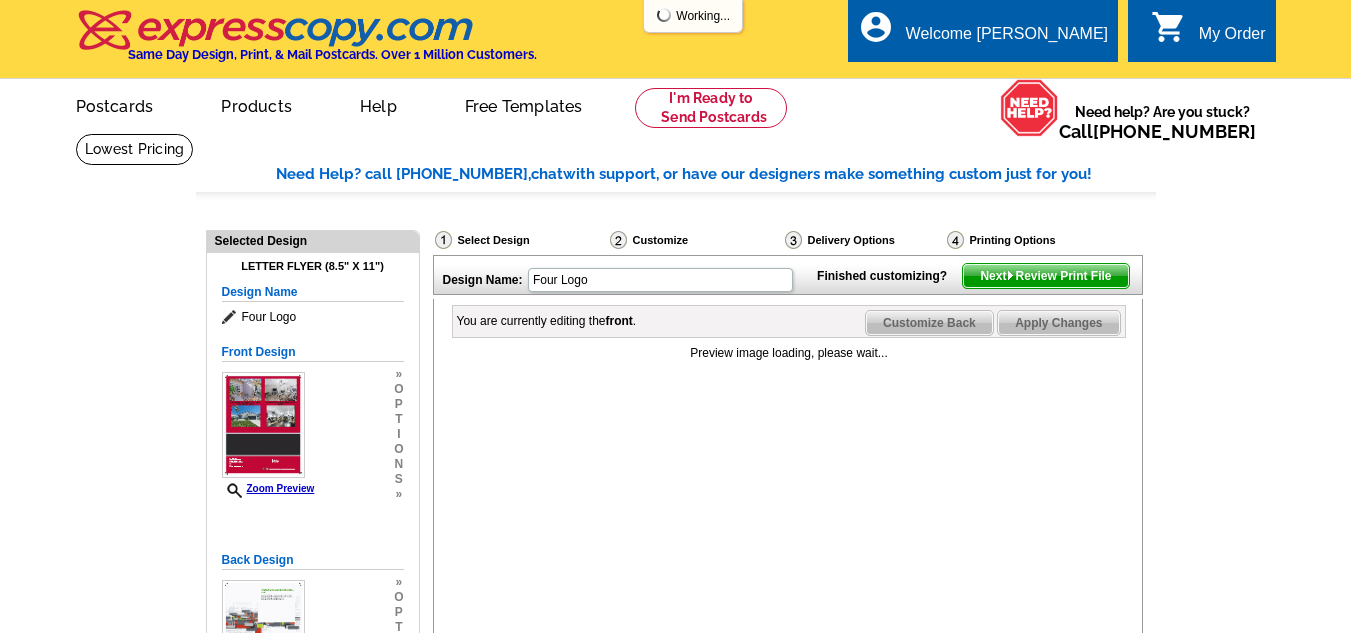 click on "Welcome back  [PERSON_NAME]
My Account
Logout
local_phone
Same Day Design, Print, & Mail Postcards. Over 1 Million Customers.
account_circle
Welcome [PERSON_NAME]
My Account Logout
0
shopping_cart
My Order
picture_in_picture
Postcards
store_mall_directory
Products
keyboard_arrow_down
Postcards
More Help" at bounding box center [675, 1345] 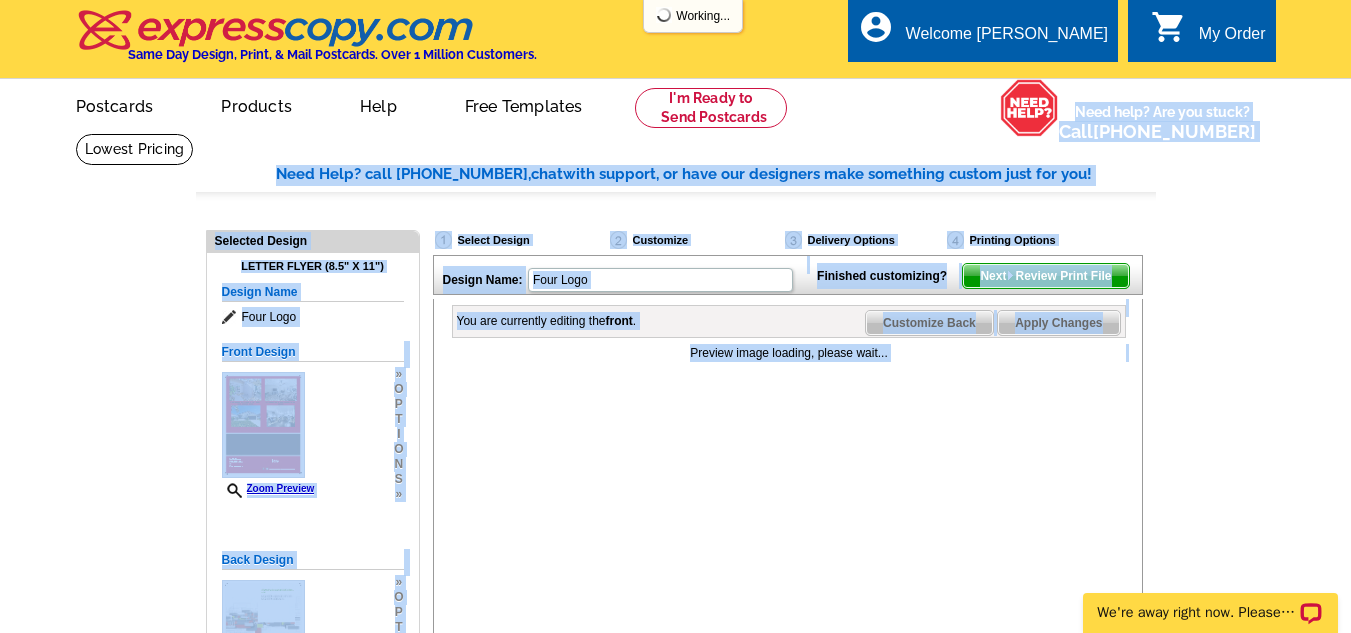 scroll, scrollTop: 0, scrollLeft: 0, axis: both 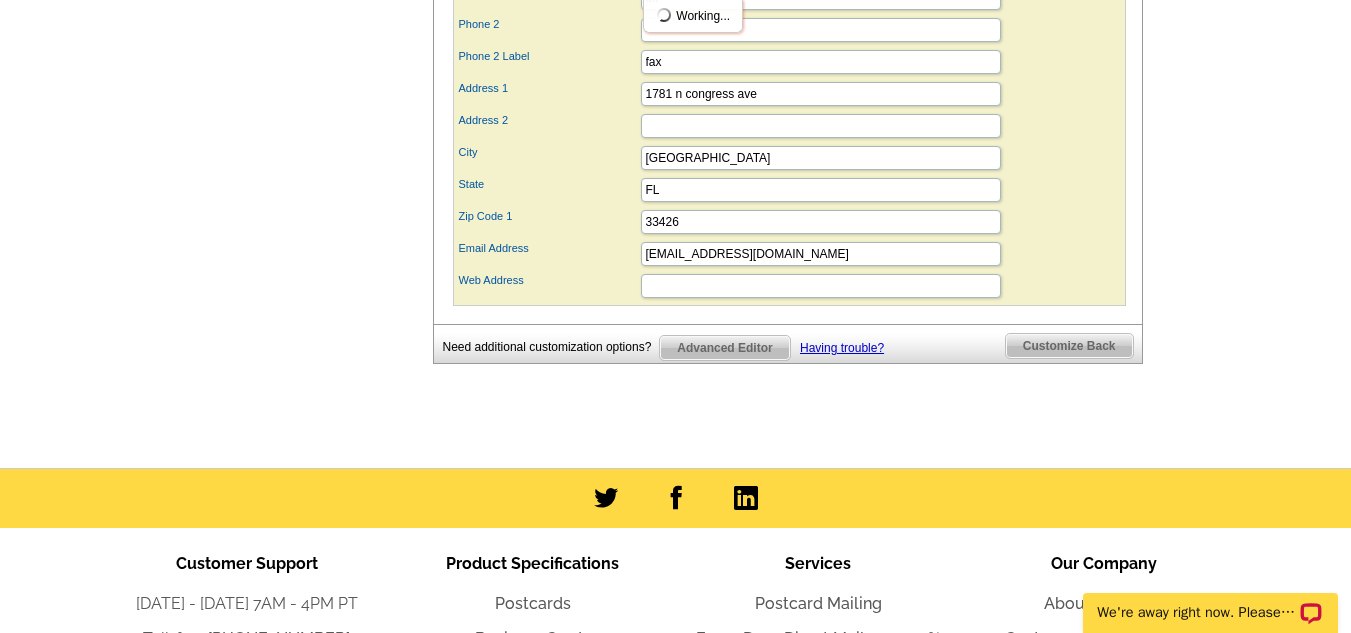 click on "Need Help? call [PHONE_NUMBER],  chat  with support, or have our designers make something custom just for you!
Got it, no need for the selection guide next time.
Show Results
Selected Design
Letter Flyer (8.5" x 11")
Design Name
Four Logo
Front Design
Zoom Preview
»
o
p
t
i
o
n
s
»
Continue Order" at bounding box center (675, -597) 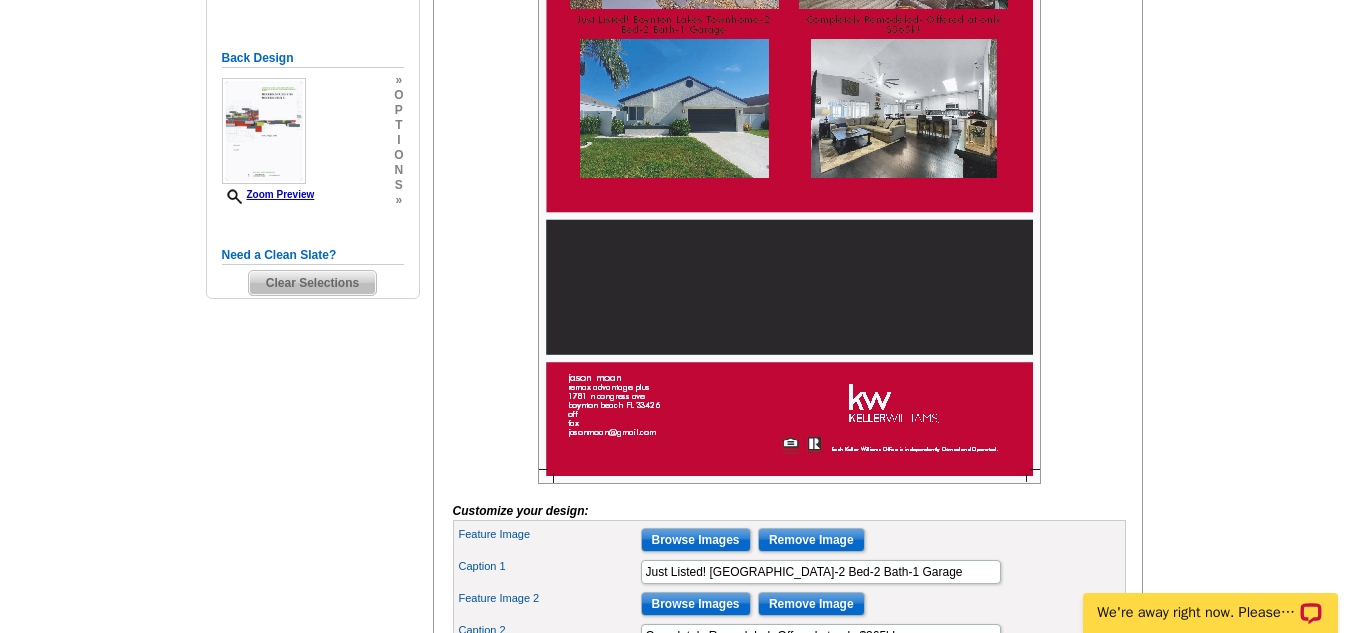 scroll, scrollTop: 498, scrollLeft: 0, axis: vertical 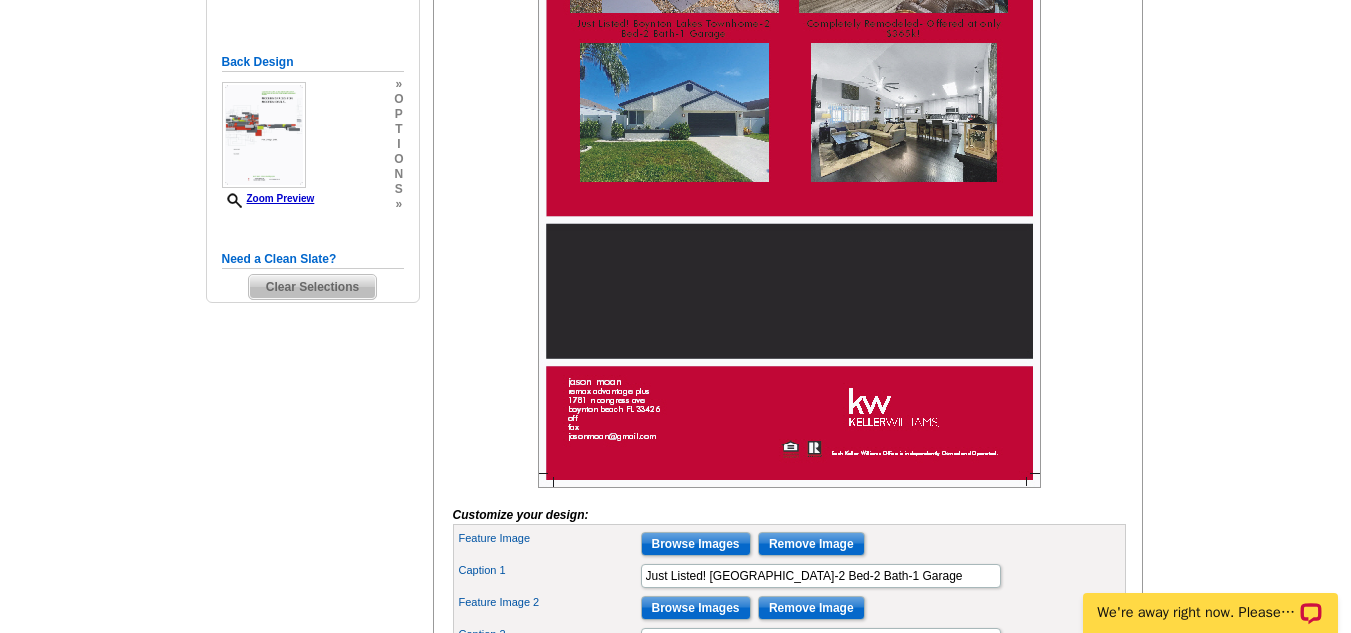 click on "Clear Selections" at bounding box center (312, 287) 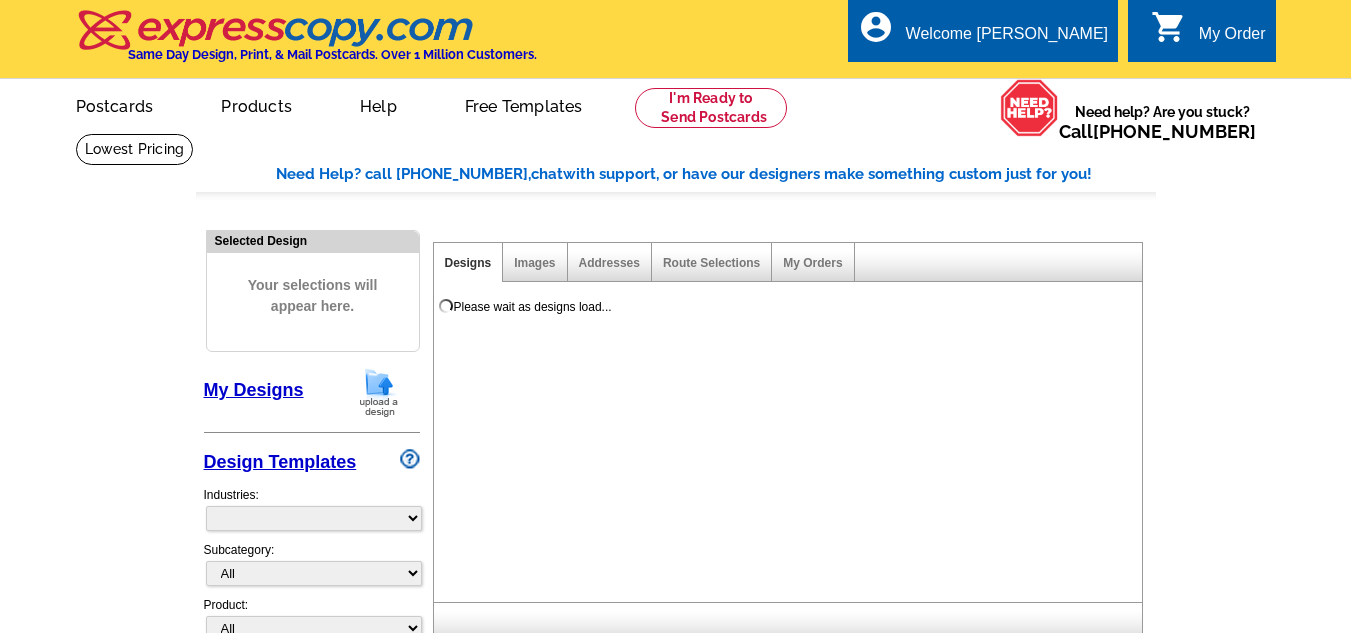scroll, scrollTop: 0, scrollLeft: 0, axis: both 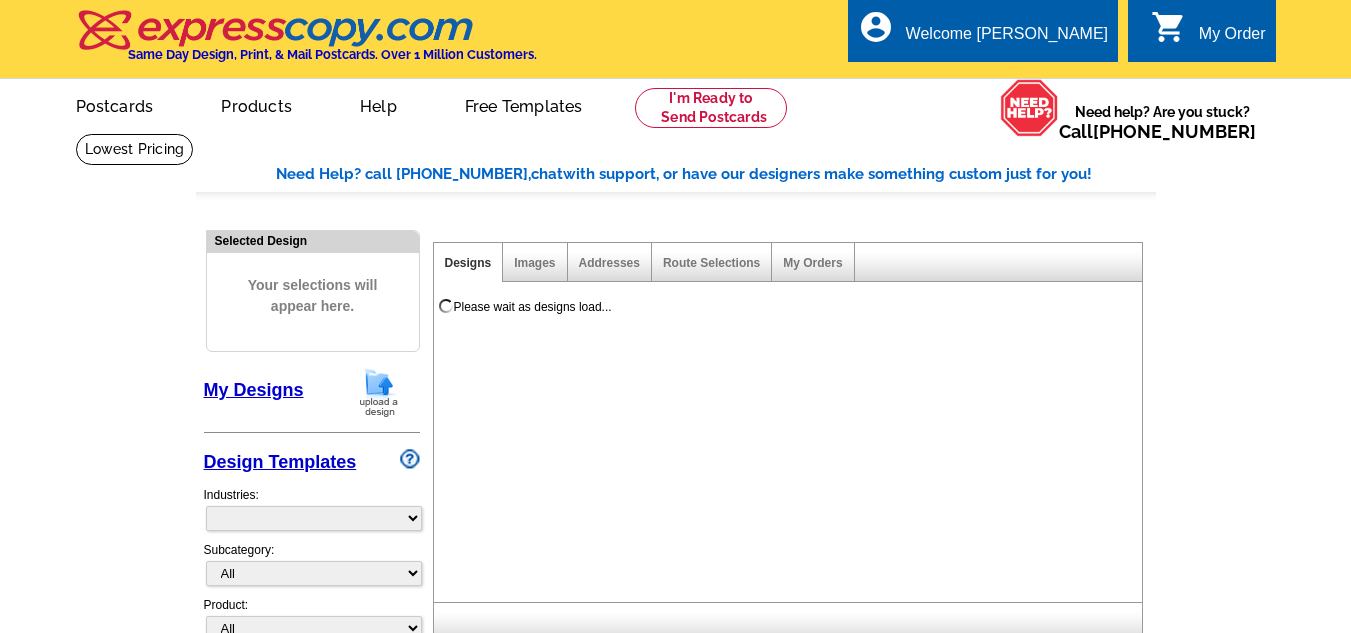 select on "785" 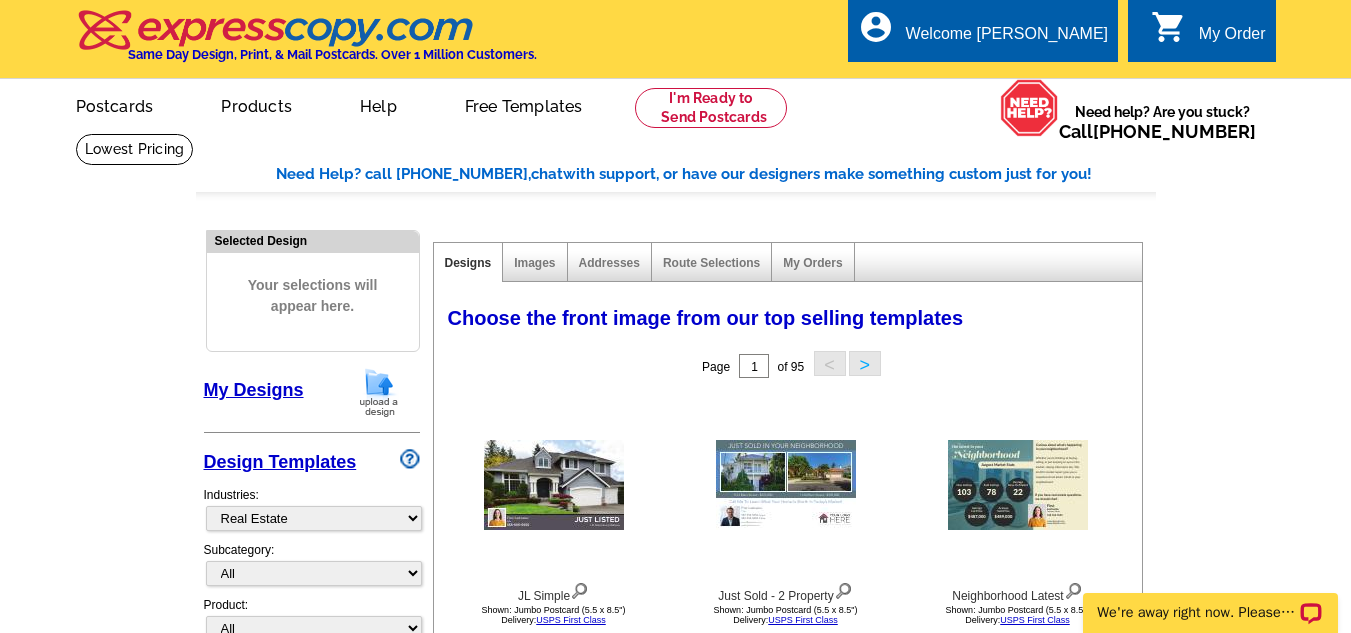 scroll, scrollTop: 0, scrollLeft: 0, axis: both 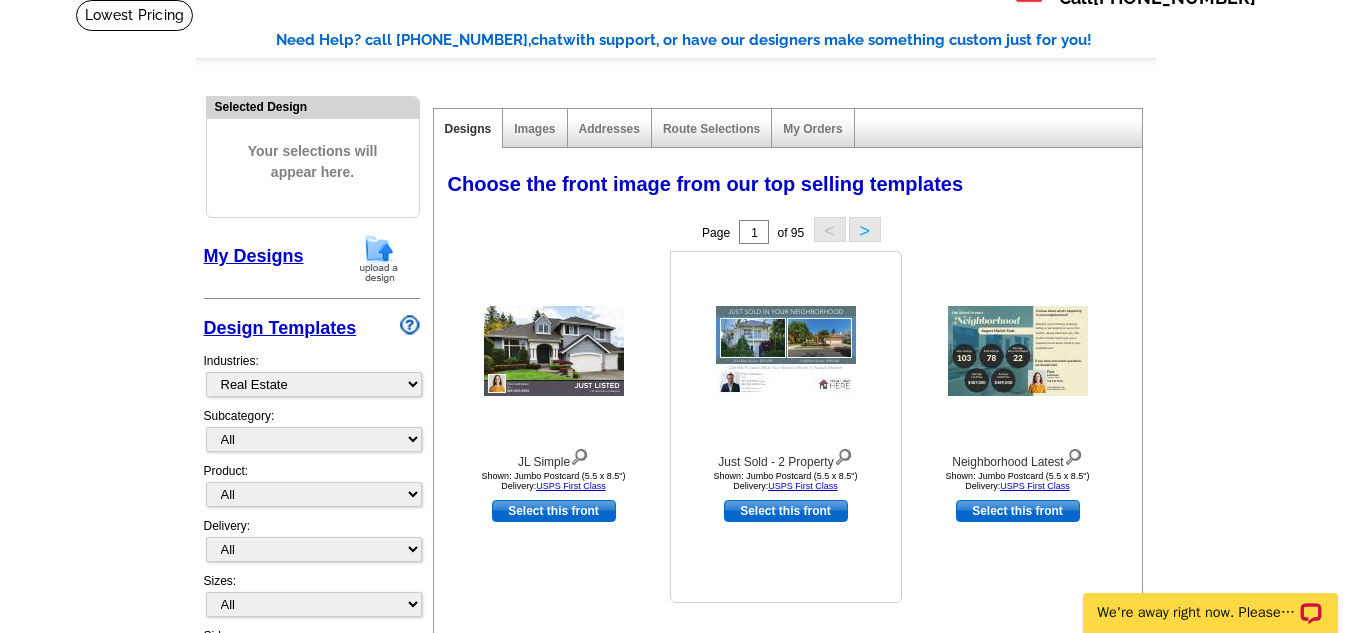 click at bounding box center [786, 351] 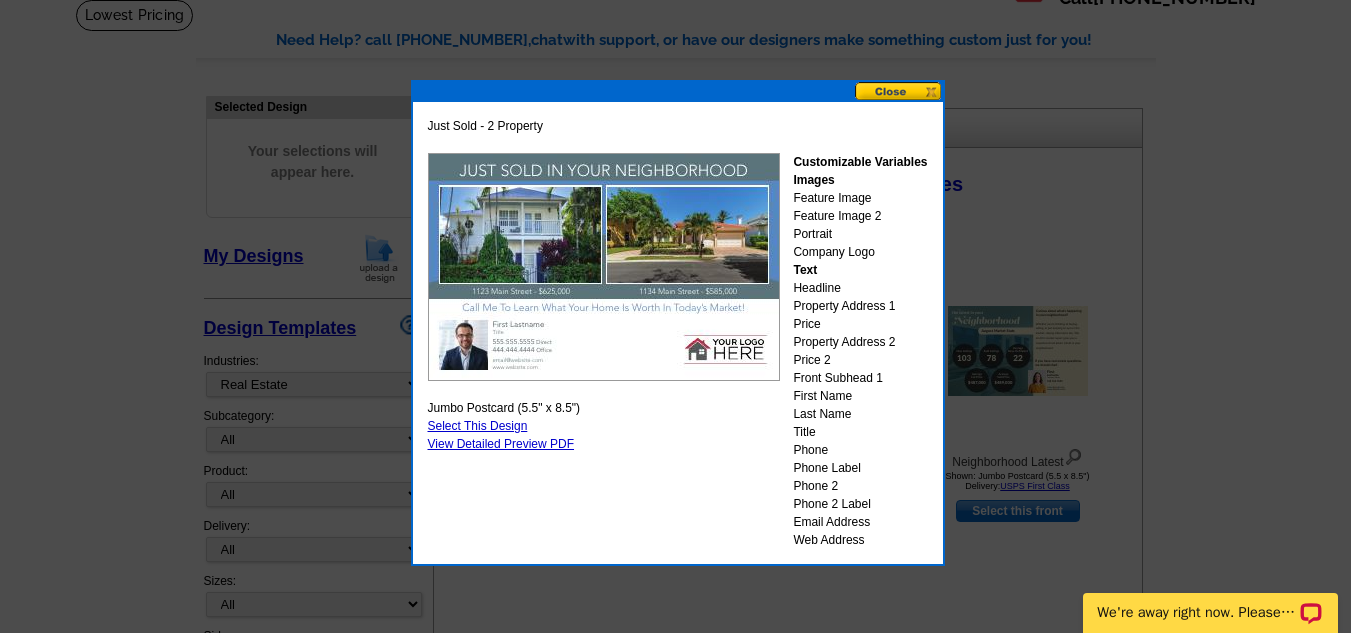 click on "Select This Design" at bounding box center (478, 426) 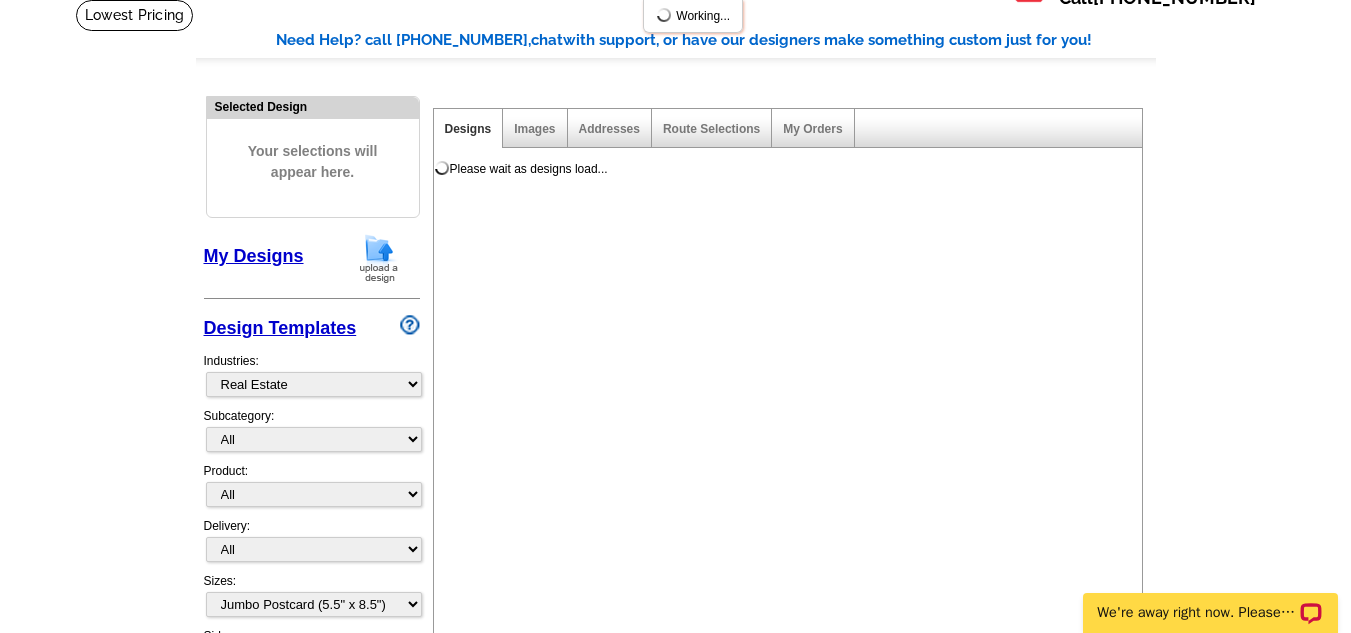 scroll, scrollTop: 0, scrollLeft: 0, axis: both 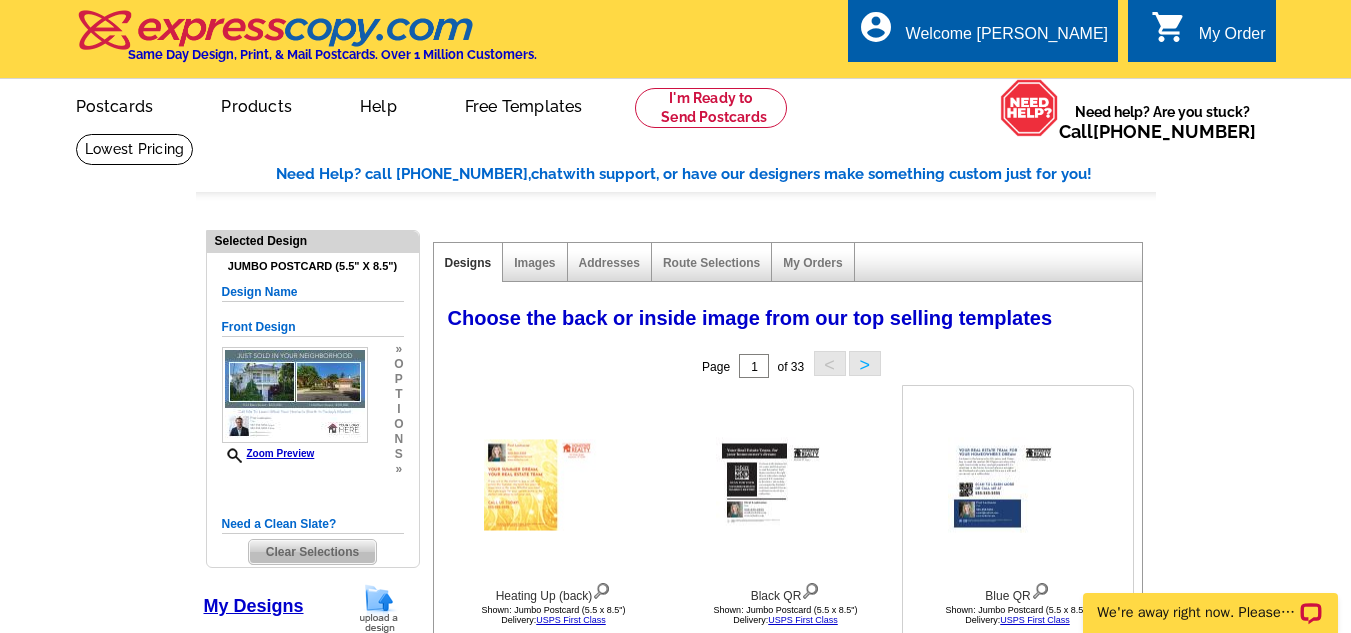 click at bounding box center [1018, 485] 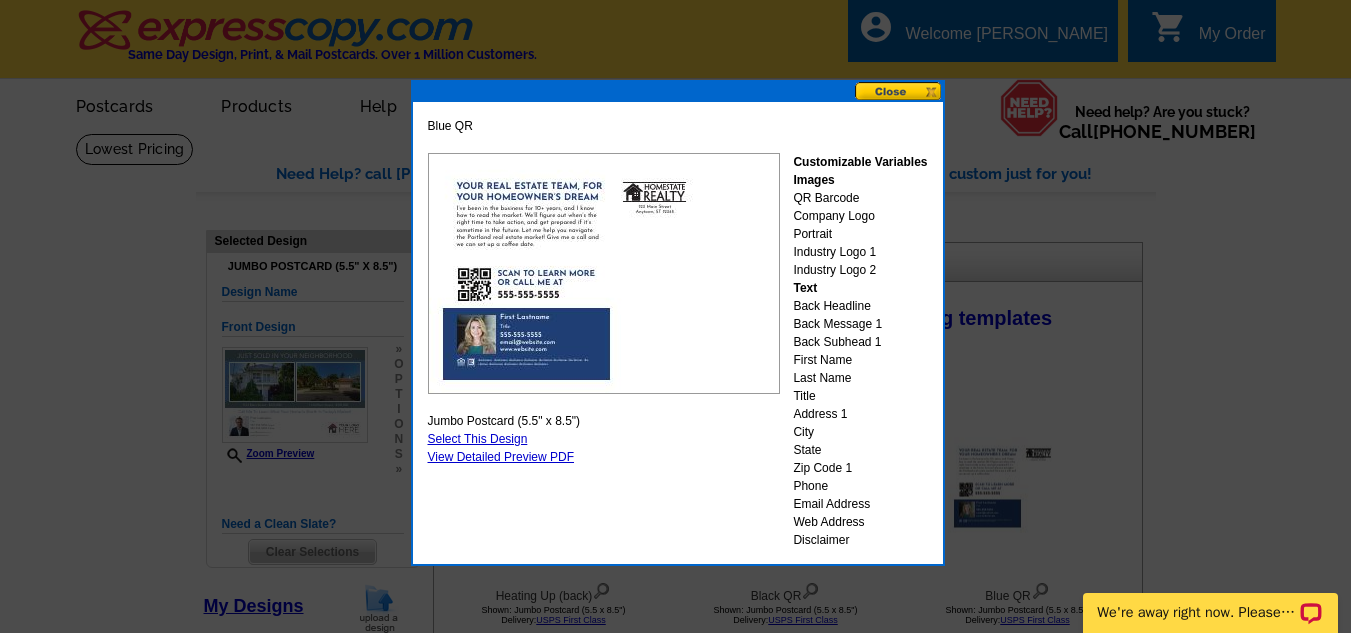 click on "Select This Design" at bounding box center (478, 439) 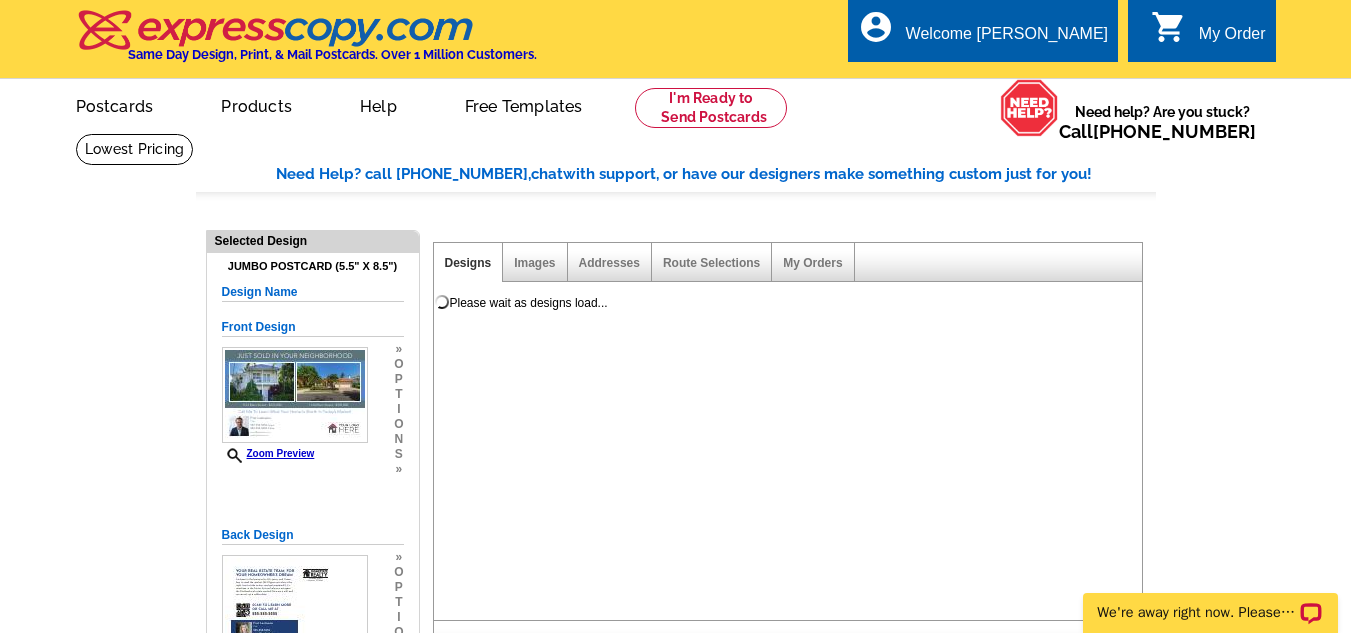 scroll, scrollTop: 0, scrollLeft: 0, axis: both 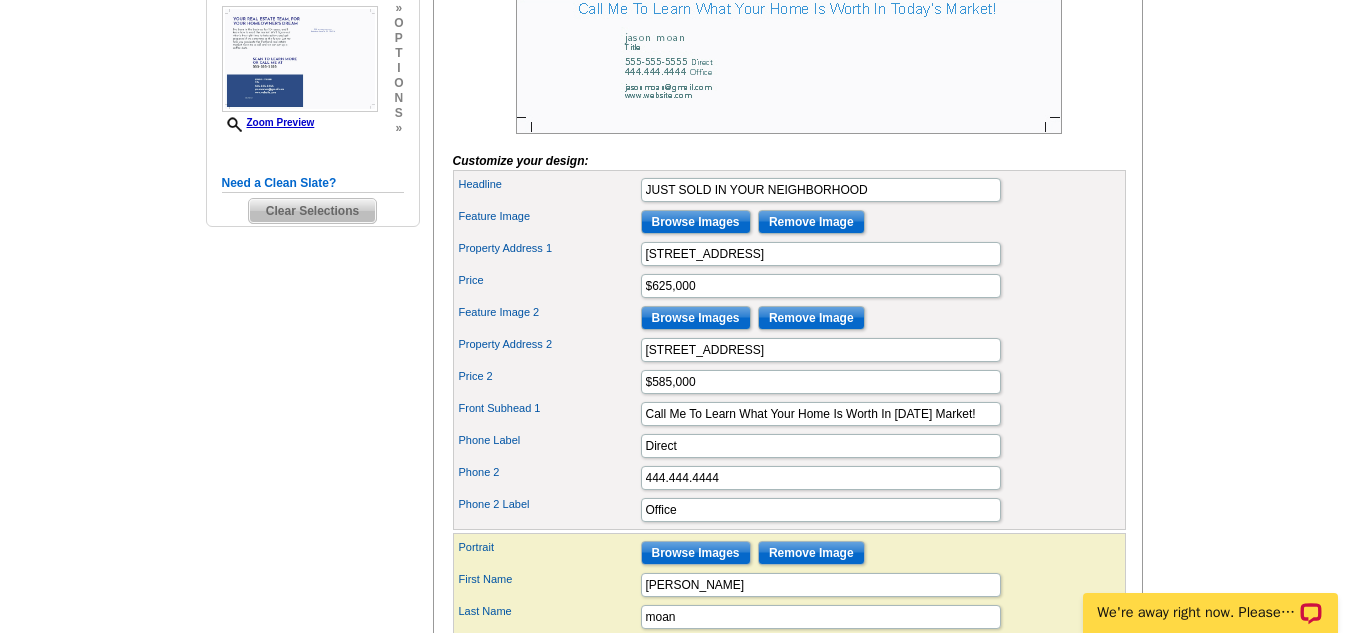 click on "Selected Design
Jumbo Postcard (5.5" x 8.5")
Design Name
Just Sold - 2 Property
Front Design
Zoom Preview
»
o
p
t
i
o
n
s
»
Change Your Design
Edit Design" at bounding box center [313, -59] 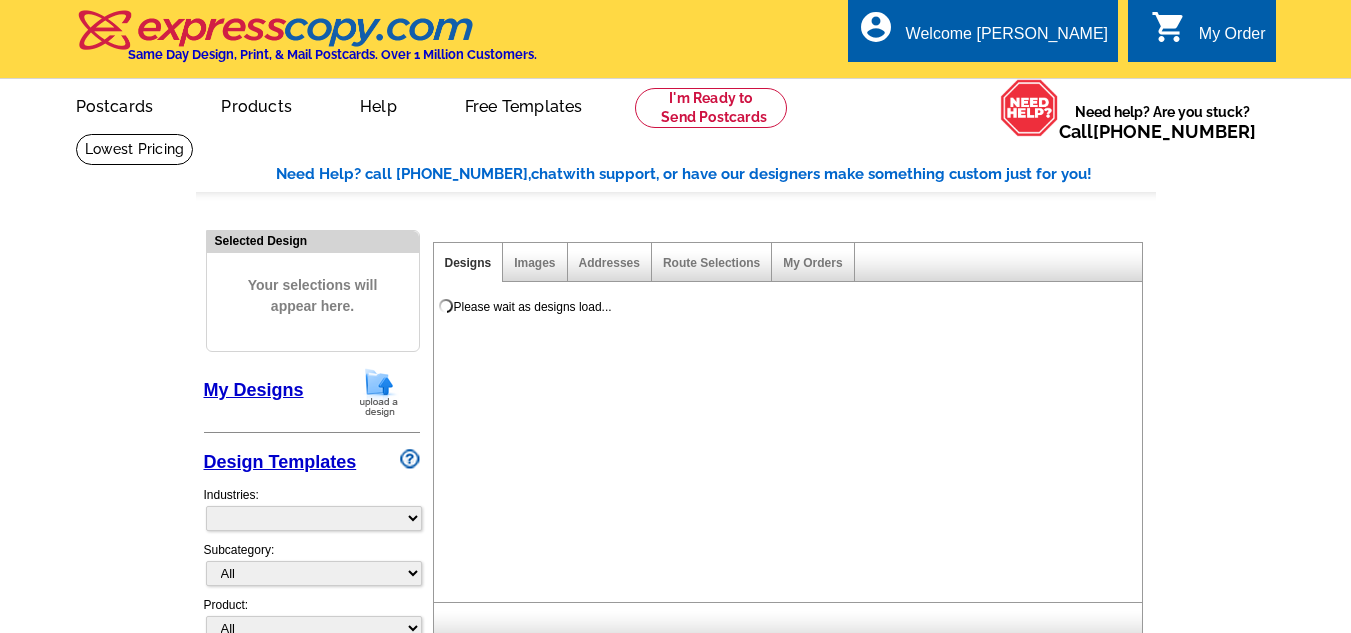 scroll, scrollTop: 0, scrollLeft: 0, axis: both 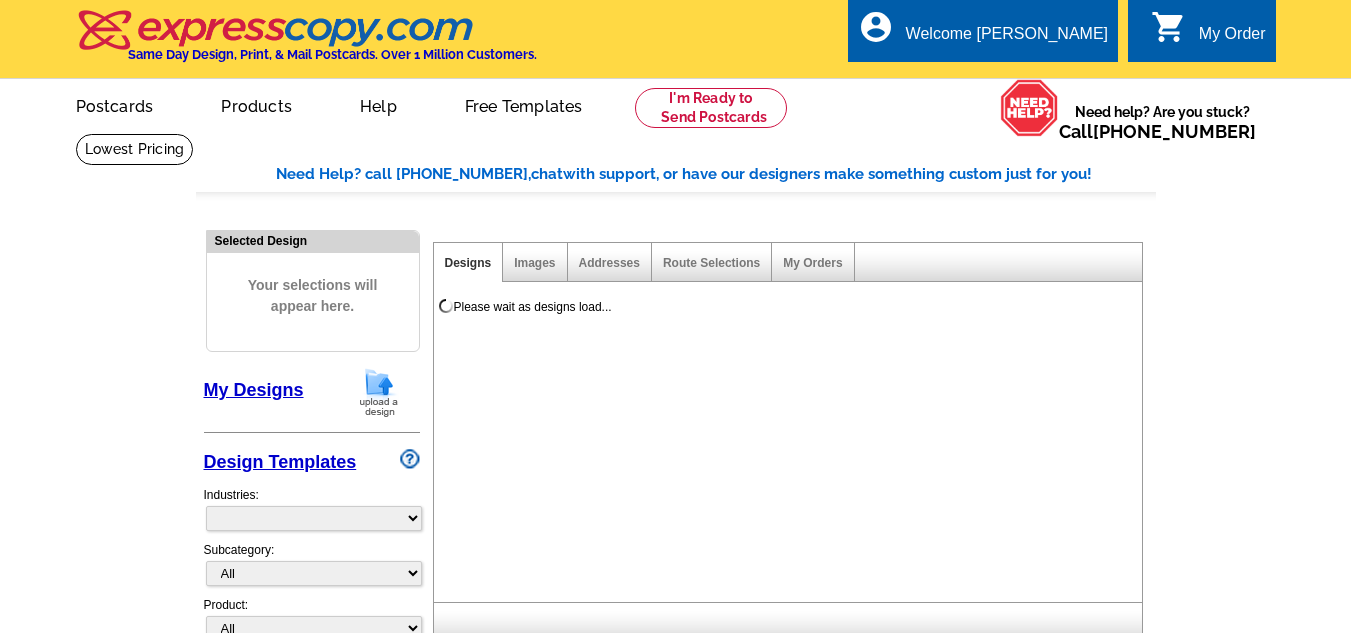 select on "785" 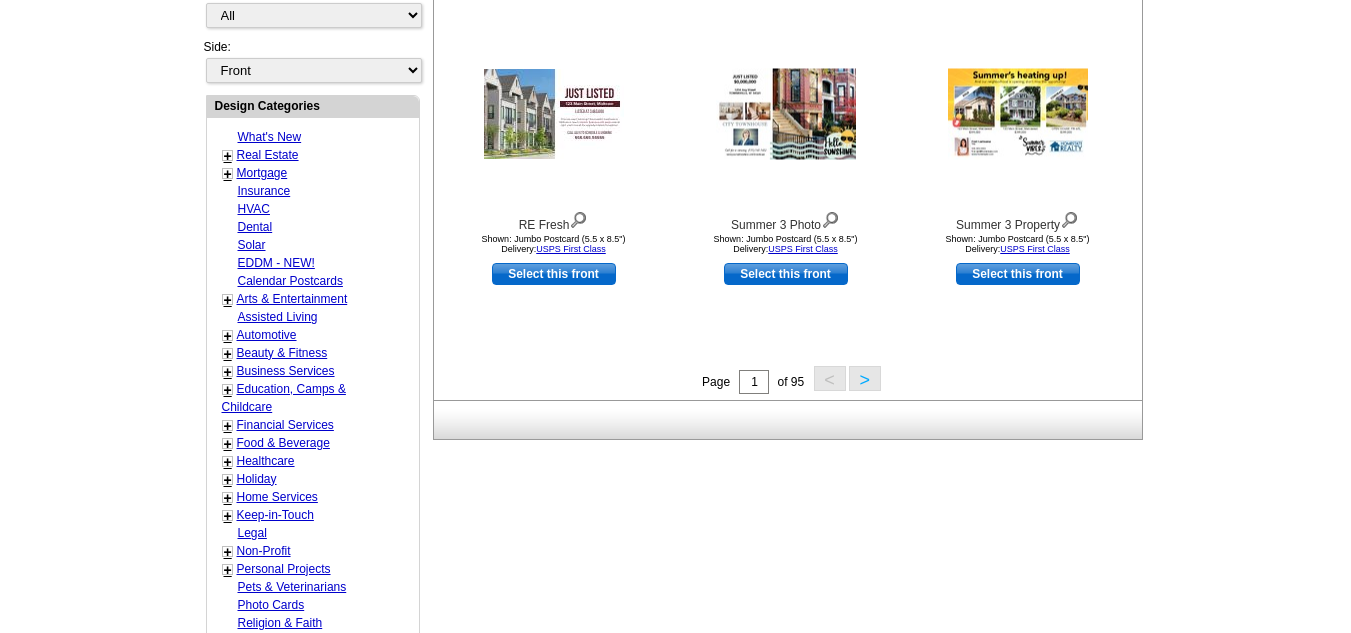 scroll, scrollTop: 710, scrollLeft: 0, axis: vertical 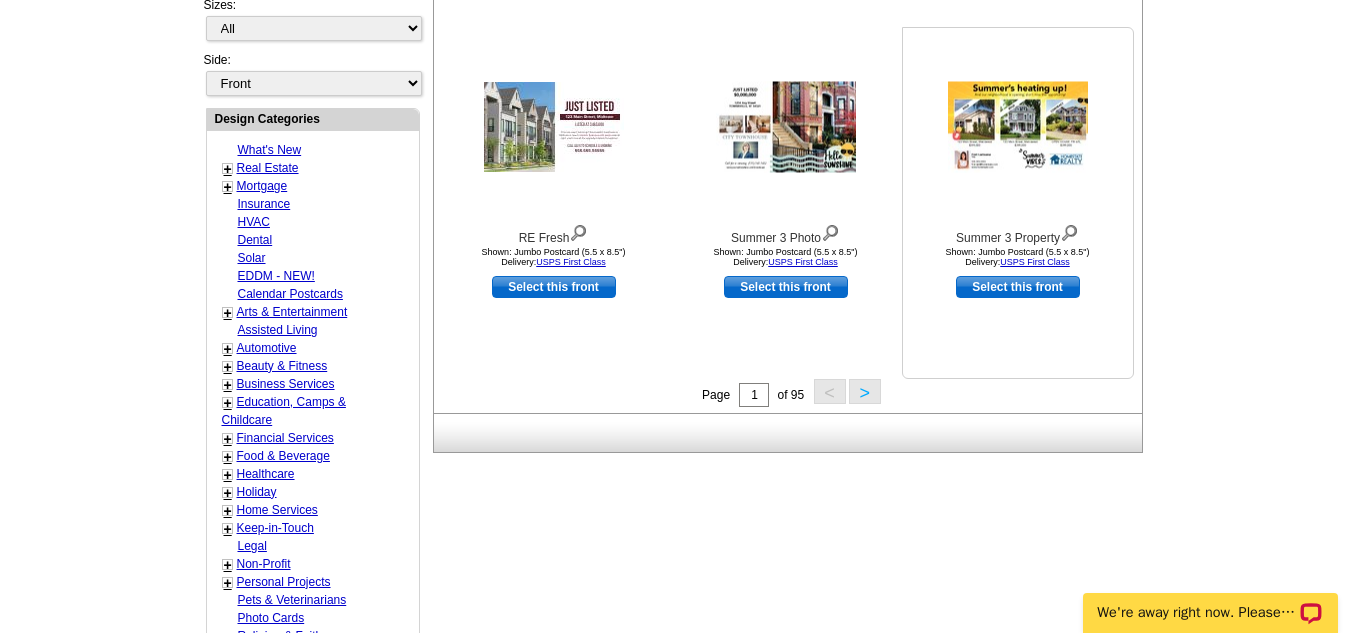 click at bounding box center (1018, 127) 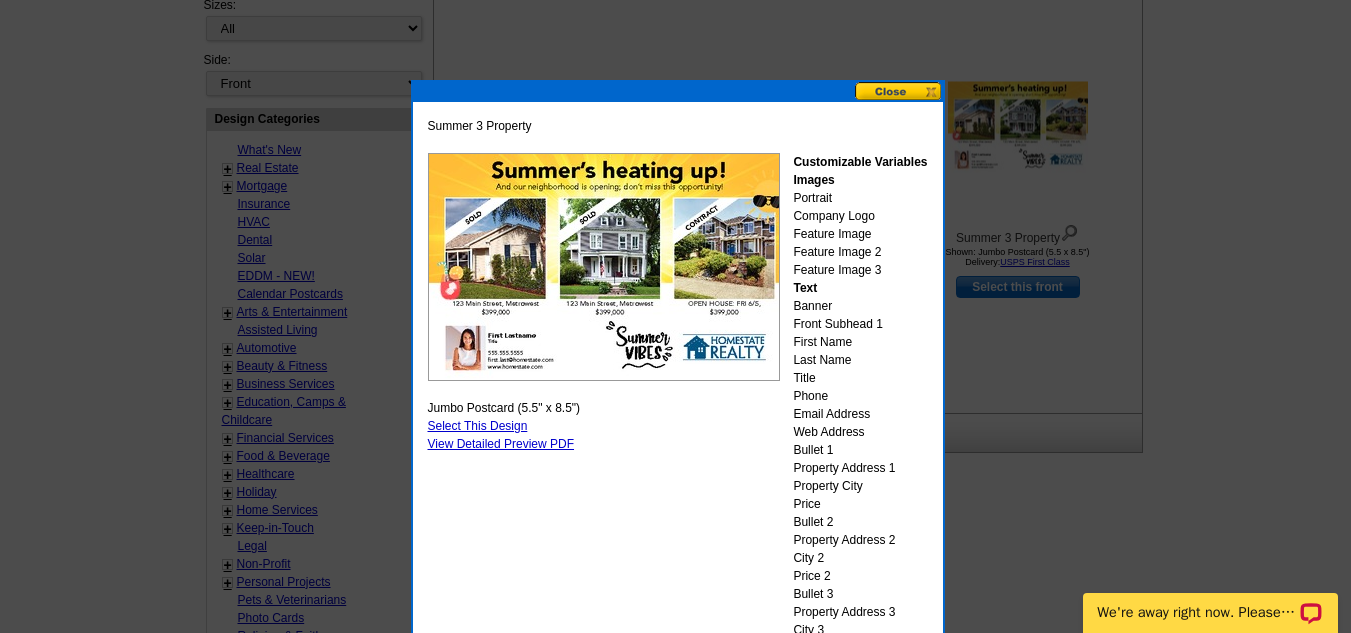 click on "Select This Design" at bounding box center (478, 426) 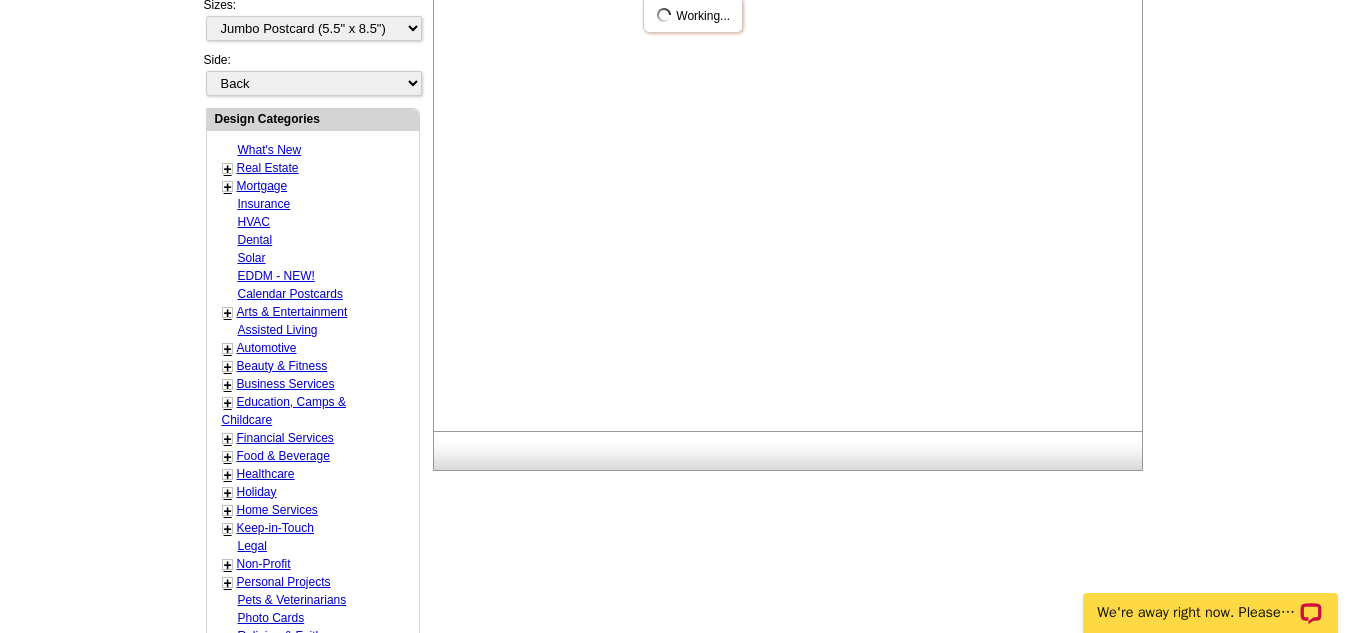 scroll, scrollTop: 0, scrollLeft: 0, axis: both 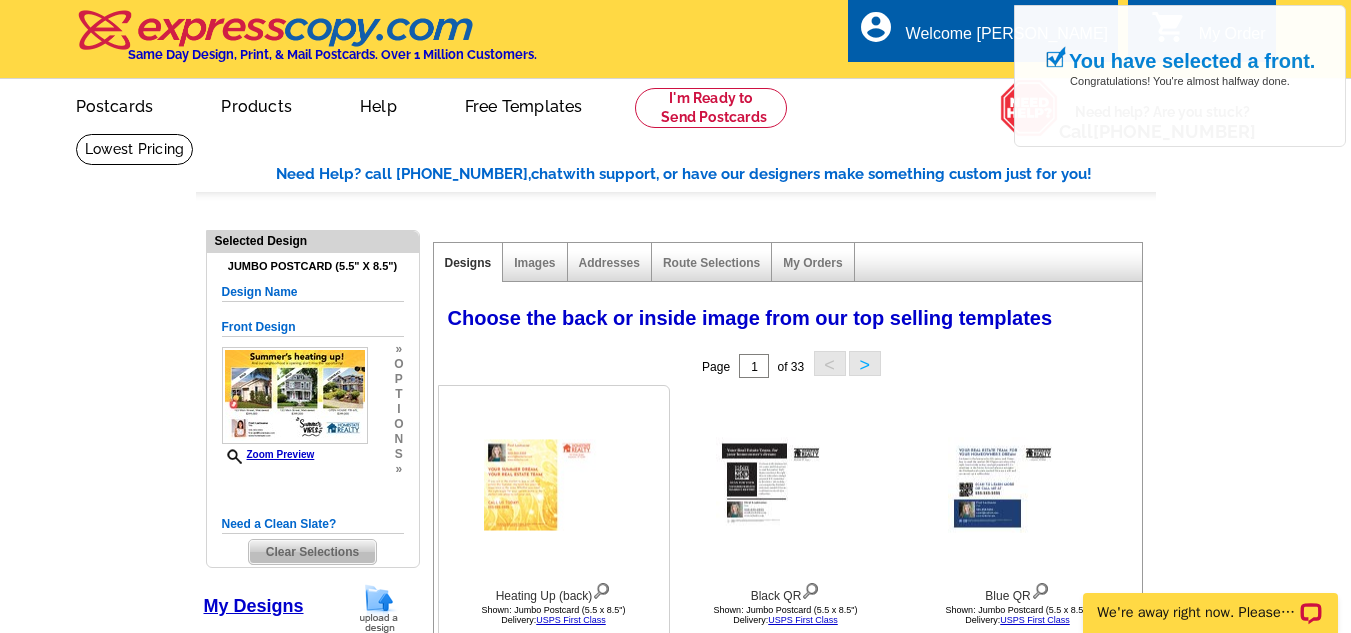 click at bounding box center (554, 485) 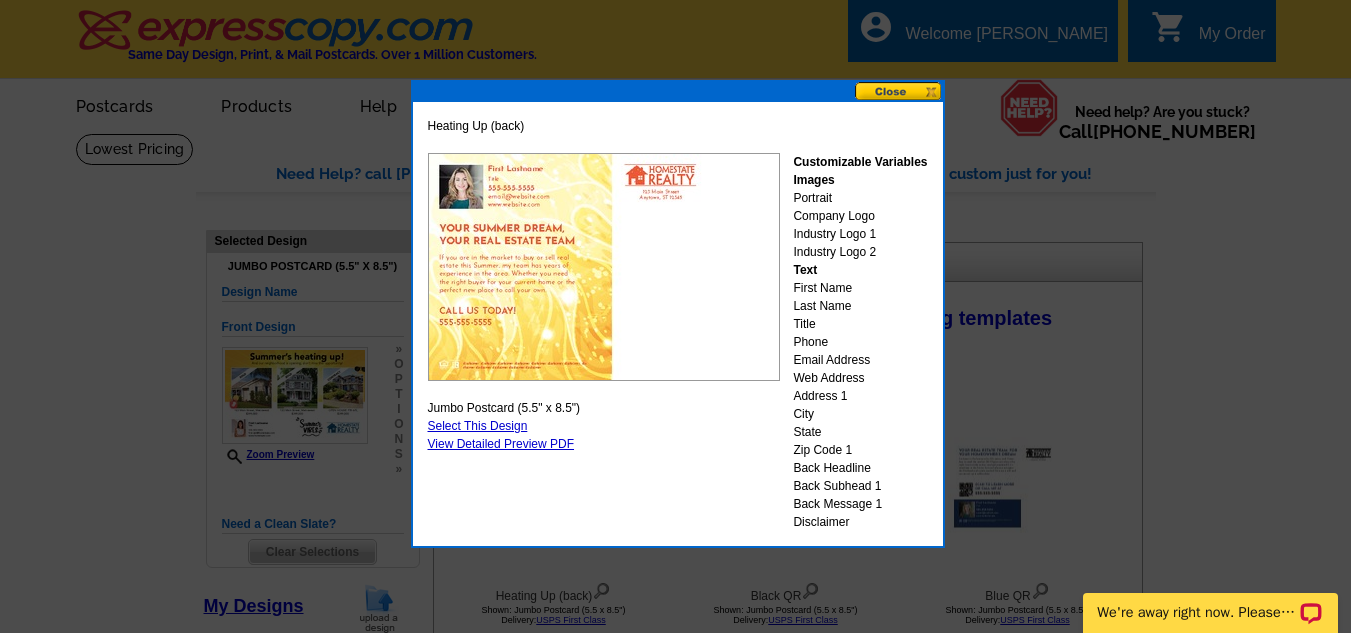 click on "Select This Design" at bounding box center (478, 426) 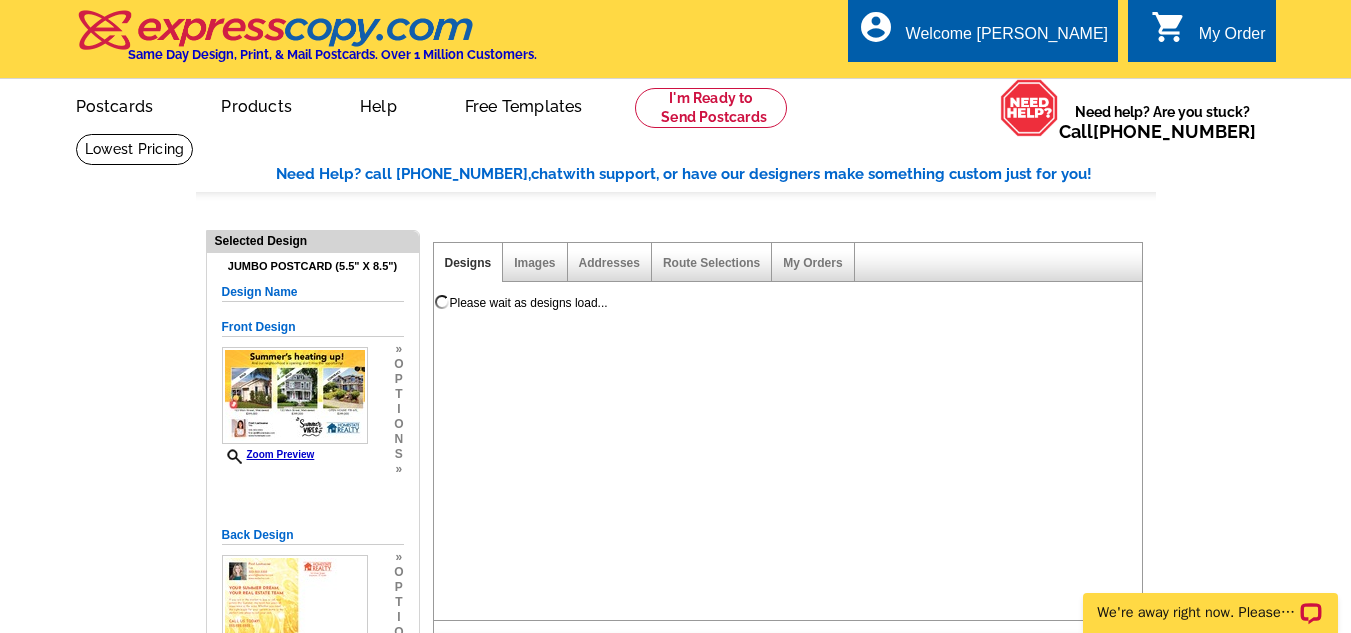 scroll, scrollTop: 0, scrollLeft: 0, axis: both 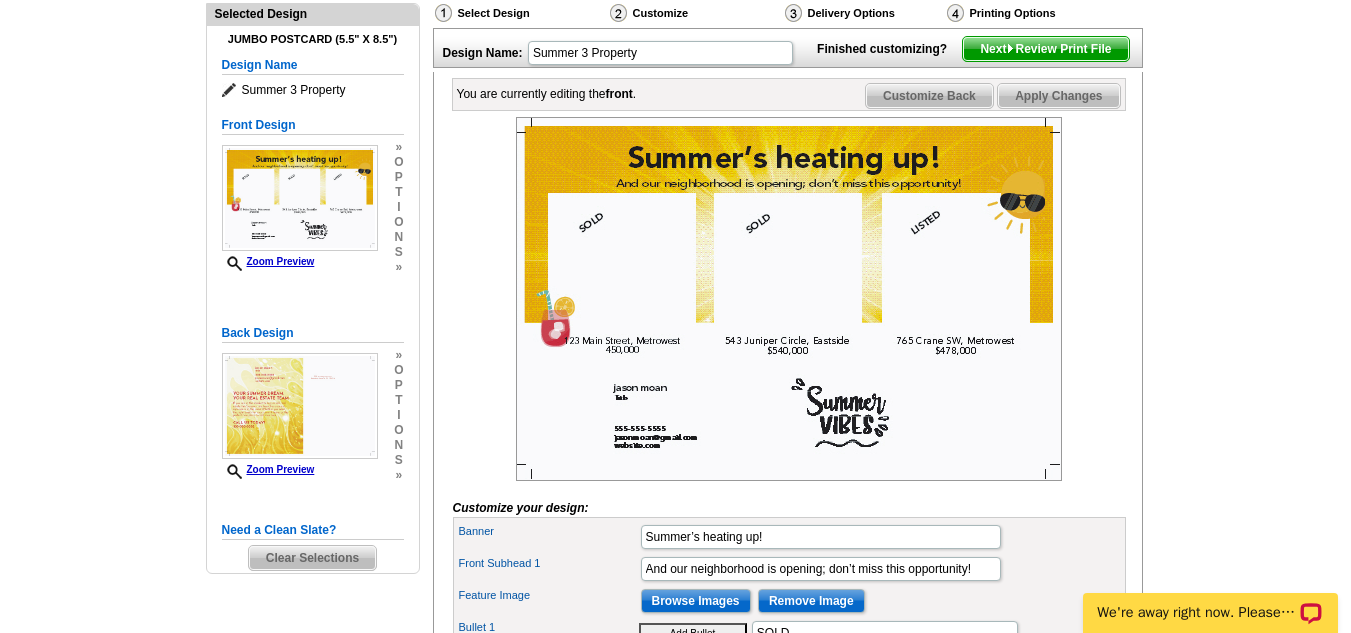 drag, startPoint x: 1345, startPoint y: 161, endPoint x: 1329, endPoint y: 201, distance: 43.081318 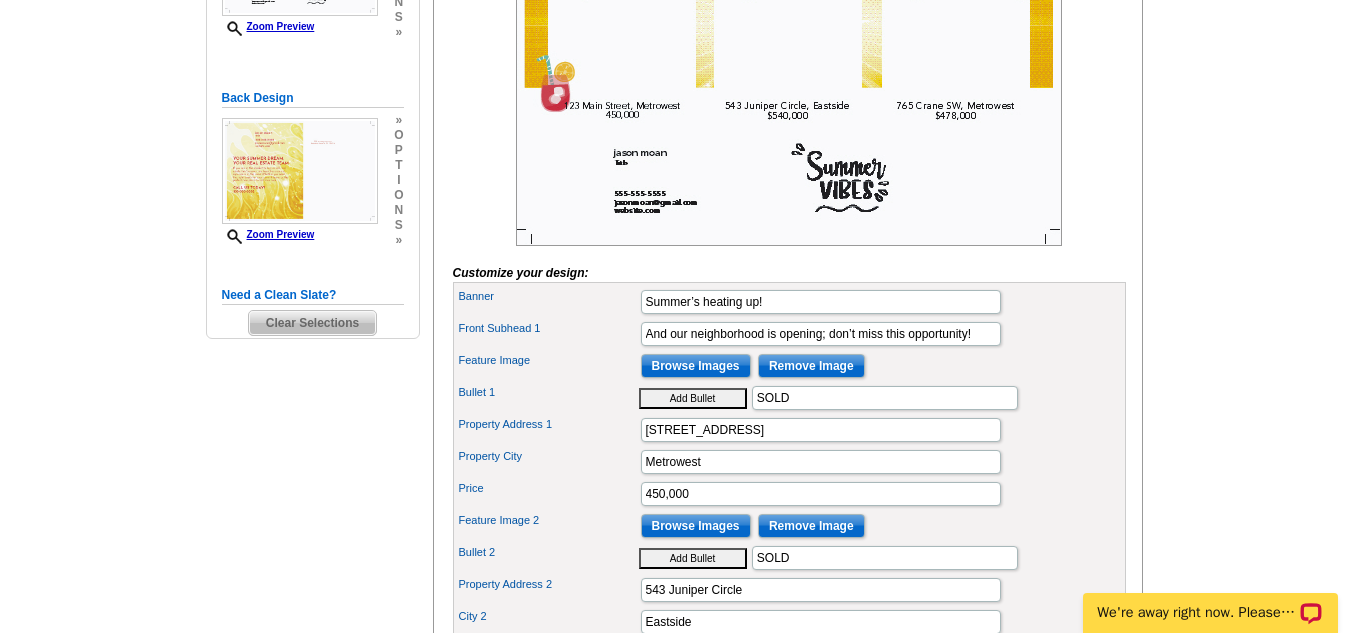 scroll, scrollTop: 469, scrollLeft: 0, axis: vertical 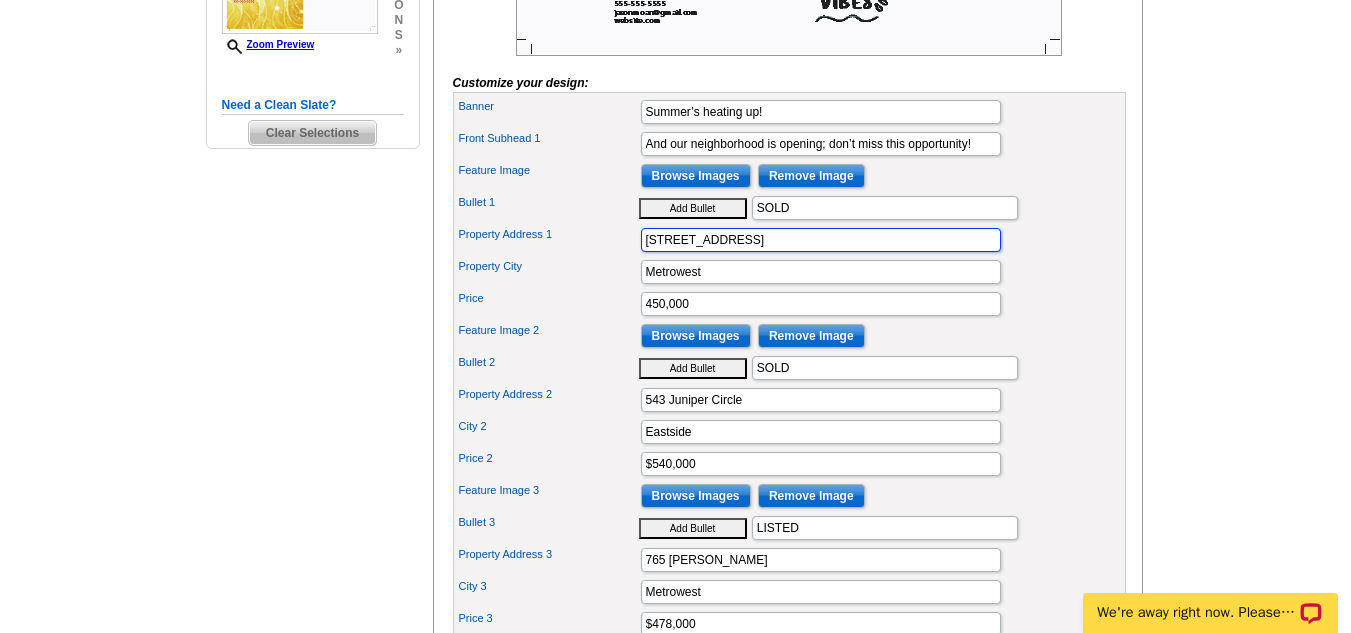drag, startPoint x: 779, startPoint y: 275, endPoint x: 498, endPoint y: 270, distance: 281.0445 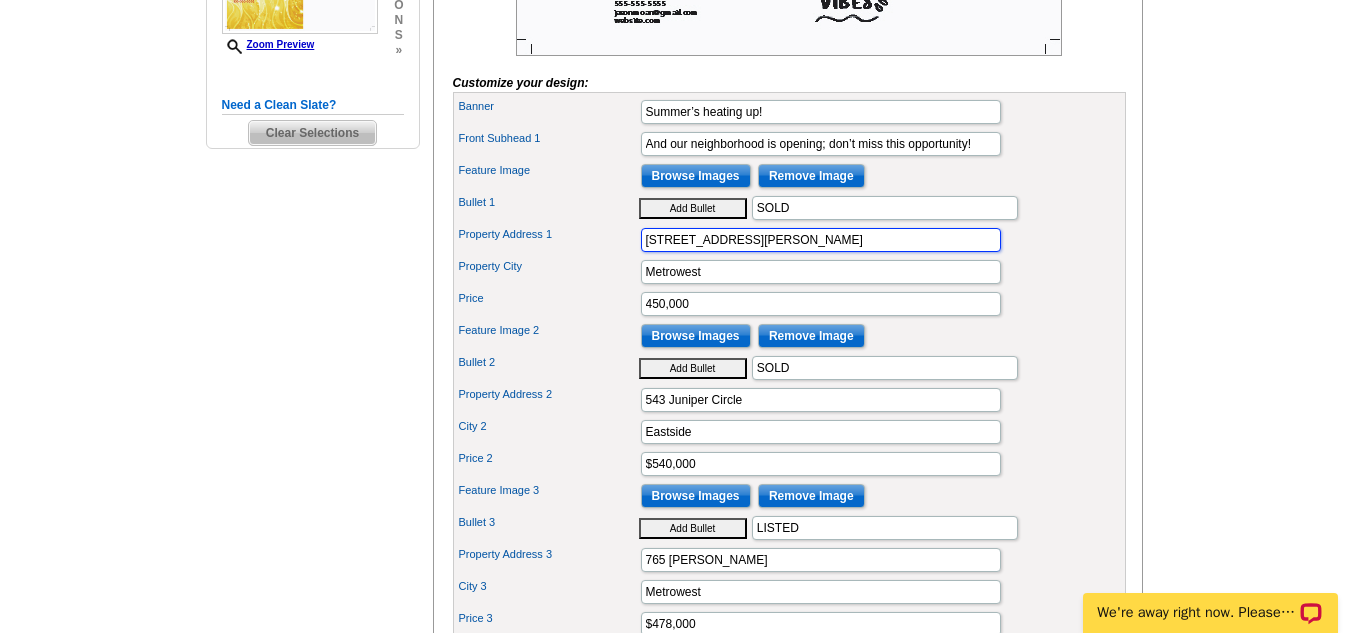 type on "10 Compton Way" 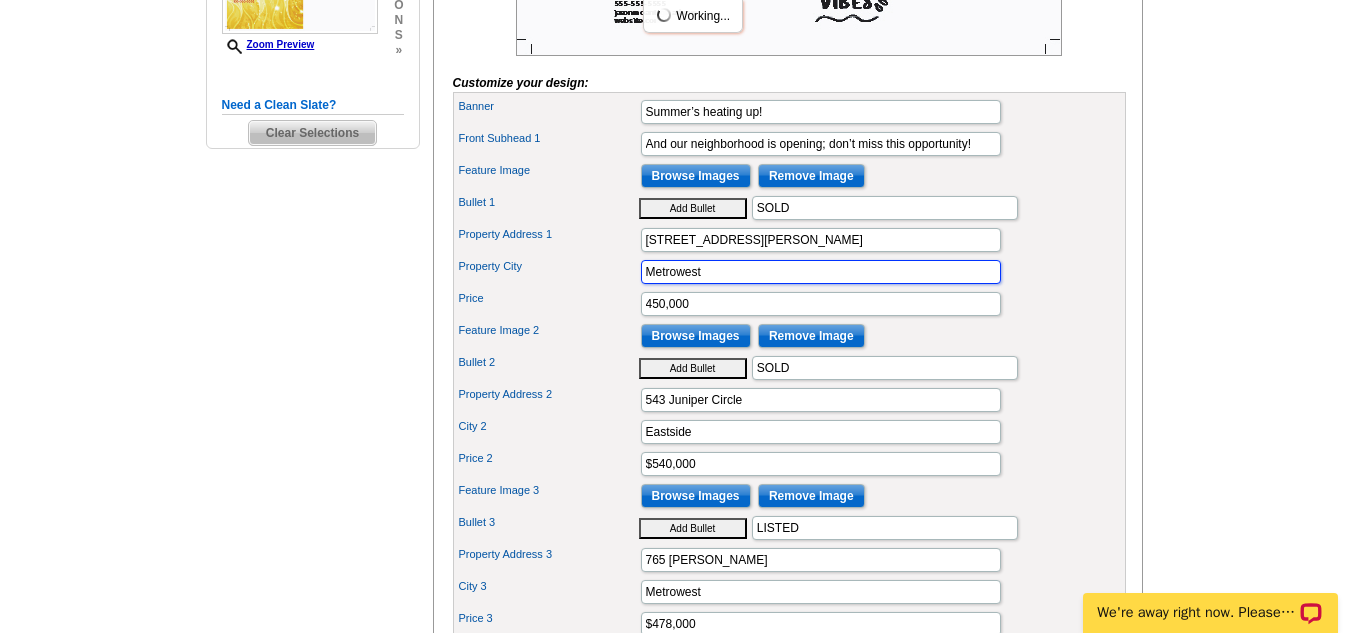 drag, startPoint x: 726, startPoint y: 305, endPoint x: 377, endPoint y: 303, distance: 349.00574 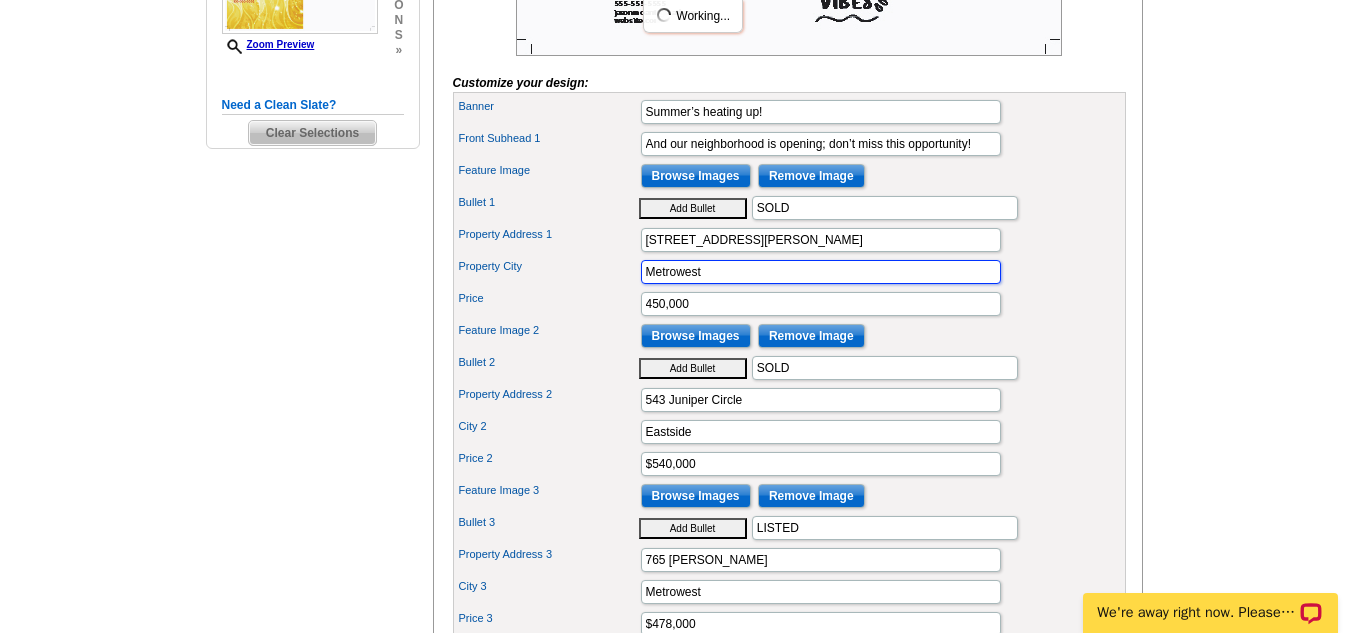 click on "Need Help? call 800-260-5887,  chat  with support, or have our designers make something custom just for you!
Got it, no need for the selection guide next time.
Show Results
Selected Design
Jumbo Postcard (5.5" x 8.5")
Design Name
Summer 3 Property
Front Design
Zoom Preview
»
o
p
t
i
o
n
s
»
»" at bounding box center [676, 283] 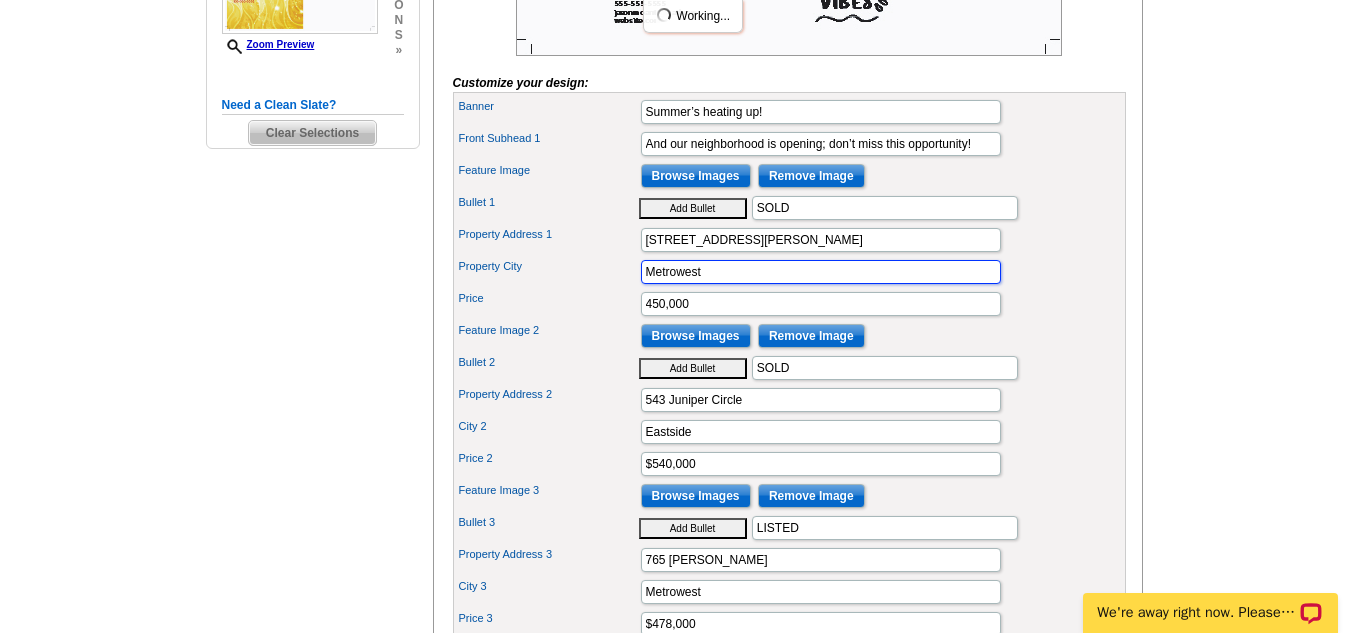 scroll, scrollTop: 0, scrollLeft: 0, axis: both 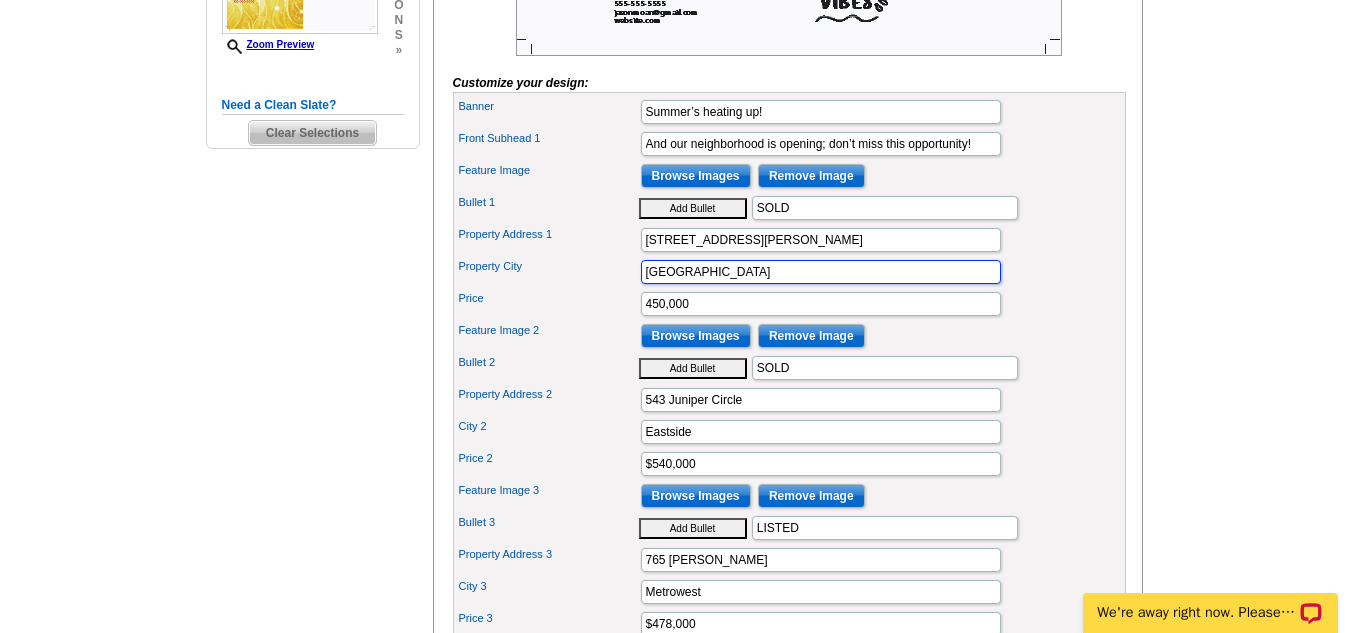 type on "Boynton Lakes" 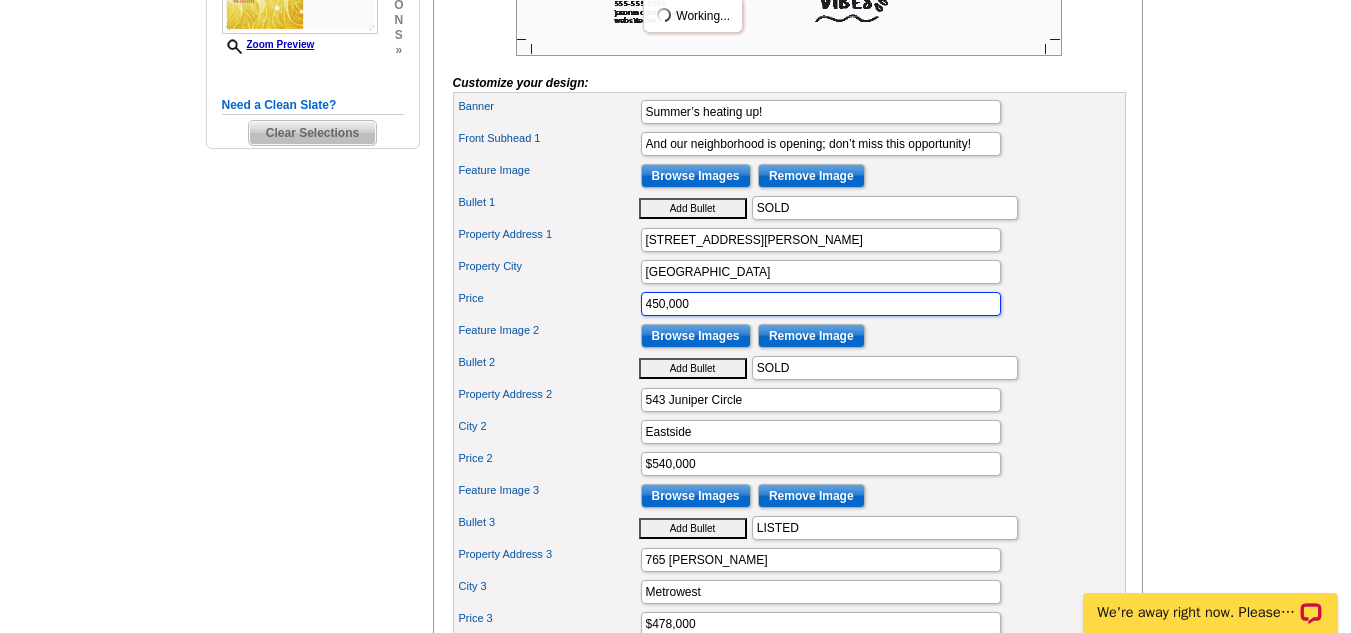 drag, startPoint x: 717, startPoint y: 330, endPoint x: 409, endPoint y: 393, distance: 314.37717 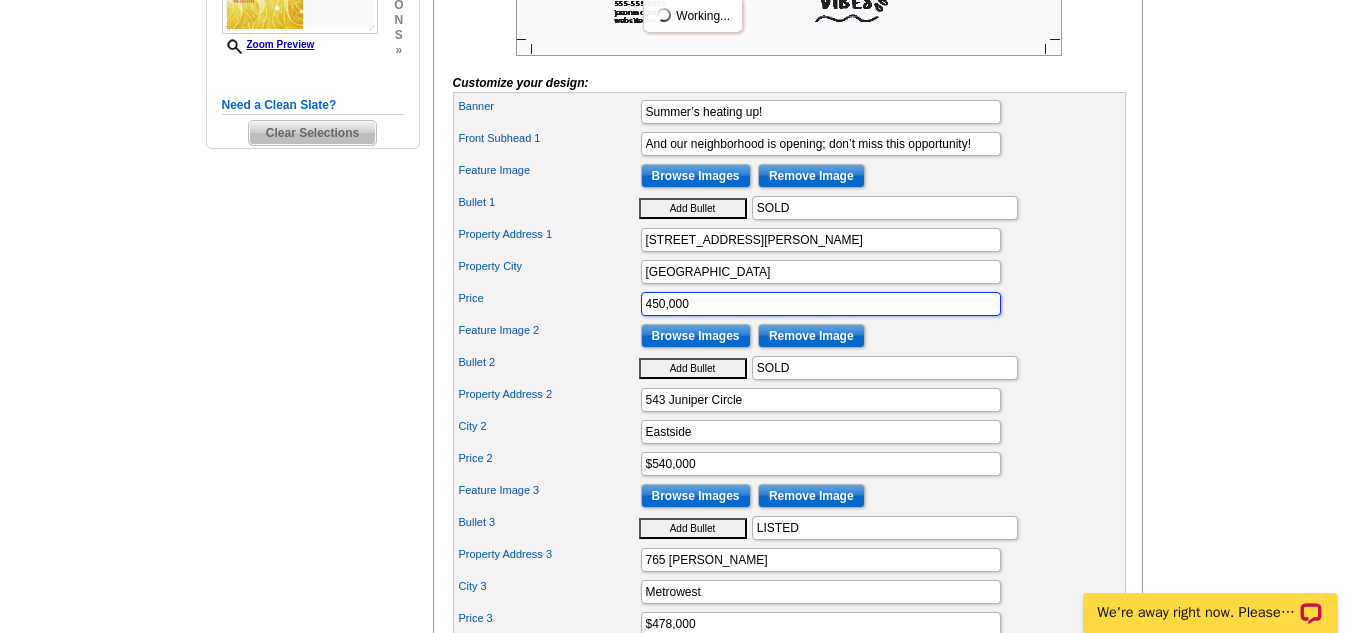 click on "Need Help? call 800-260-5887,  chat  with support, or have our designers make something custom just for you!
Got it, no need for the selection guide next time.
Show Results
Selected Design
Jumbo Postcard (5.5" x 8.5")
Design Name
Summer 3 Property
Front Design
Zoom Preview
»
o
p
t
i
o
n
s
»
»" at bounding box center [676, 283] 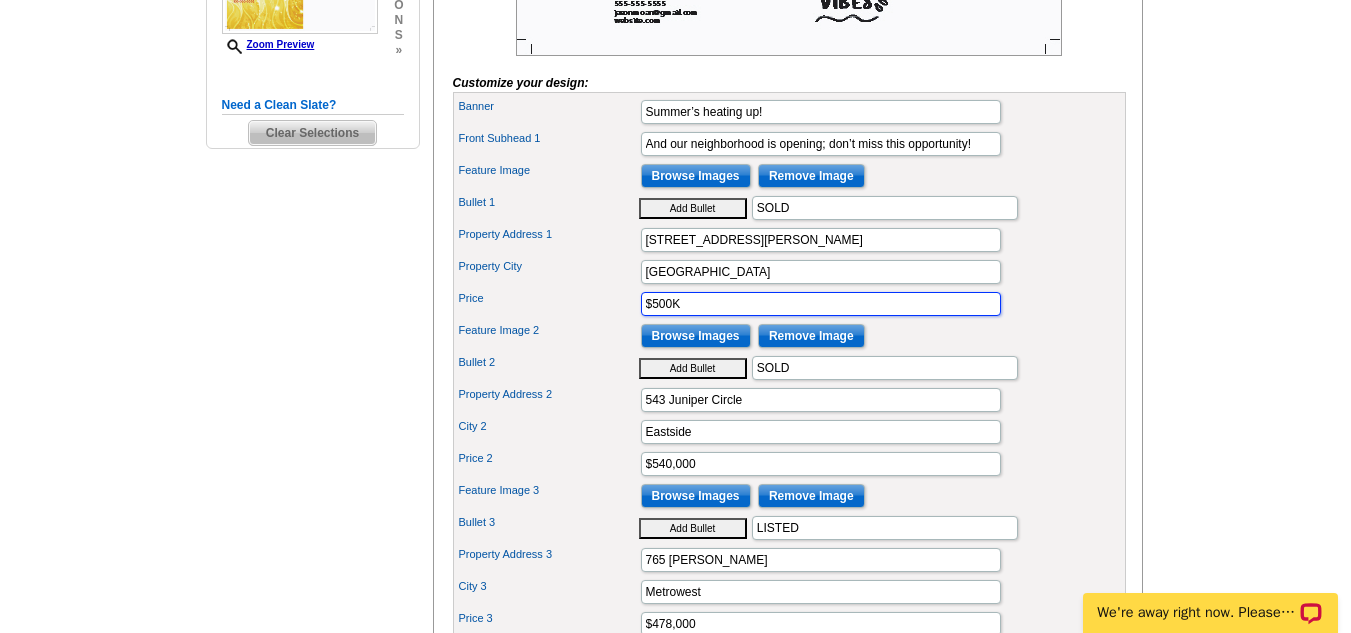 type on "$500K" 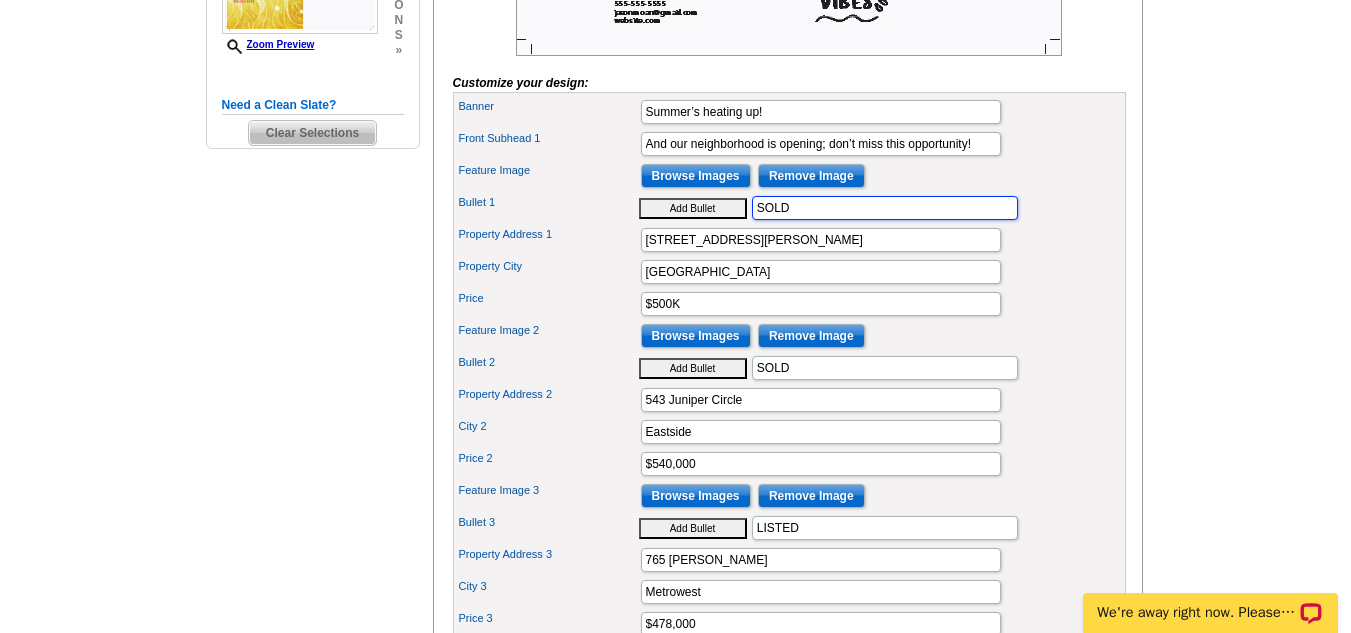 click on "SOLD" at bounding box center [885, 208] 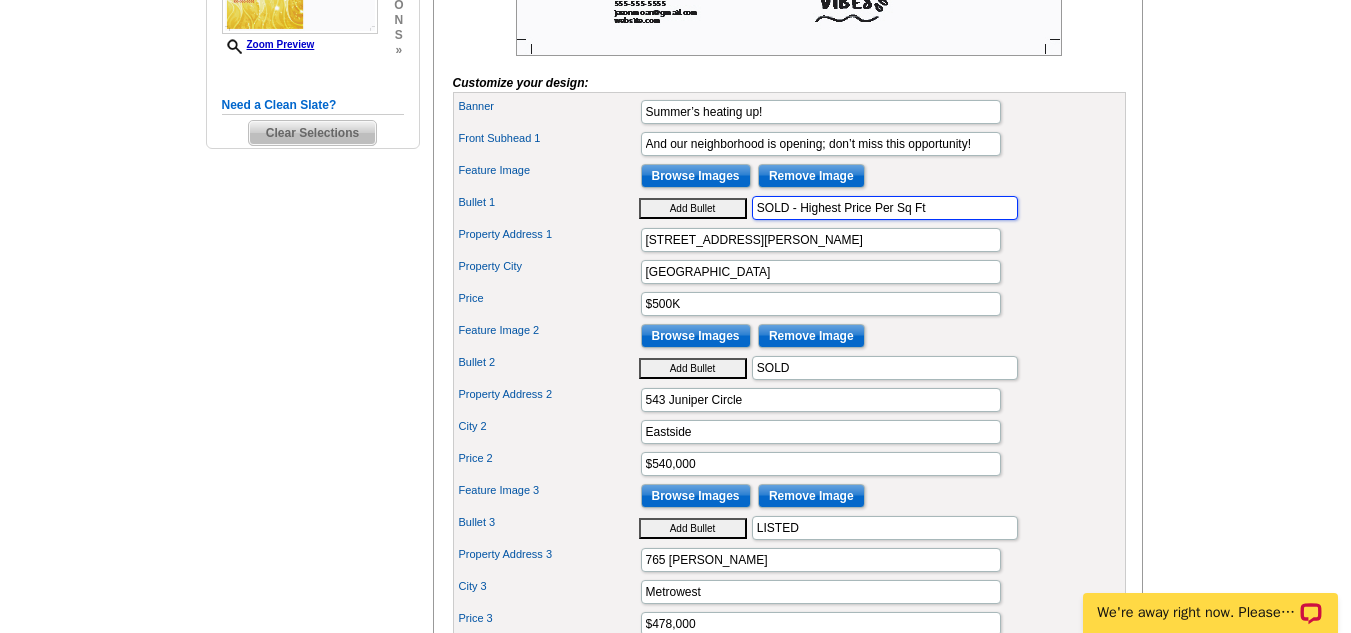 click on "SOLD - Highest Price Per Sq Ft" at bounding box center (885, 208) 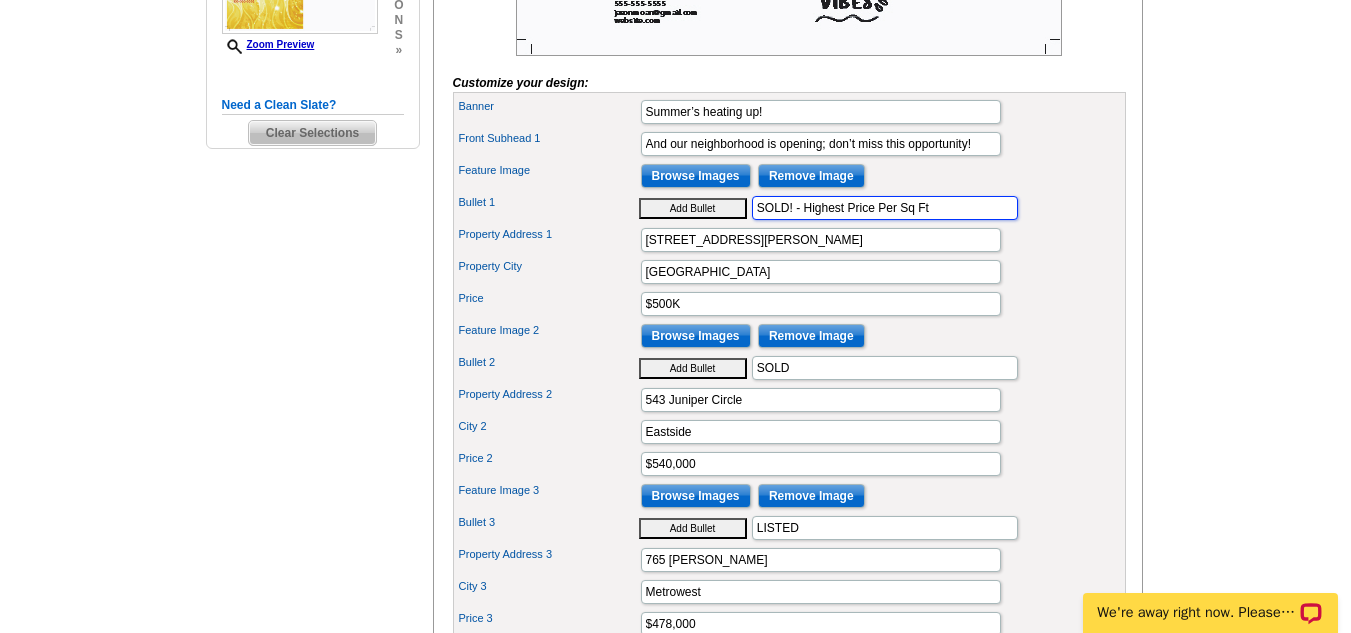type on "SOLD! - Highest Price Per Sq Ft" 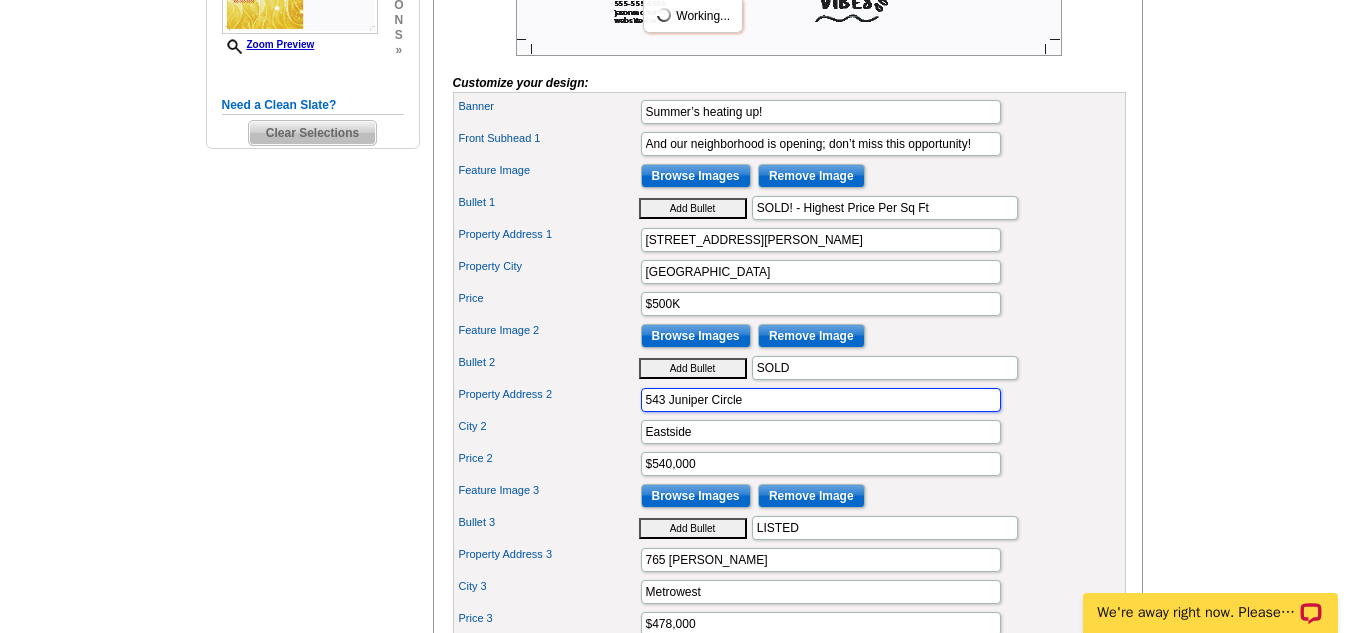 drag, startPoint x: 810, startPoint y: 430, endPoint x: 550, endPoint y: 434, distance: 260.03076 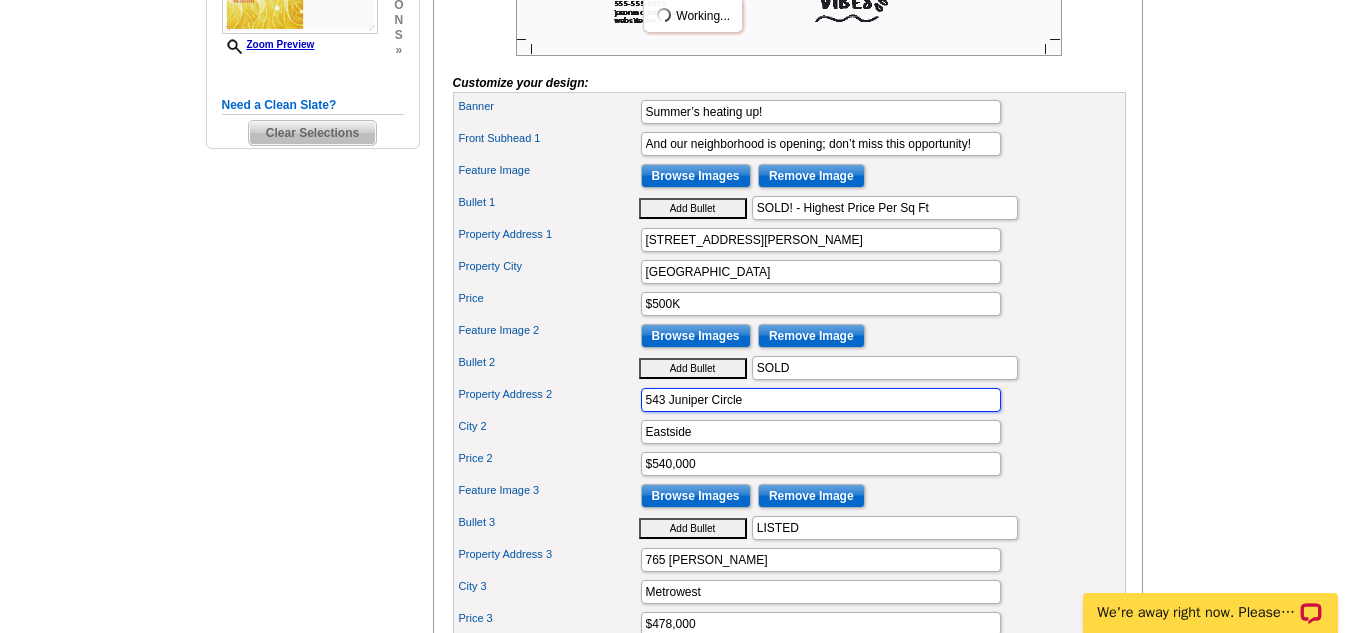 click on "Property Address 2
543 Juniper Circle" at bounding box center (789, 400) 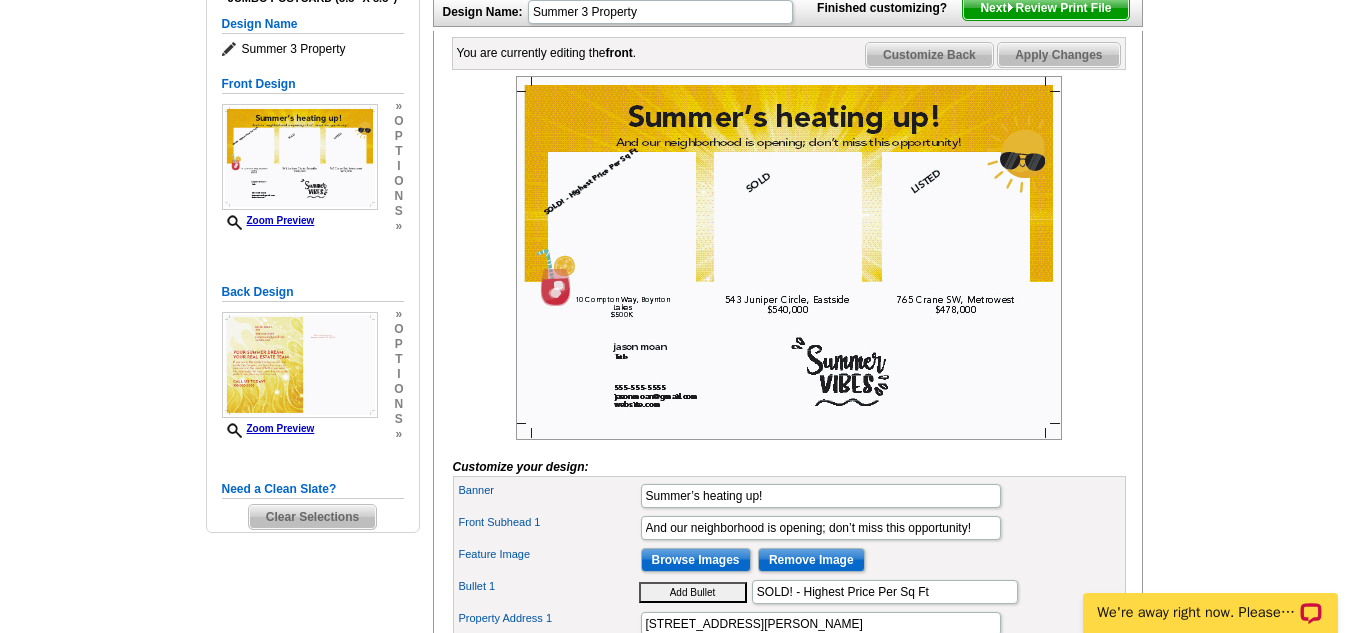 scroll, scrollTop: 282, scrollLeft: 0, axis: vertical 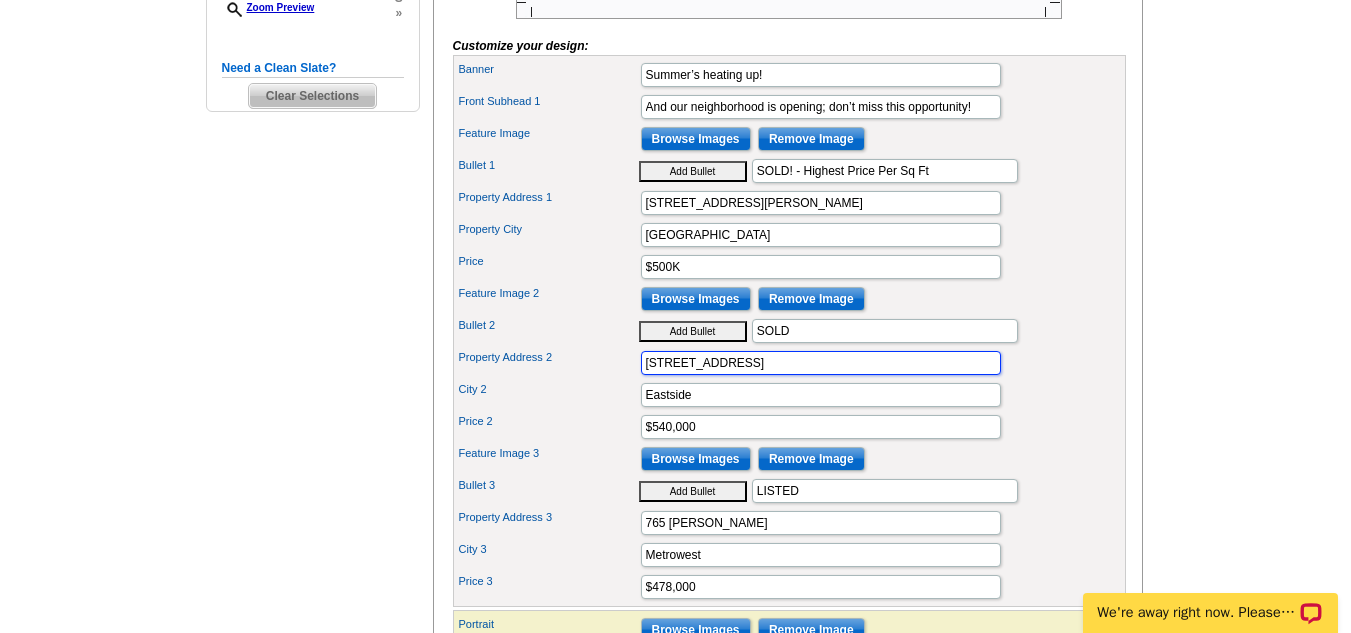 type on "49 Rutland Rd" 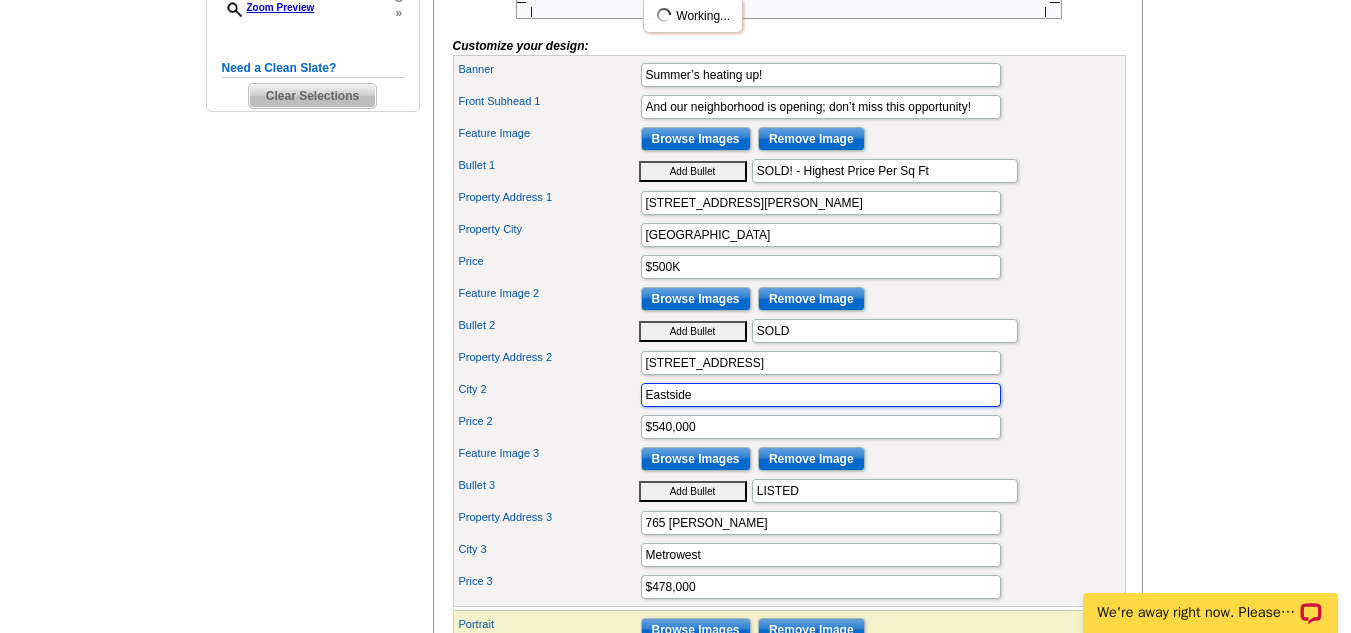 drag, startPoint x: 712, startPoint y: 441, endPoint x: 508, endPoint y: 504, distance: 213.50644 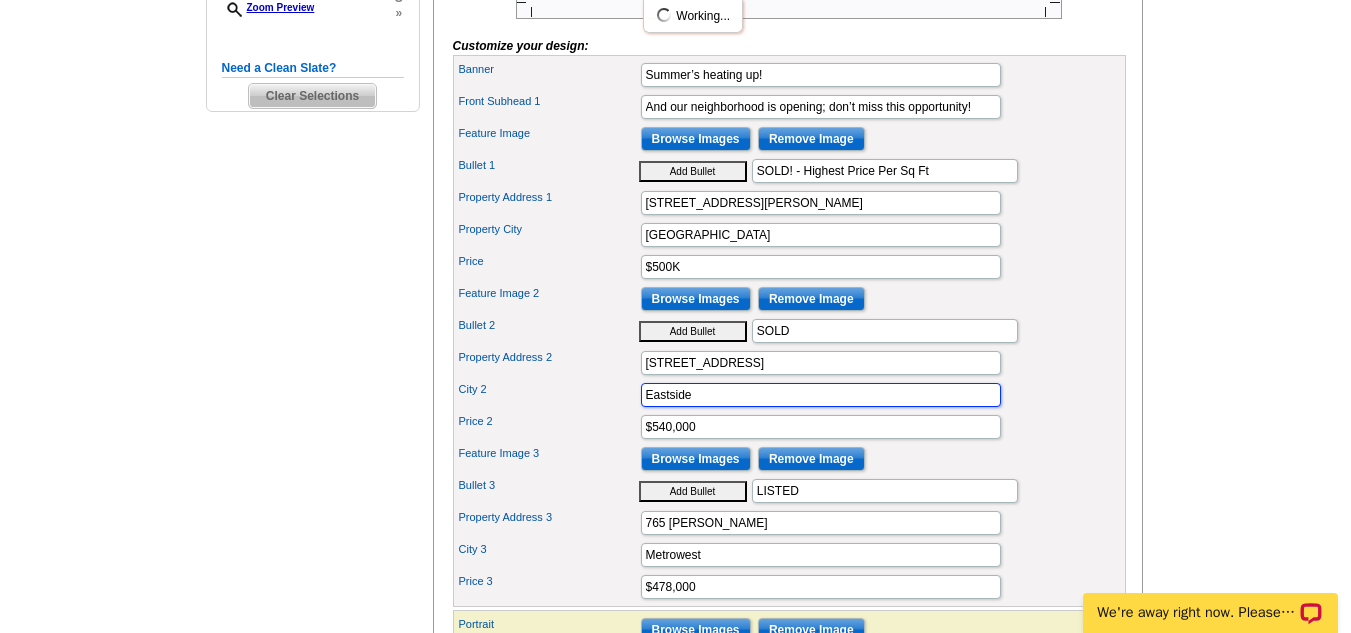 click on "Banner
Summer’s heating up!
Front Subhead 1
And our neighborhood is opening; don’t miss this opportunity!
Feature Image SOLD" at bounding box center [789, 331] 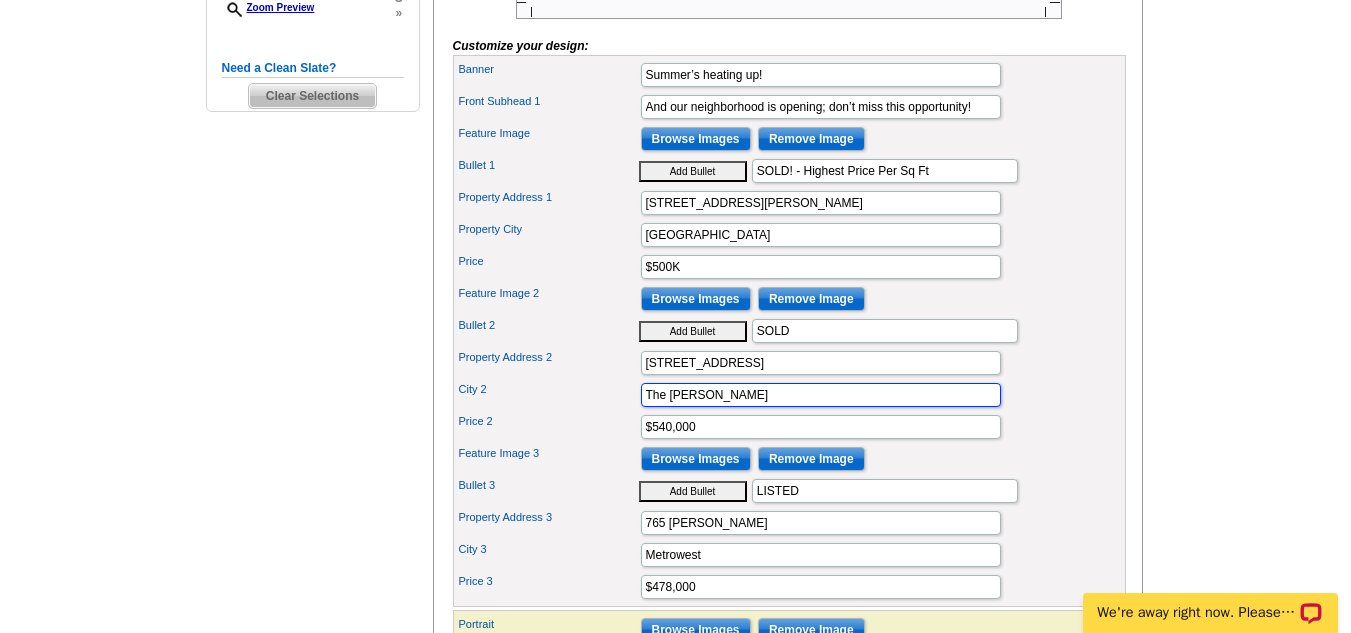 type on "The Meadows" 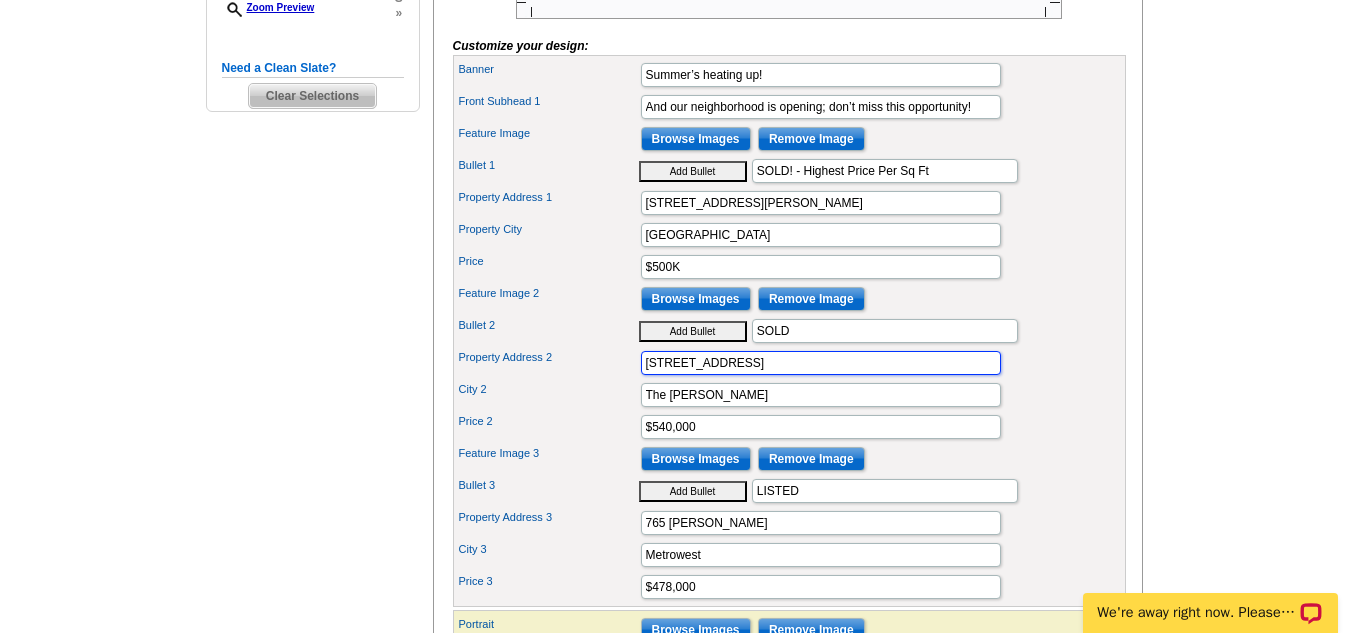 drag, startPoint x: 706, startPoint y: 396, endPoint x: 912, endPoint y: 390, distance: 206.08736 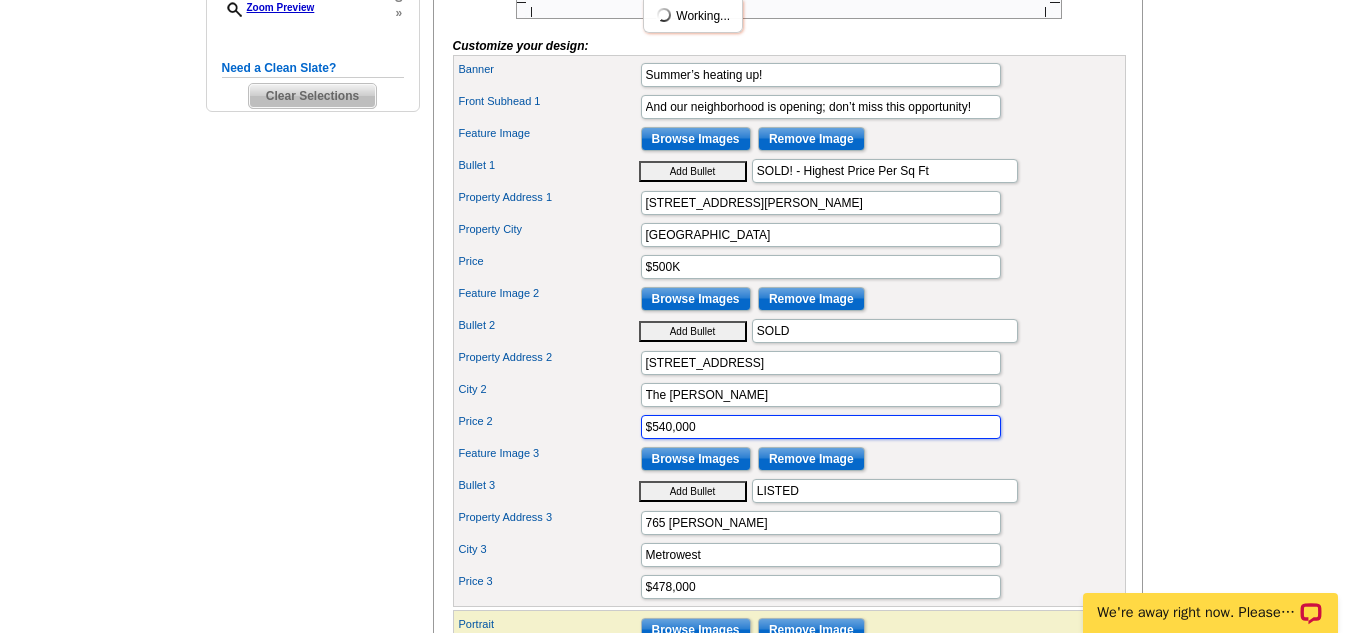 drag, startPoint x: 805, startPoint y: 459, endPoint x: 461, endPoint y: 504, distance: 346.93082 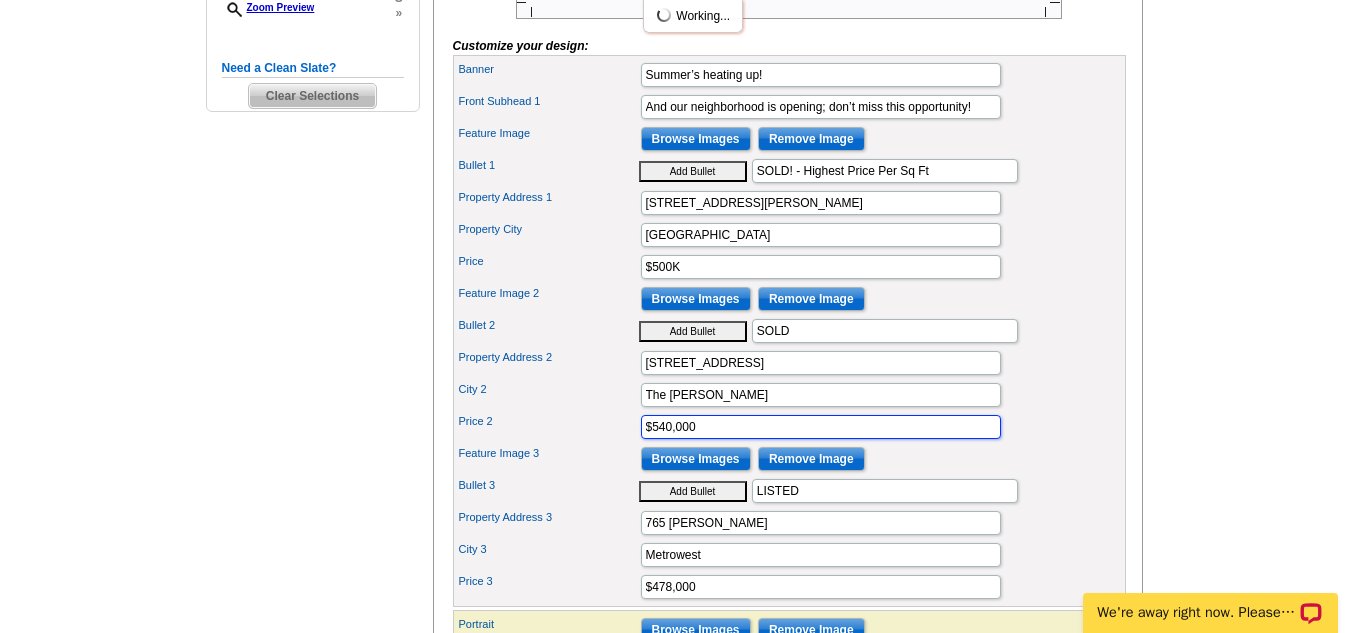 click on "Banner
Summer’s heating up!
Front Subhead 1
And our neighborhood is opening; don’t miss this opportunity!
Feature Image SOLD" at bounding box center (789, 331) 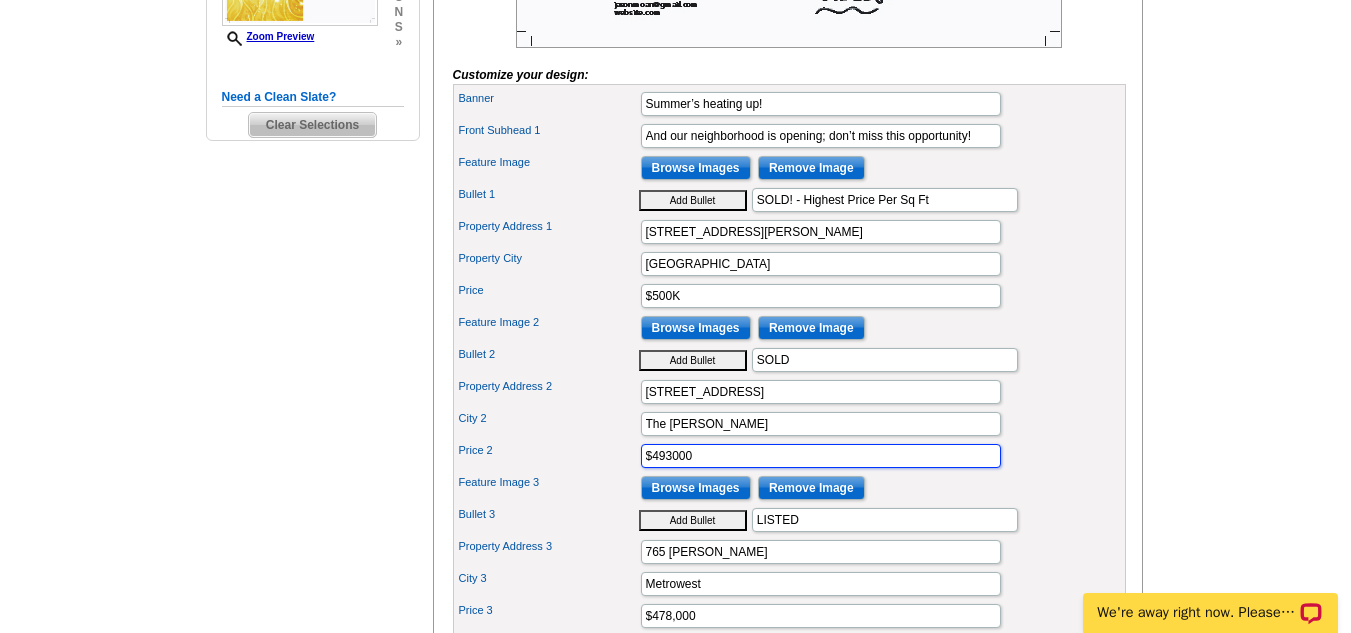 scroll, scrollTop: 667, scrollLeft: 0, axis: vertical 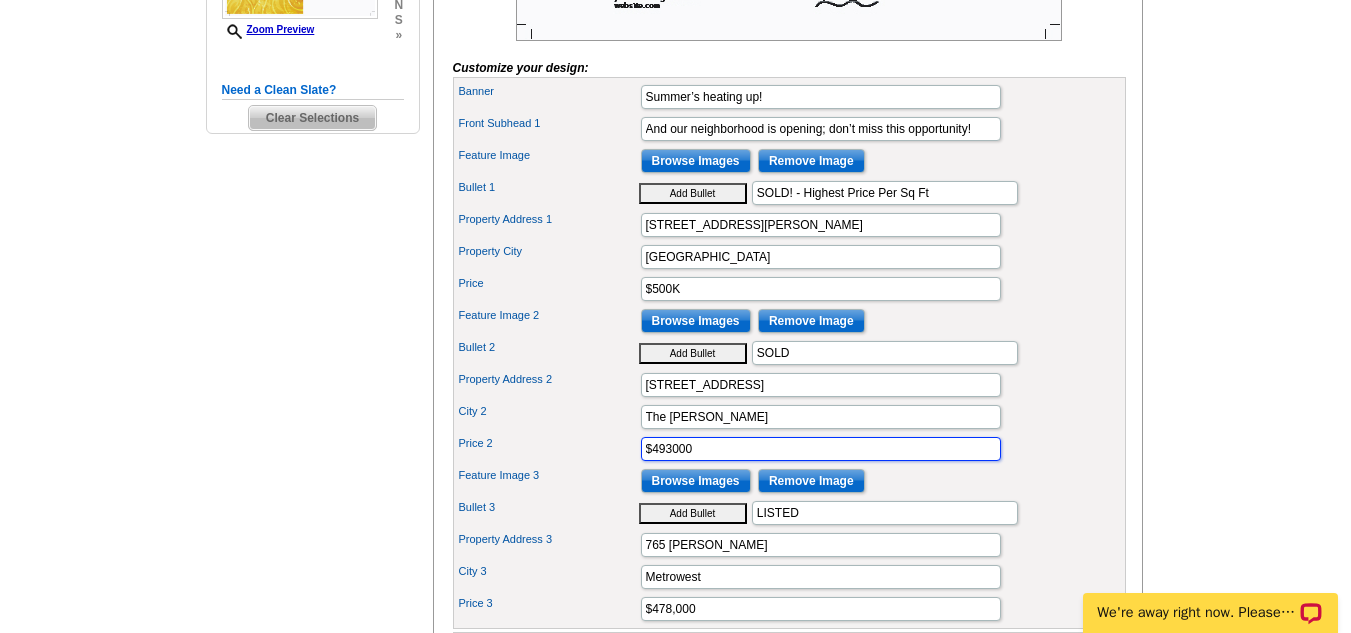 type on "$493000" 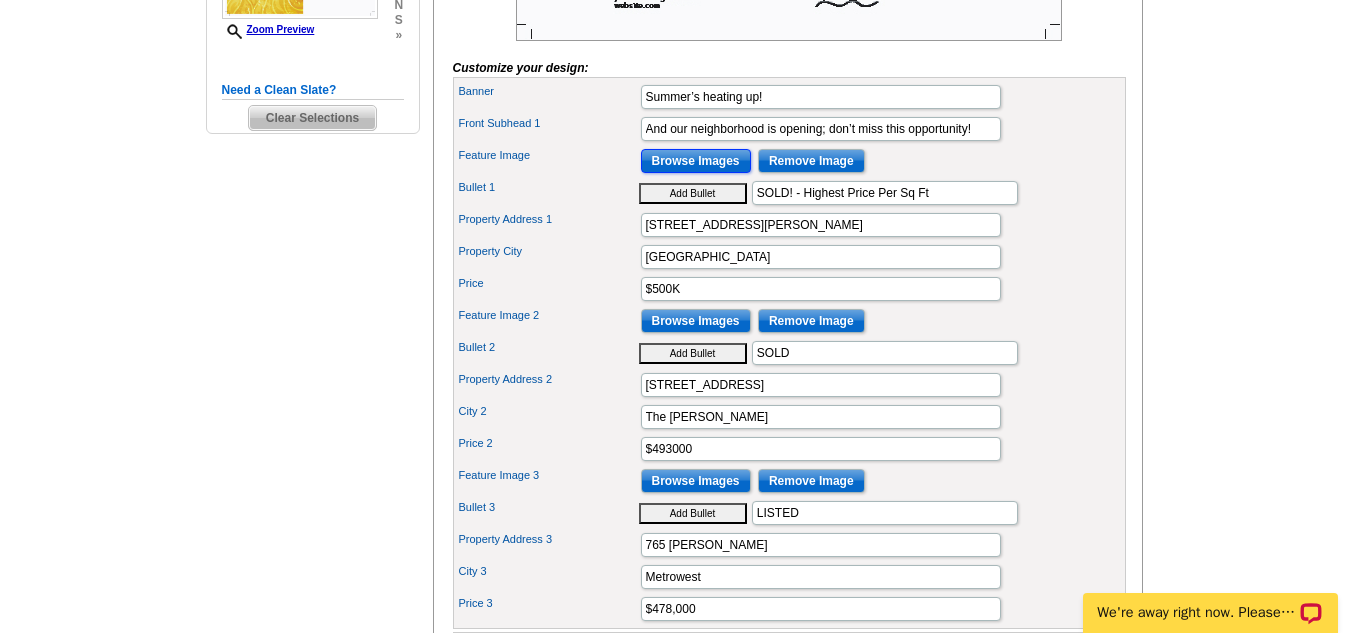 click on "Browse Images" at bounding box center [696, 161] 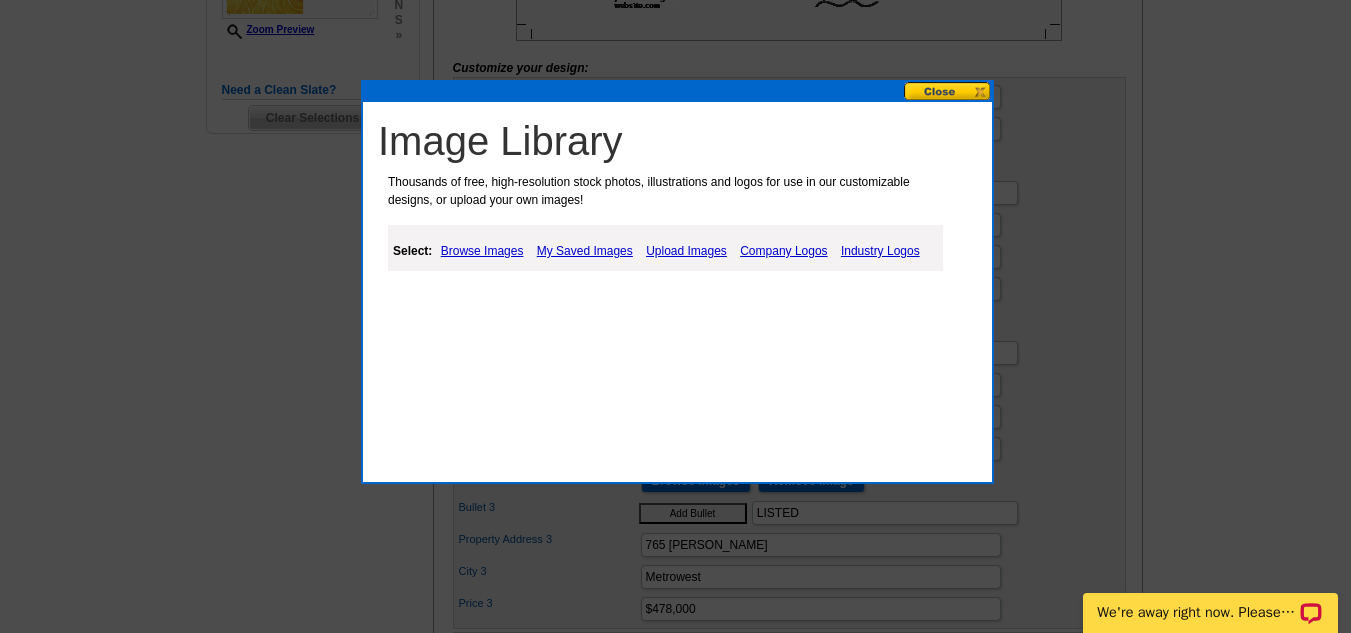 click on "Upload Images" at bounding box center [686, 251] 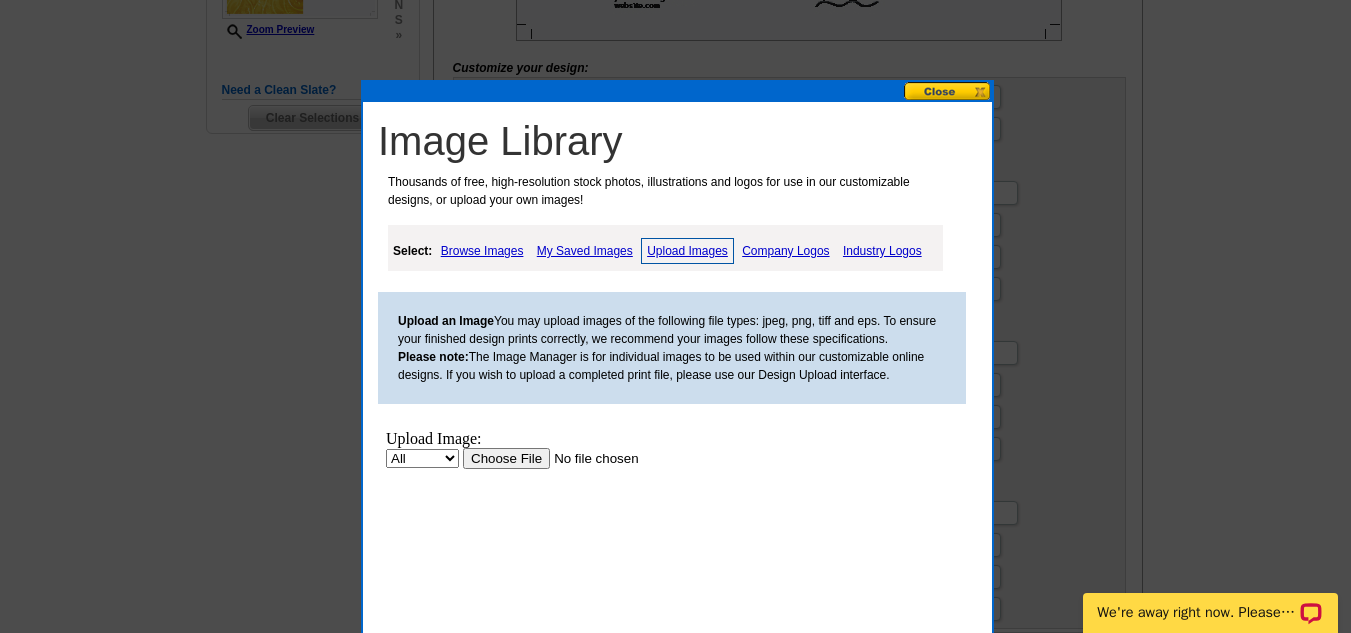 scroll, scrollTop: 0, scrollLeft: 0, axis: both 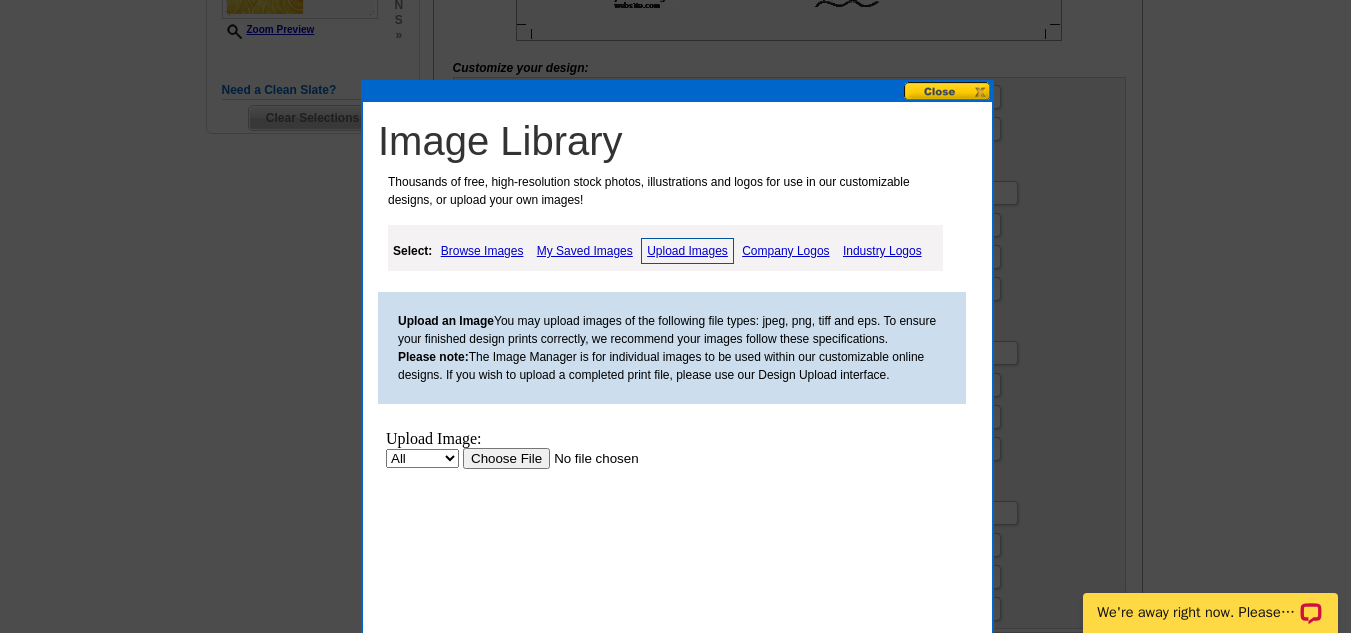click at bounding box center [589, 458] 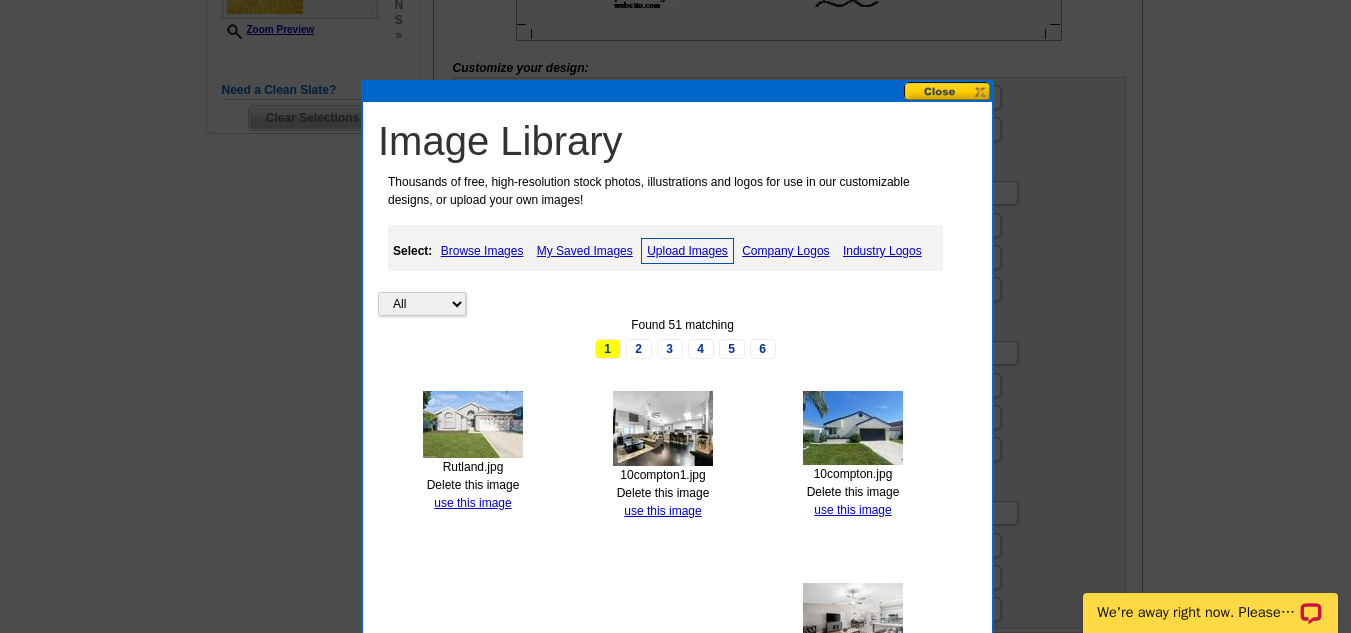 click at bounding box center (948, 91) 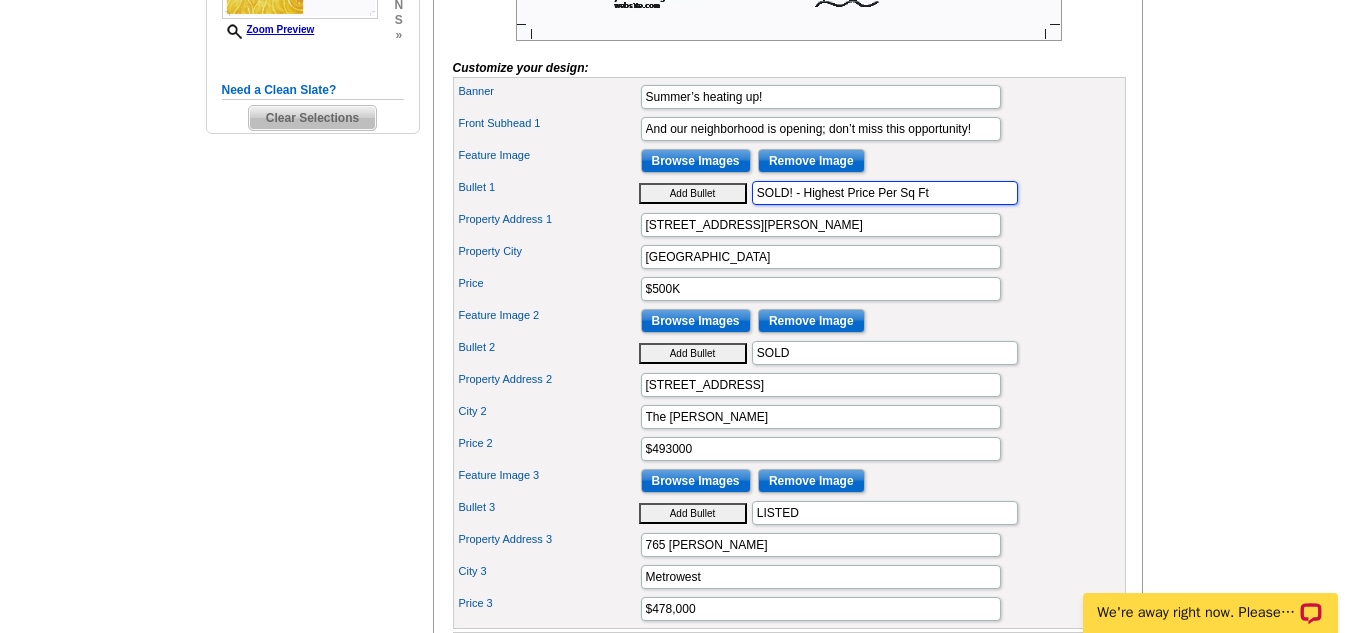 drag, startPoint x: 795, startPoint y: 229, endPoint x: 1167, endPoint y: 213, distance: 372.34393 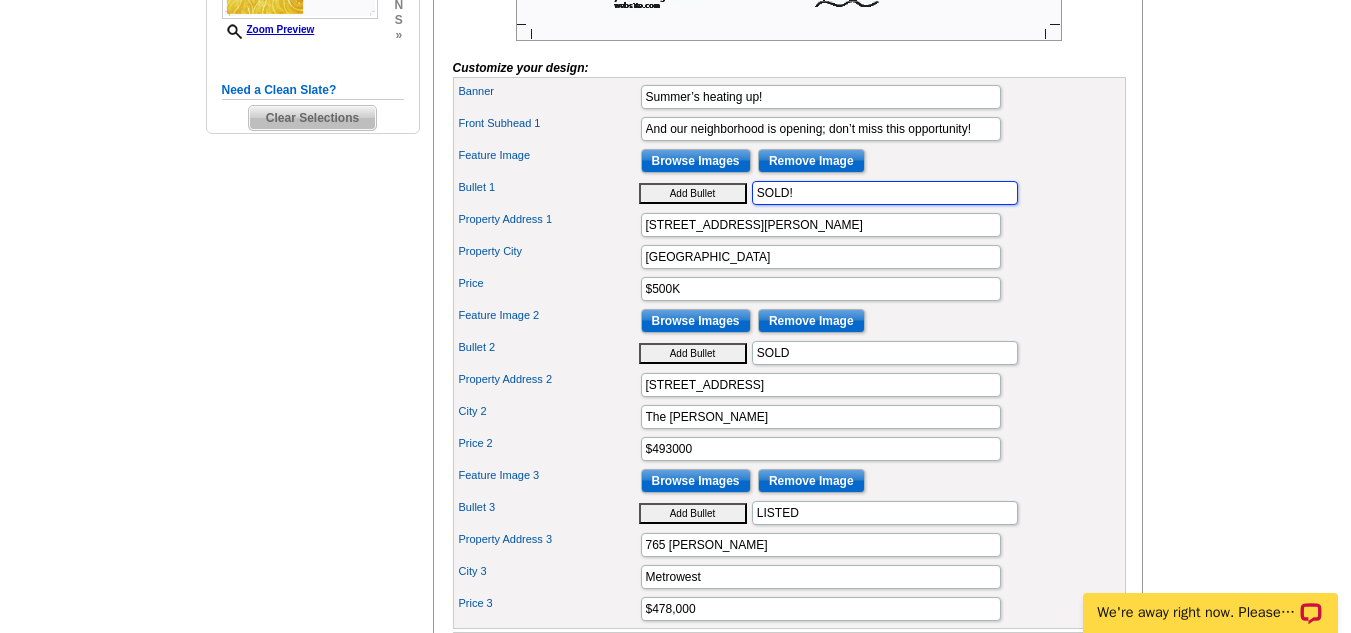 type on "SOLD!" 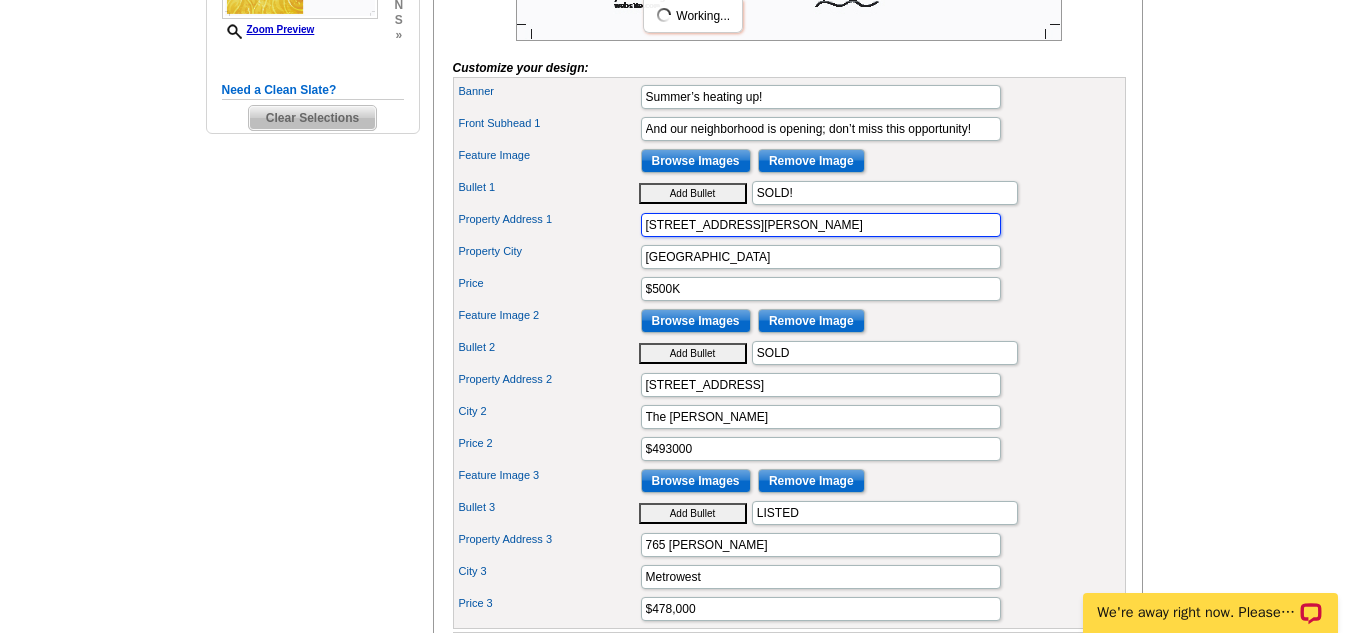 drag, startPoint x: 815, startPoint y: 263, endPoint x: 440, endPoint y: 248, distance: 375.29987 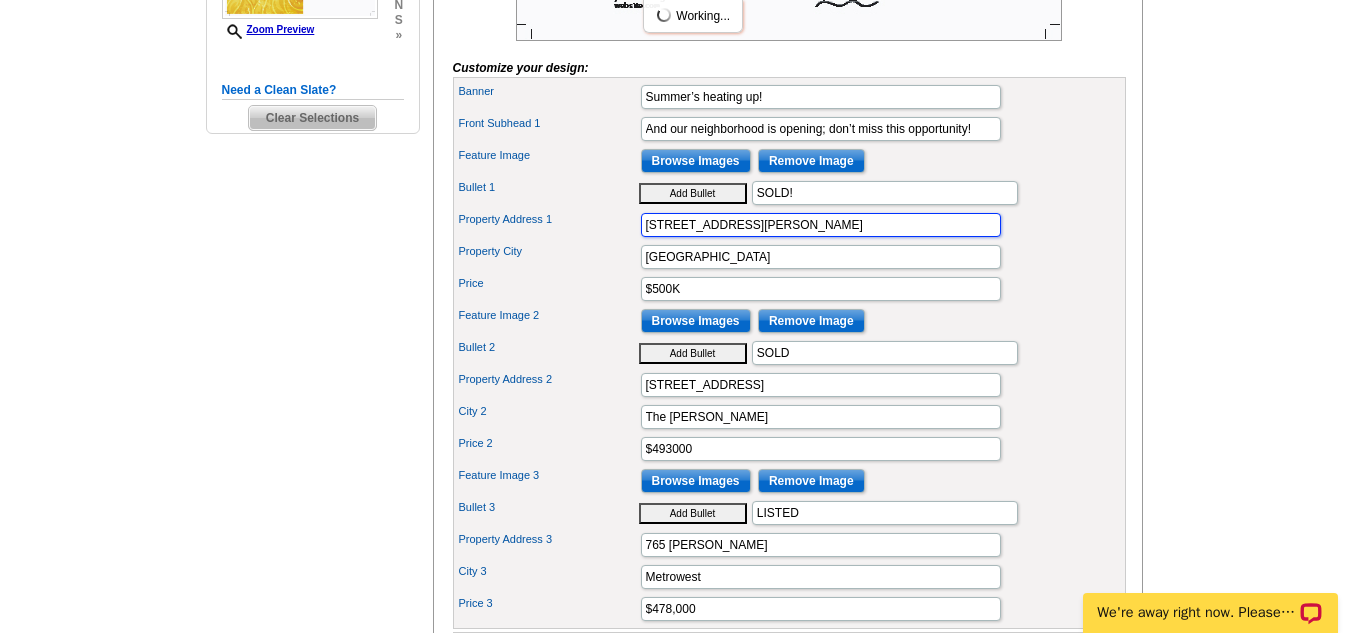 click on "You are currently editing the  front .
Customize Front
Customize Back
Apply Changes
Customize your design:
Banner
Summer’s heating up!
Bullet 1" at bounding box center [788, 273] 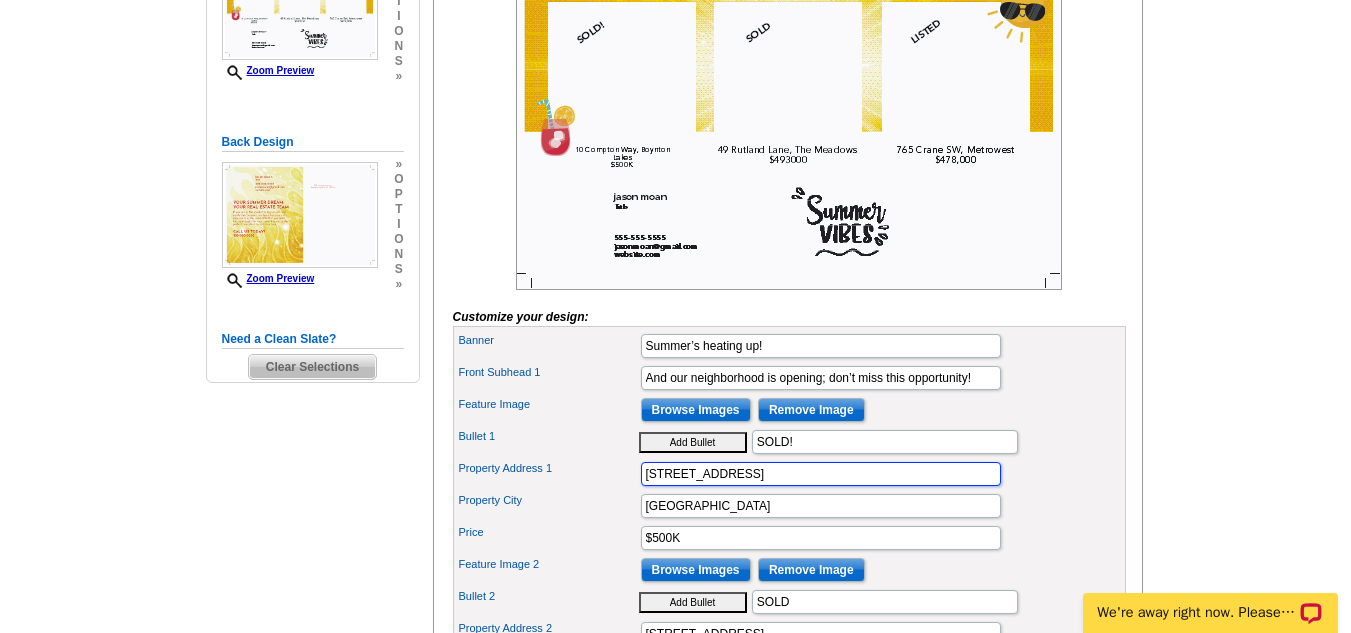 scroll, scrollTop: 421, scrollLeft: 0, axis: vertical 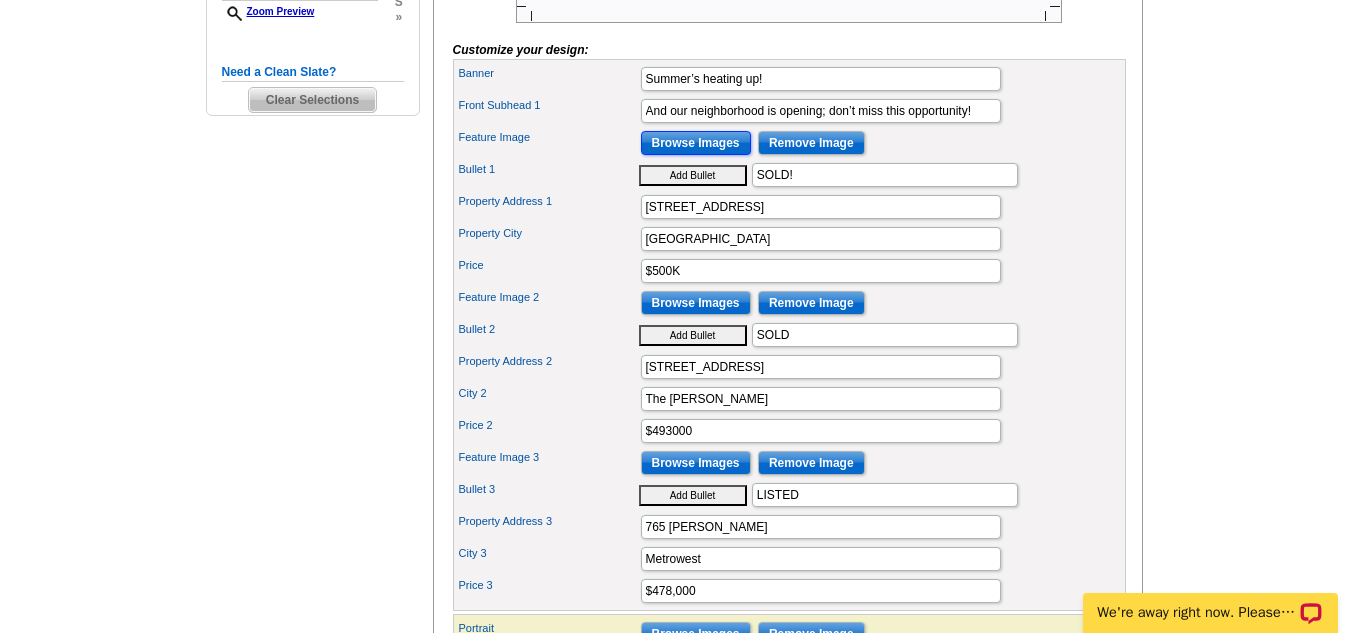 click on "Browse Images" at bounding box center (696, 143) 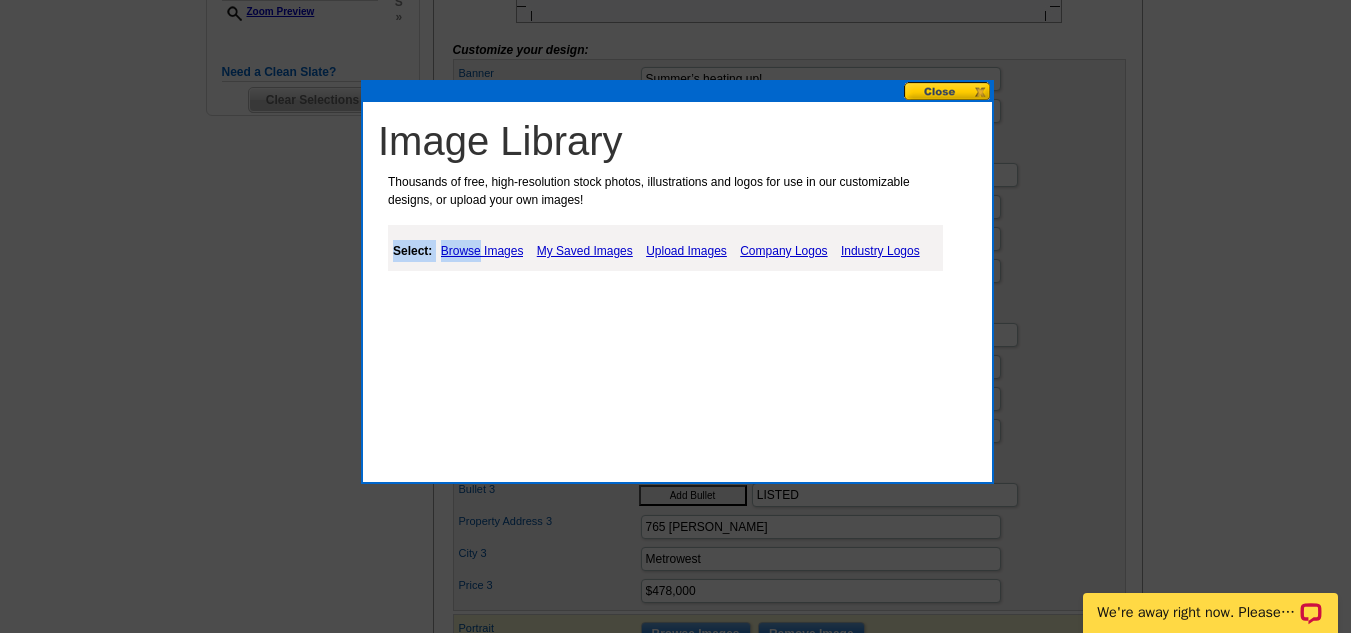 drag, startPoint x: 479, startPoint y: 250, endPoint x: 672, endPoint y: 201, distance: 199.12308 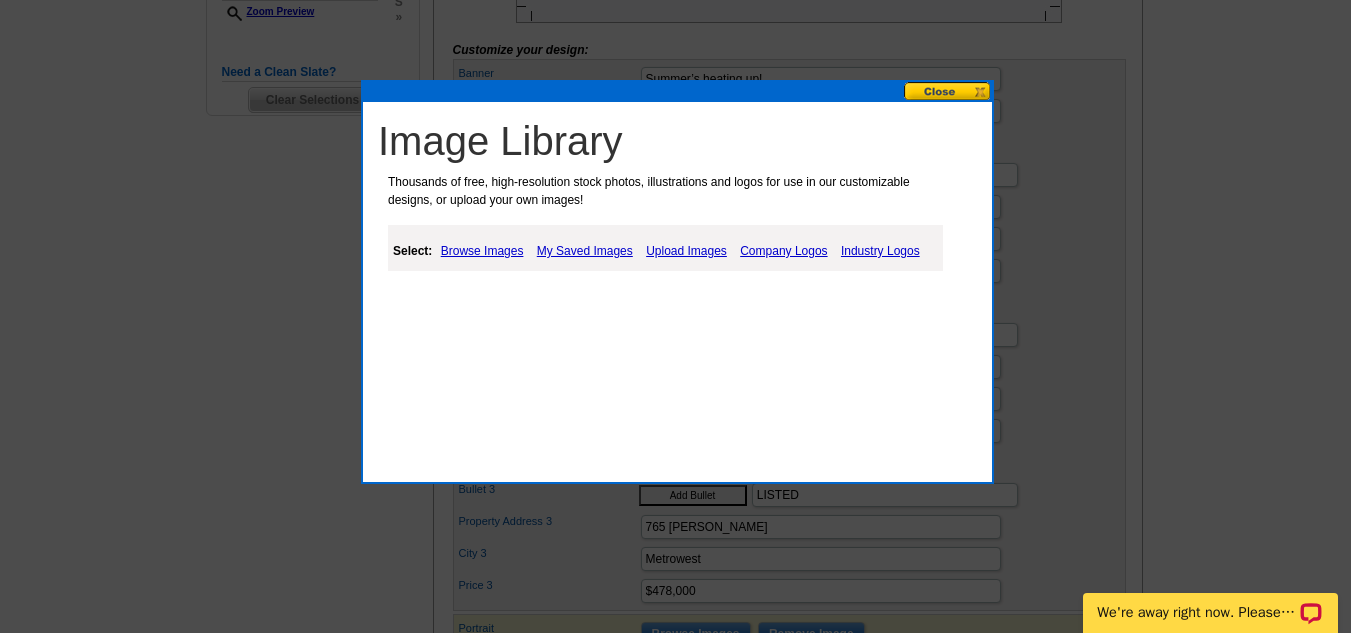 click on "My Saved Images" at bounding box center (585, 251) 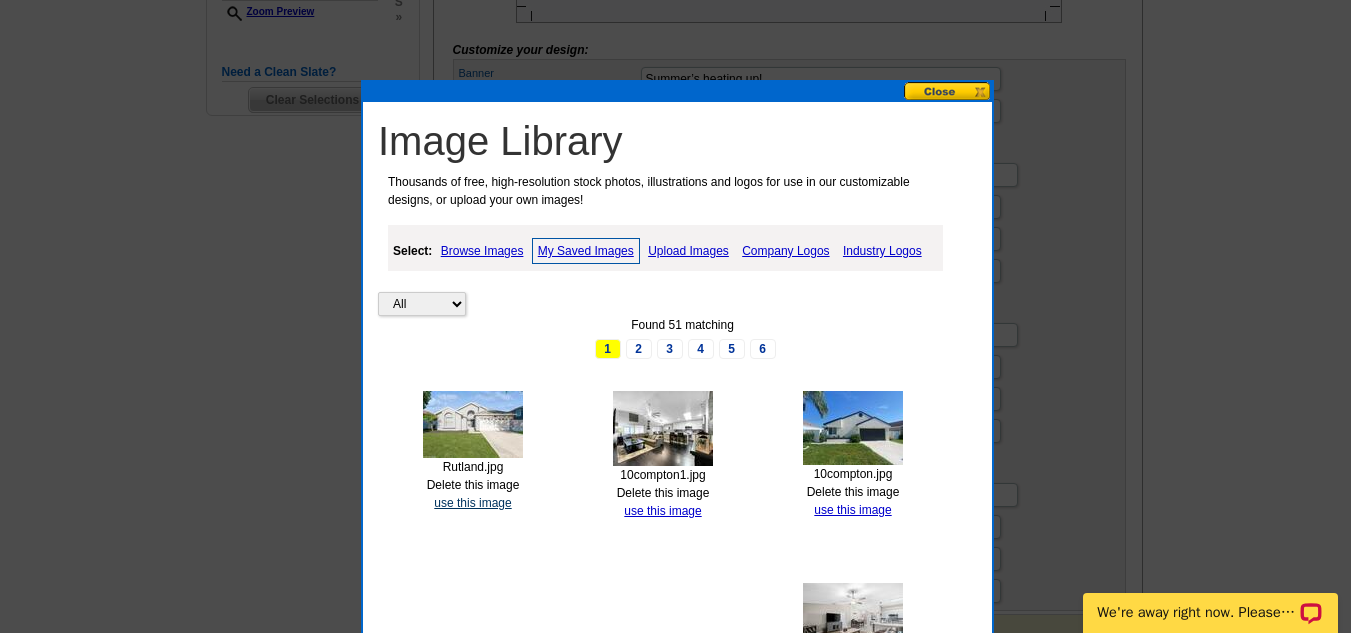 click on "use this image" at bounding box center (472, 503) 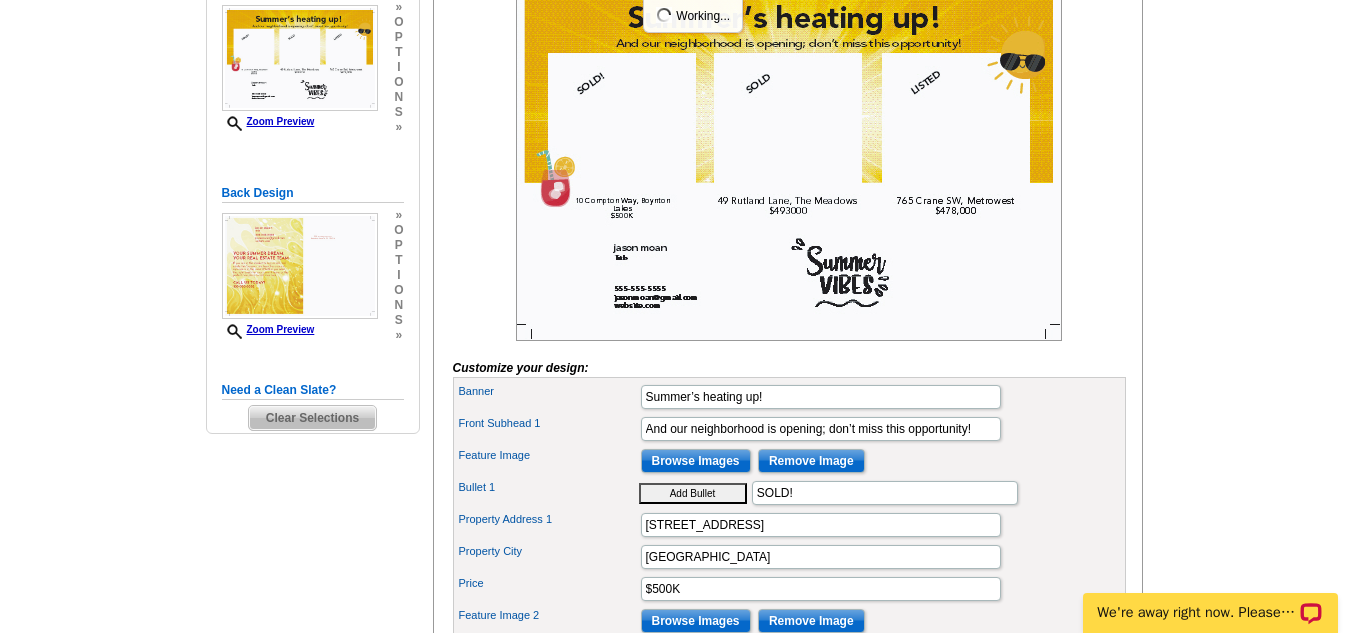 scroll, scrollTop: 382, scrollLeft: 0, axis: vertical 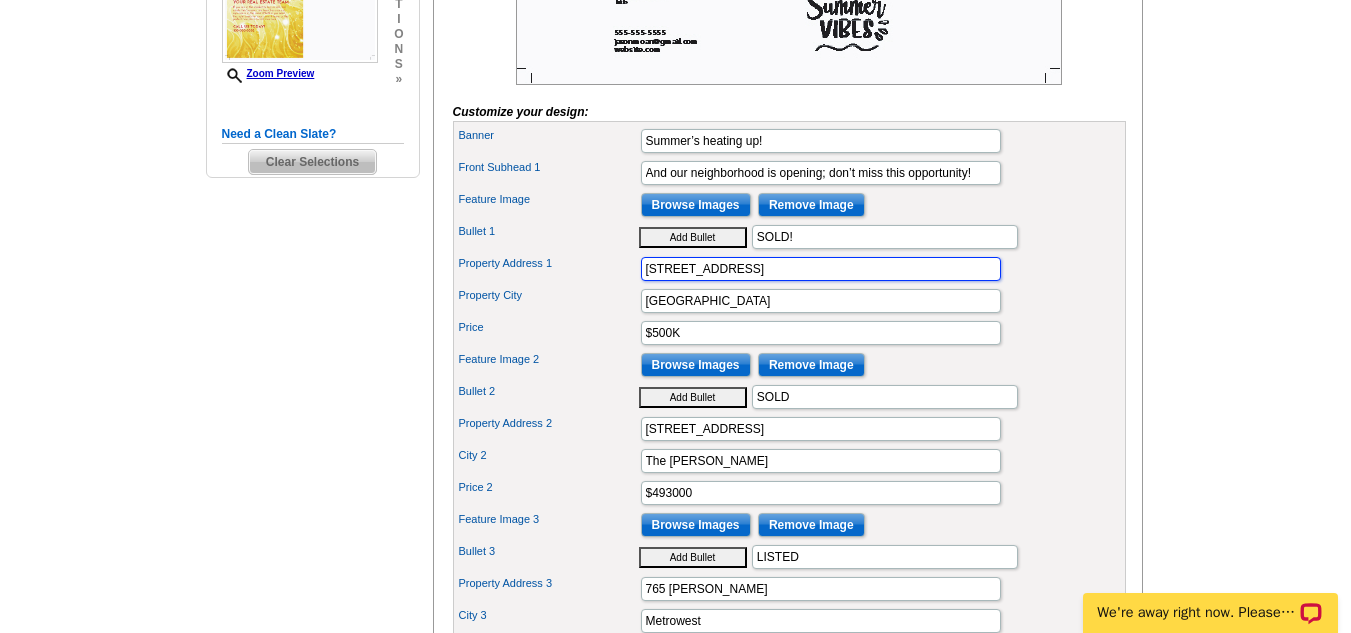 drag, startPoint x: 798, startPoint y: 305, endPoint x: 444, endPoint y: 366, distance: 359.2172 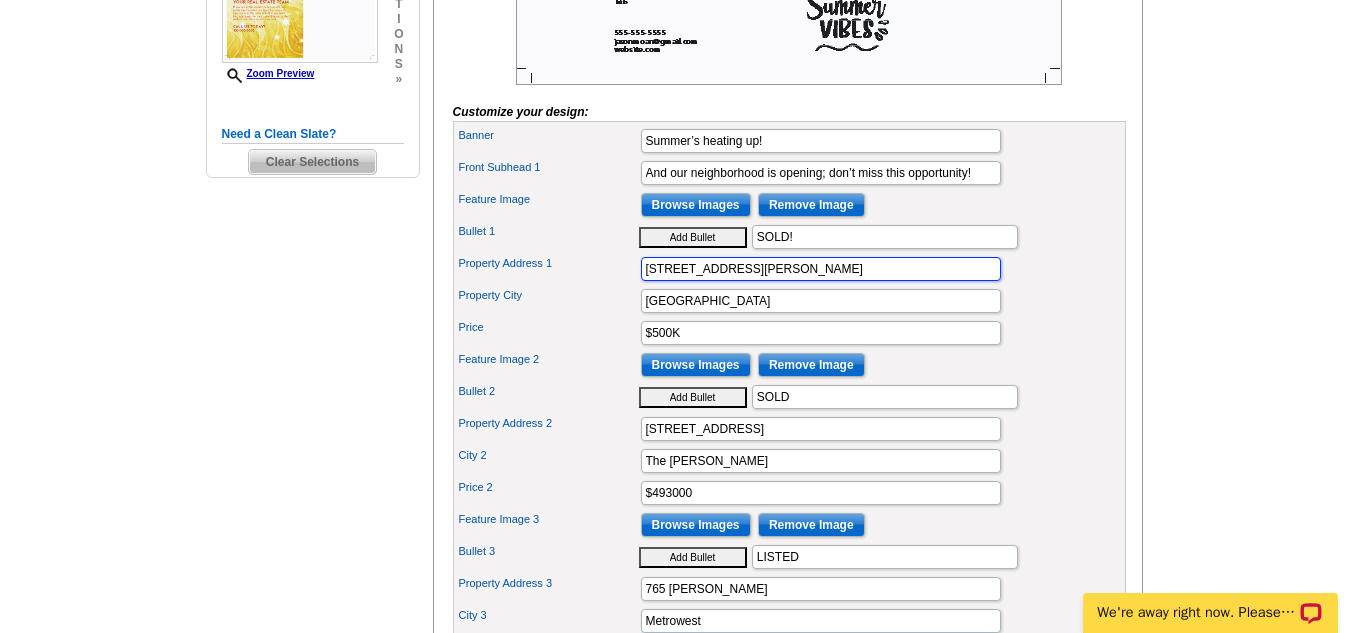 drag, startPoint x: 769, startPoint y: 307, endPoint x: 508, endPoint y: 303, distance: 261.03064 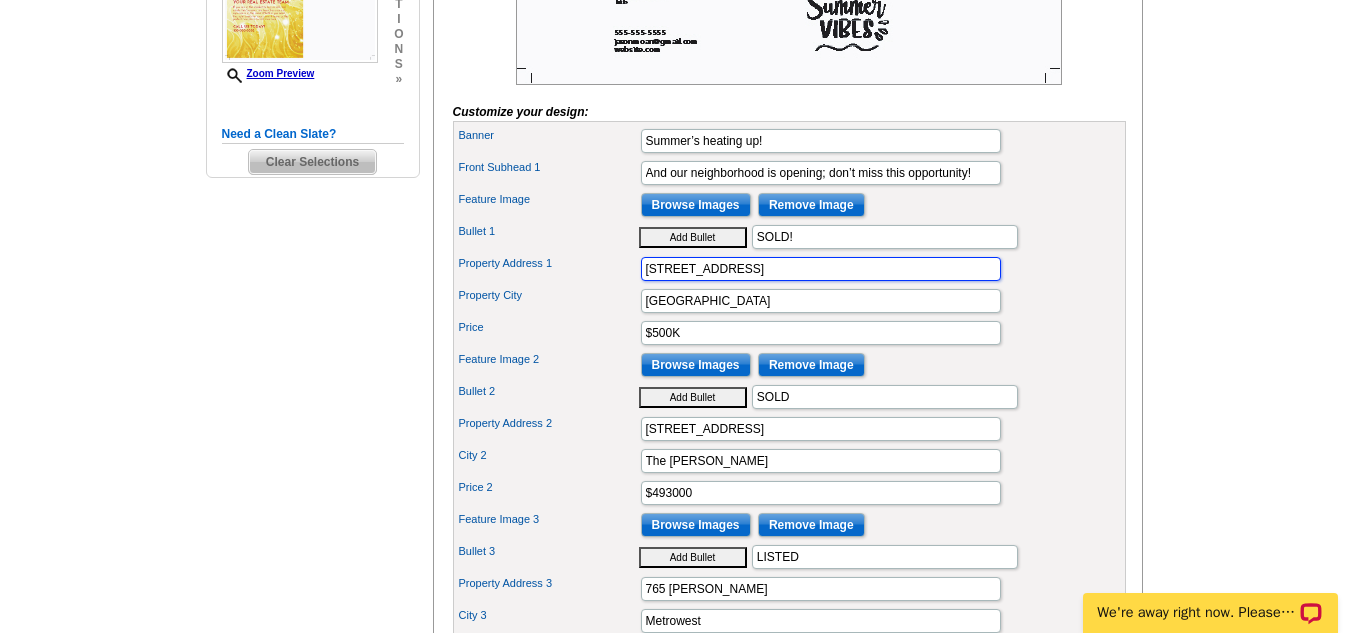 type on "49 Rutland Lane" 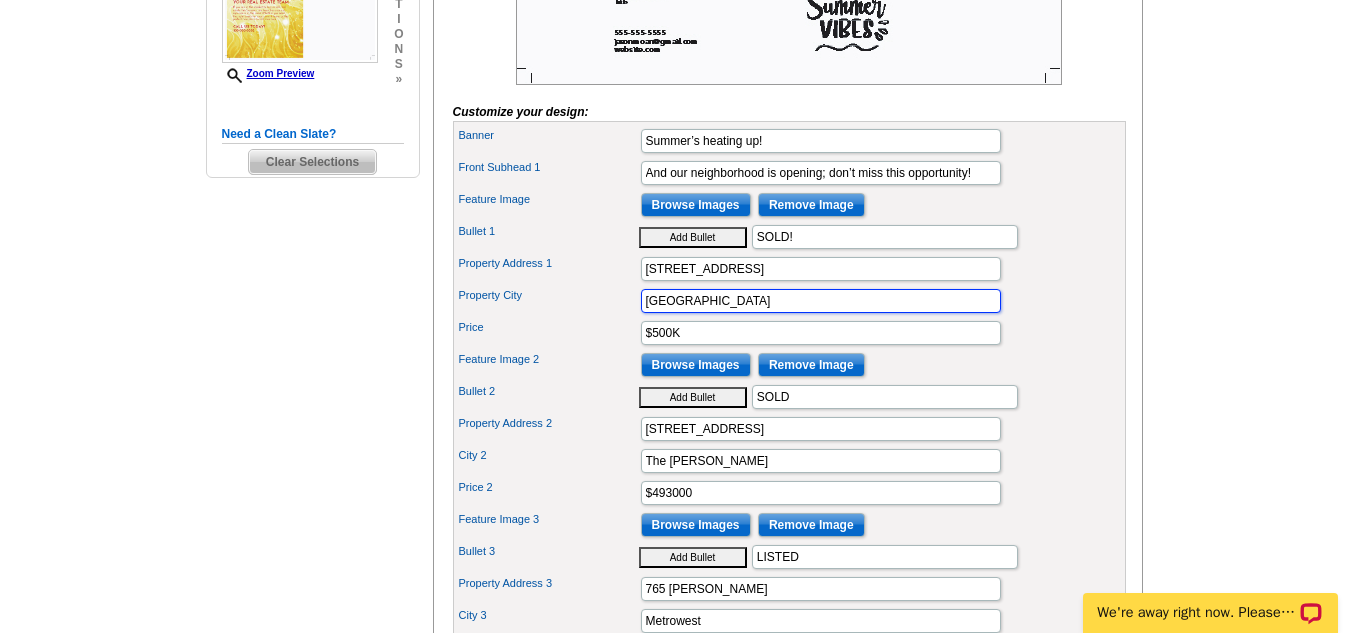 drag, startPoint x: 749, startPoint y: 337, endPoint x: 464, endPoint y: 267, distance: 293.4706 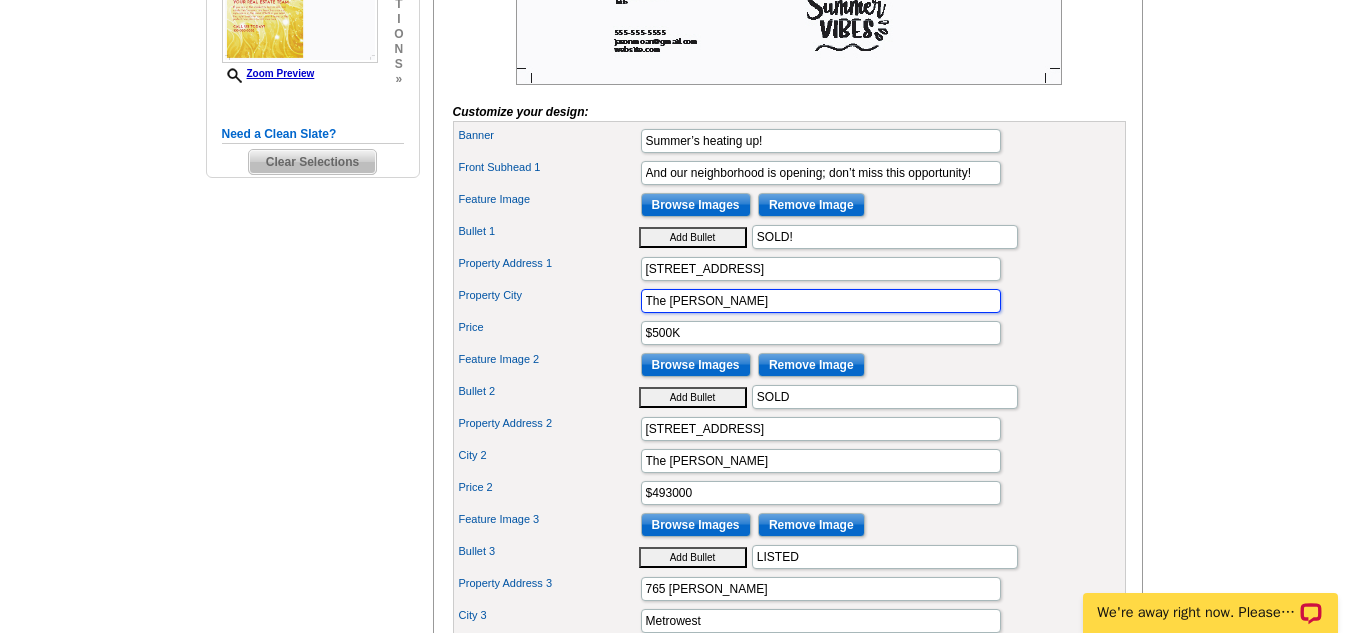 type on "The Meadows" 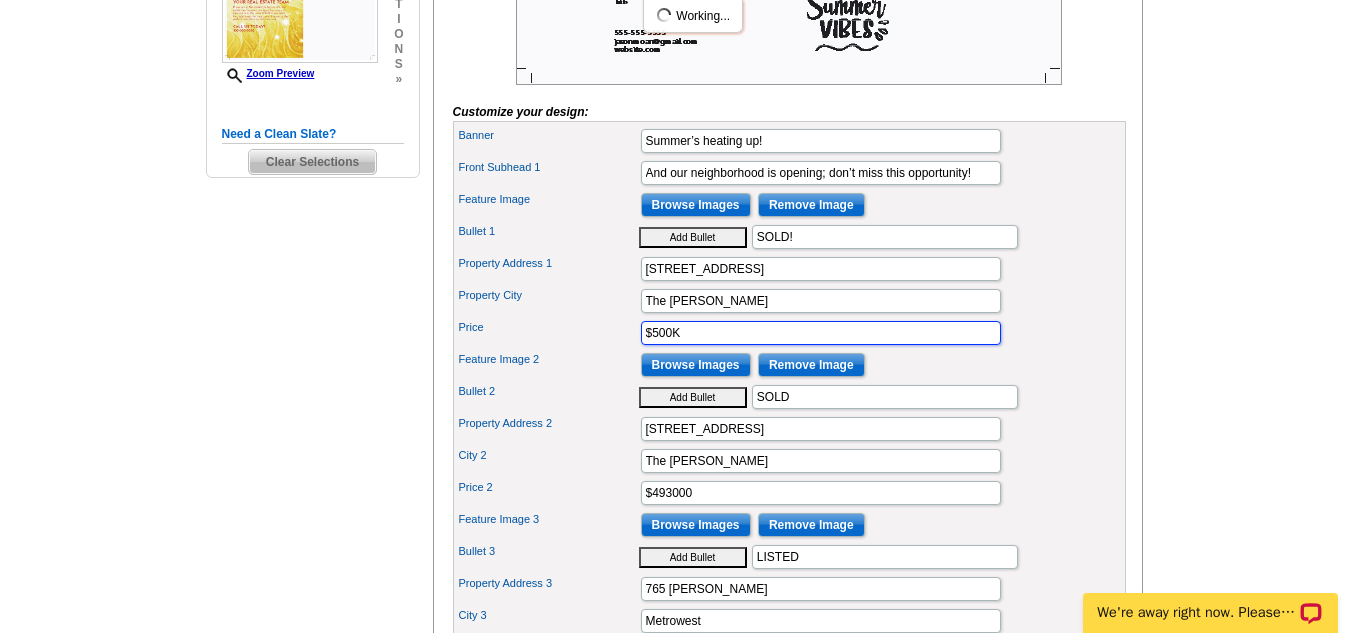 drag, startPoint x: 692, startPoint y: 362, endPoint x: 499, endPoint y: 343, distance: 193.93298 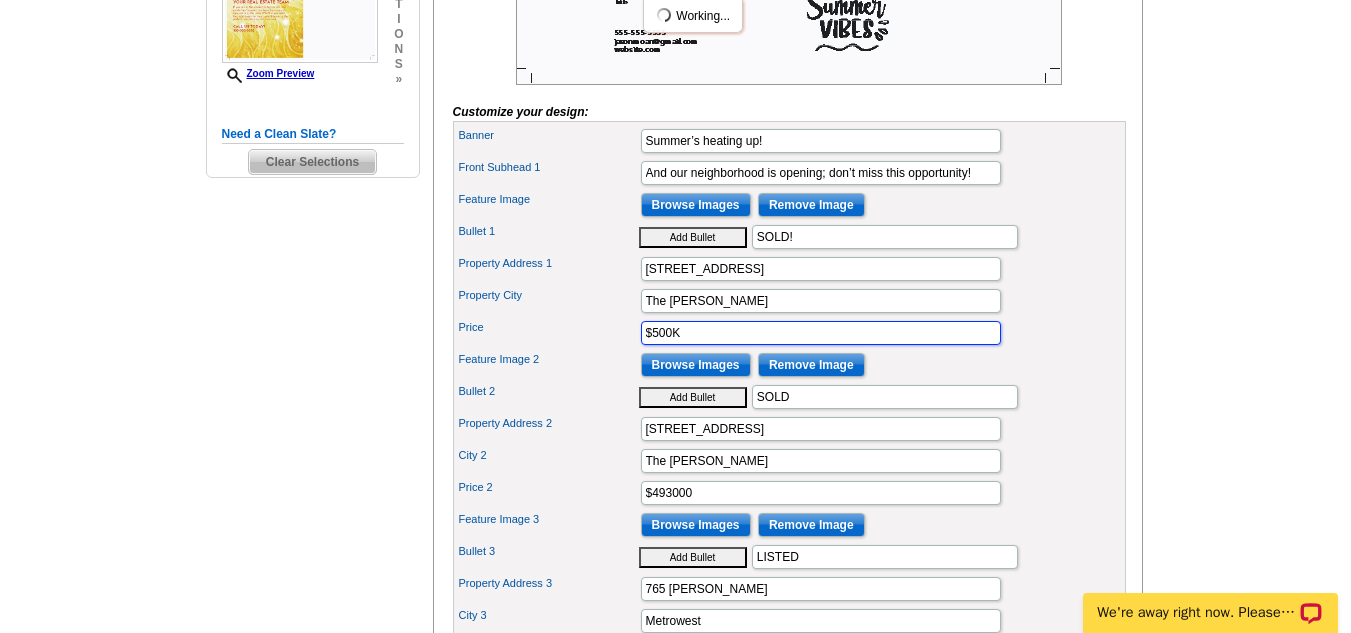 click on "Banner
Summer’s heating up!
Front Subhead 1
And our neighborhood is opening; don’t miss this opportunity!
Feature Image SOLD" at bounding box center [789, 397] 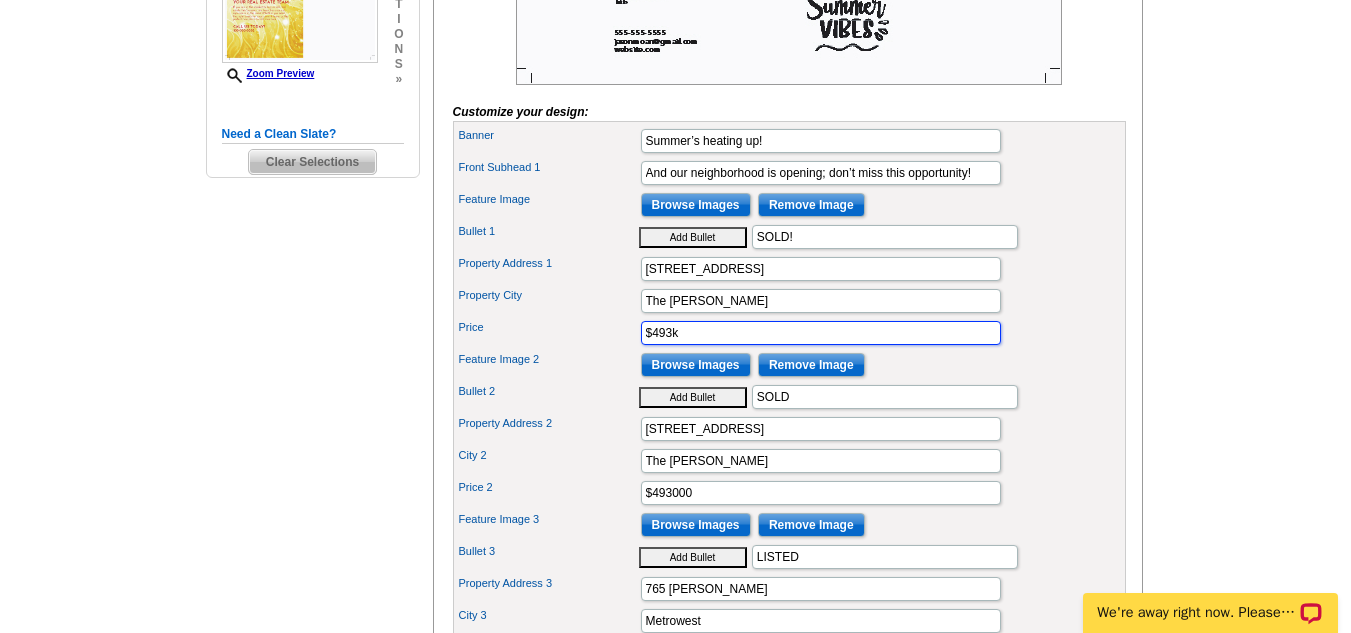type on "$493k" 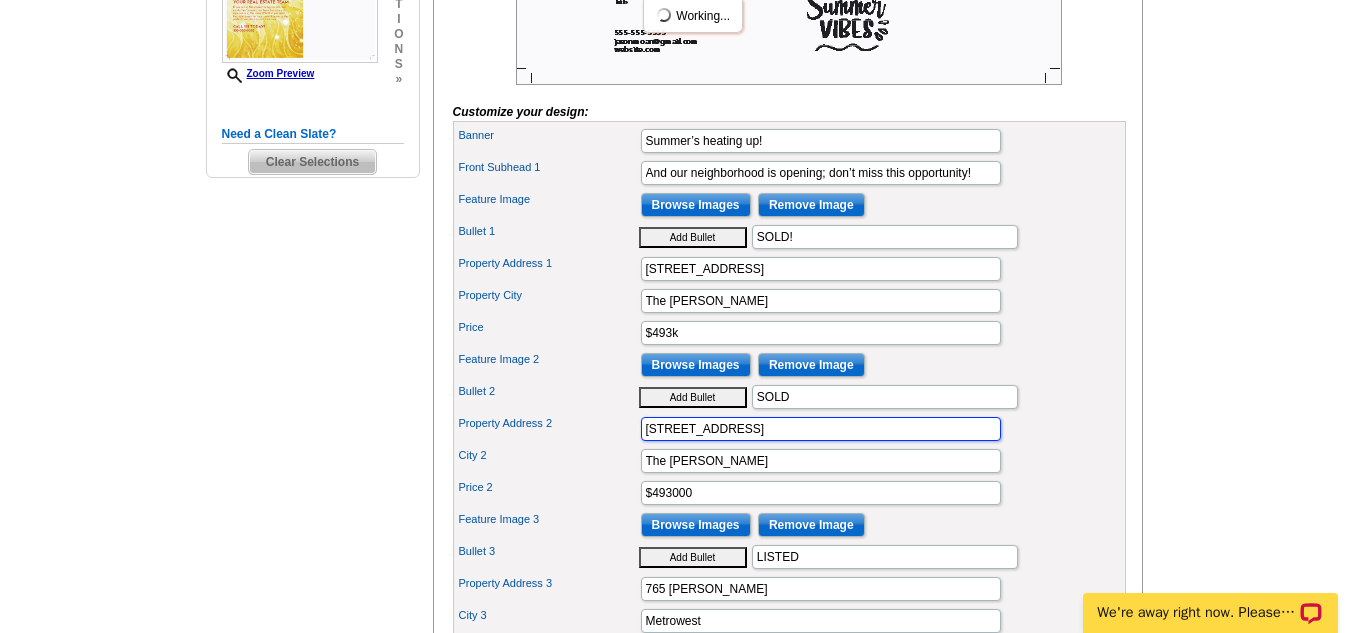 drag, startPoint x: 785, startPoint y: 464, endPoint x: 377, endPoint y: 466, distance: 408.0049 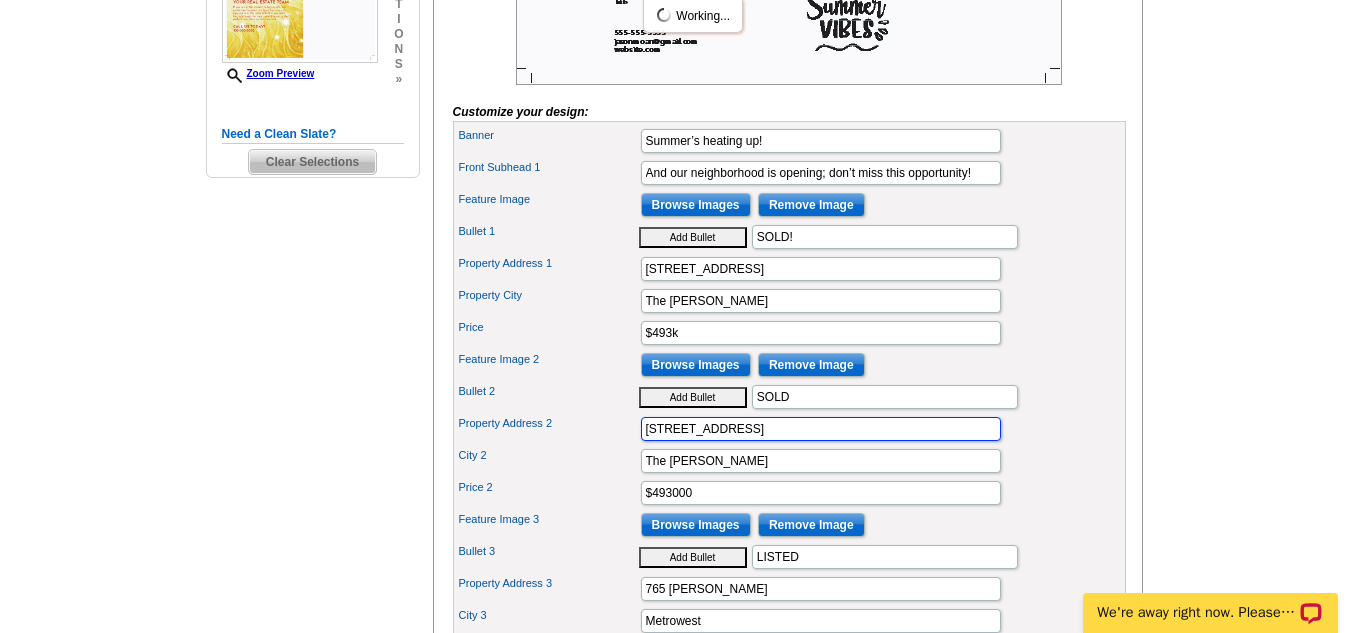click on "Need Help? call 800-260-5887,  chat  with support, or have our designers make something custom just for you!
Got it, no need for the selection guide next time.
Show Results
Selected Design
Jumbo Postcard (5.5" x 8.5")
Design Name
Summer 3 Property
Front Design
Zoom Preview
»
o
p
t
i
o
n
s
»
»" at bounding box center (676, 312) 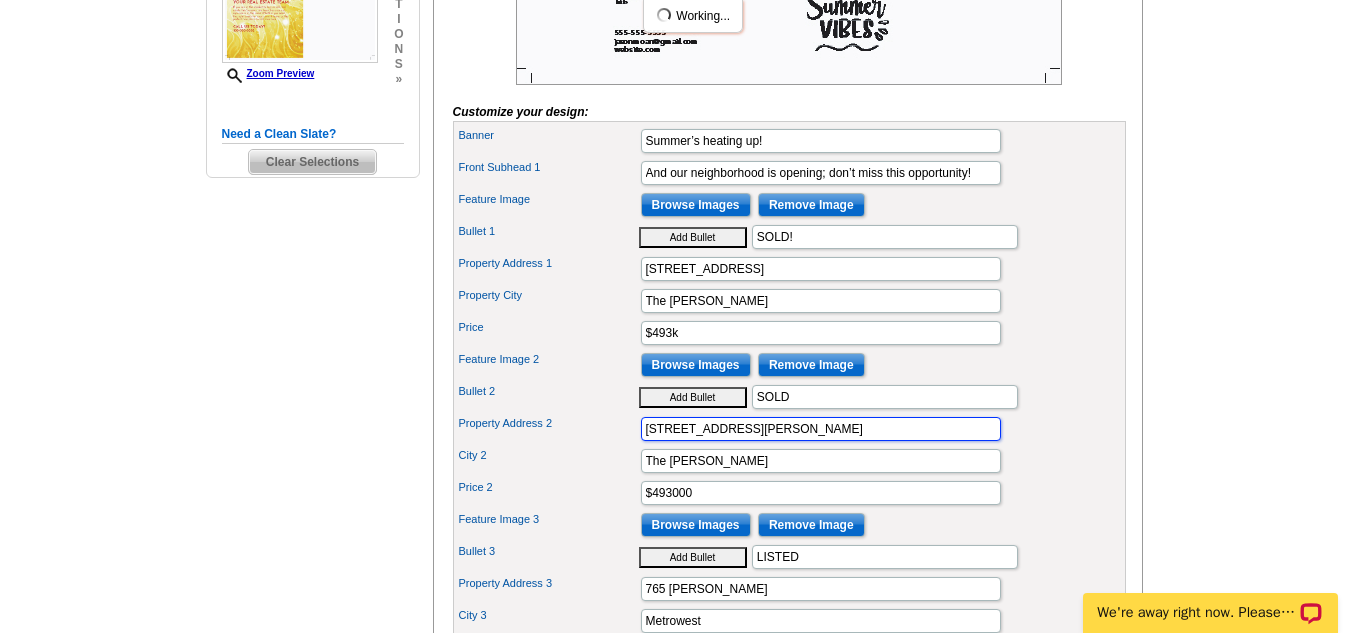 click on "10 COmpton Way" at bounding box center (821, 429) 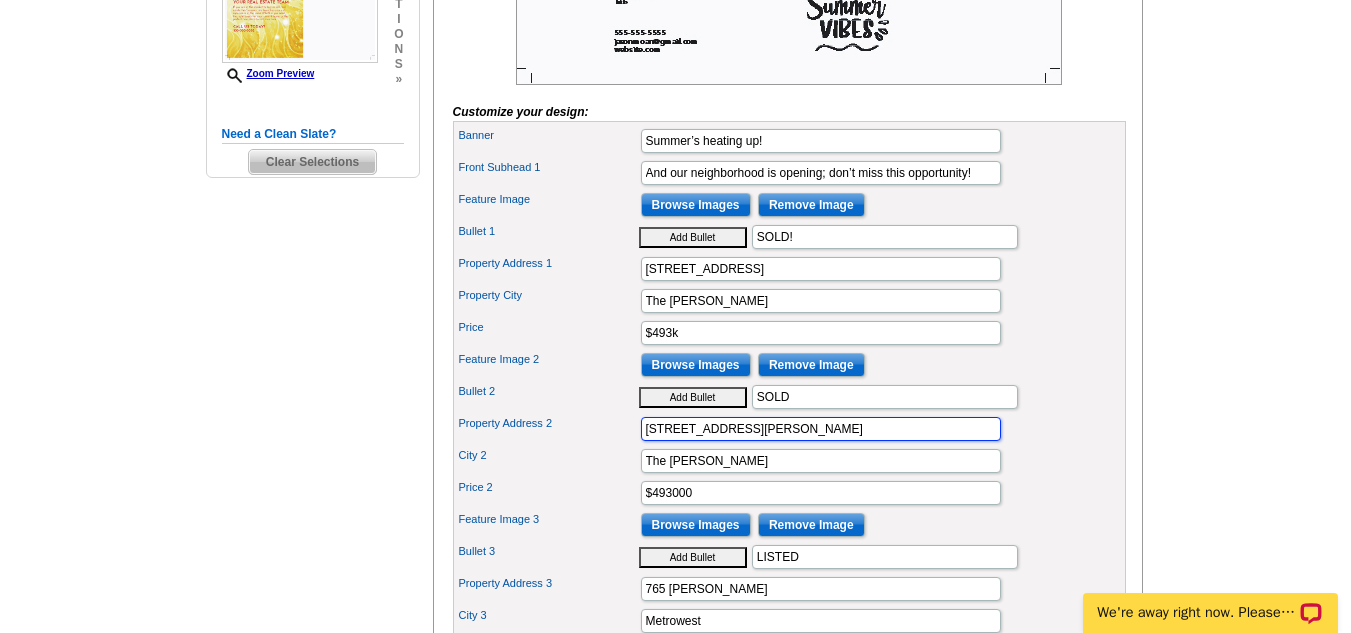 type on "10 Compton Way" 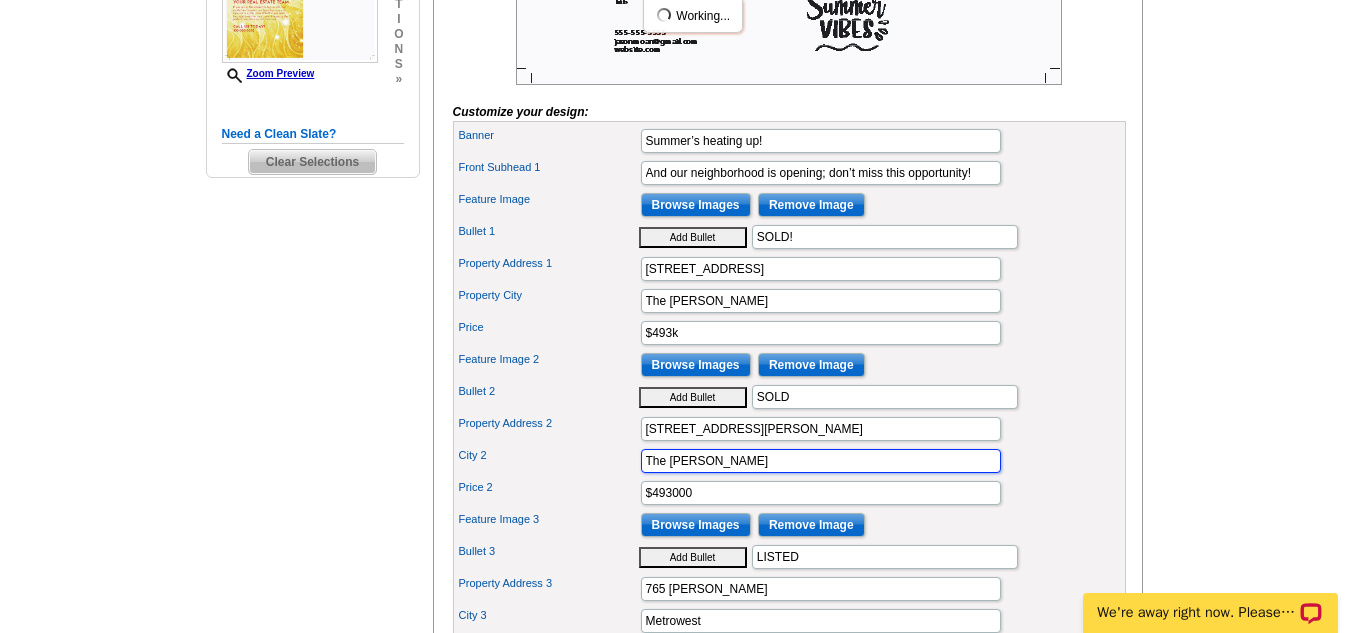drag, startPoint x: 739, startPoint y: 490, endPoint x: 351, endPoint y: 539, distance: 391.08182 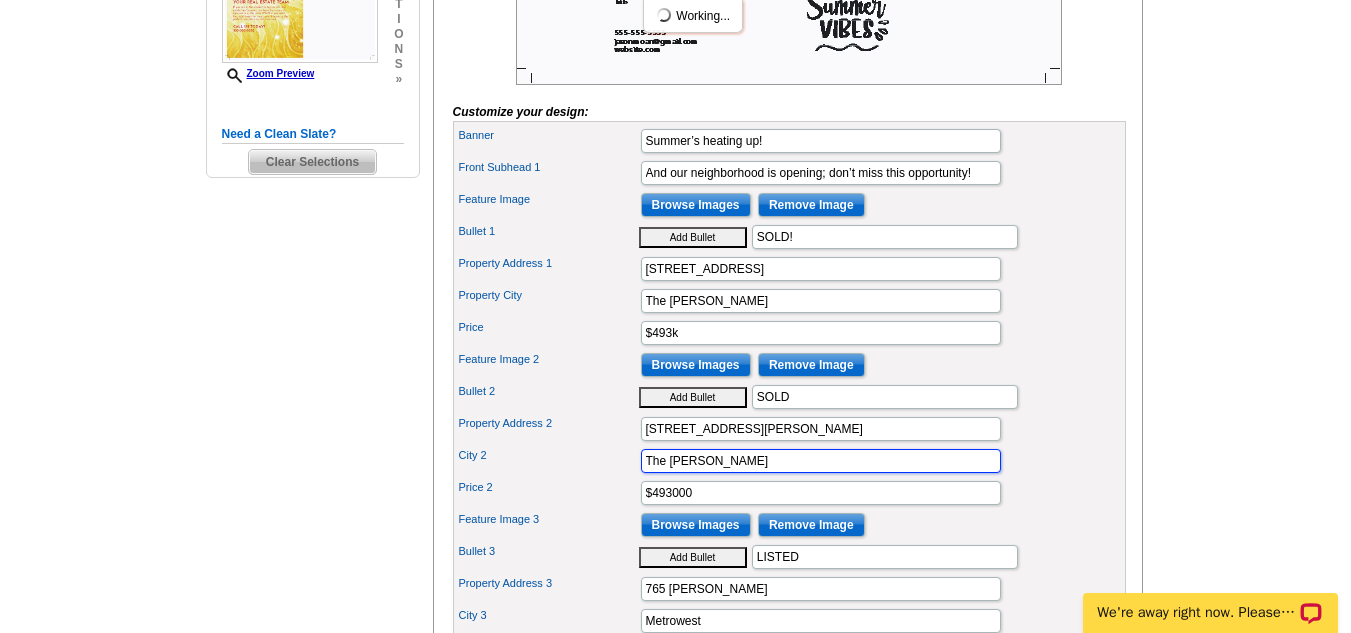 click on "Need Help? call 800-260-5887,  chat  with support, or have our designers make something custom just for you!
Got it, no need for the selection guide next time.
Show Results
Selected Design
Jumbo Postcard (5.5" x 8.5")
Design Name
Summer 3 Property
Front Design
Zoom Preview
»
o
p
t
i
o
n
s
»
»" at bounding box center [676, 312] 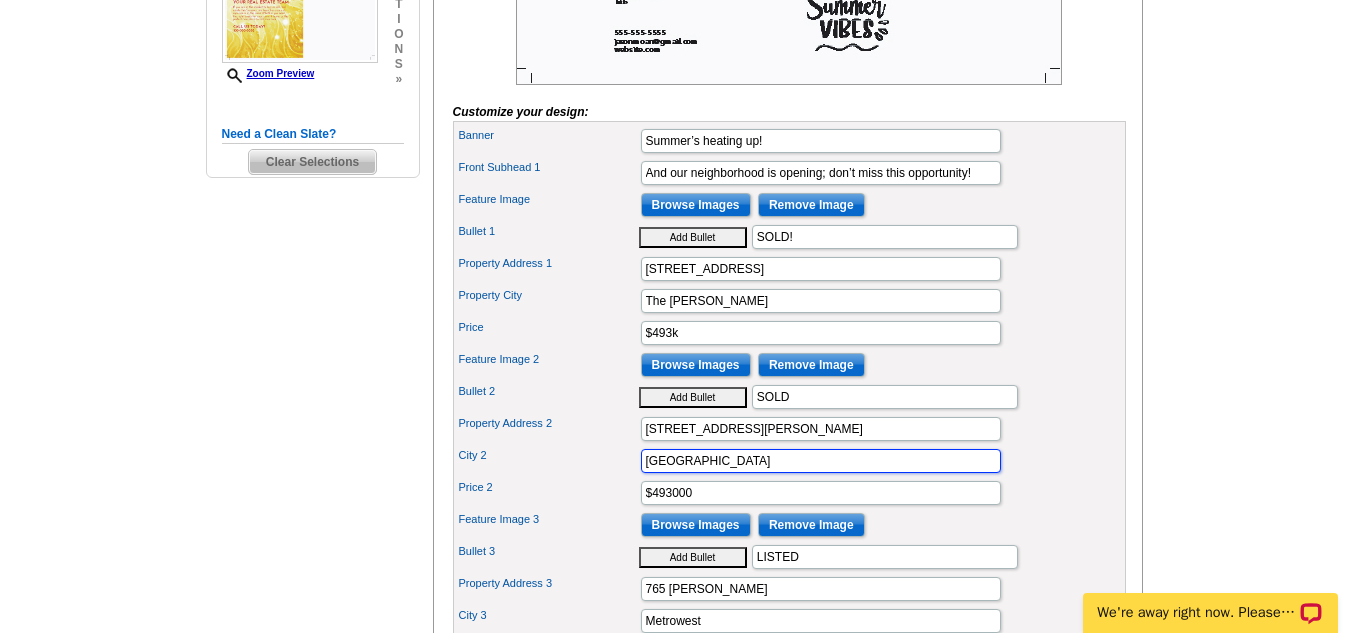 type on "Boynton Lakes North" 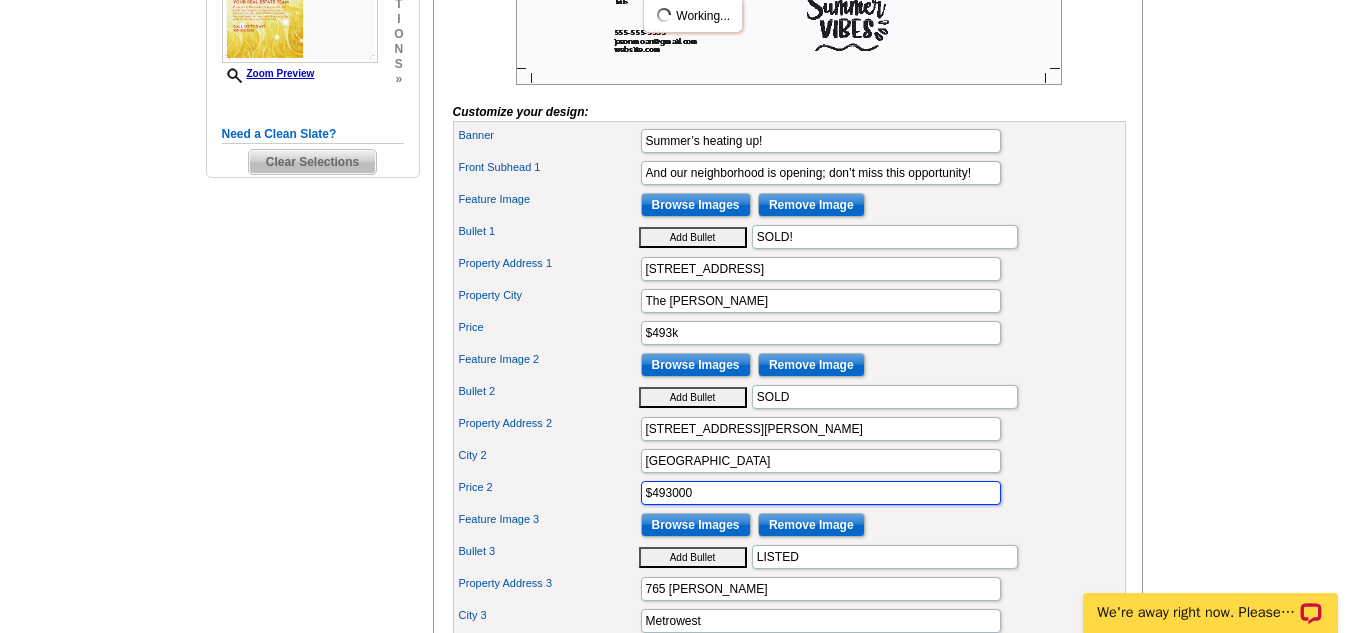 drag, startPoint x: 721, startPoint y: 533, endPoint x: 513, endPoint y: 602, distance: 219.14607 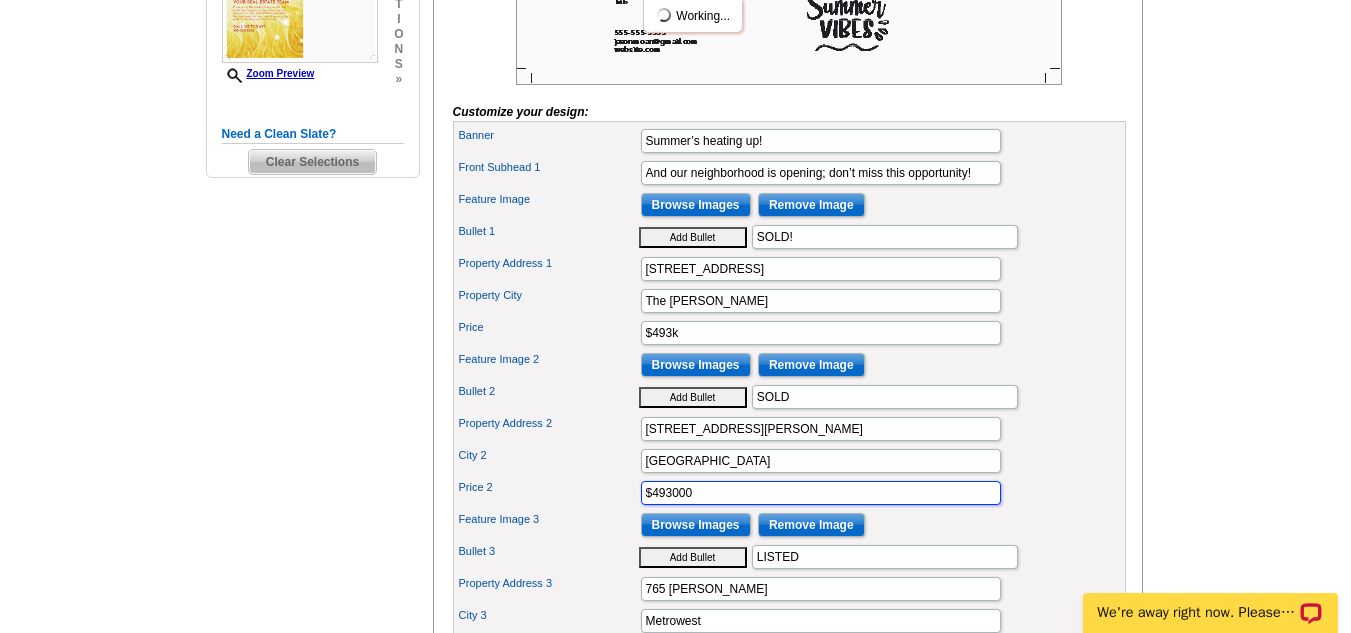 click on "Banner
Summer’s heating up!
Front Subhead 1
And our neighborhood is opening; don’t miss this opportunity!
Feature Image SOLD" at bounding box center (789, 397) 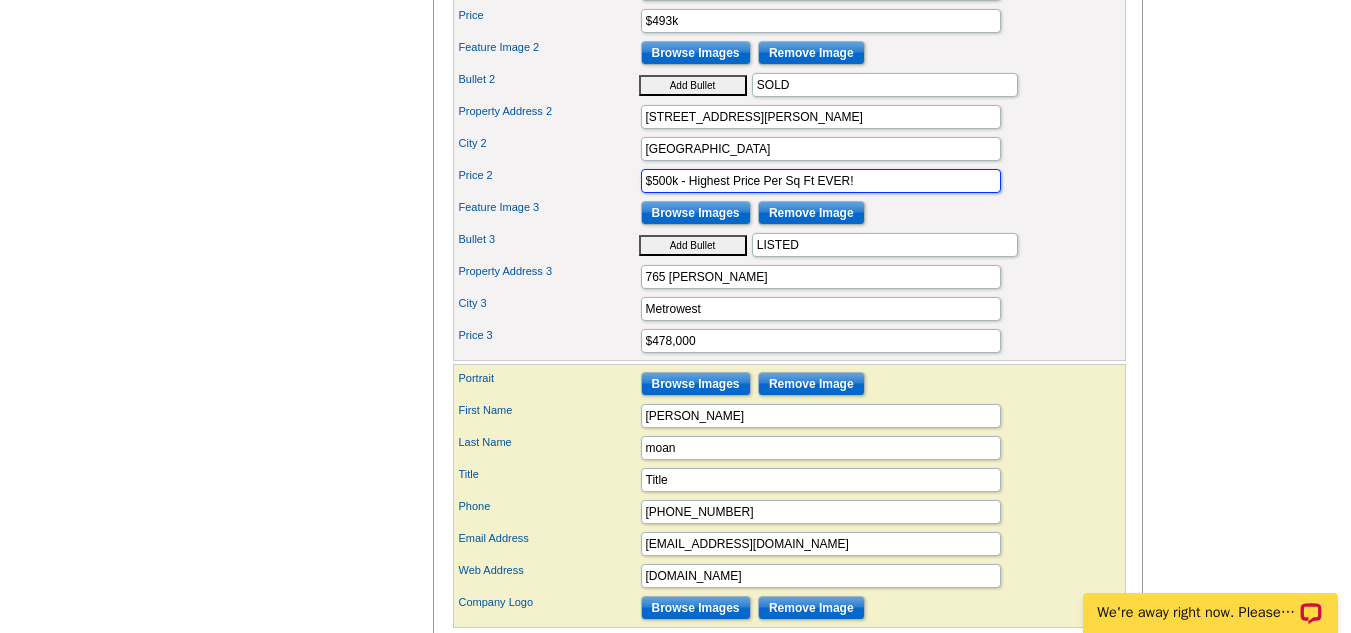 scroll, scrollTop: 950, scrollLeft: 0, axis: vertical 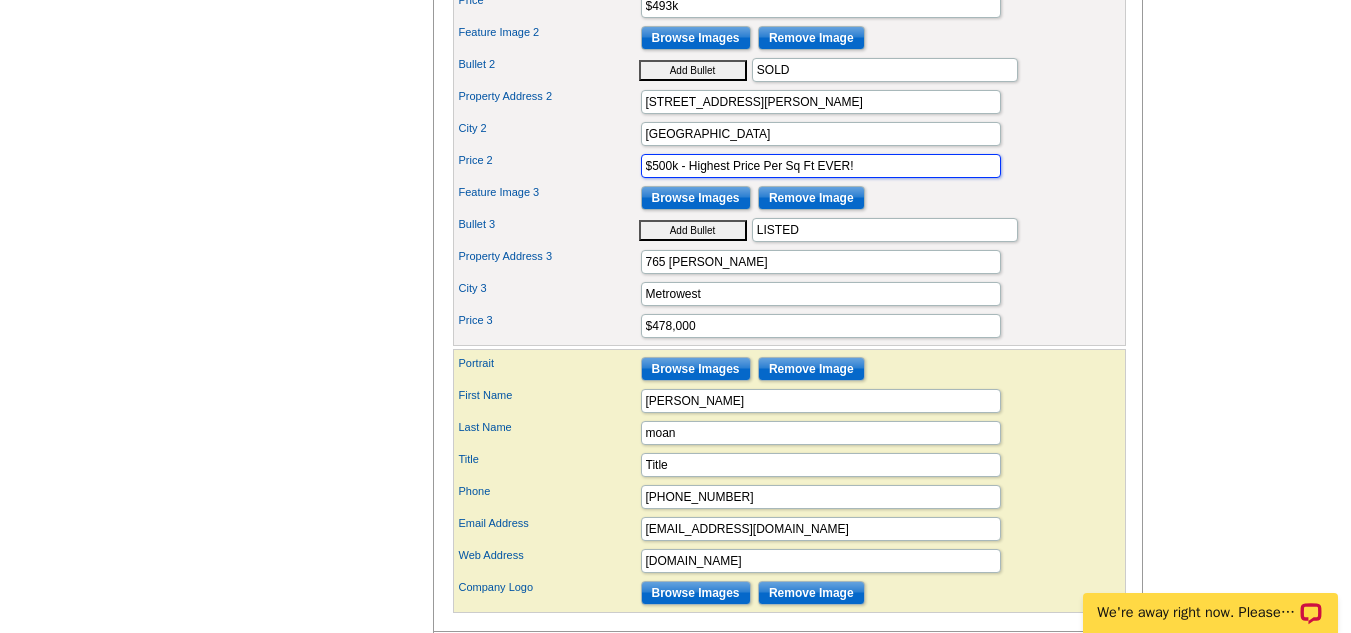 type on "$500k - Highest Price Per Sq Ft EVER!" 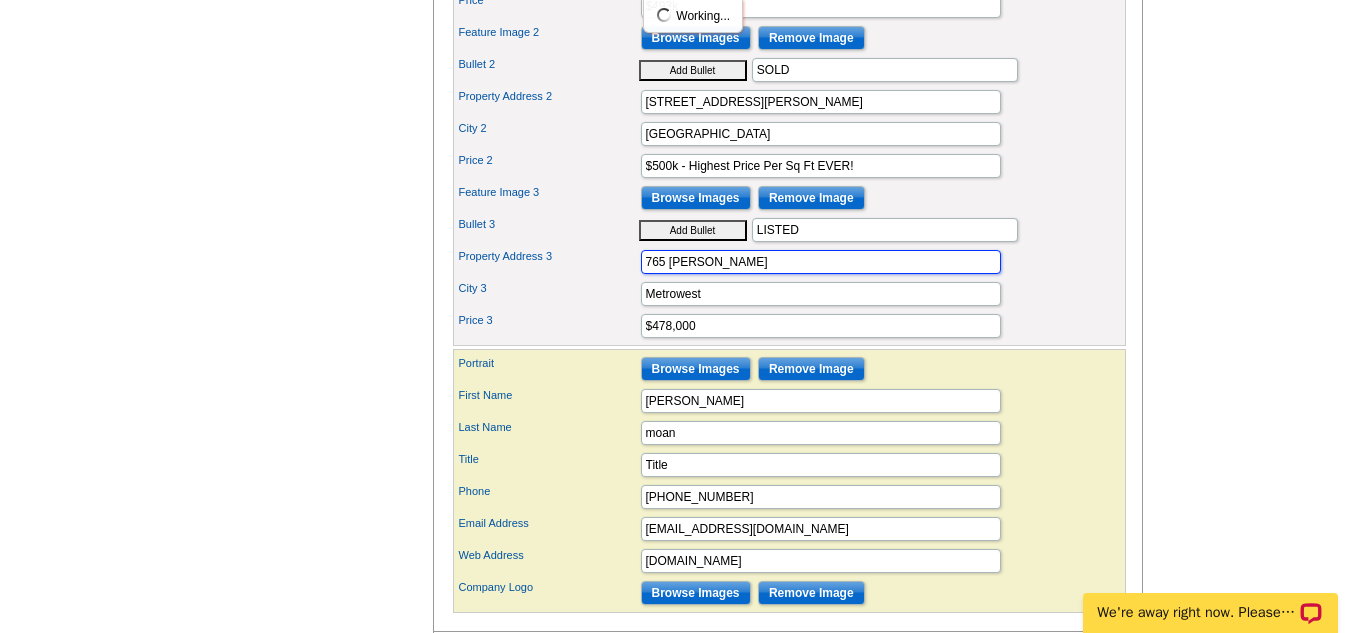 drag, startPoint x: 833, startPoint y: 296, endPoint x: 297, endPoint y: 375, distance: 541.7905 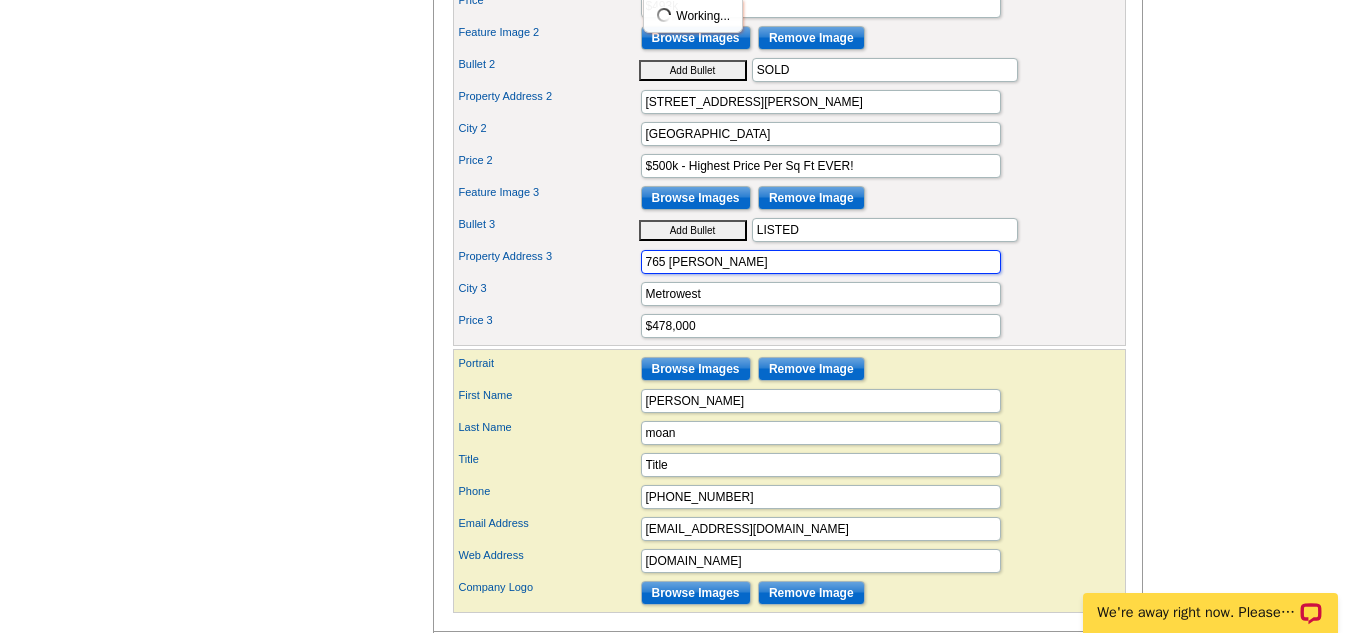 click on "Need Help? call 800-260-5887,  chat  with support, or have our designers make something custom just for you!
Got it, no need for the selection guide next time.
Show Results
Selected Design
Jumbo Postcard (5.5" x 8.5")
Design Name
Summer 3 Property
Front Design
Zoom Preview
»
o
p
t
i
o
n
s
»
»" at bounding box center [676, -15] 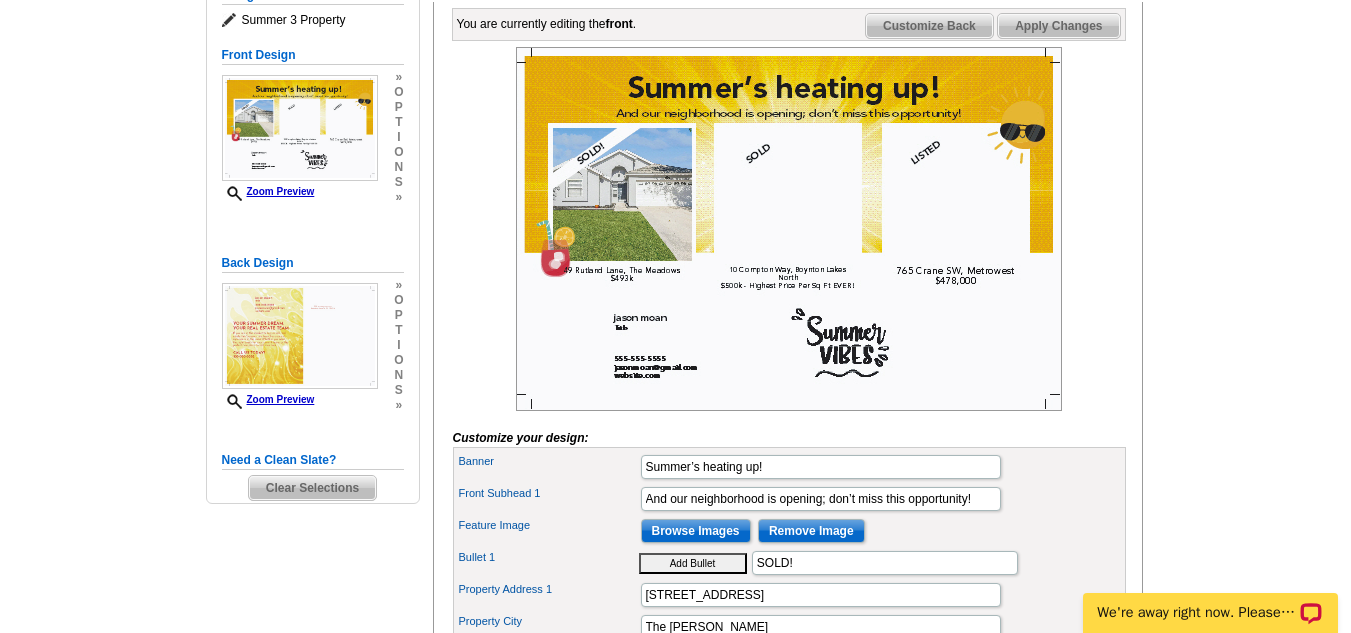 scroll, scrollTop: 294, scrollLeft: 0, axis: vertical 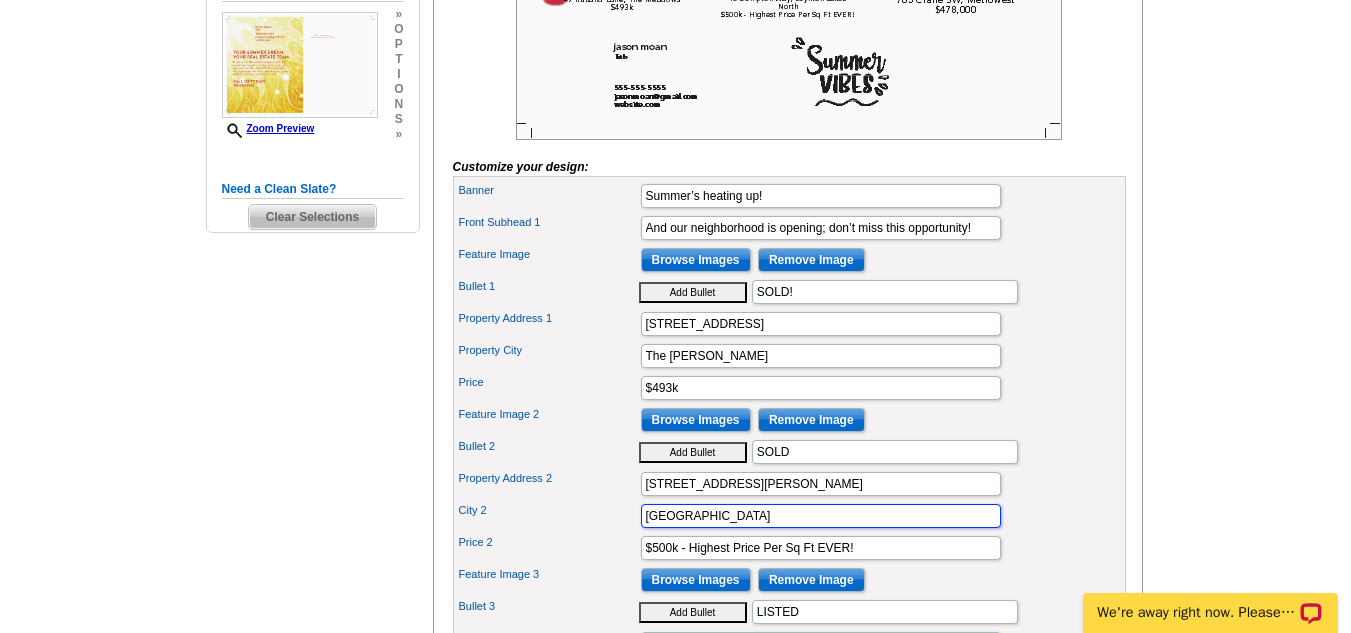 click on "Boynton Lakes North" at bounding box center [821, 516] 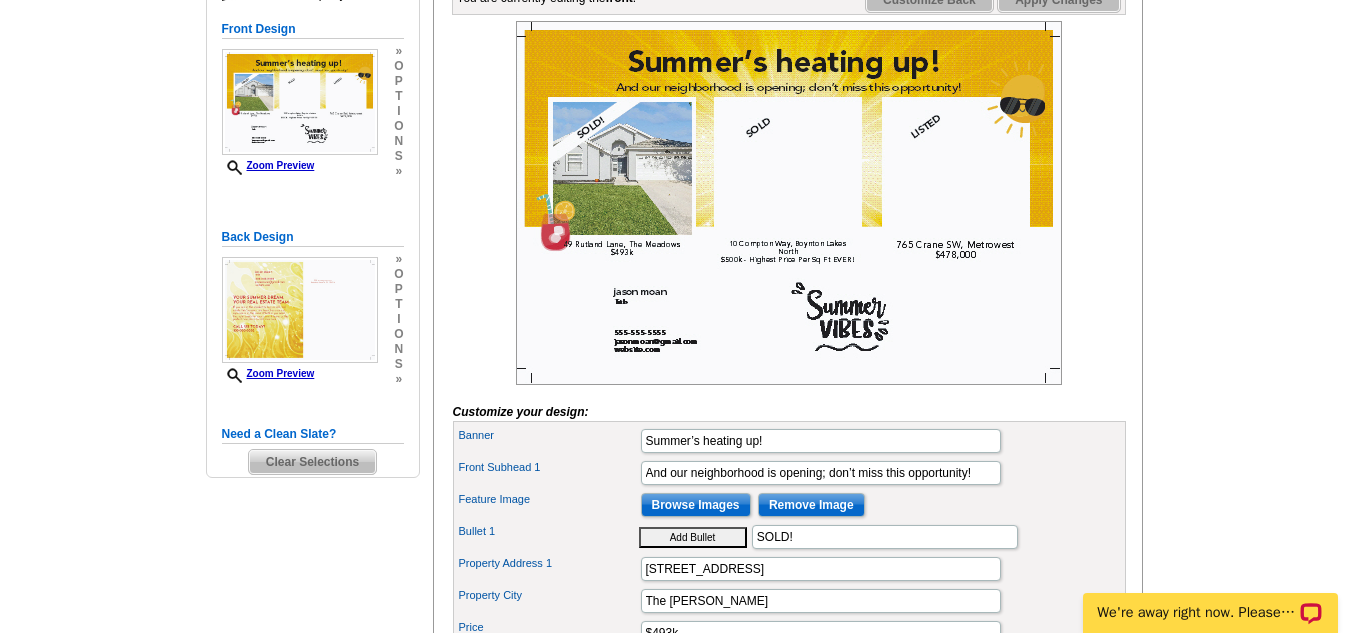 scroll, scrollTop: 319, scrollLeft: 0, axis: vertical 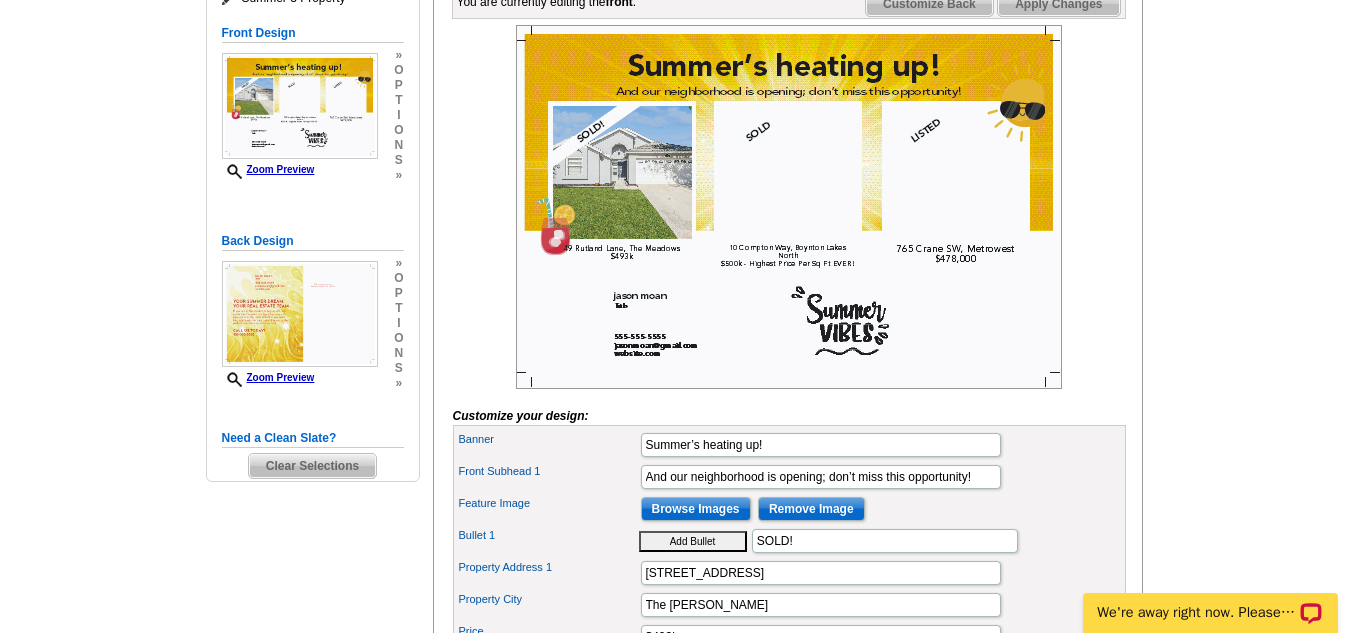 type on "Boynton Lakes" 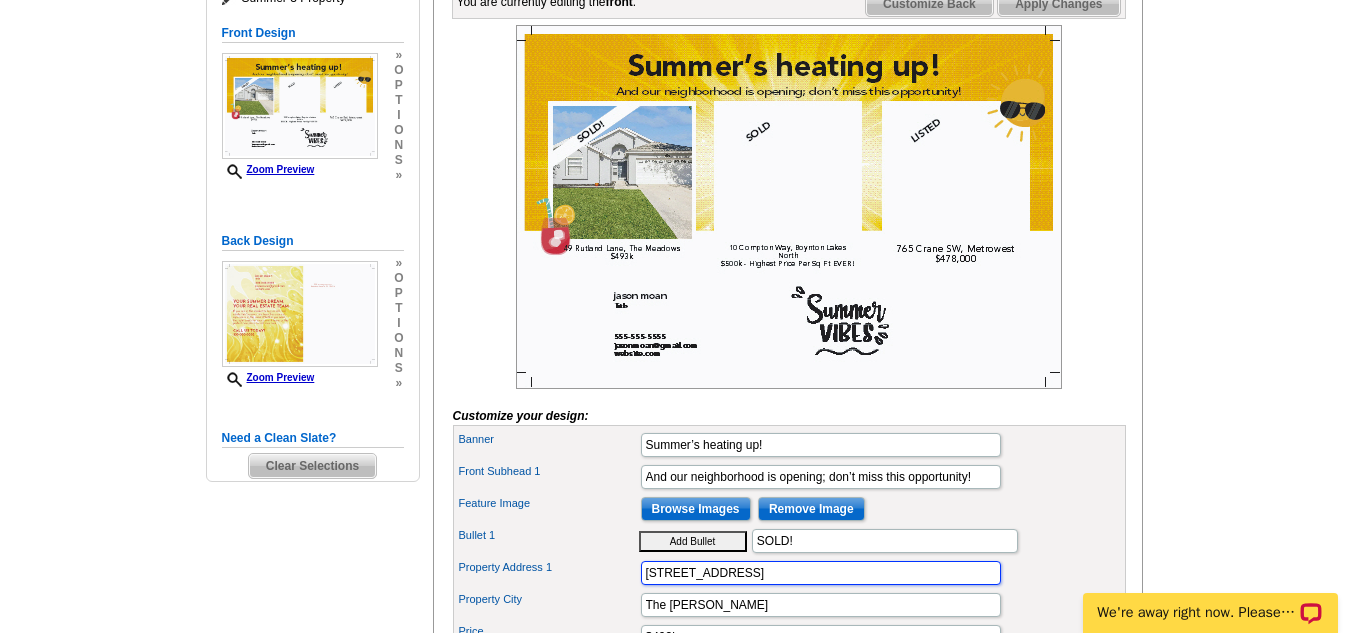 click on "49 Rutland Lane" at bounding box center [821, 573] 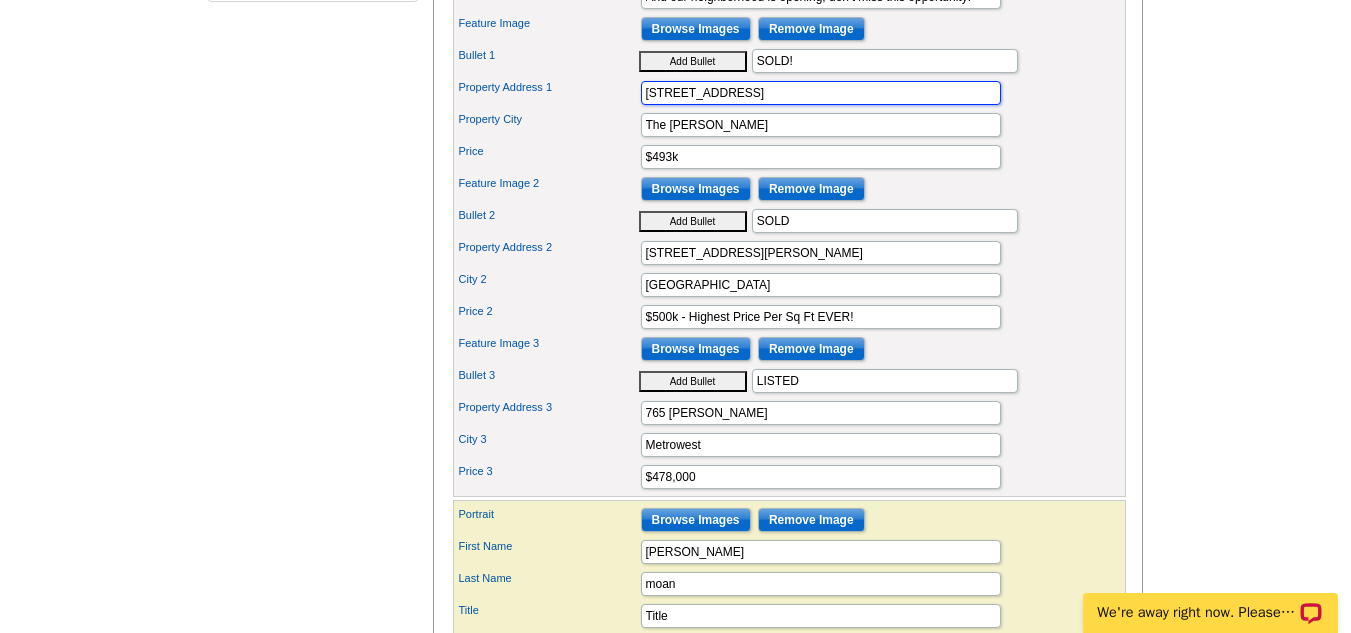scroll, scrollTop: 803, scrollLeft: 0, axis: vertical 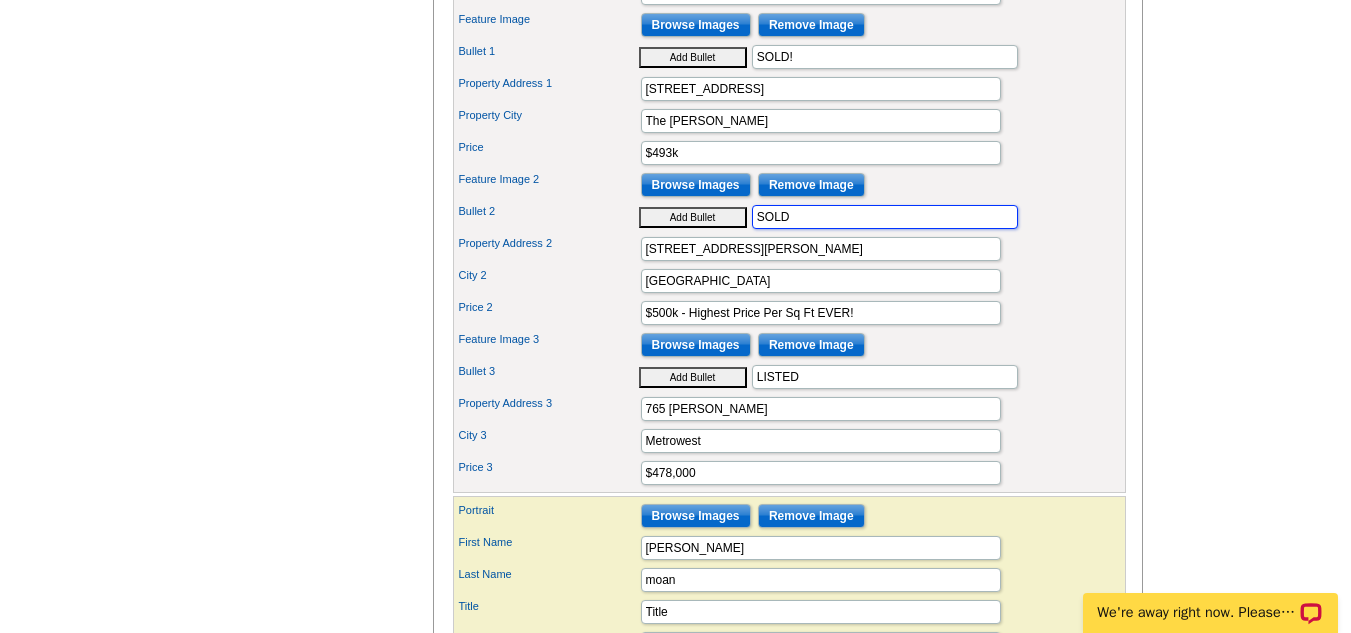 click on "SOLD" at bounding box center (885, 217) 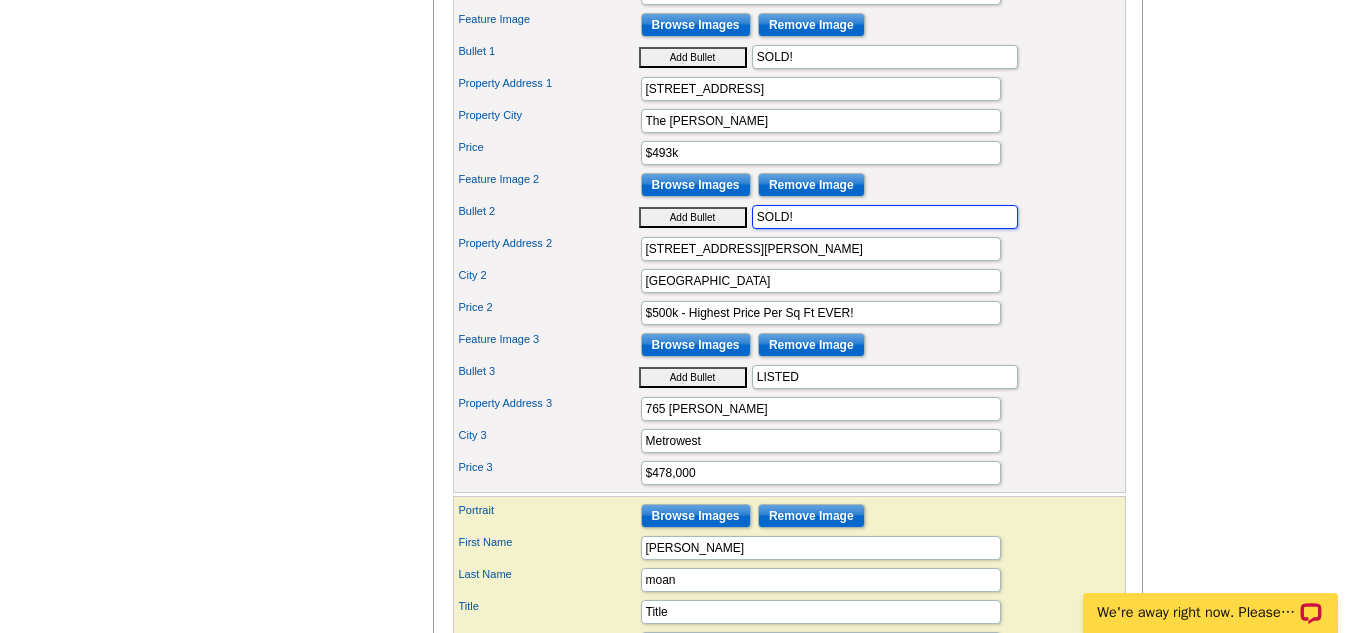 type on "SOLD!" 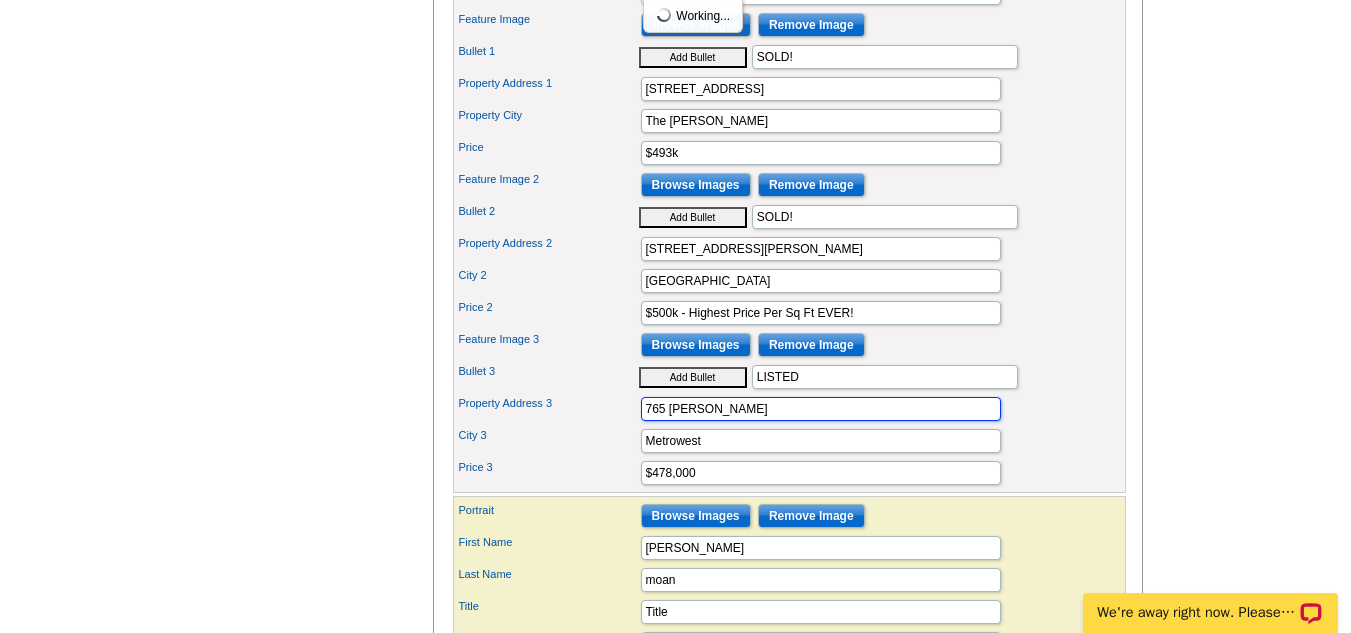 drag, startPoint x: 766, startPoint y: 437, endPoint x: 317, endPoint y: 451, distance: 449.2182 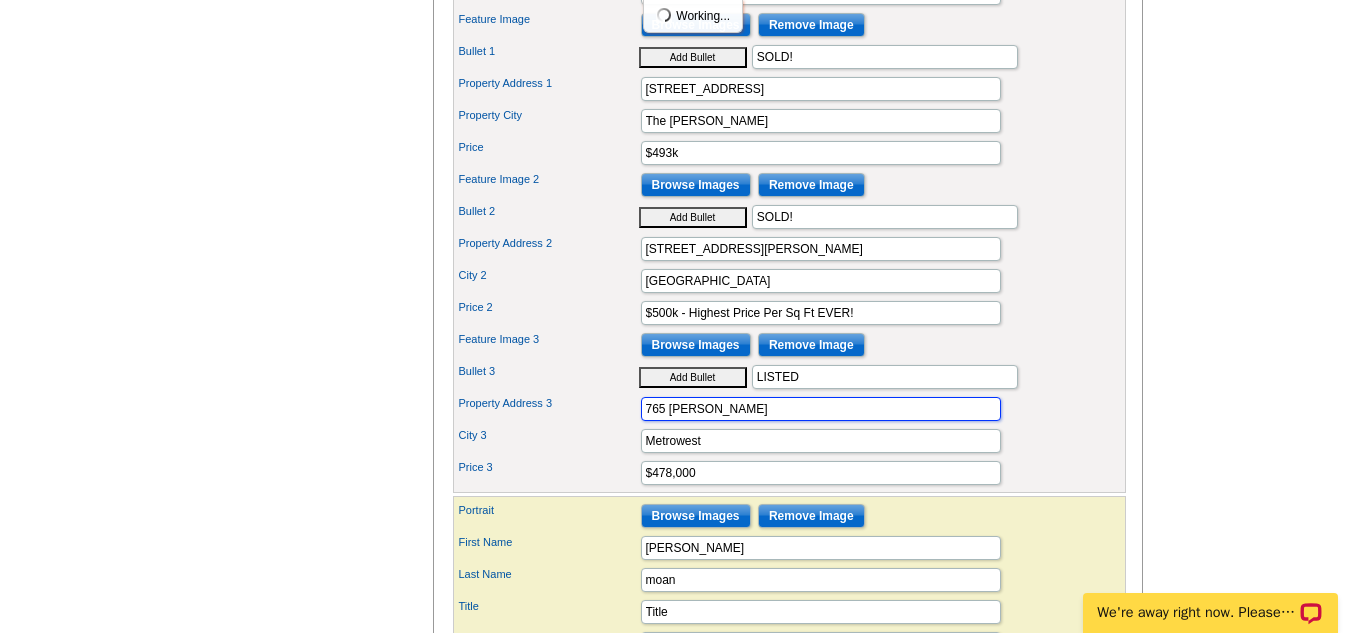 click on "Need Help? call 800-260-5887,  chat  with support, or have our designers make something custom just for you!
Got it, no need for the selection guide next time.
Show Results
Selected Design
Jumbo Postcard (5.5" x 8.5")
Design Name
Summer 3 Property
Front Design
Zoom Preview
»
o
p
t
i
o
n
s
»
»" at bounding box center (676, 132) 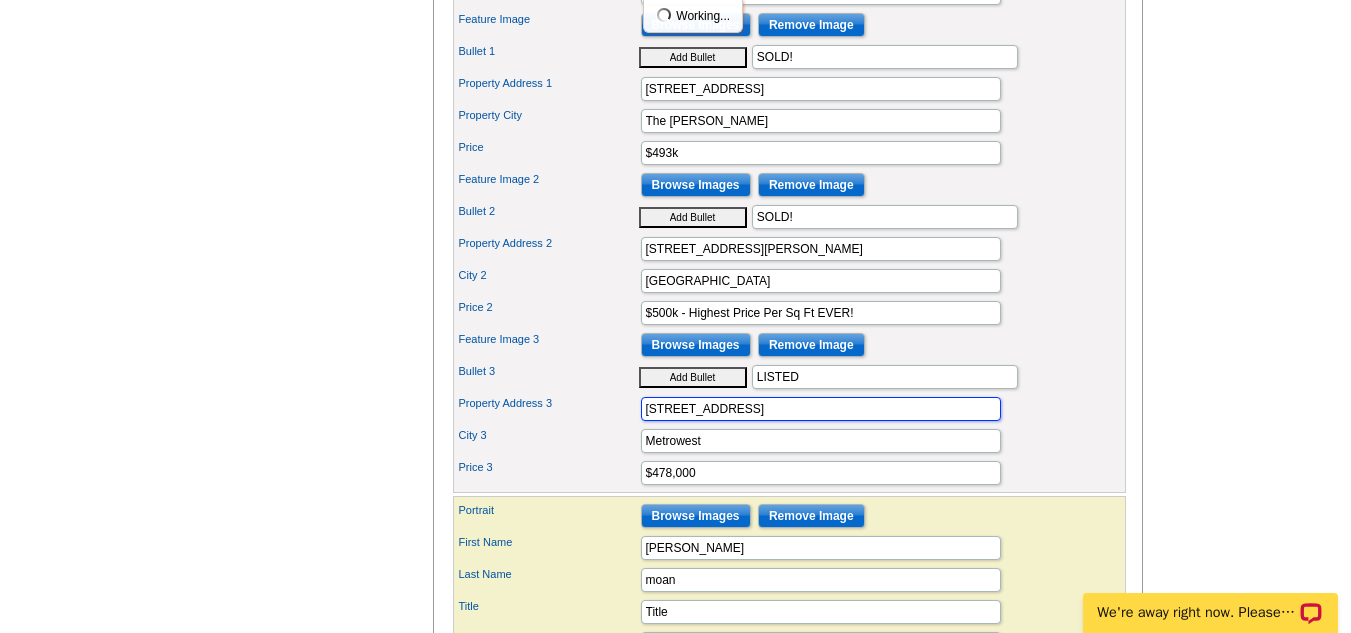type on "18 Winchmore Ln" 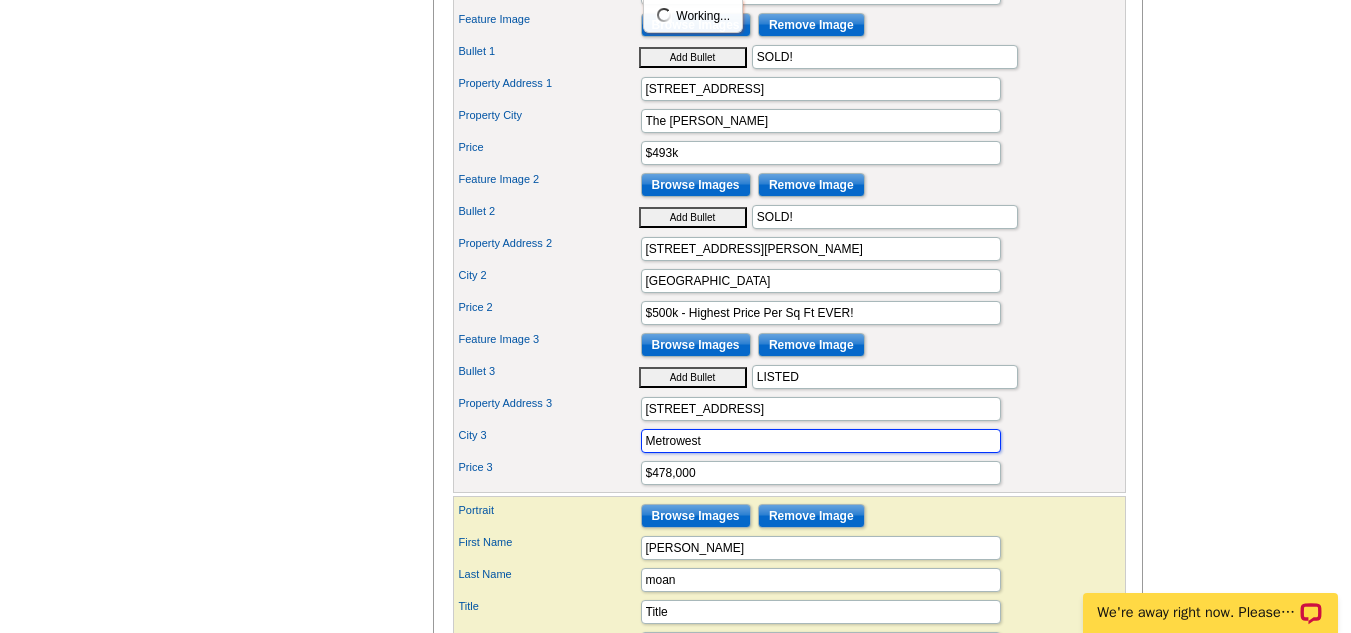 drag, startPoint x: 754, startPoint y: 476, endPoint x: 369, endPoint y: 500, distance: 385.7473 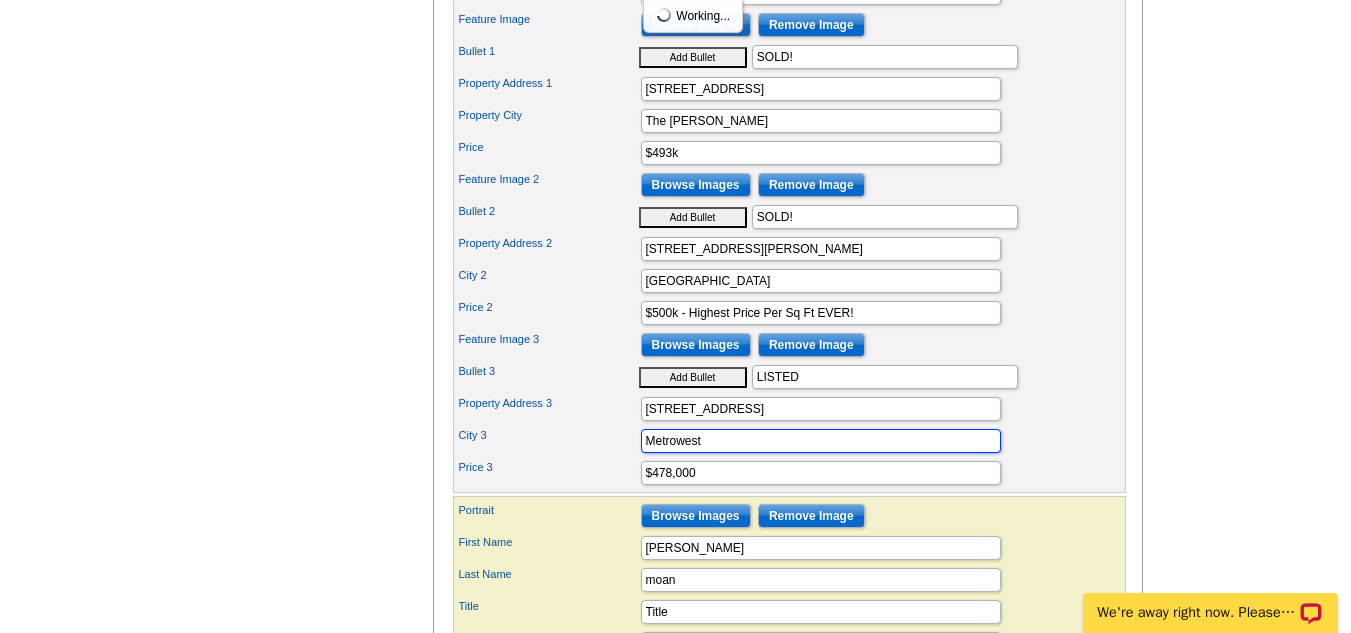 click on "Need Help? call 800-260-5887,  chat  with support, or have our designers make something custom just for you!
Got it, no need for the selection guide next time.
Show Results
Selected Design
Jumbo Postcard (5.5" x 8.5")
Design Name
Summer 3 Property
Front Design
Zoom Preview
»
o
p
t
i
o
n
s
»
»" at bounding box center (676, 132) 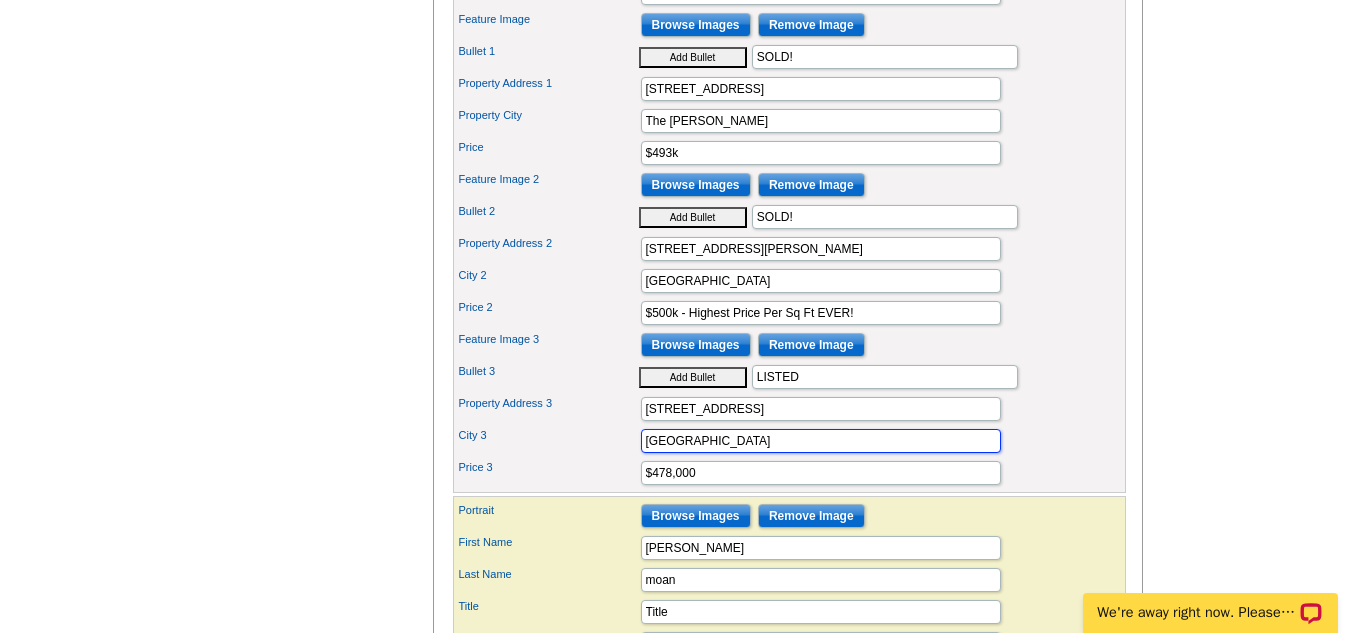 type on "Boynton Lakes" 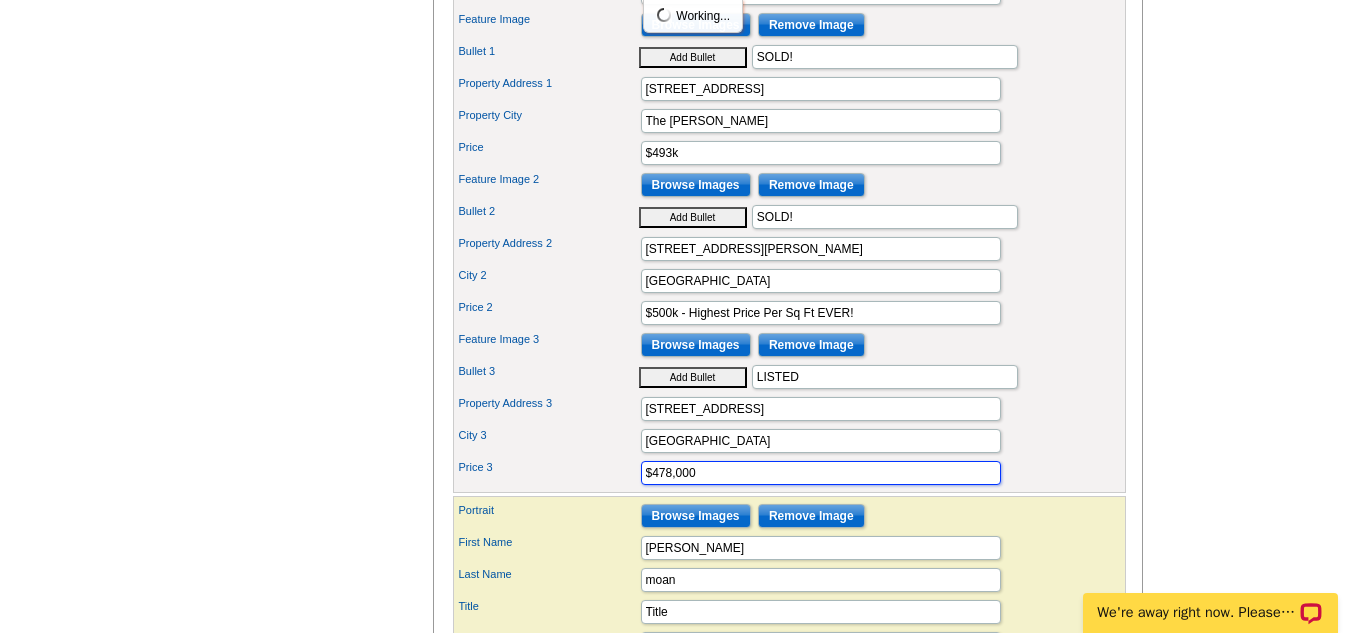 drag, startPoint x: 705, startPoint y: 511, endPoint x: 449, endPoint y: 588, distance: 267.32938 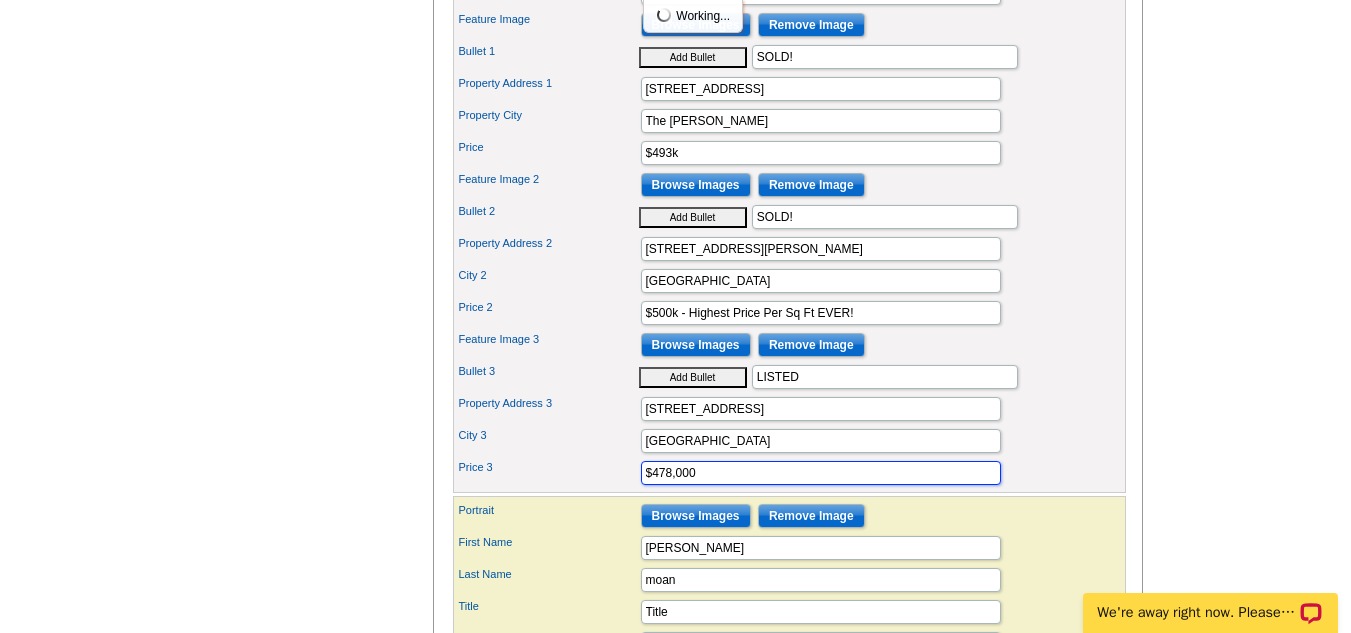 click on "You are currently editing the  front .
Customize Front
Customize Back
Apply Changes
Customize your design:
Banner
Summer’s heating up!
Bullet 1" at bounding box center [788, 137] 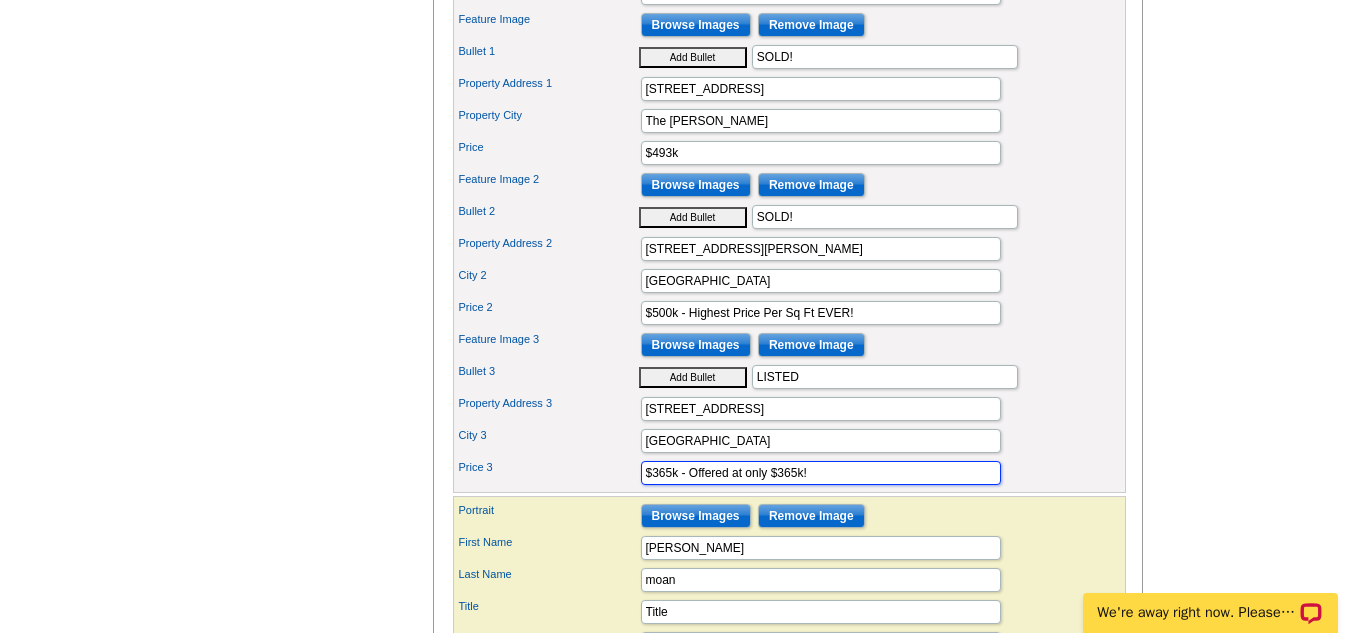 drag, startPoint x: 688, startPoint y: 505, endPoint x: 356, endPoint y: 543, distance: 334.16763 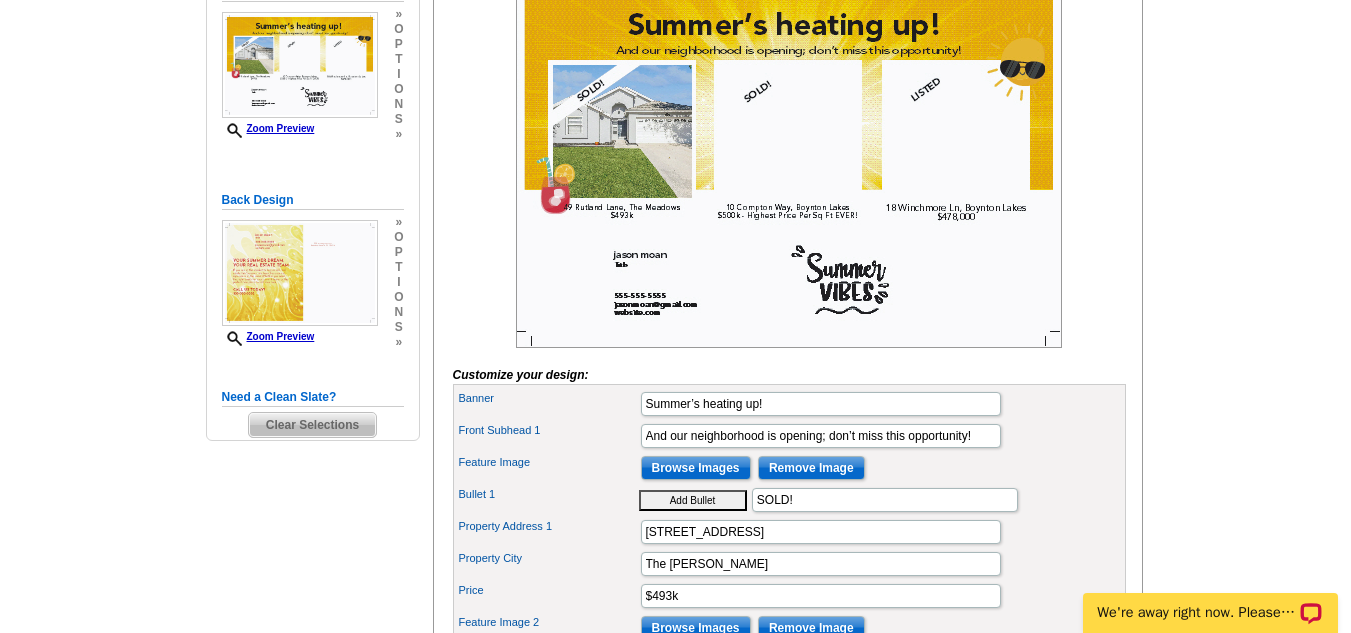 scroll, scrollTop: 352, scrollLeft: 0, axis: vertical 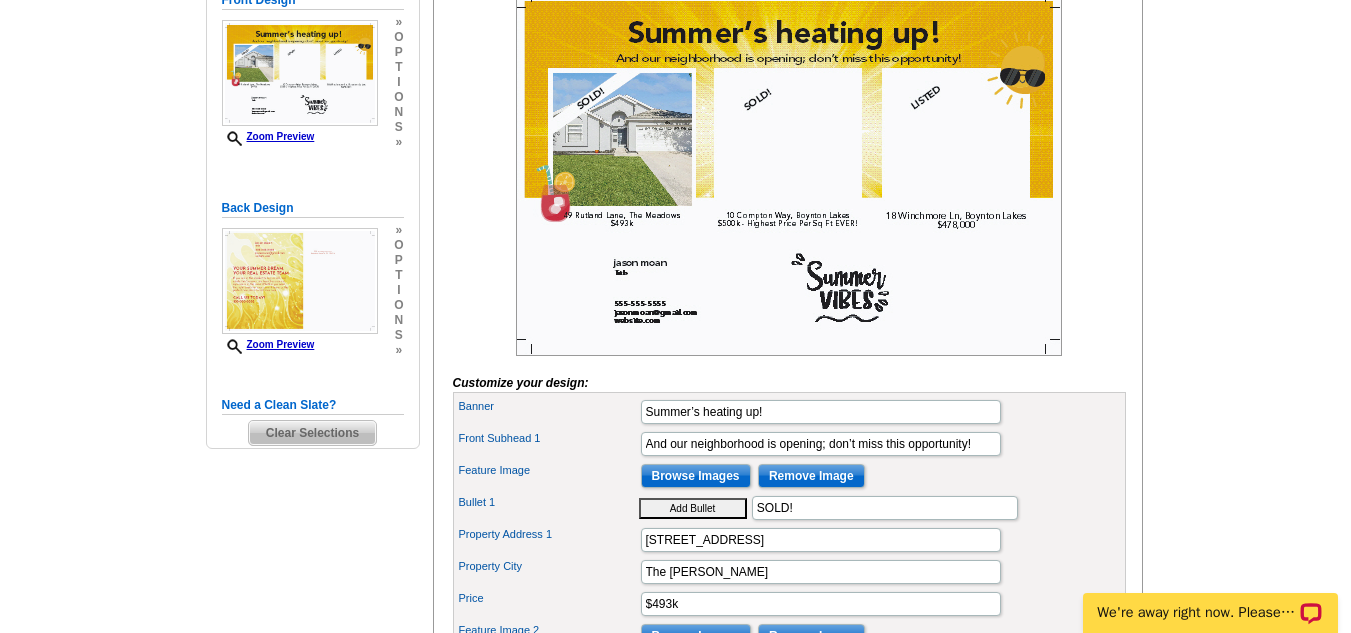type on "Offered at only $365k!" 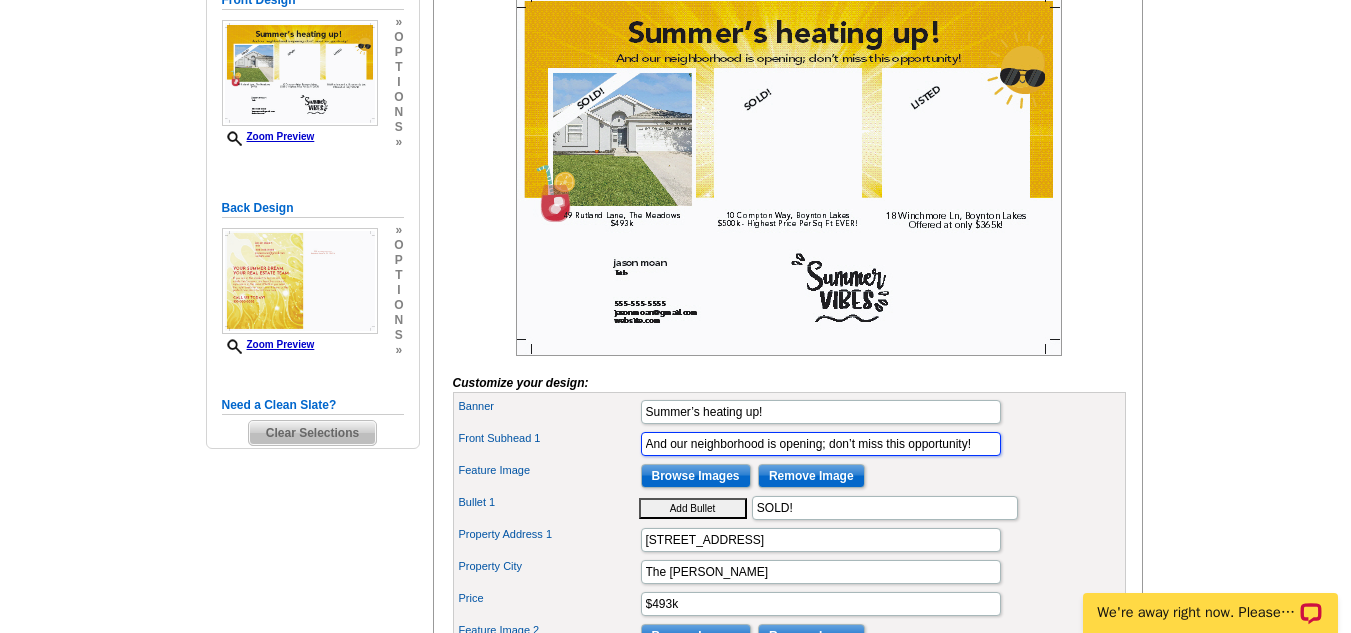 drag, startPoint x: 976, startPoint y: 475, endPoint x: 580, endPoint y: 482, distance: 396.06186 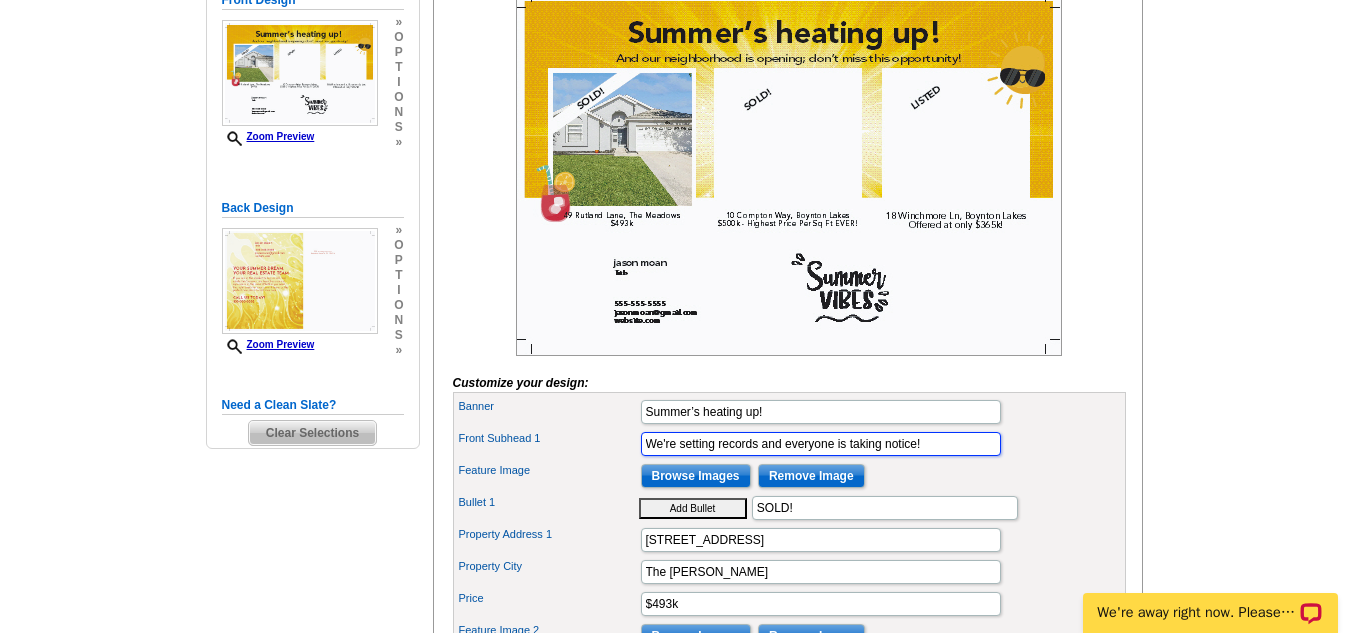 type on "We're setting records and everyone is taking notice!" 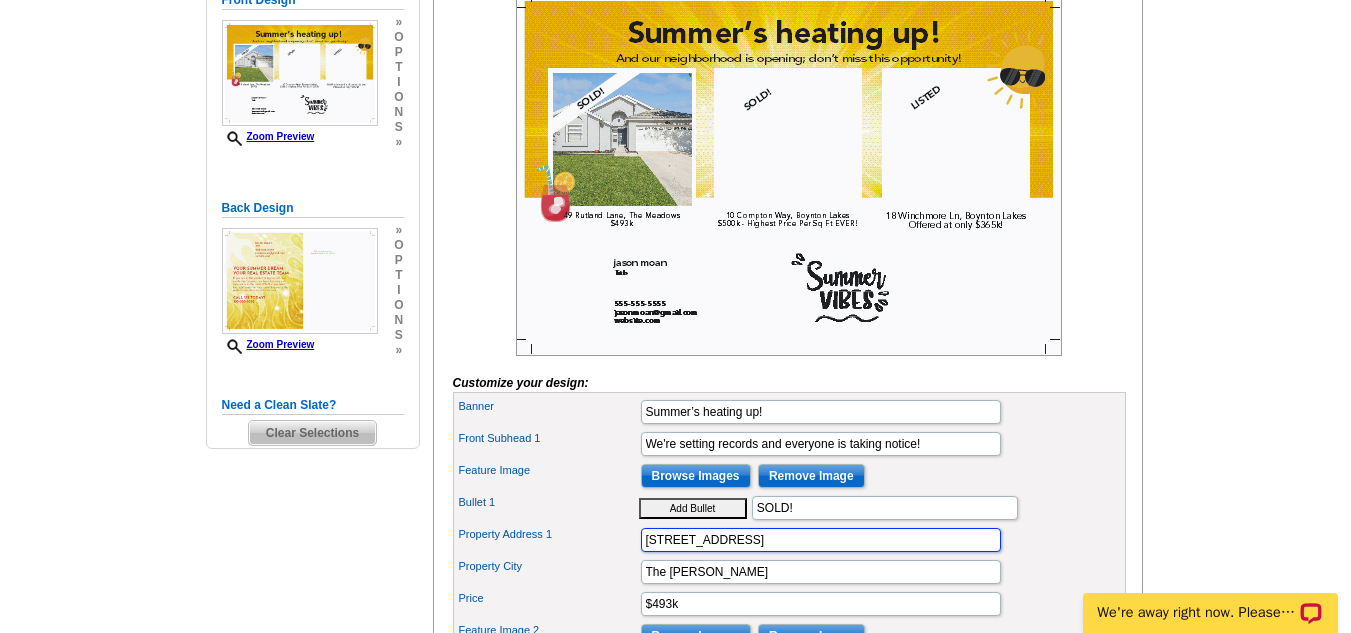 click on "49 Rutland Lane" at bounding box center [821, 540] 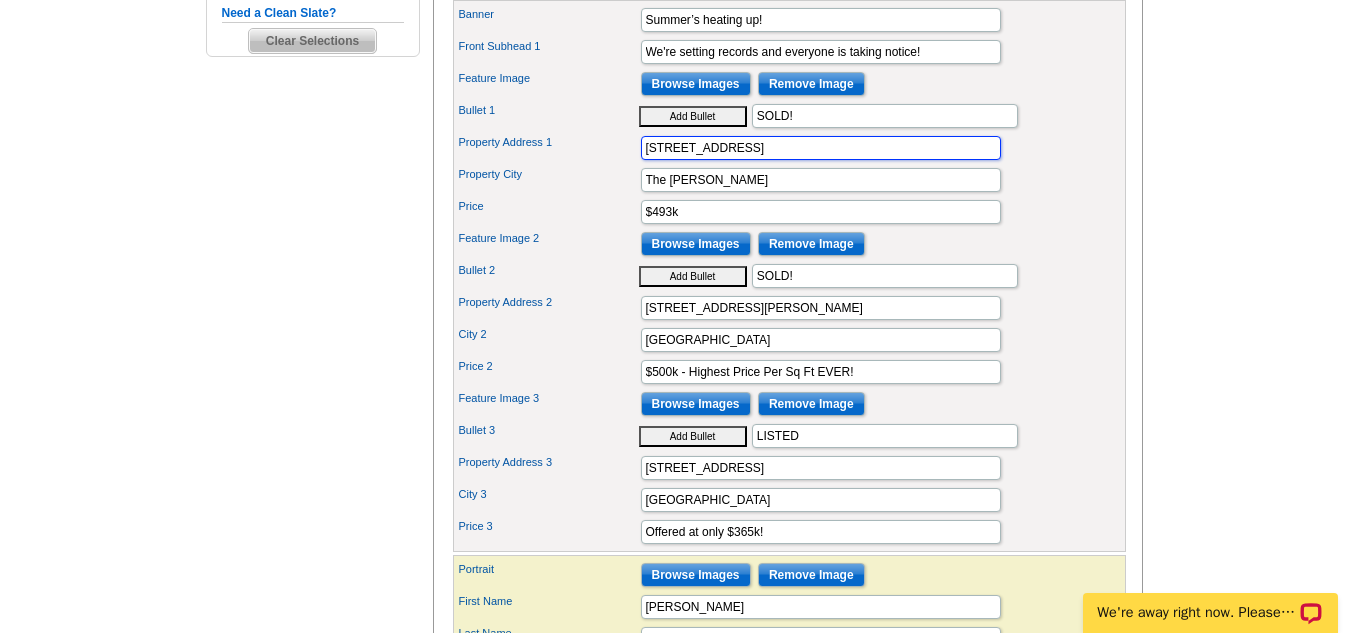 scroll, scrollTop: 755, scrollLeft: 0, axis: vertical 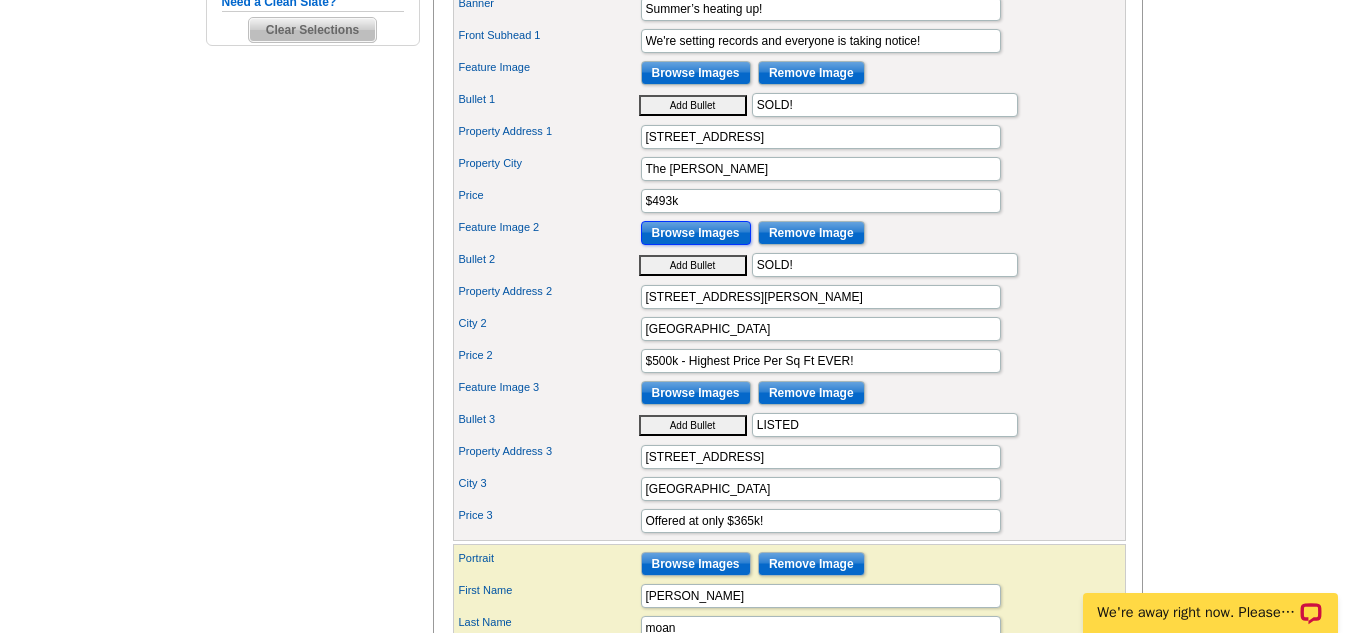 click on "Browse Images" at bounding box center (696, 233) 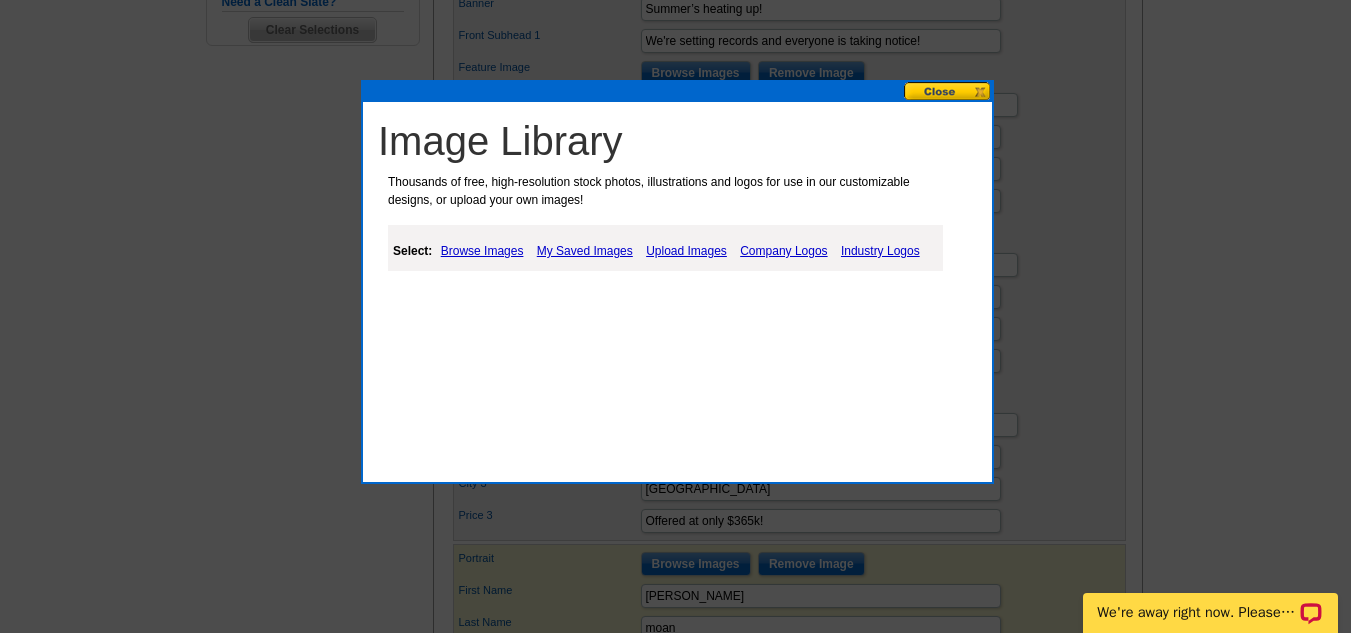 click on "My Saved Images" at bounding box center (585, 251) 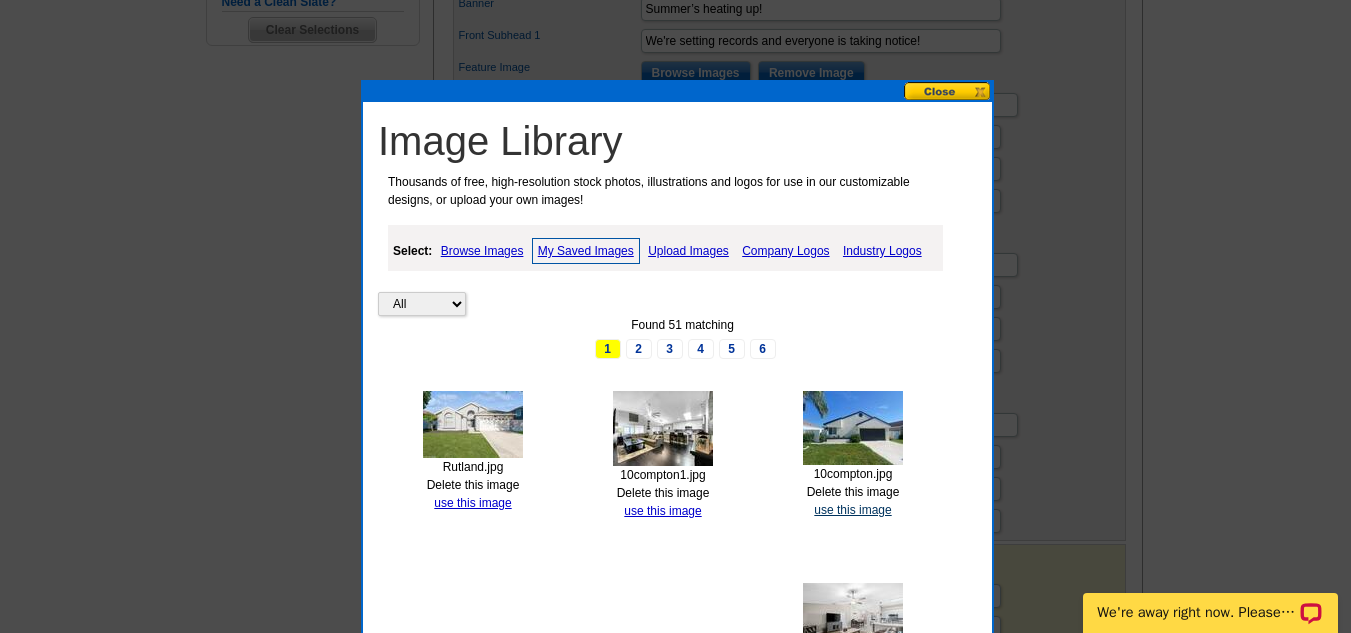 click on "use this image" at bounding box center [852, 510] 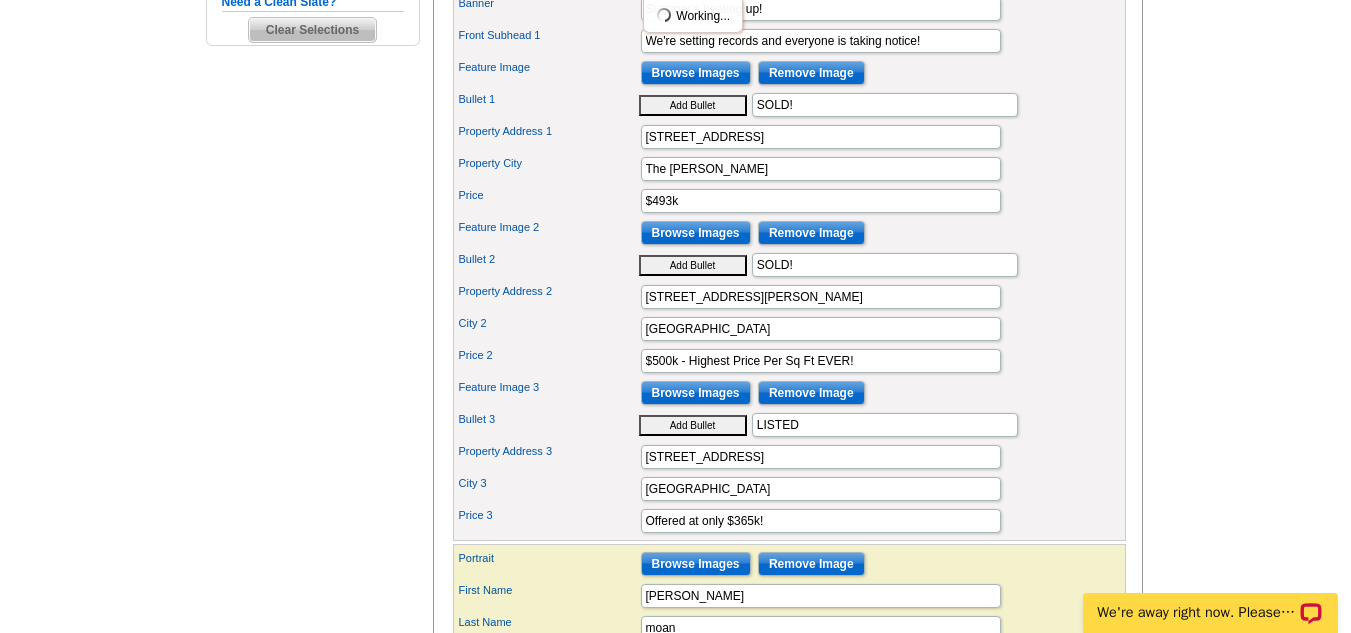 scroll, scrollTop: 0, scrollLeft: 0, axis: both 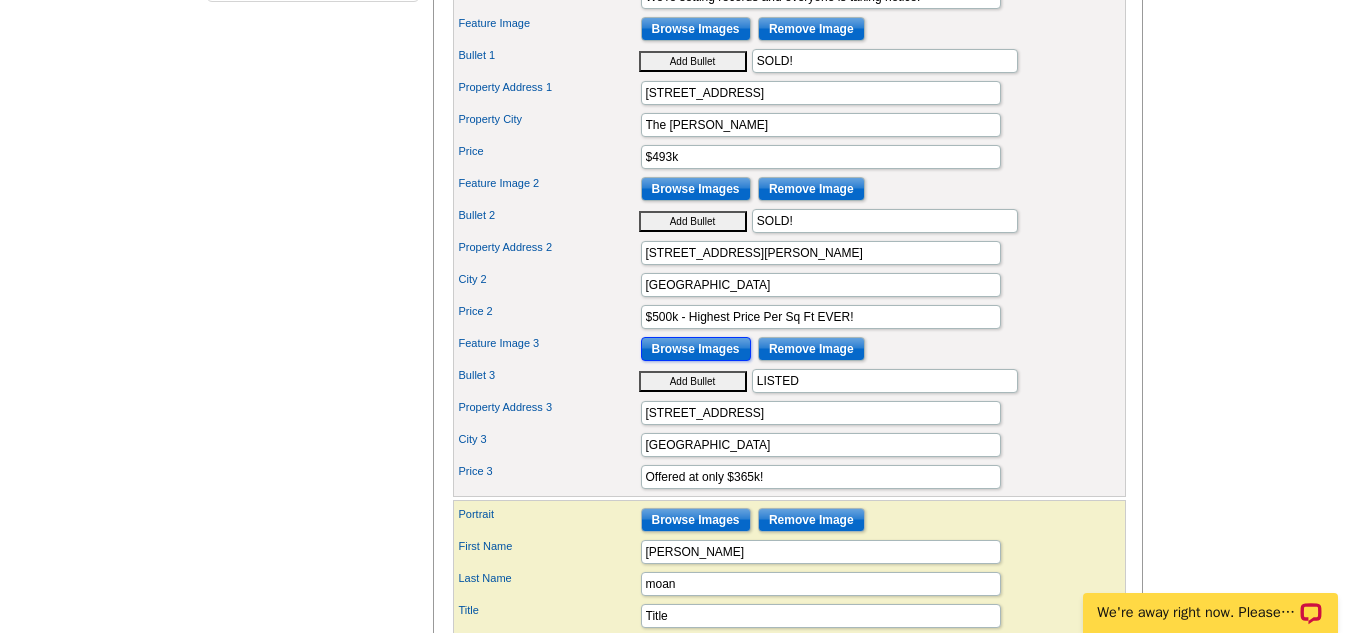 click on "Browse Images" at bounding box center (696, 349) 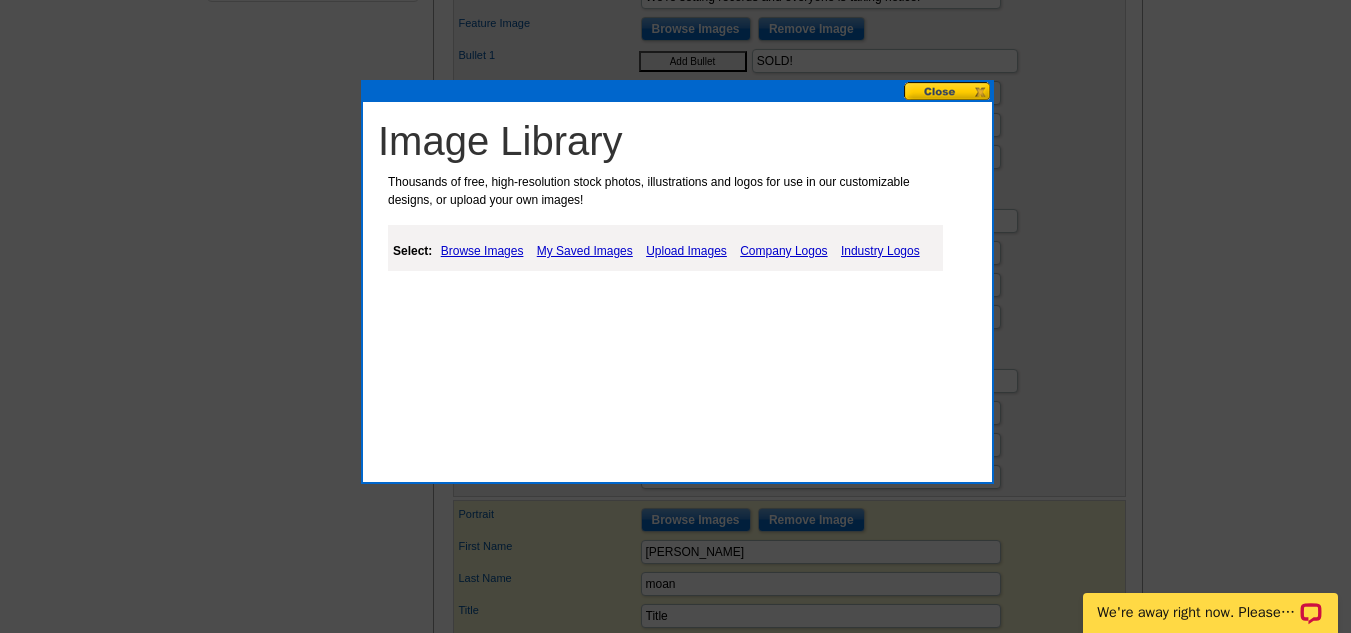 click on "My Saved Images" at bounding box center (585, 251) 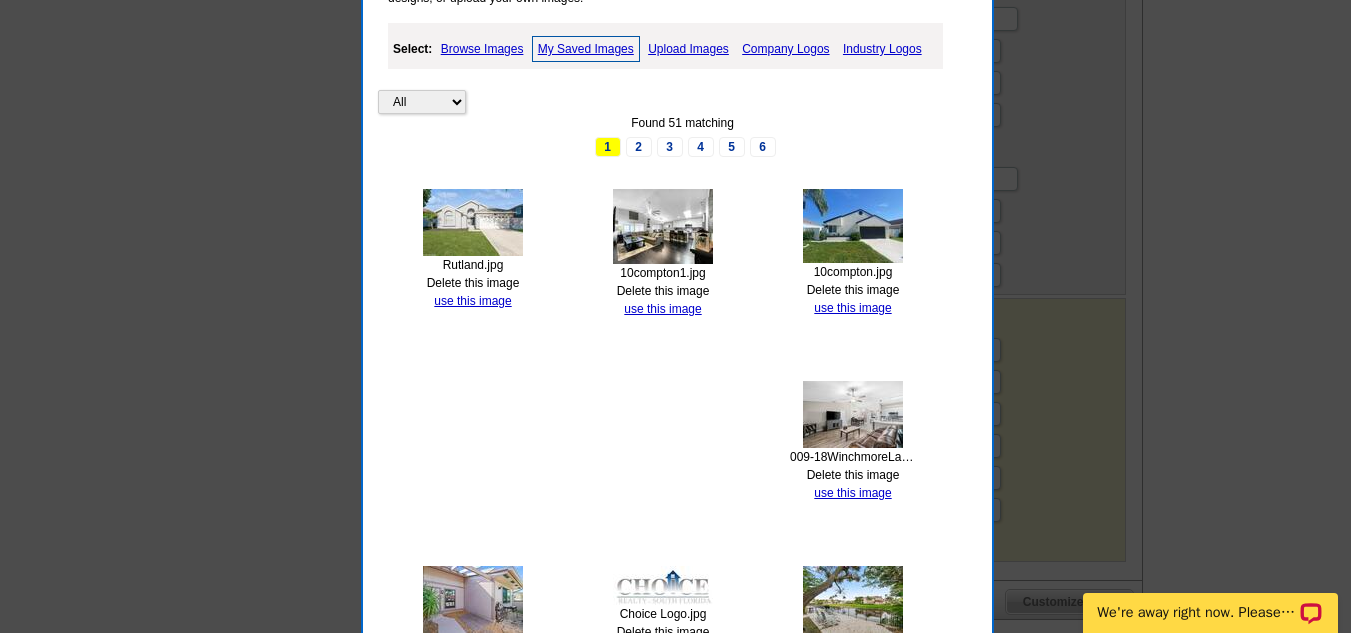 scroll, scrollTop: 1008, scrollLeft: 0, axis: vertical 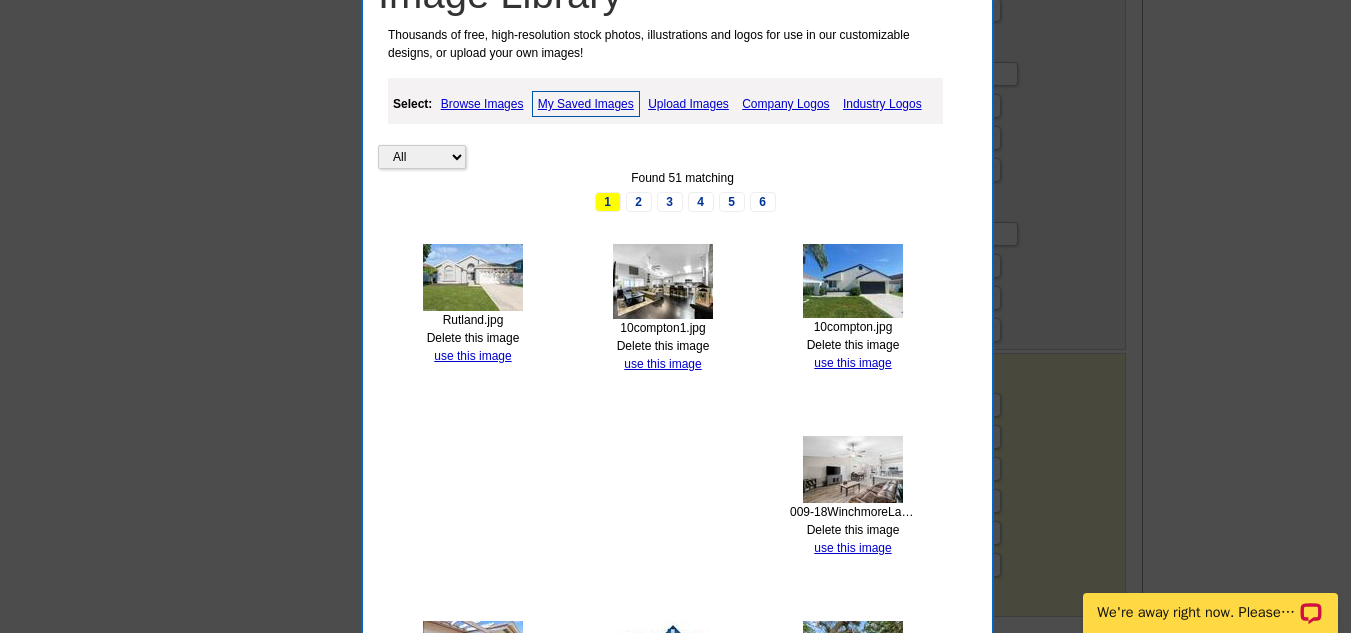 click on "Upload Images" at bounding box center [688, 104] 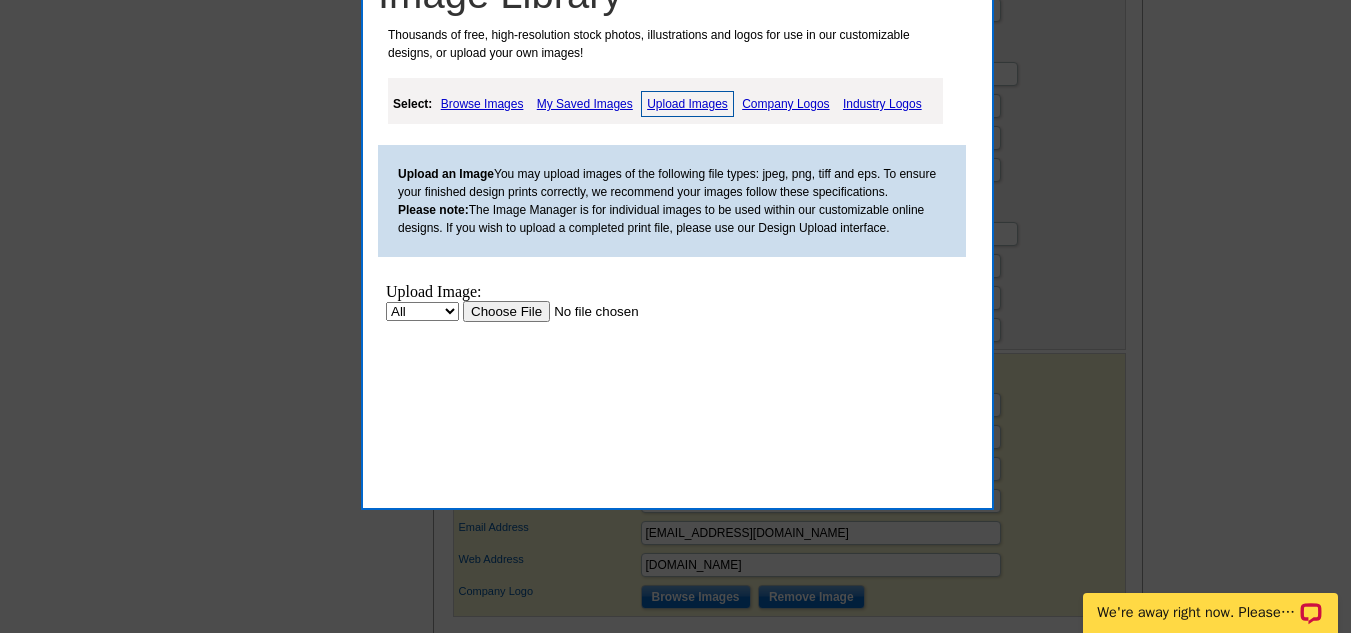 scroll, scrollTop: 0, scrollLeft: 0, axis: both 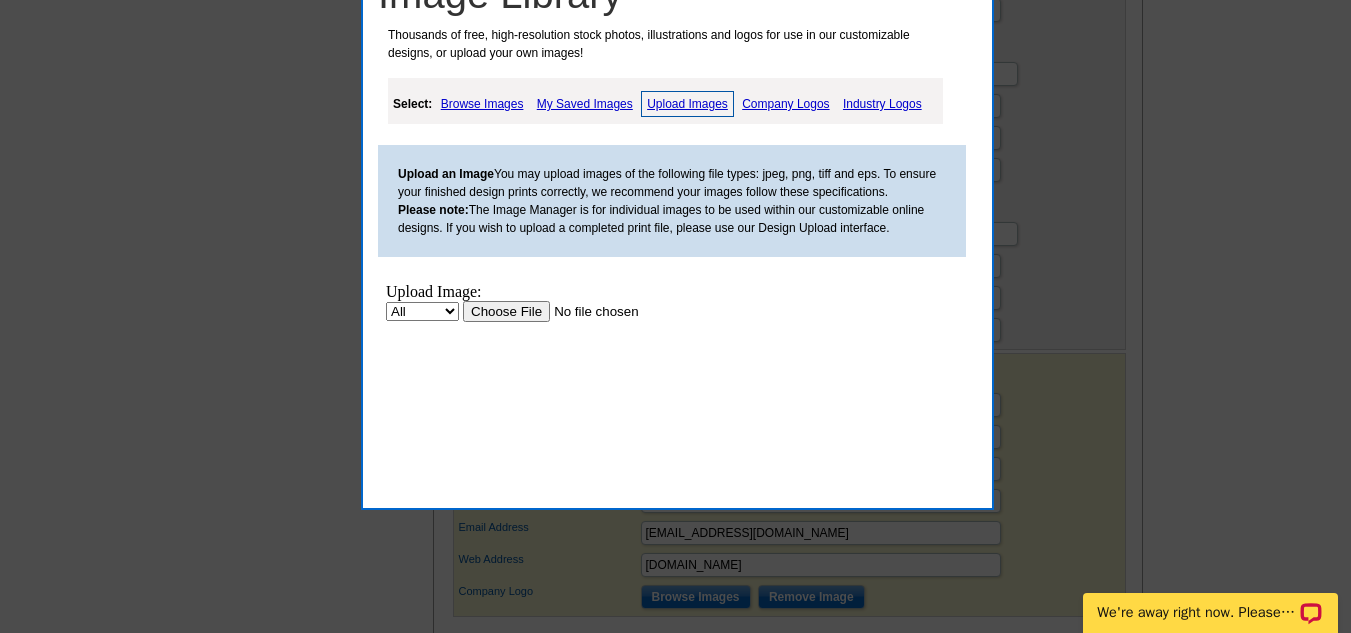 click at bounding box center [589, 311] 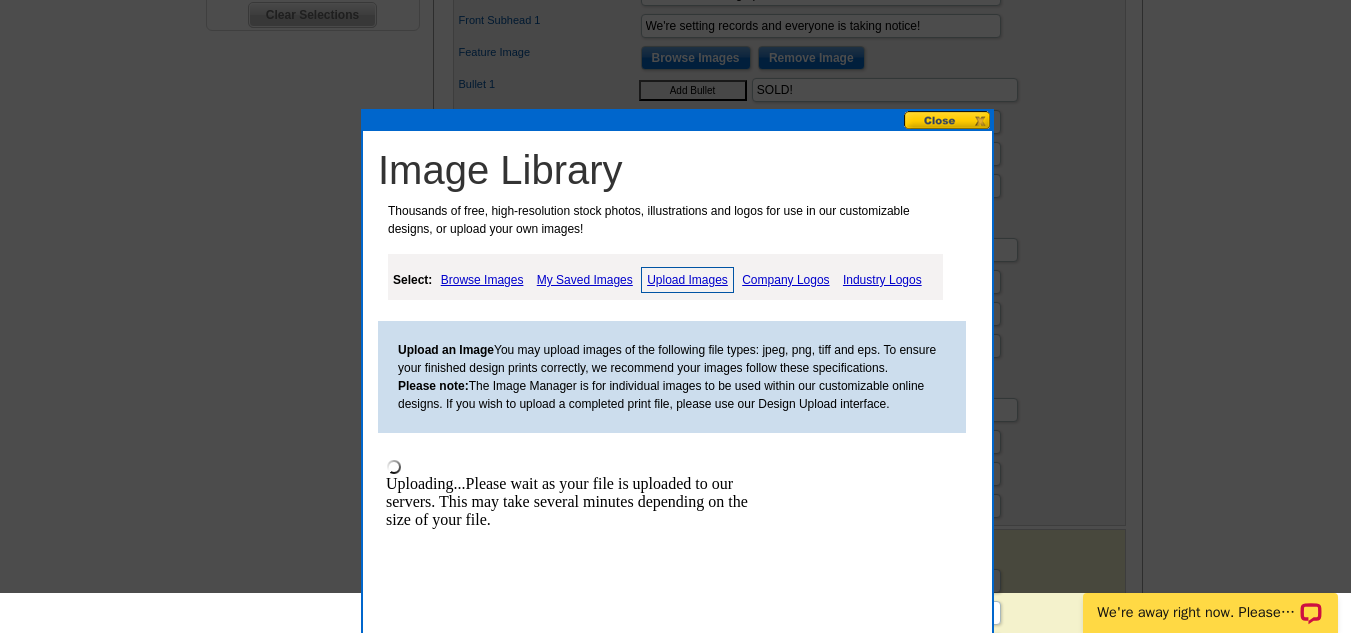 scroll, scrollTop: 561, scrollLeft: 0, axis: vertical 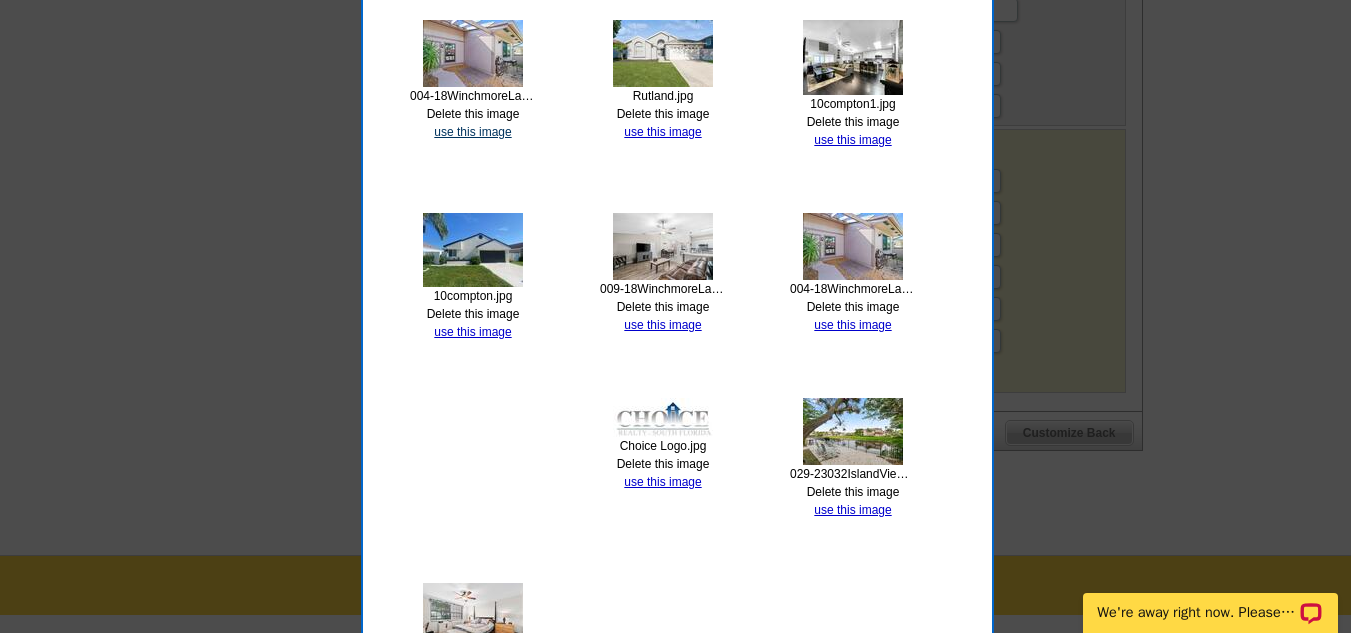 click on "use this image" at bounding box center (472, 132) 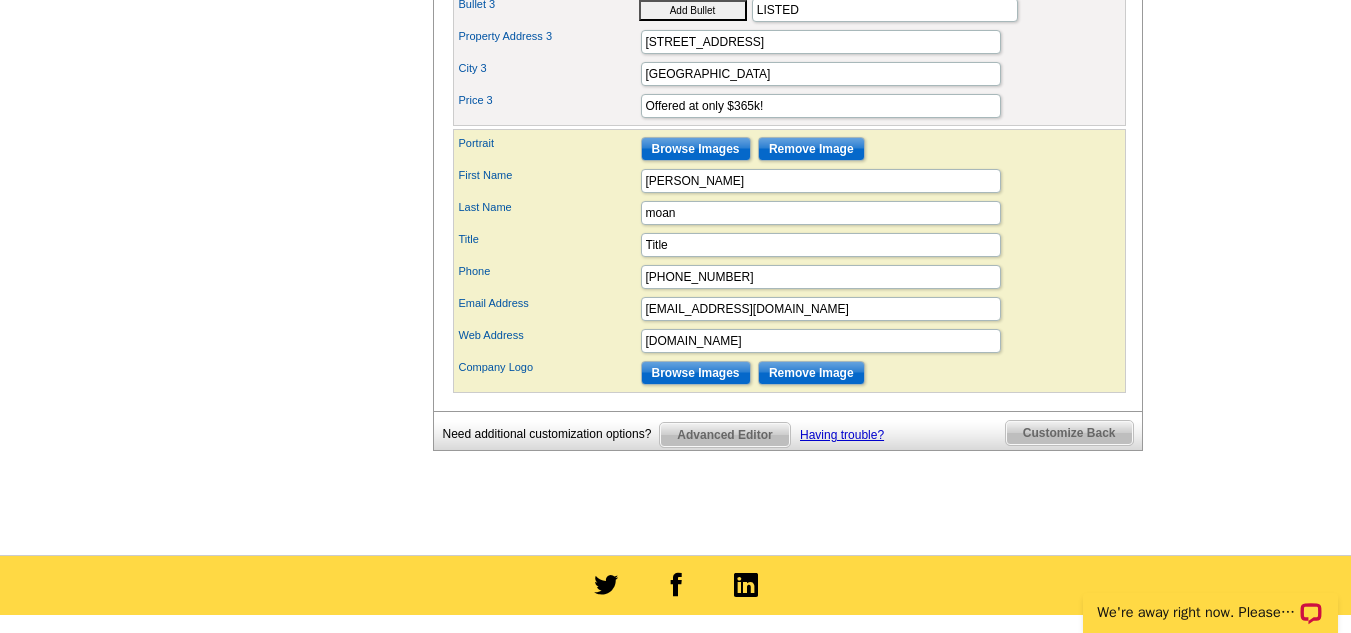 scroll, scrollTop: 0, scrollLeft: 0, axis: both 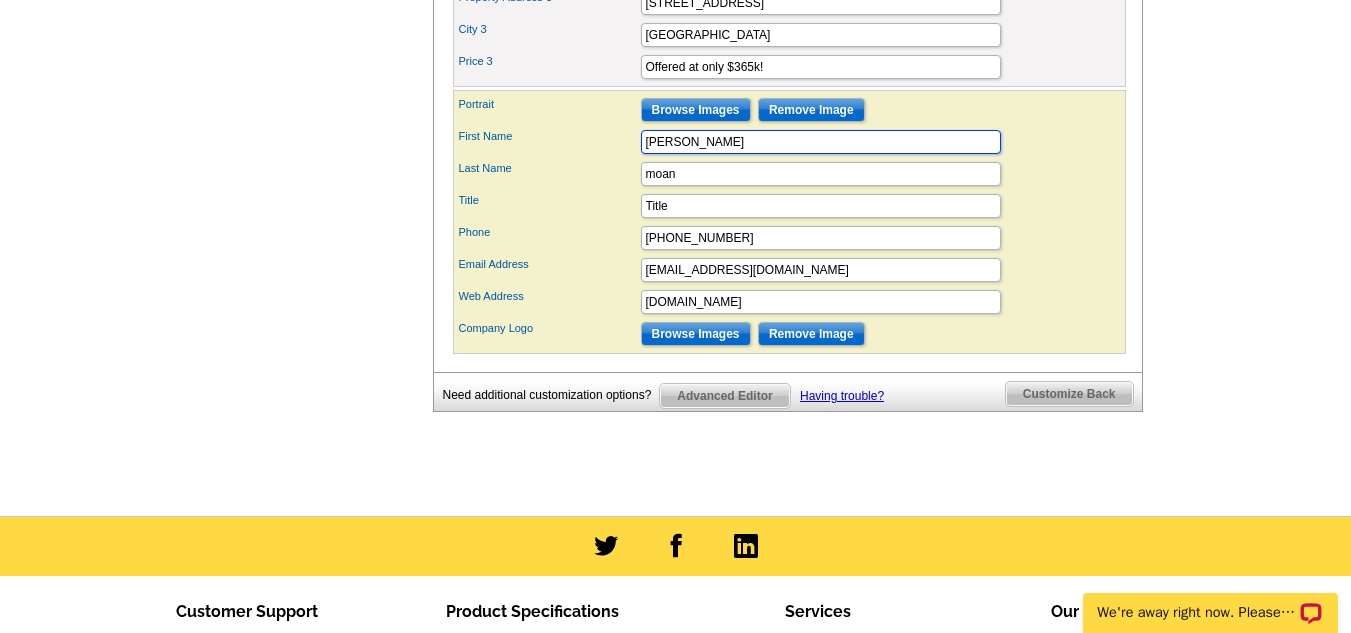 drag, startPoint x: 744, startPoint y: 171, endPoint x: 298, endPoint y: 195, distance: 446.64526 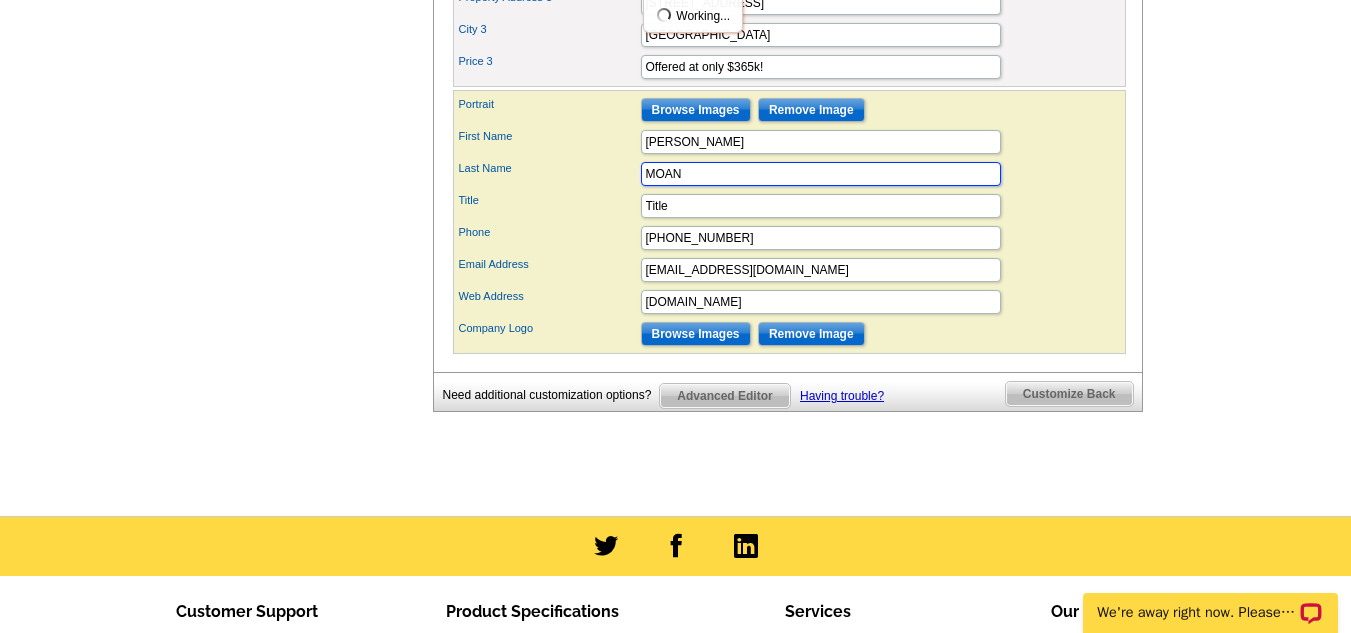 type on "MOAN" 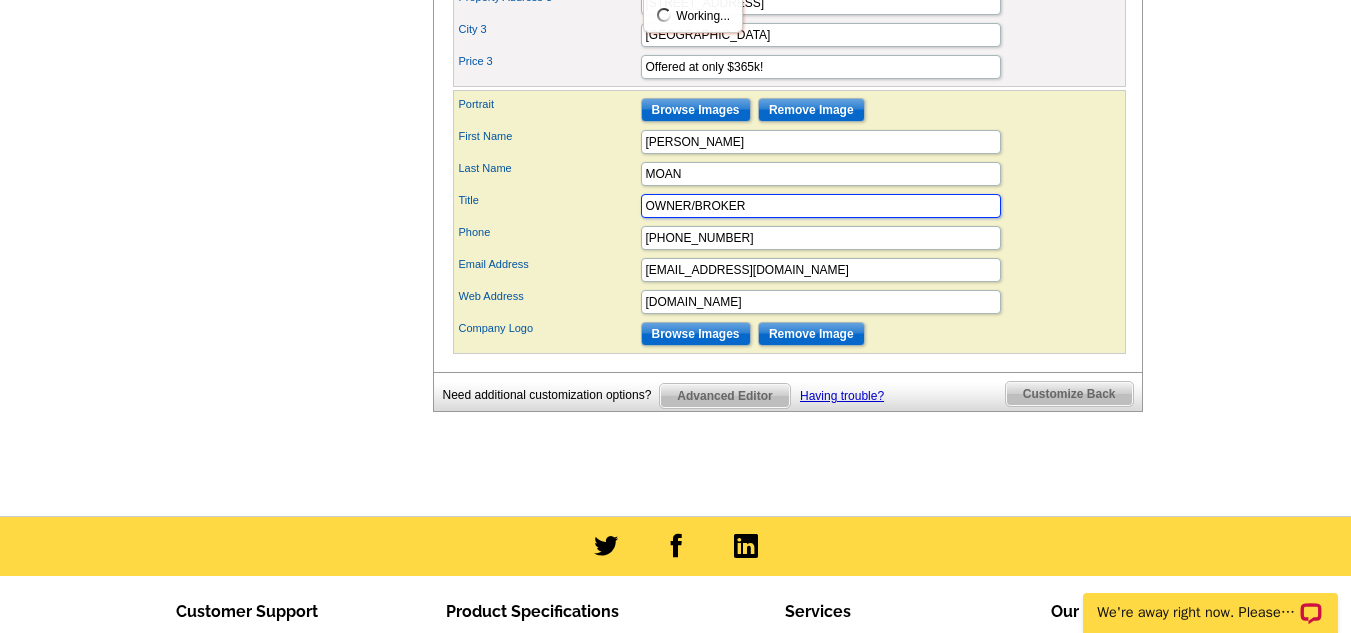 type on "OWNER/BROKER" 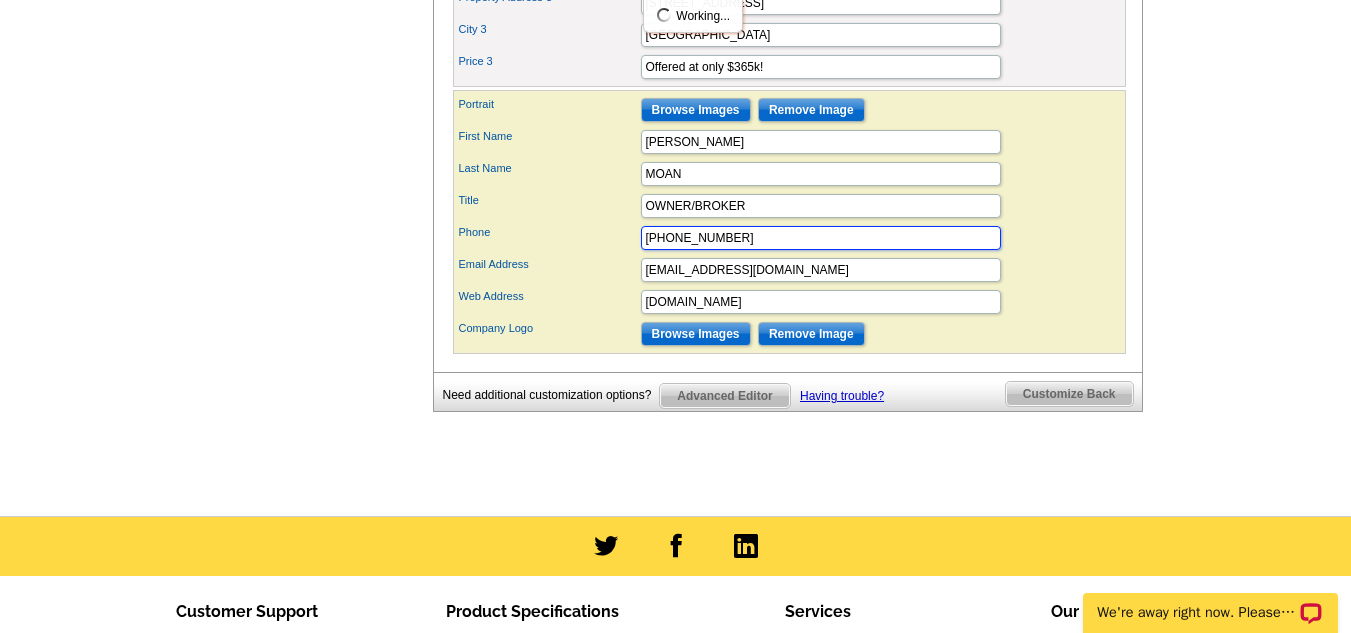 click on "555-555-5555" at bounding box center (821, 238) 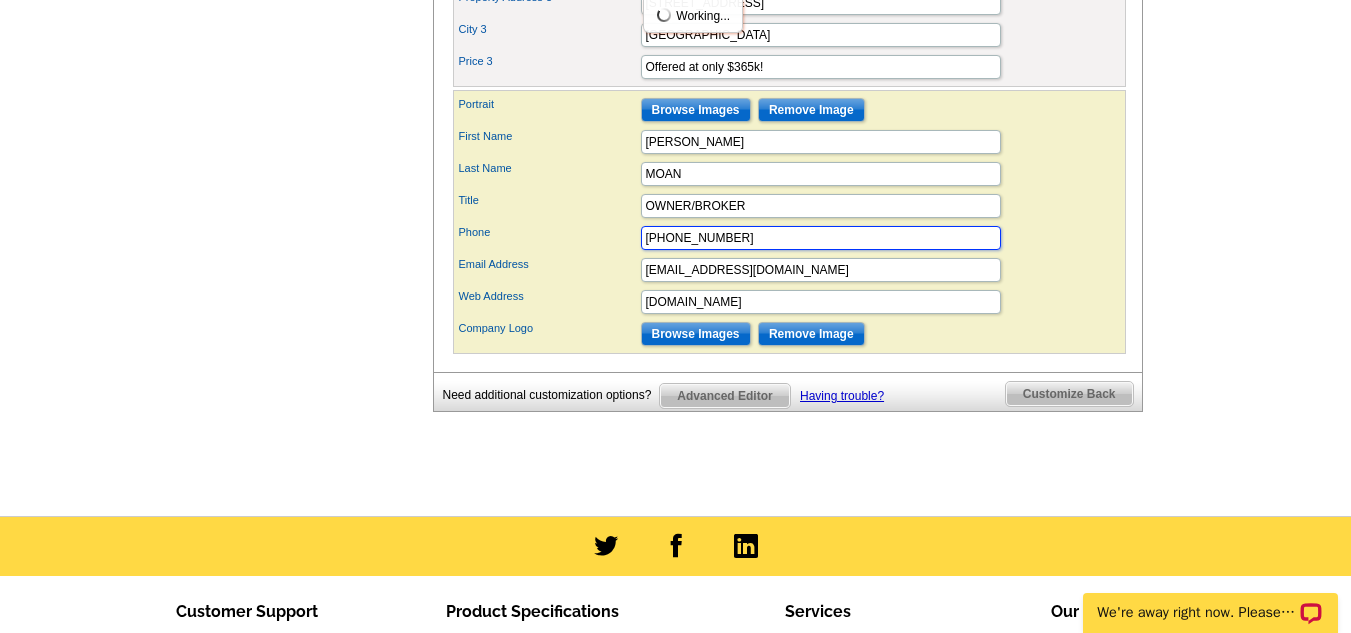 drag, startPoint x: 732, startPoint y: 268, endPoint x: 475, endPoint y: 242, distance: 258.31183 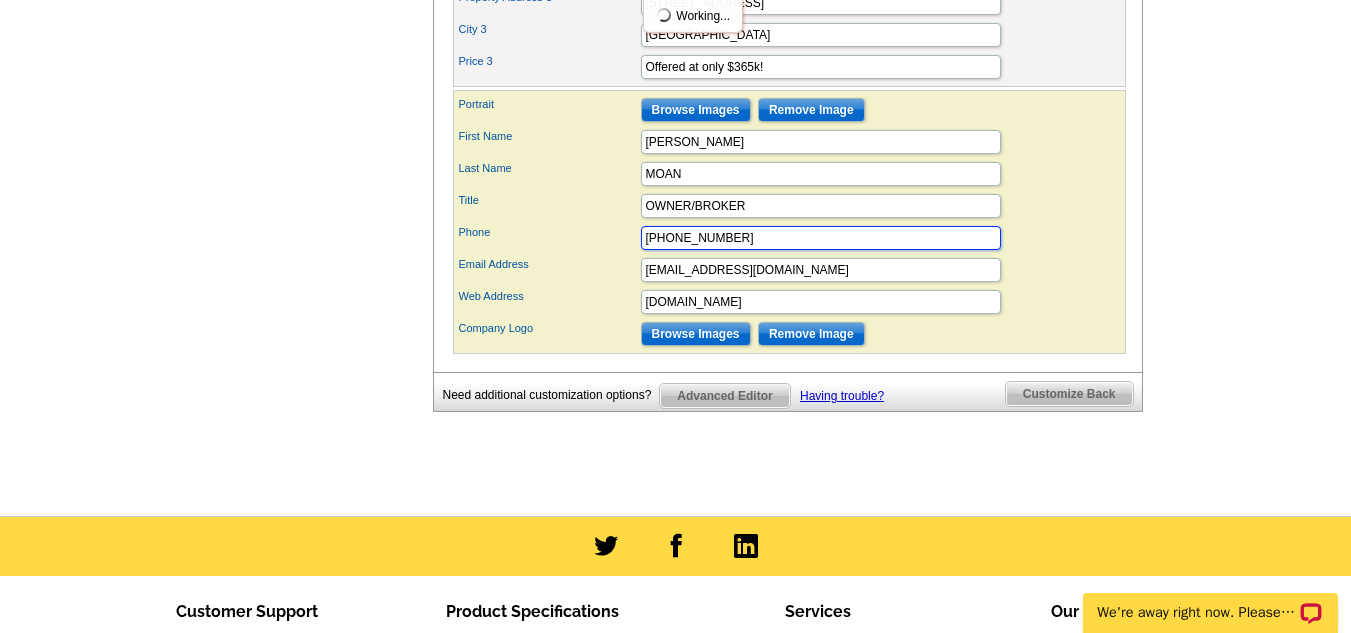 click on "Portrait
Browse Images
Remove Image
First Name
JASON
Last Name
MOAN
Title Phone" at bounding box center (789, 222) 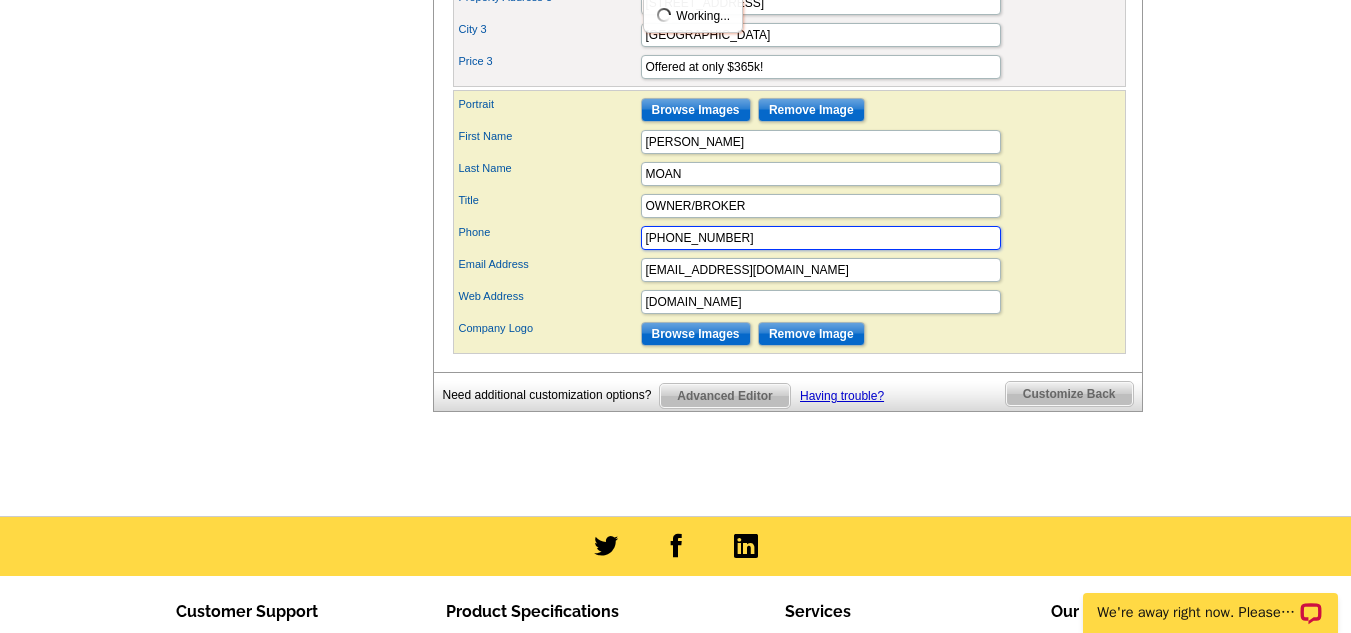 type on "561-306-2606" 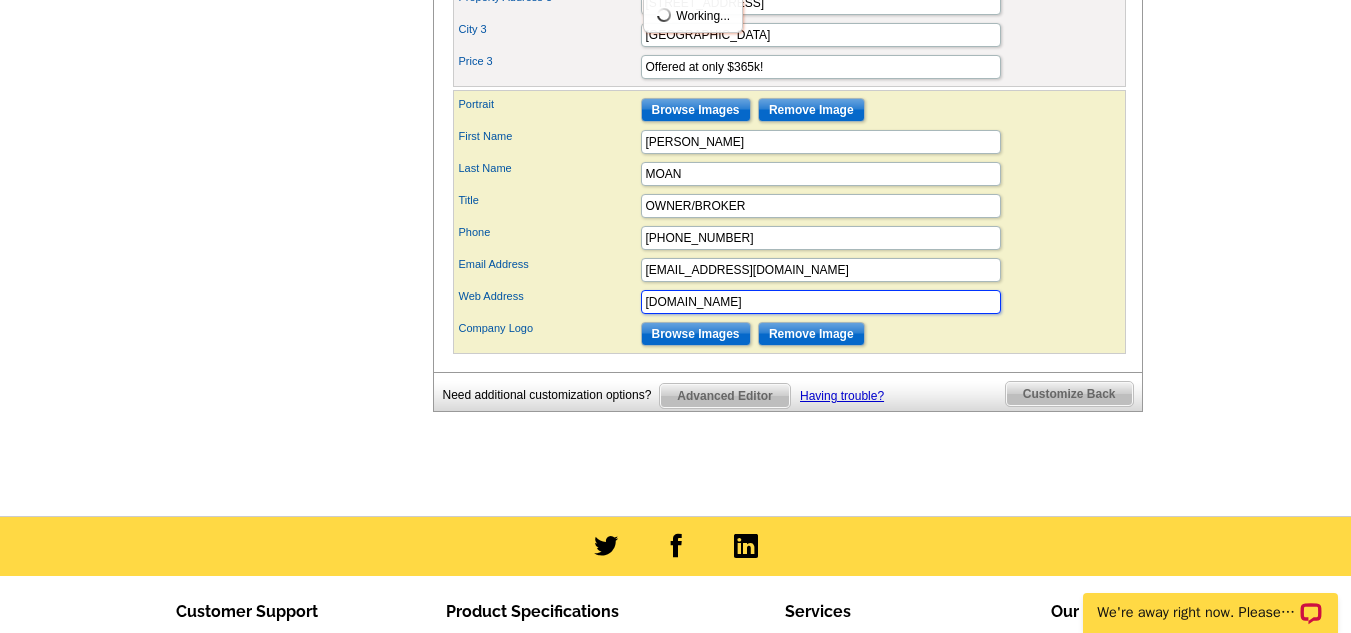 drag, startPoint x: 729, startPoint y: 331, endPoint x: 428, endPoint y: 343, distance: 301.2391 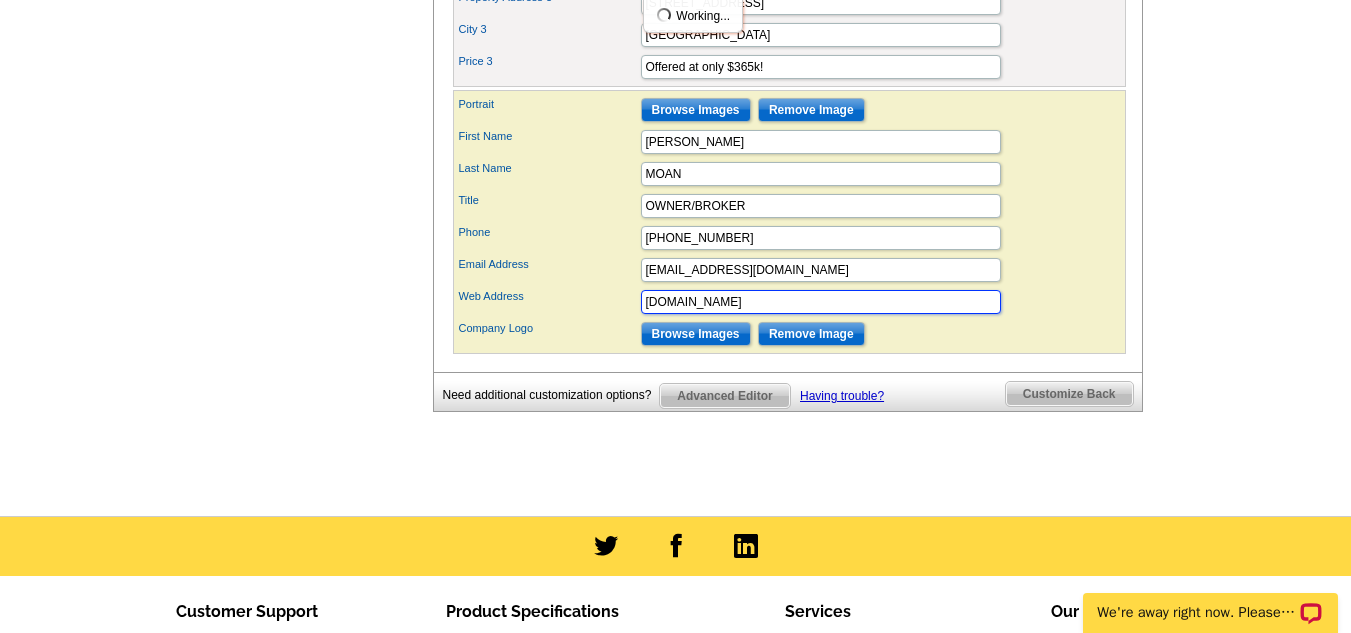 click on "Select Design
Customize
Delivery Options
Printing Options
You have selected a back.
Just a little further to go and we'll start printing your order.
Design Name:
Summer 3 Property
Finished customizing?
Next   Review Print File
You are currently editing the  front .
Customize Front
Customize Back" at bounding box center [787, -278] 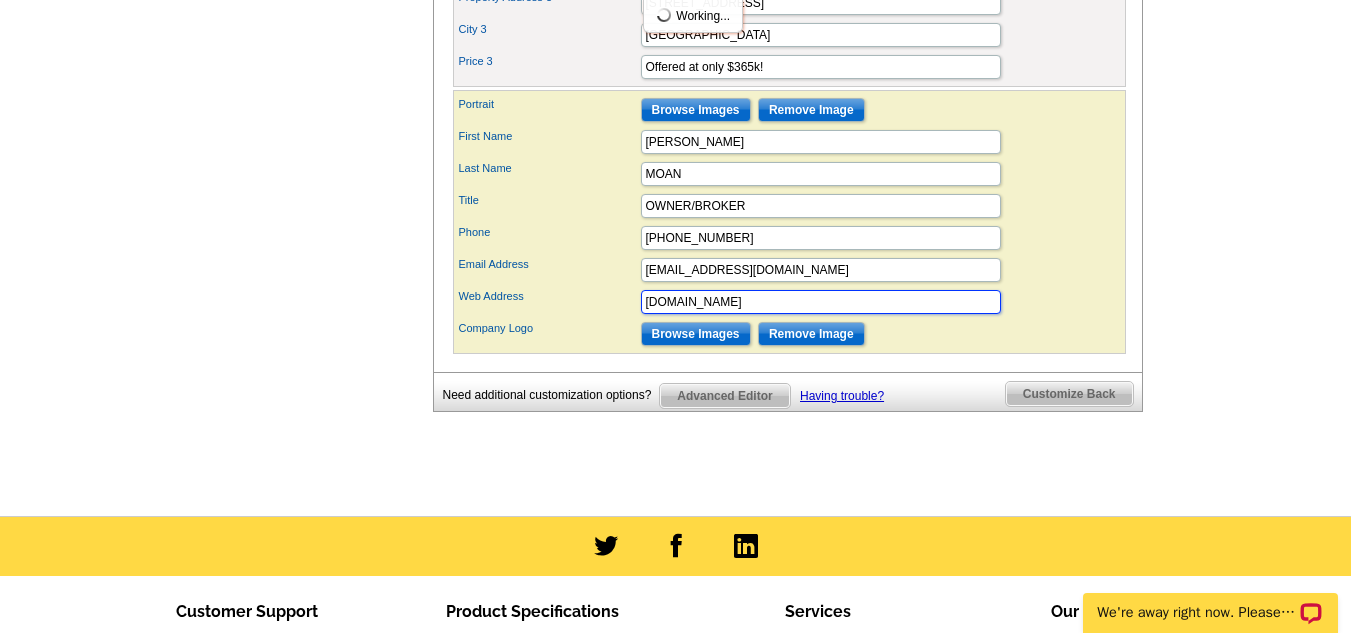 type on "CHOICEREALTYFLORIDA.COM" 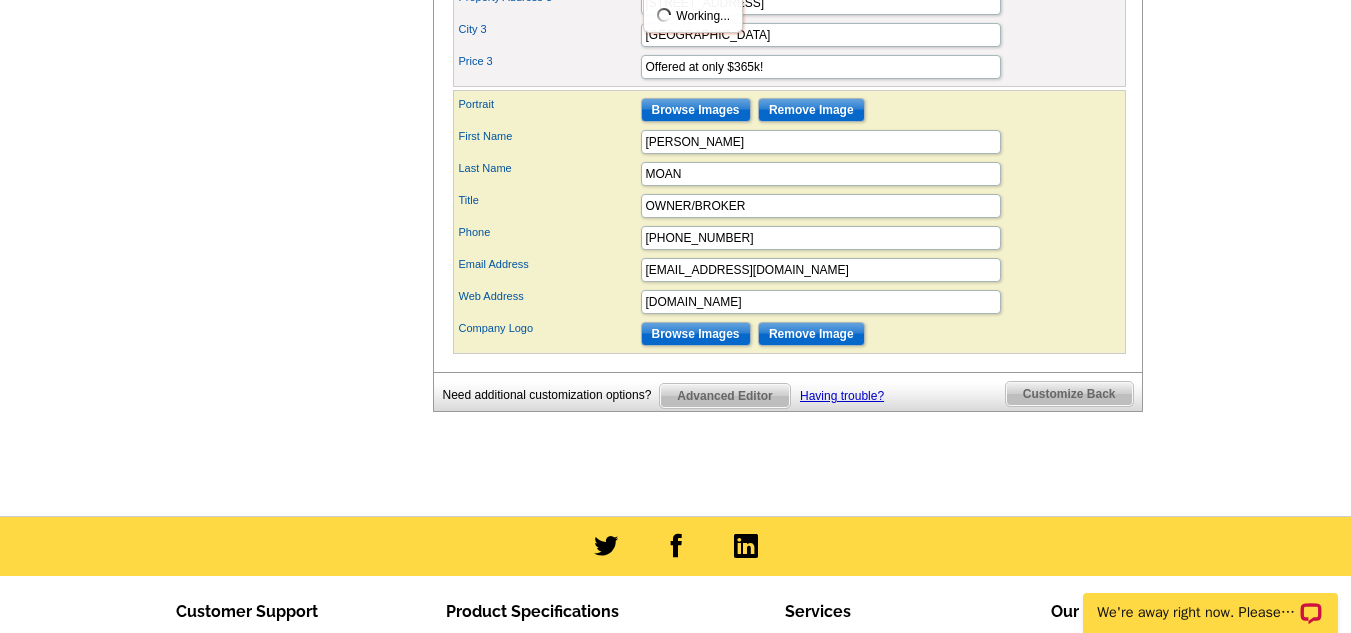 click on "Need Help? call 800-260-5887,  chat  with support, or have our designers make something custom just for you!
Got it, no need for the selection guide next time.
Show Results
Selected Design
Jumbo Postcard (5.5" x 8.5")
Design Name
Summer 3 Property
Front Design
Zoom Preview
»
o
p
t
i
o
n
s
»
»" at bounding box center (675, -280) 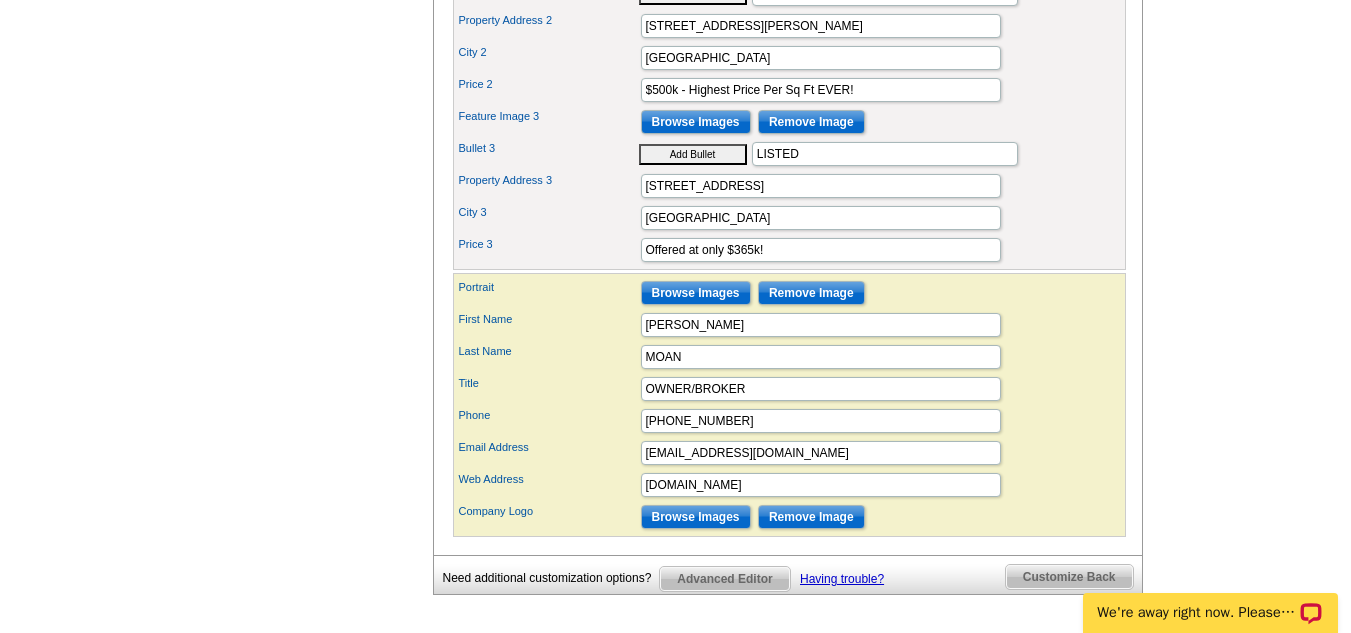 scroll, scrollTop: 1037, scrollLeft: 0, axis: vertical 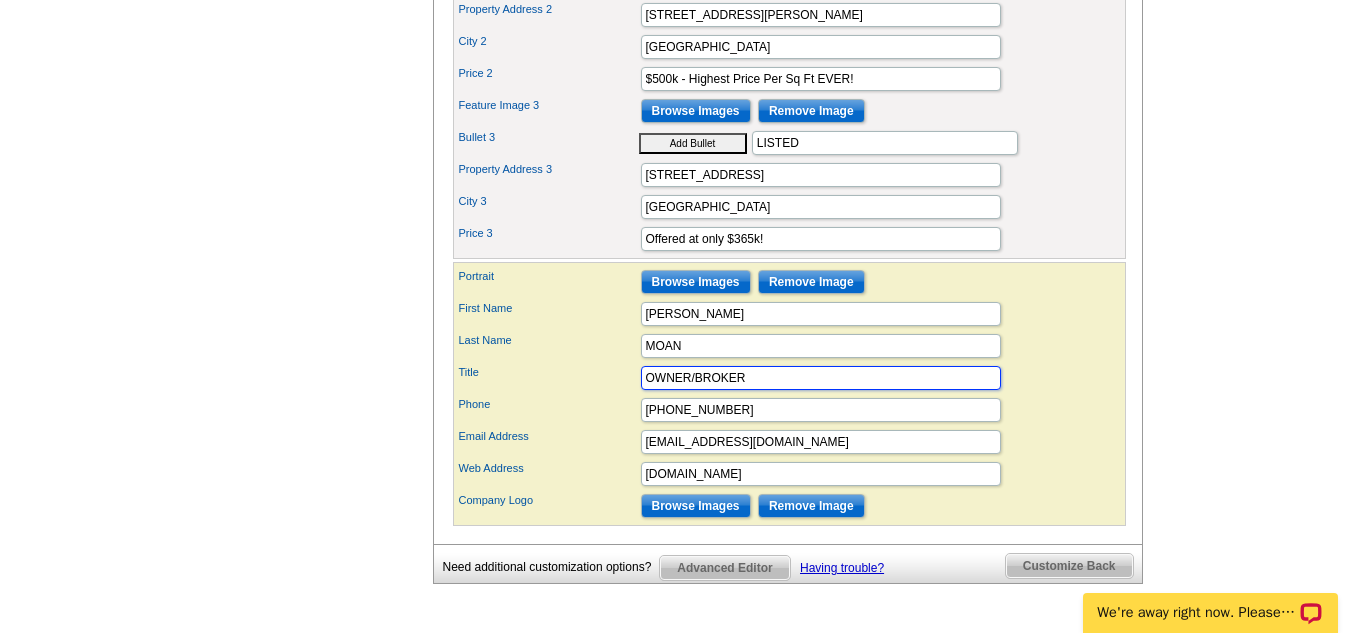 drag, startPoint x: 794, startPoint y: 420, endPoint x: 388, endPoint y: 447, distance: 406.8968 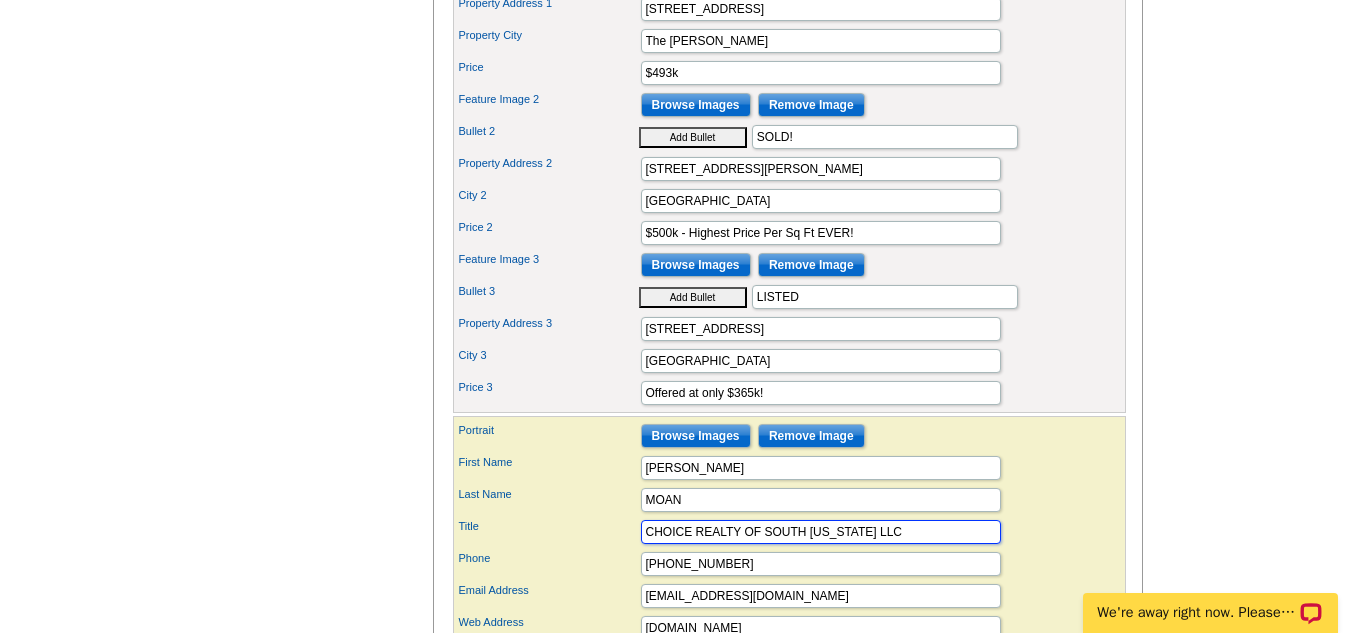 scroll, scrollTop: 1100, scrollLeft: 0, axis: vertical 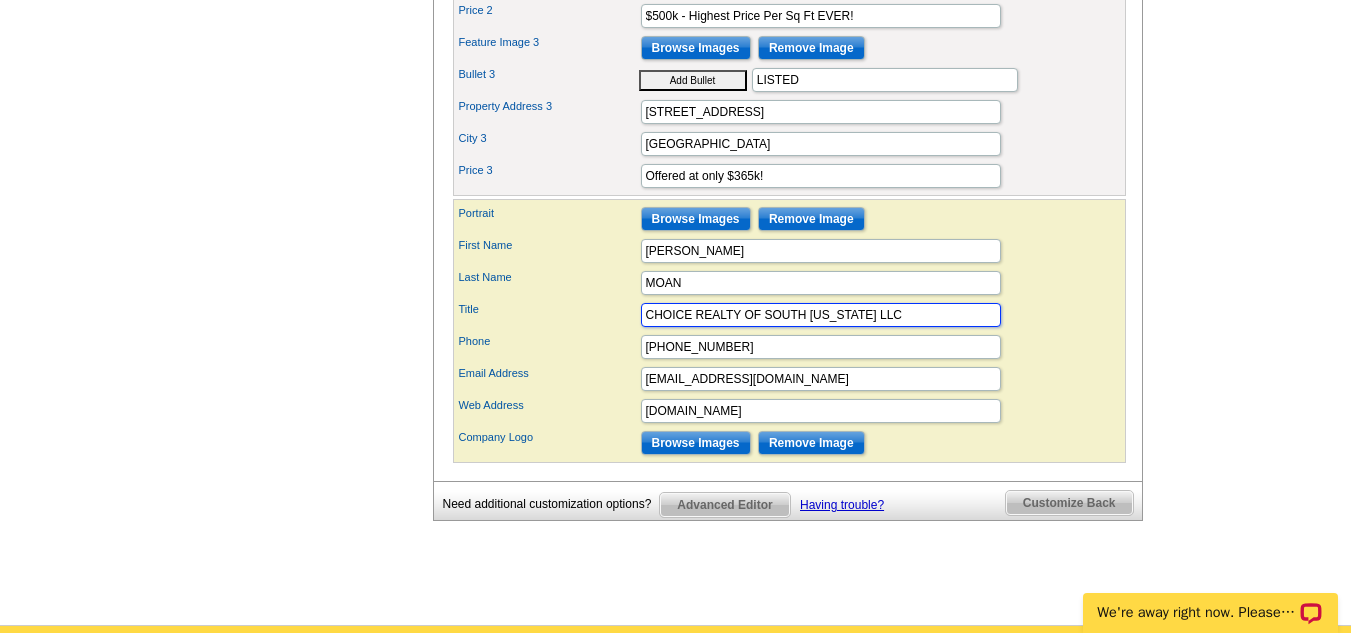 type on "CHOICE REALTY OF SOUTH FLORIDA LLC" 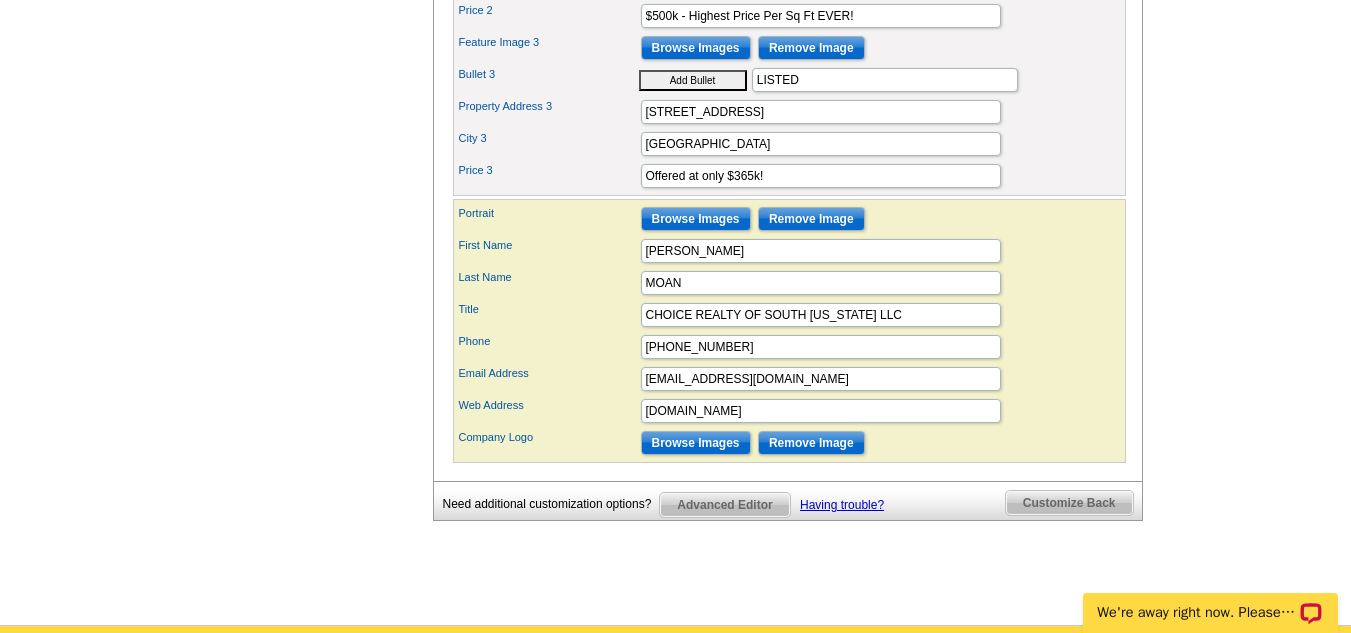 click on "Customize Back" at bounding box center [1069, 503] 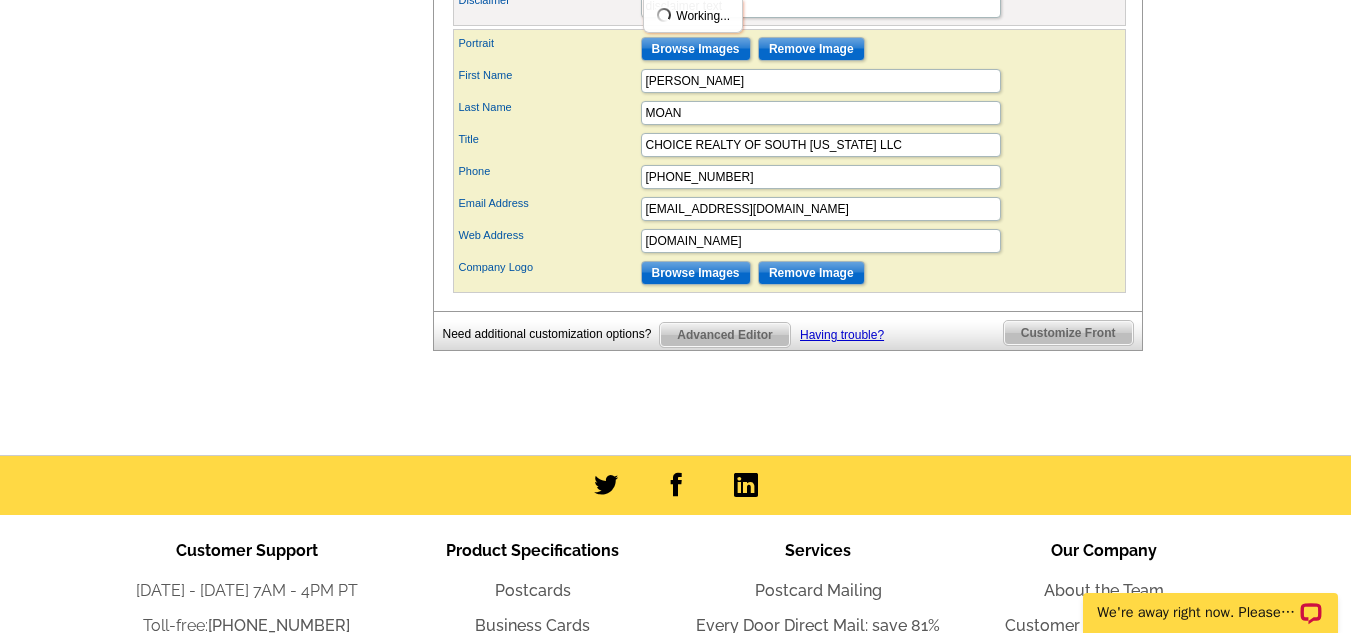 scroll, scrollTop: 930, scrollLeft: 0, axis: vertical 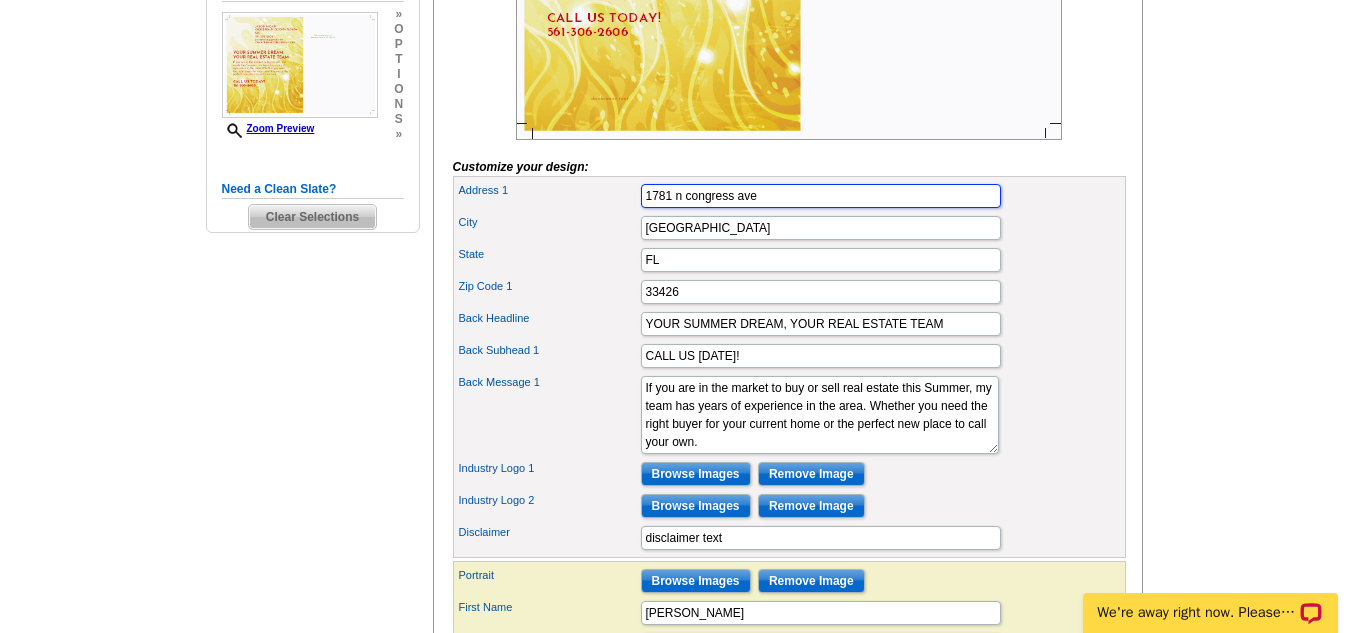 drag, startPoint x: 852, startPoint y: 220, endPoint x: 295, endPoint y: 299, distance: 562.57446 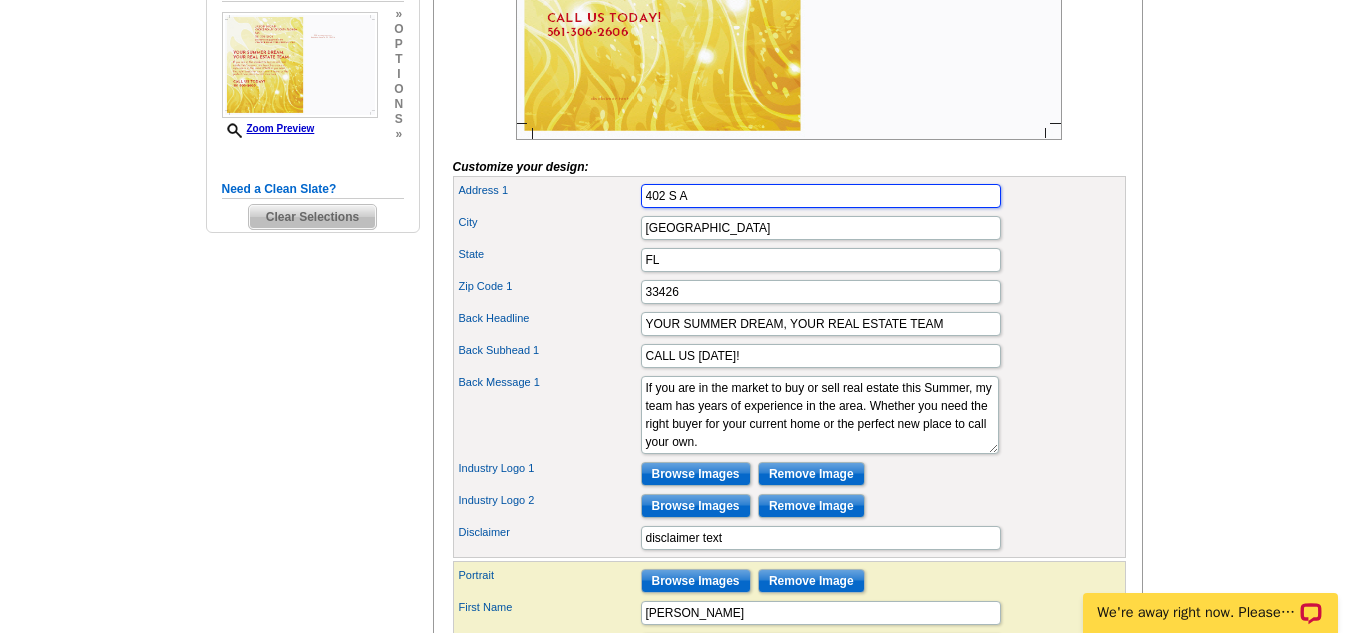 type on "402 s atlantic dr" 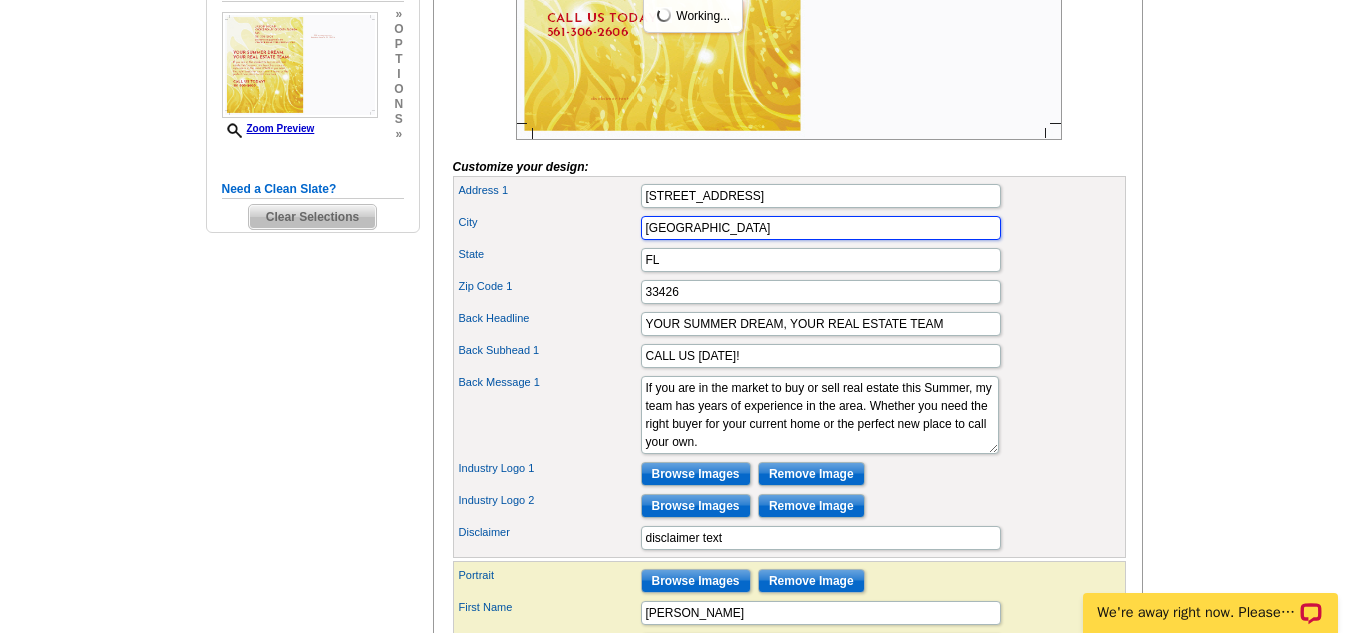 drag, startPoint x: 761, startPoint y: 262, endPoint x: 383, endPoint y: 293, distance: 379.26904 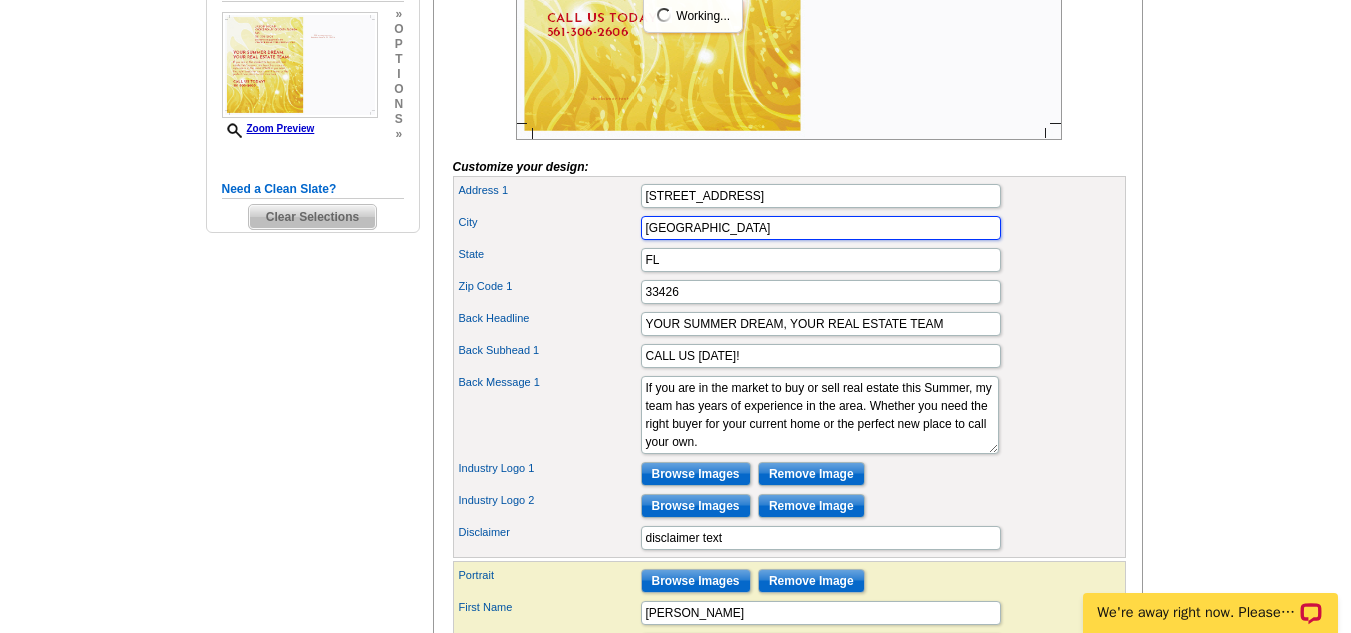 click on "Need Help? call 800-260-5887,  chat  with support, or have our designers make something custom just for you!
Got it, no need for the selection guide next time.
Show Results
Selected Design
Jumbo Postcard (5.5" x 8.5")
Design Name
Summer 3 Property
Front Design
Zoom Preview
»
o
p
t
i
o
n
s
»
»" at bounding box center [676, 282] 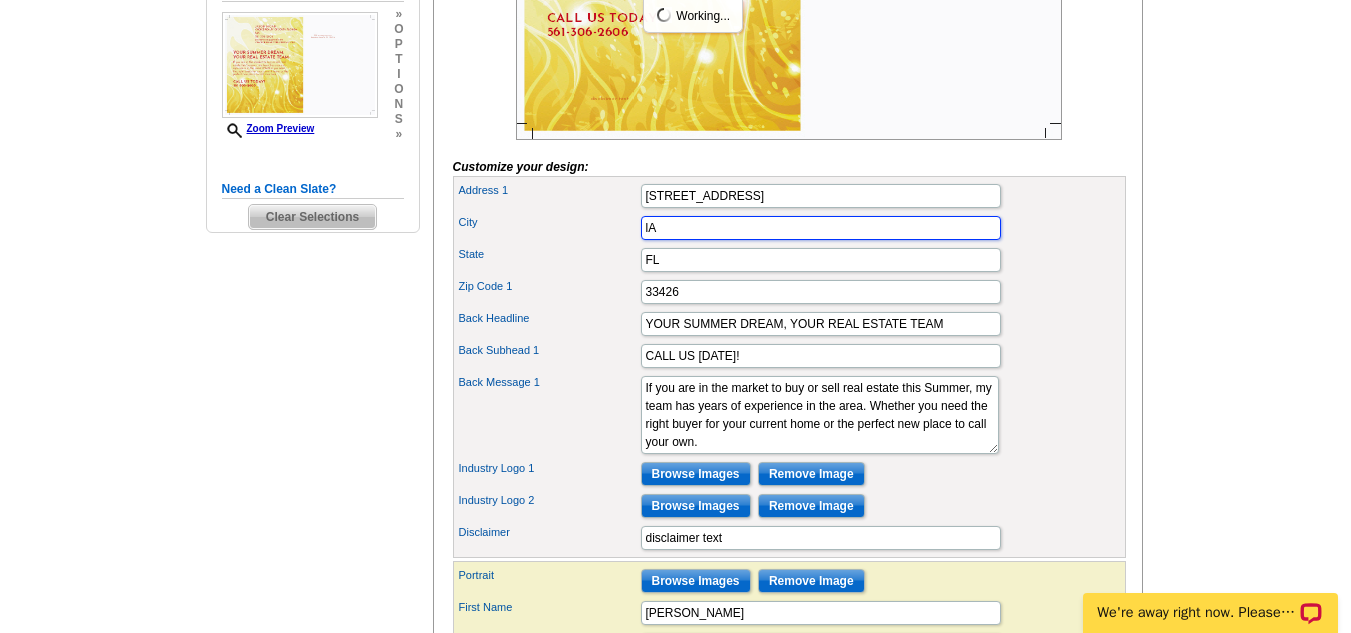 type on "l" 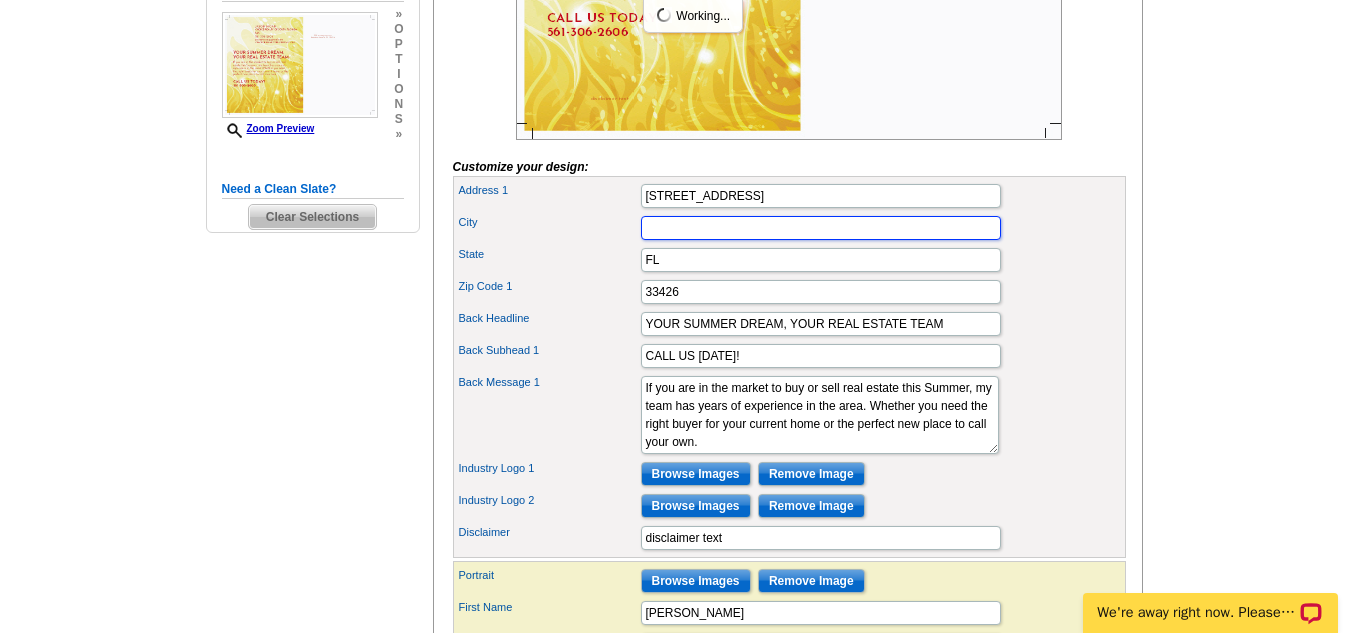 type 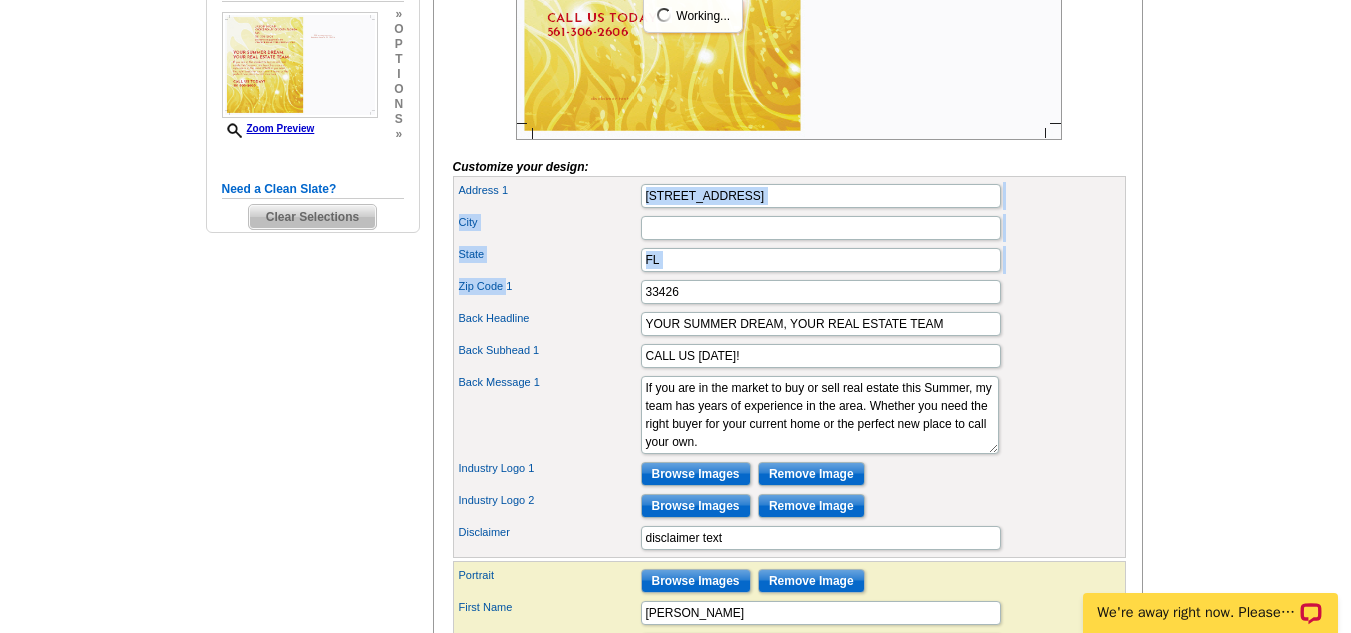 drag, startPoint x: 810, startPoint y: 216, endPoint x: 542, endPoint y: 313, distance: 285.01404 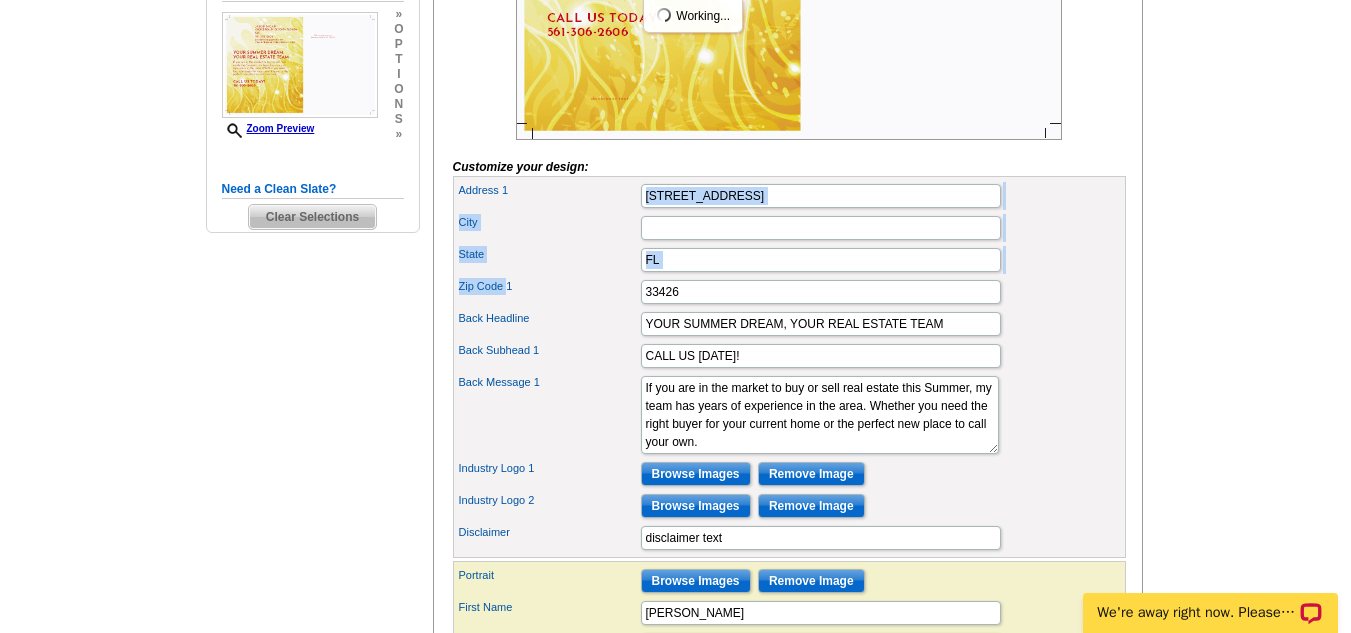 click on "Address 1
402 s atlantic dr
City
State
FL
Zip Code 1 33426" at bounding box center (789, 367) 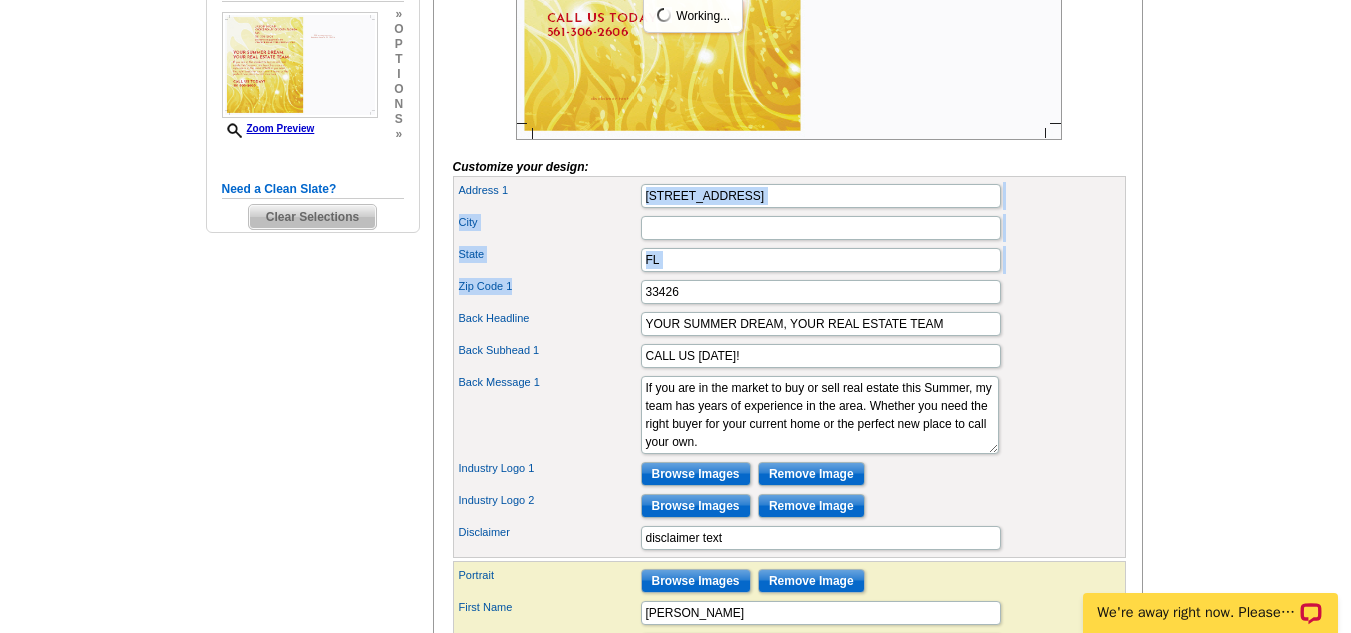 click on "City" at bounding box center (789, 228) 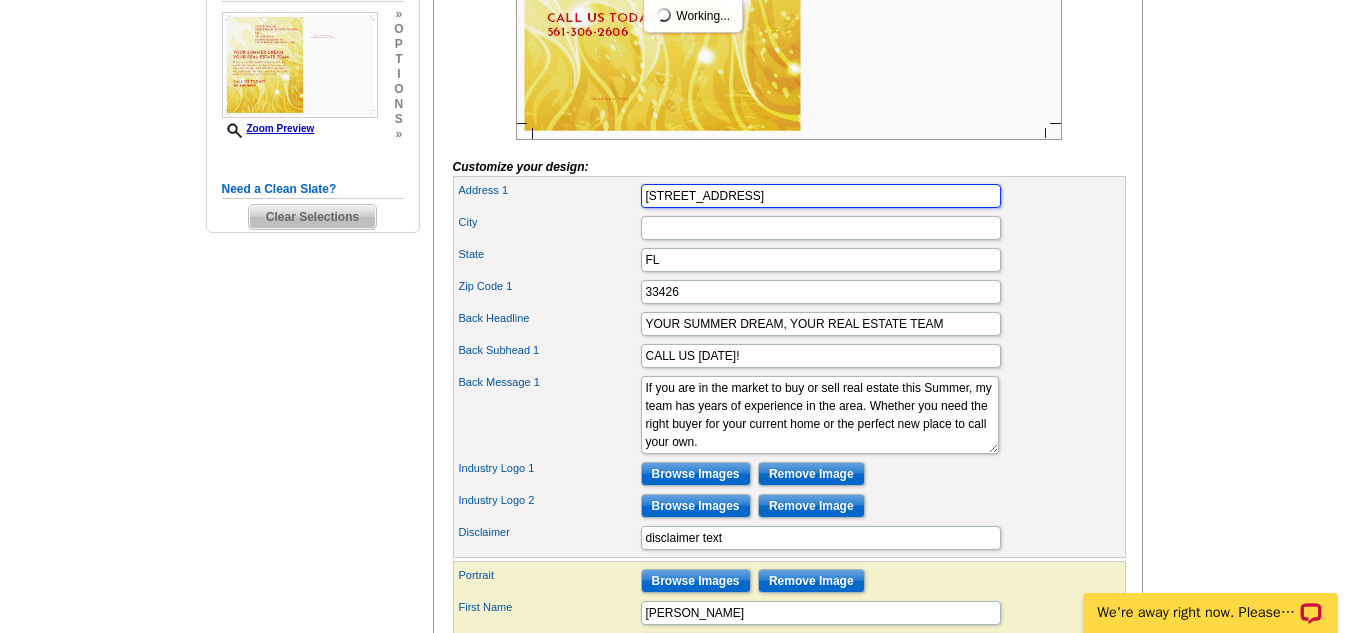 drag, startPoint x: 795, startPoint y: 224, endPoint x: 384, endPoint y: 220, distance: 411.01947 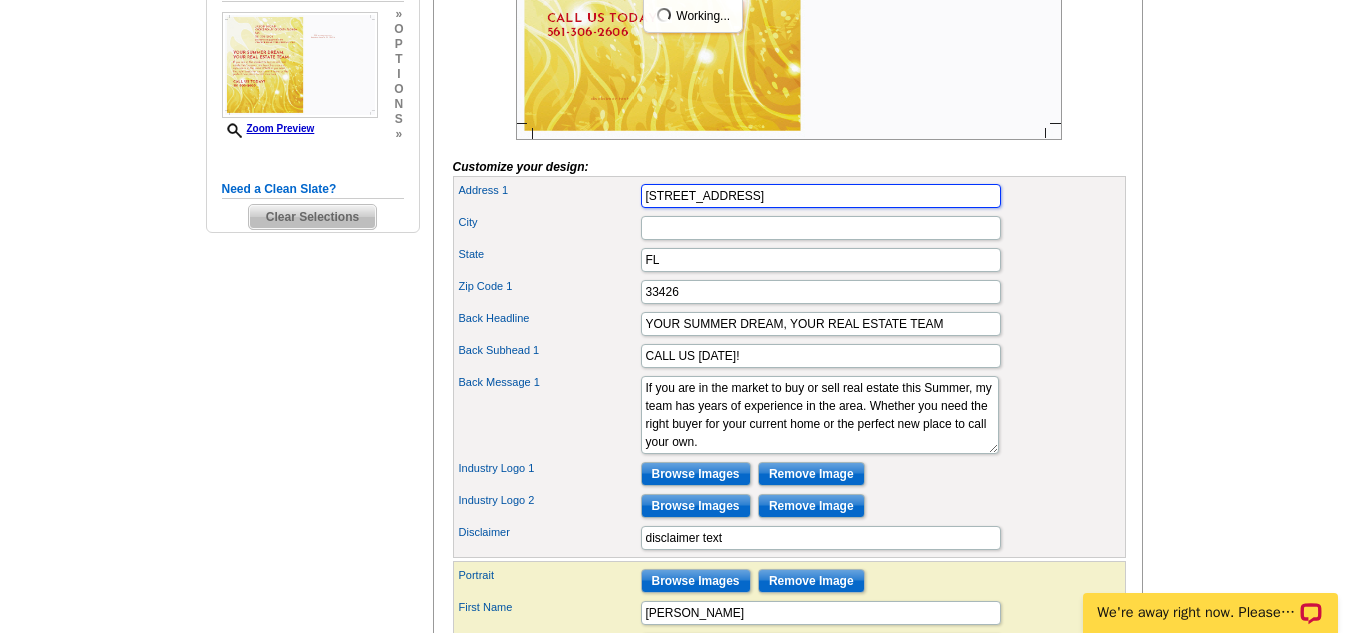 click on "Need Help? call 800-260-5887,  chat  with support, or have our designers make something custom just for you!
Got it, no need for the selection guide next time.
Show Results
Selected Design
Jumbo Postcard (5.5" x 8.5")
Design Name
Summer 3 Property
Front Design
Zoom Preview
»
o
p
t
i
o
n
s
»
»" at bounding box center [676, 282] 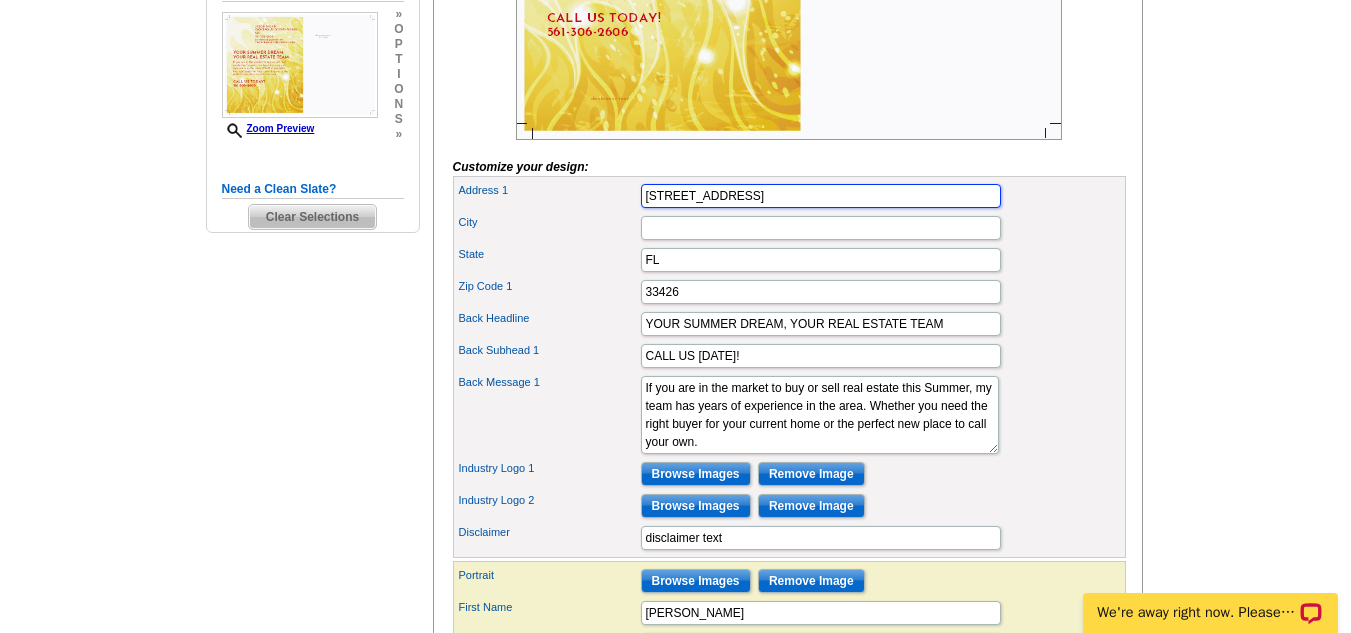 type on "402 S ATLANTIC DR" 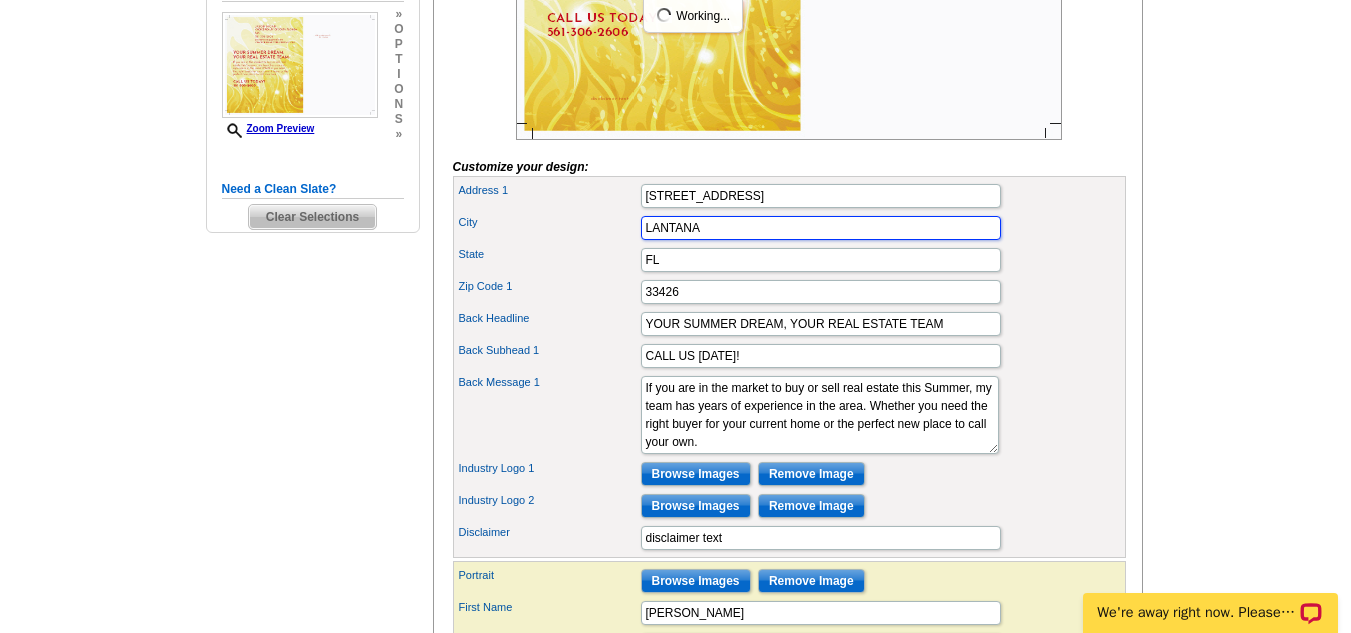type on "LANTANA" 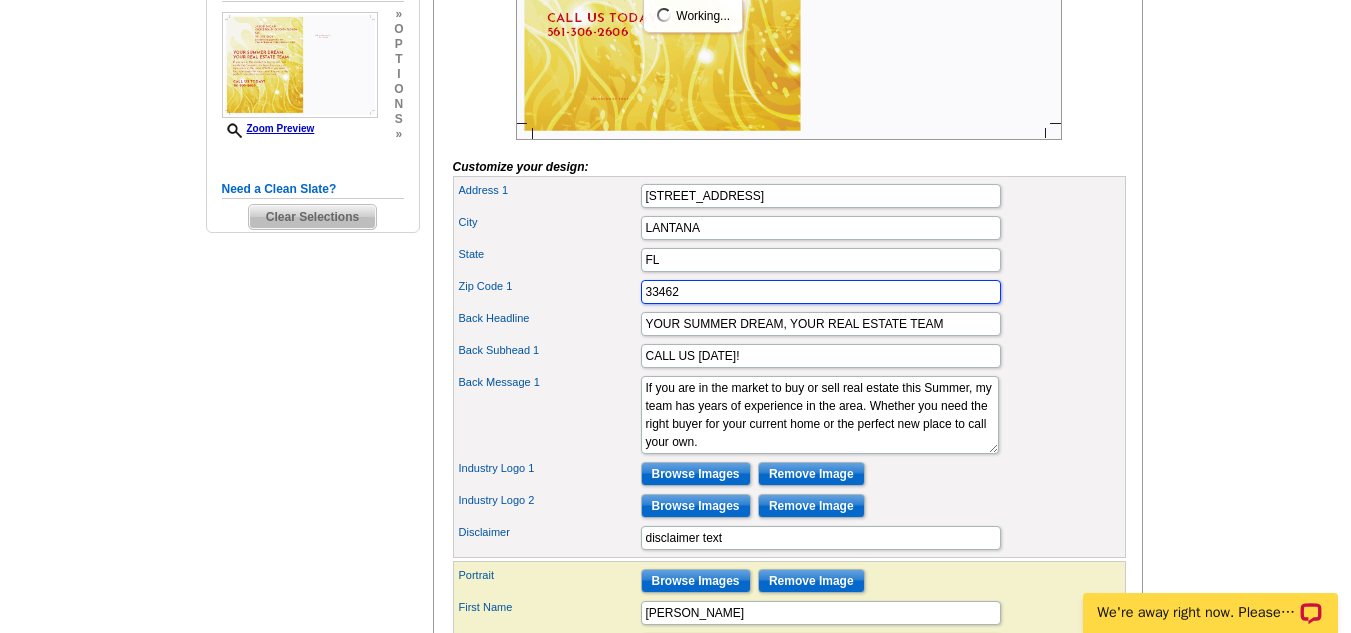 type on "33462" 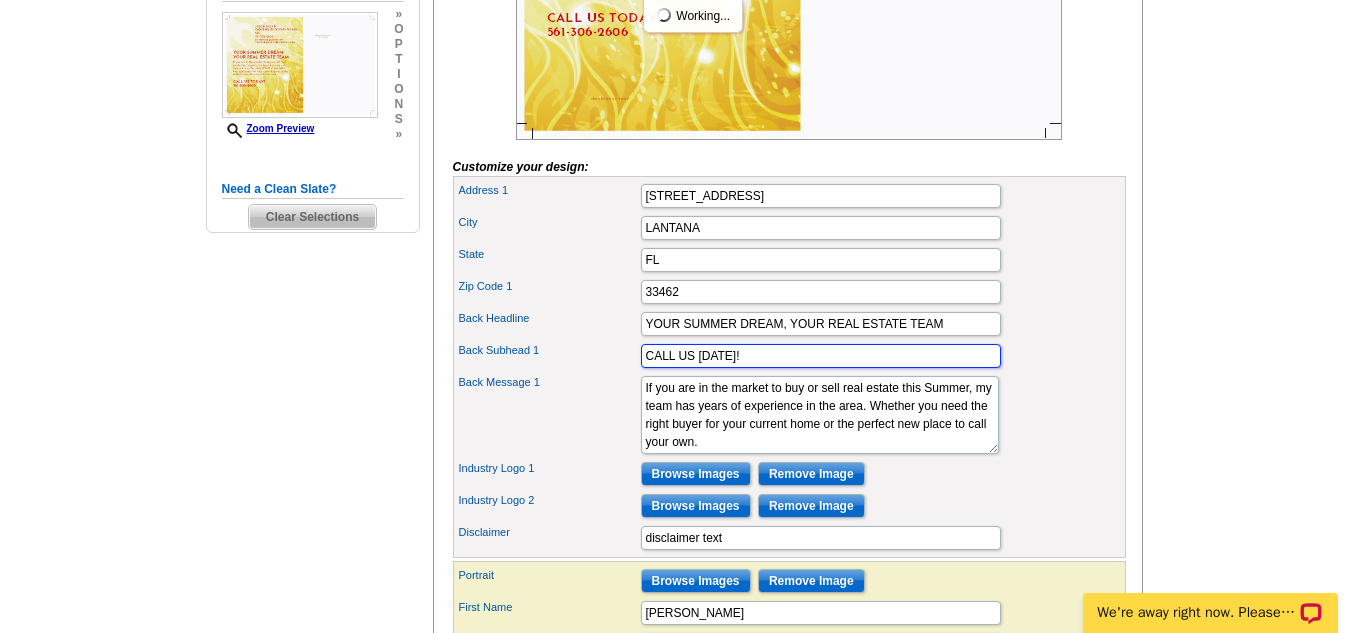 click on "CALL US TODAY!" at bounding box center (821, 356) 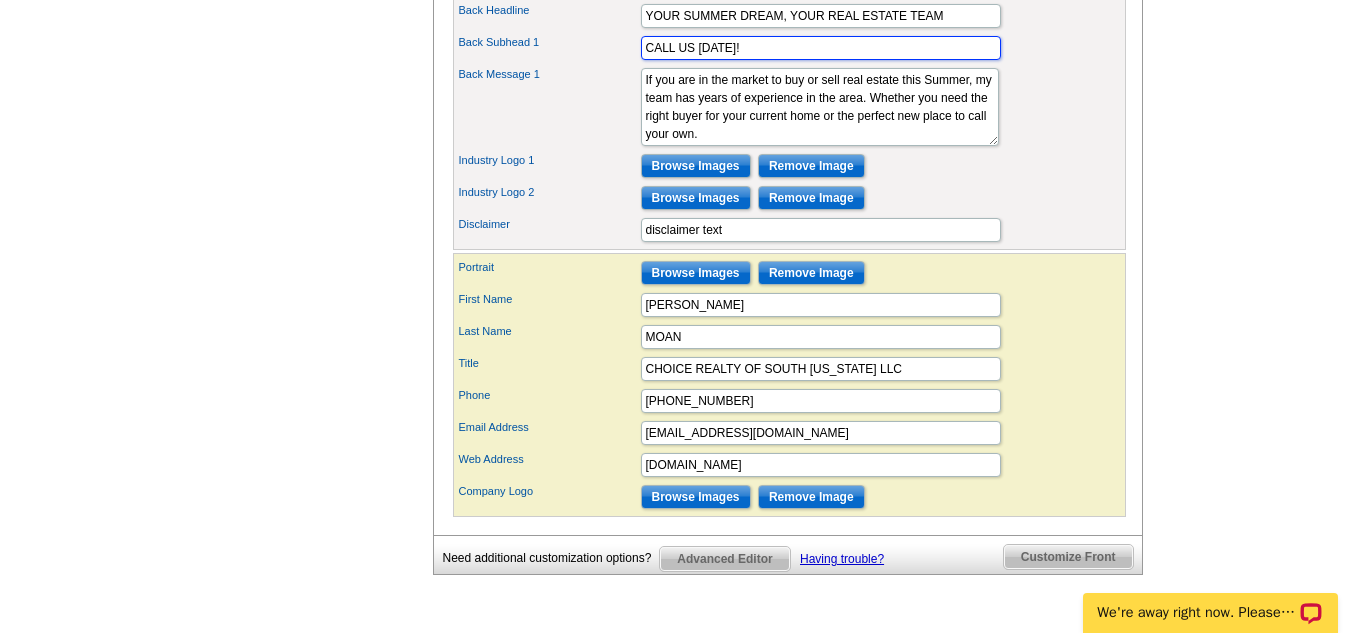 scroll, scrollTop: 1017, scrollLeft: 0, axis: vertical 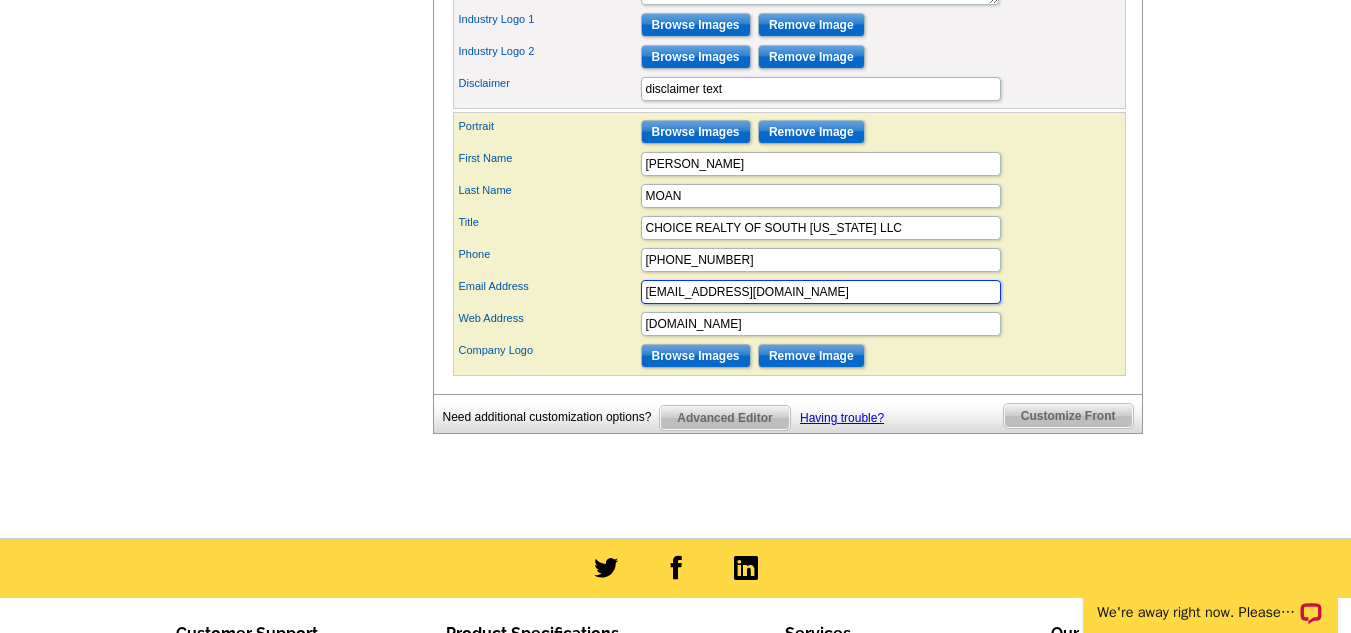 drag, startPoint x: 850, startPoint y: 322, endPoint x: 400, endPoint y: 324, distance: 450.00446 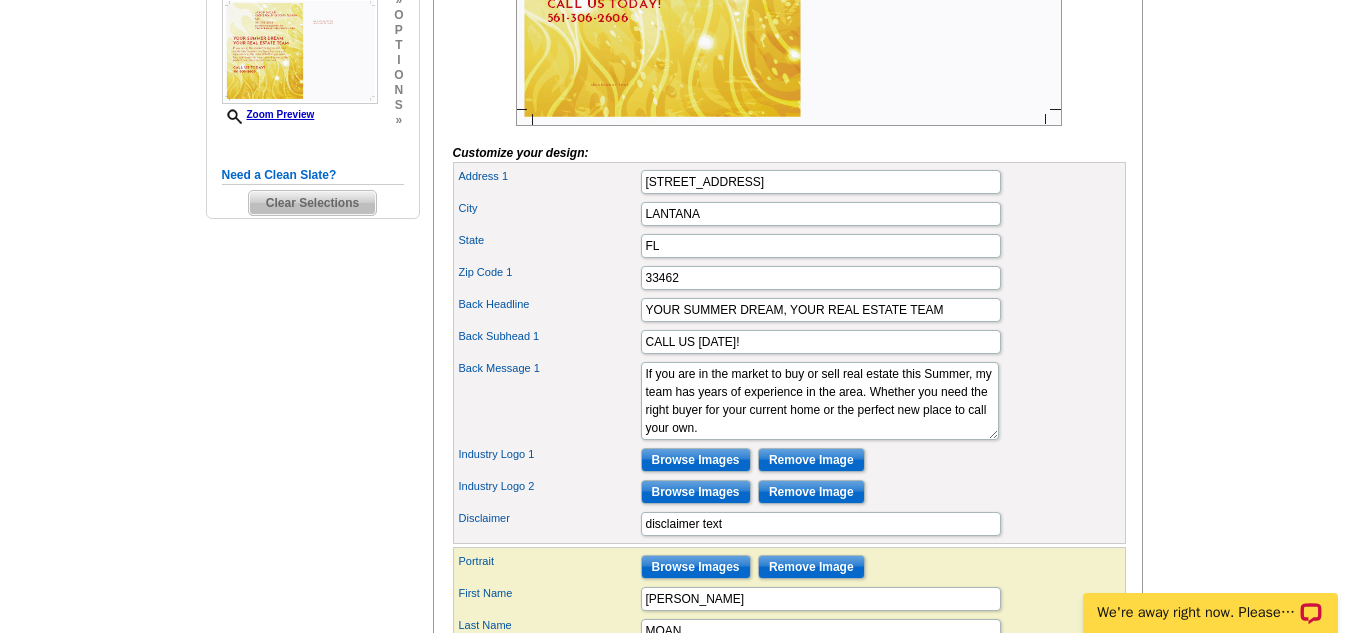 scroll, scrollTop: 572, scrollLeft: 0, axis: vertical 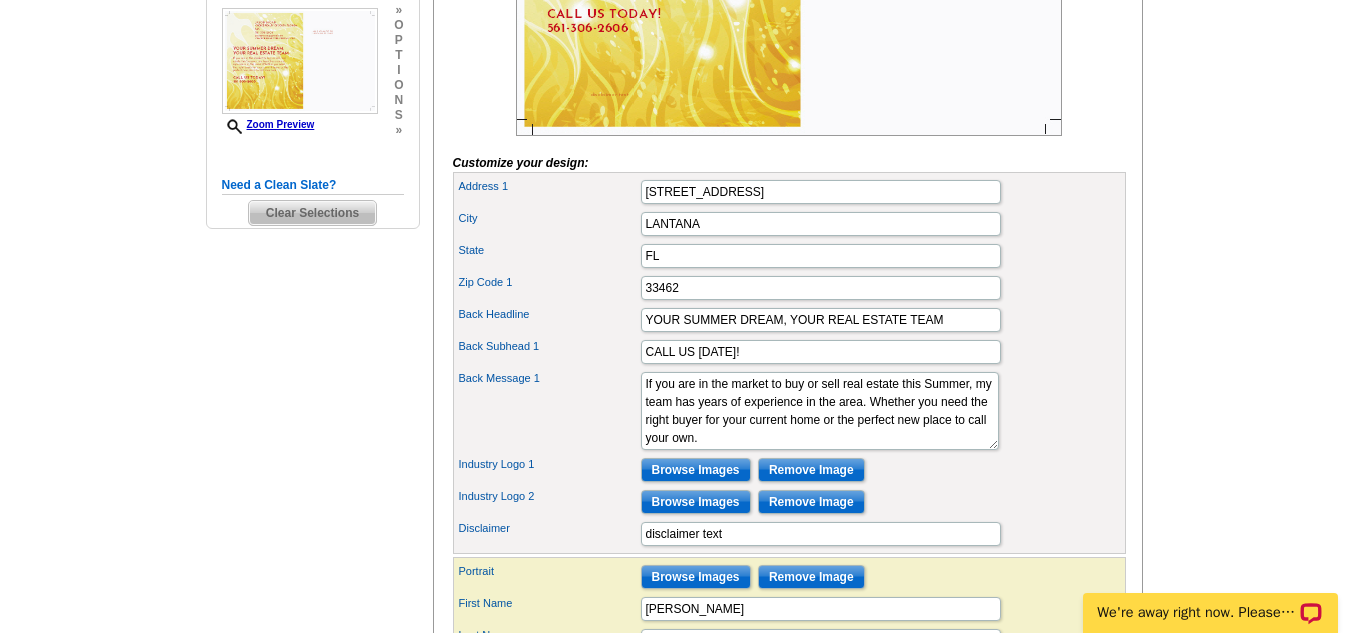 type on "JASONMOAN@GMAIL.COM" 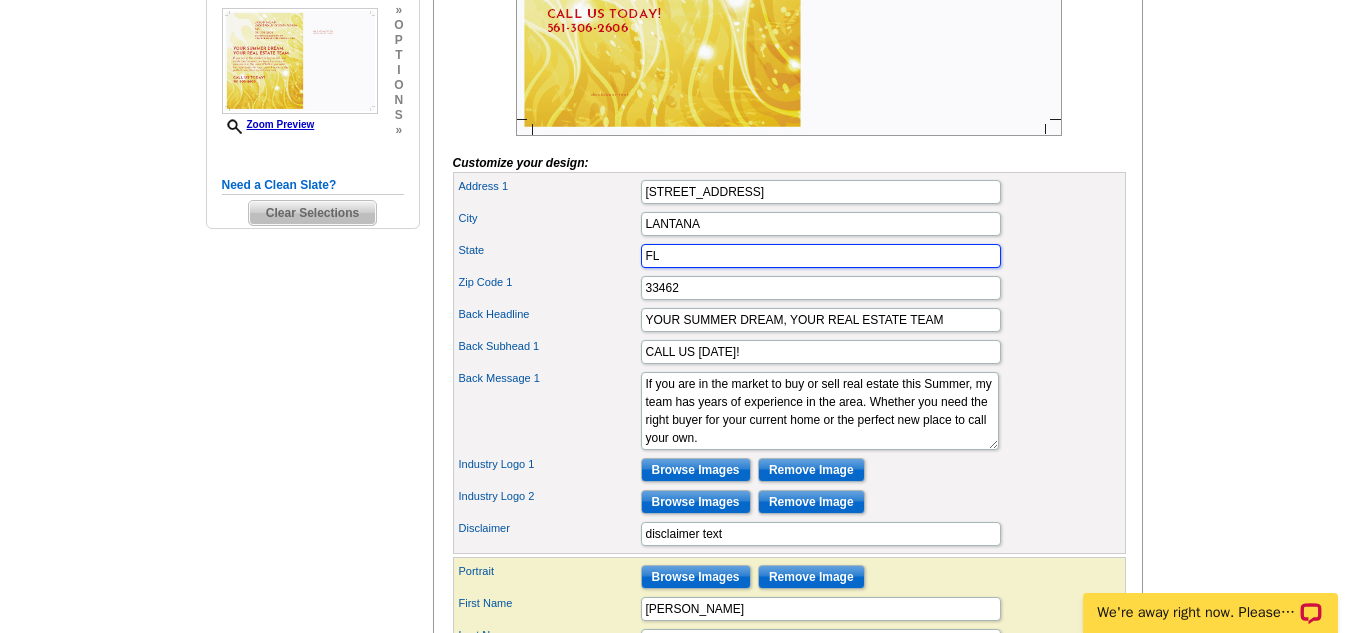 click on "FL" at bounding box center (821, 256) 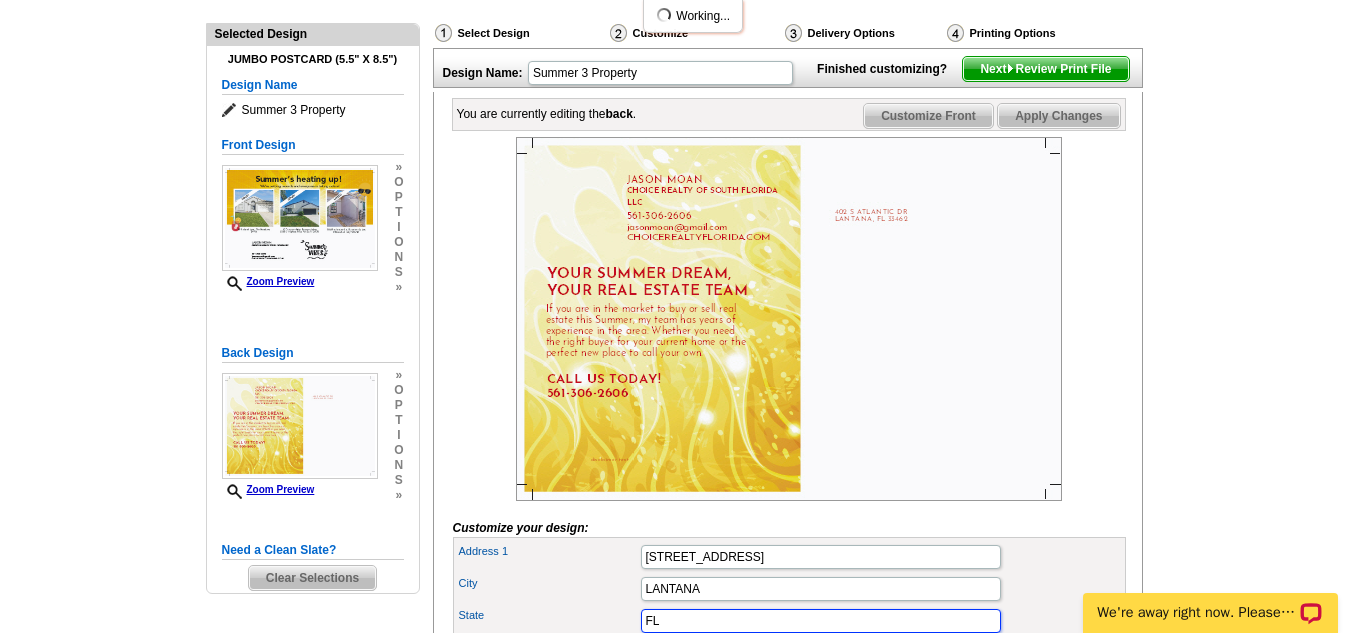 scroll, scrollTop: 204, scrollLeft: 0, axis: vertical 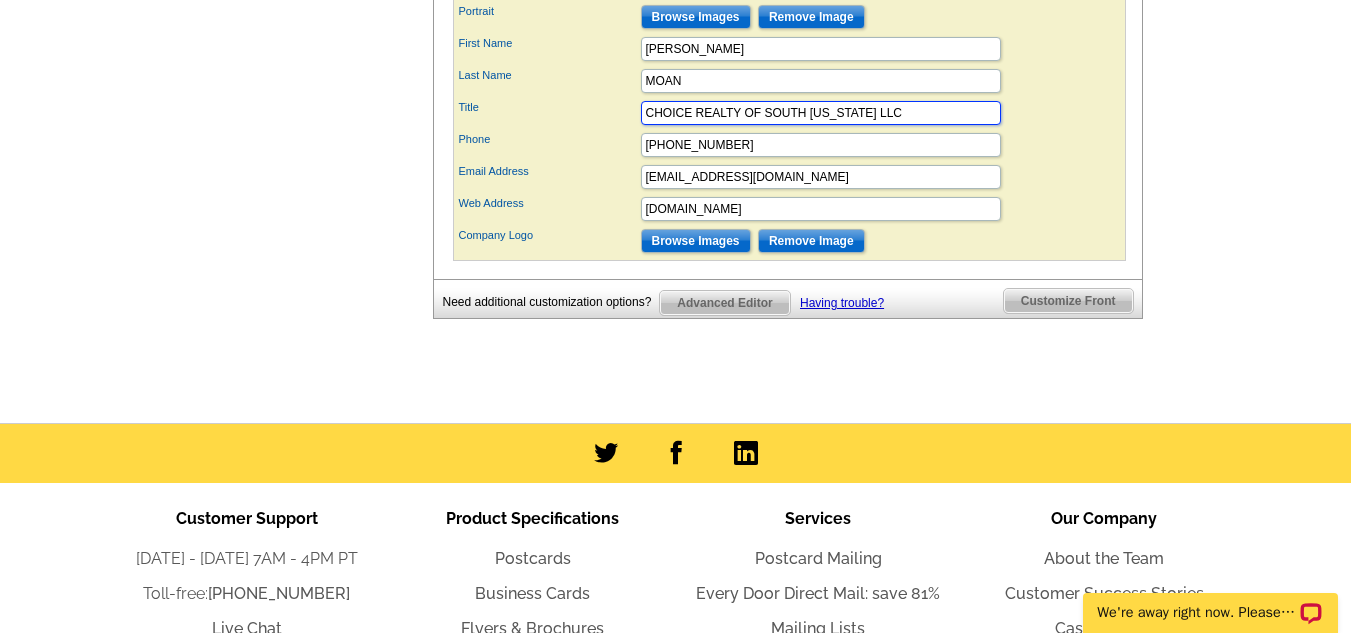 click on "CHOICE REALTY OF SOUTH FLORIDA LLC" at bounding box center [821, 113] 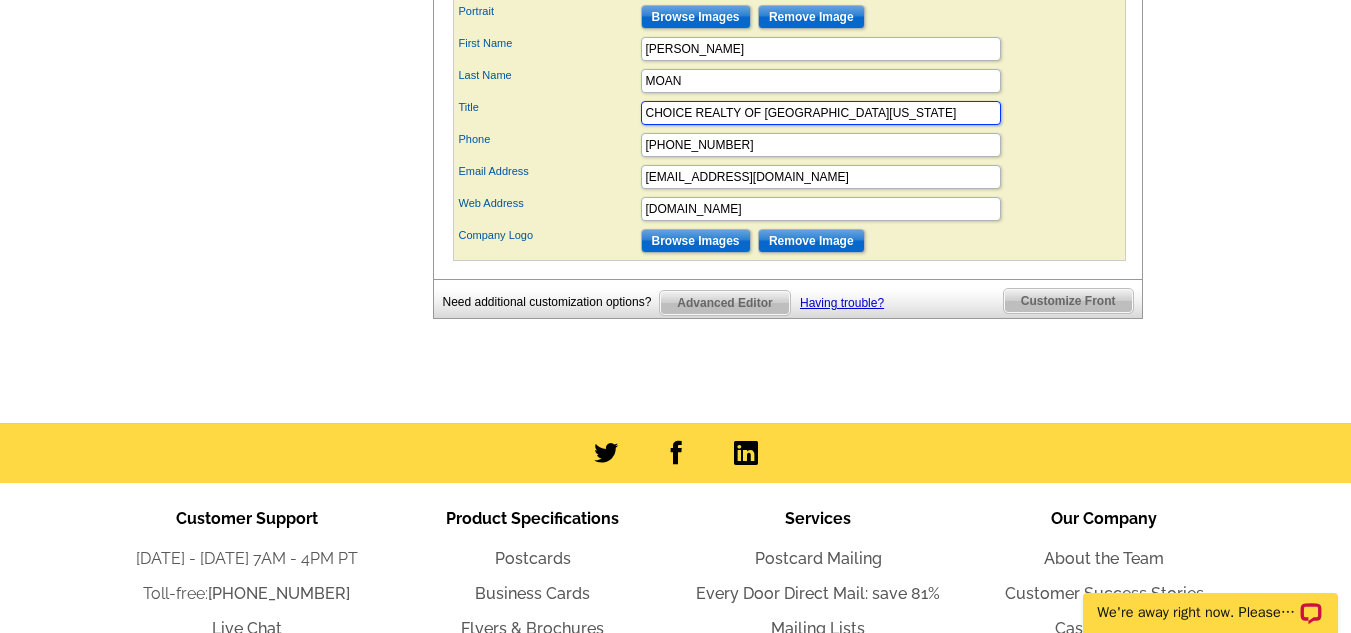 type on "CHOICE REALTY OF SOUTH FLORIDA" 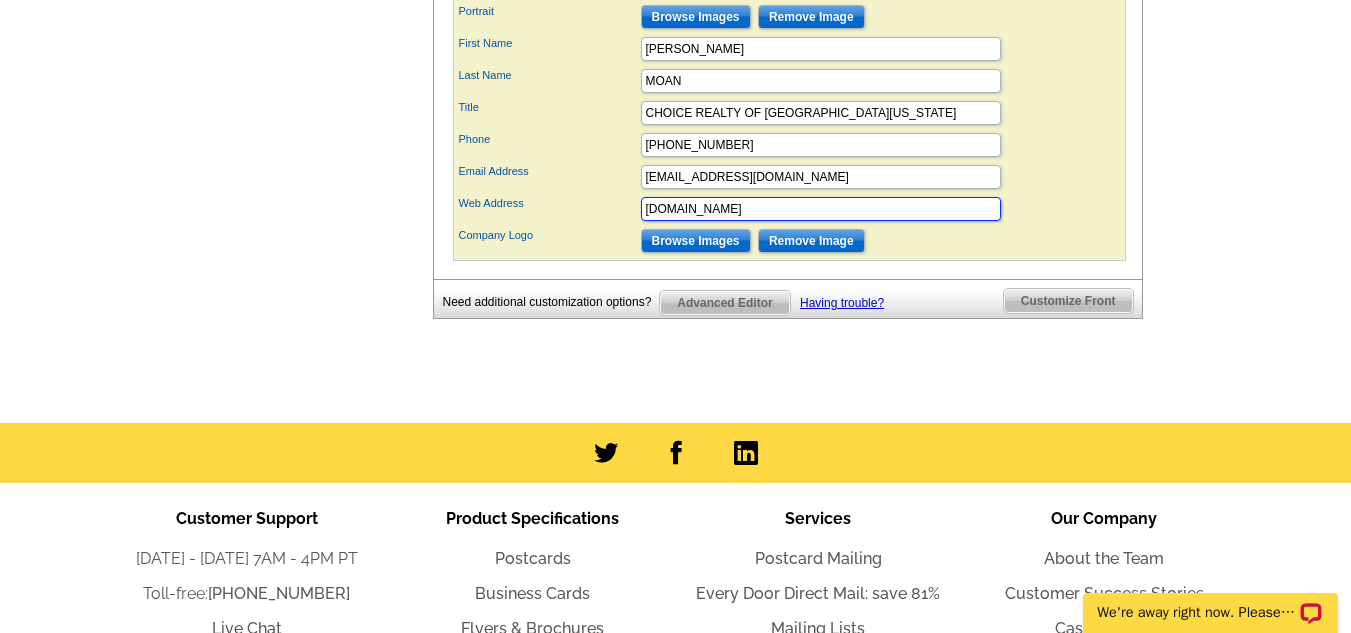 click on "CHOICEREALTYFLORIDA.COM" at bounding box center (821, 209) 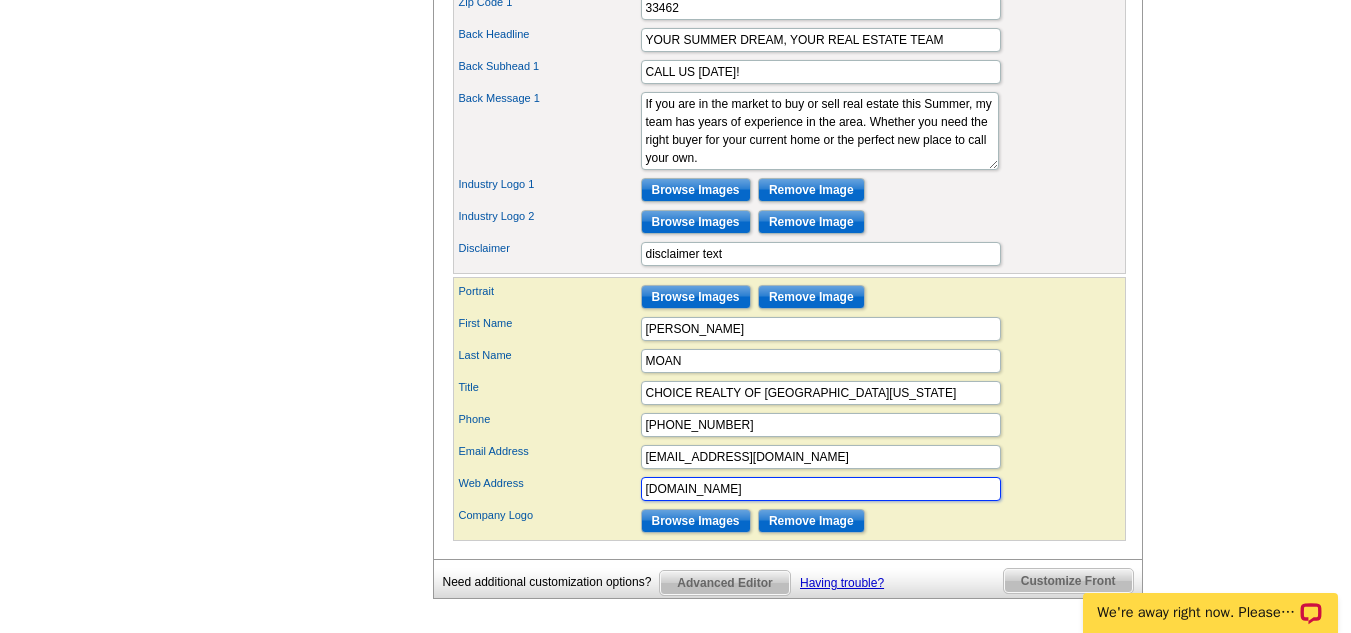 scroll, scrollTop: 859, scrollLeft: 0, axis: vertical 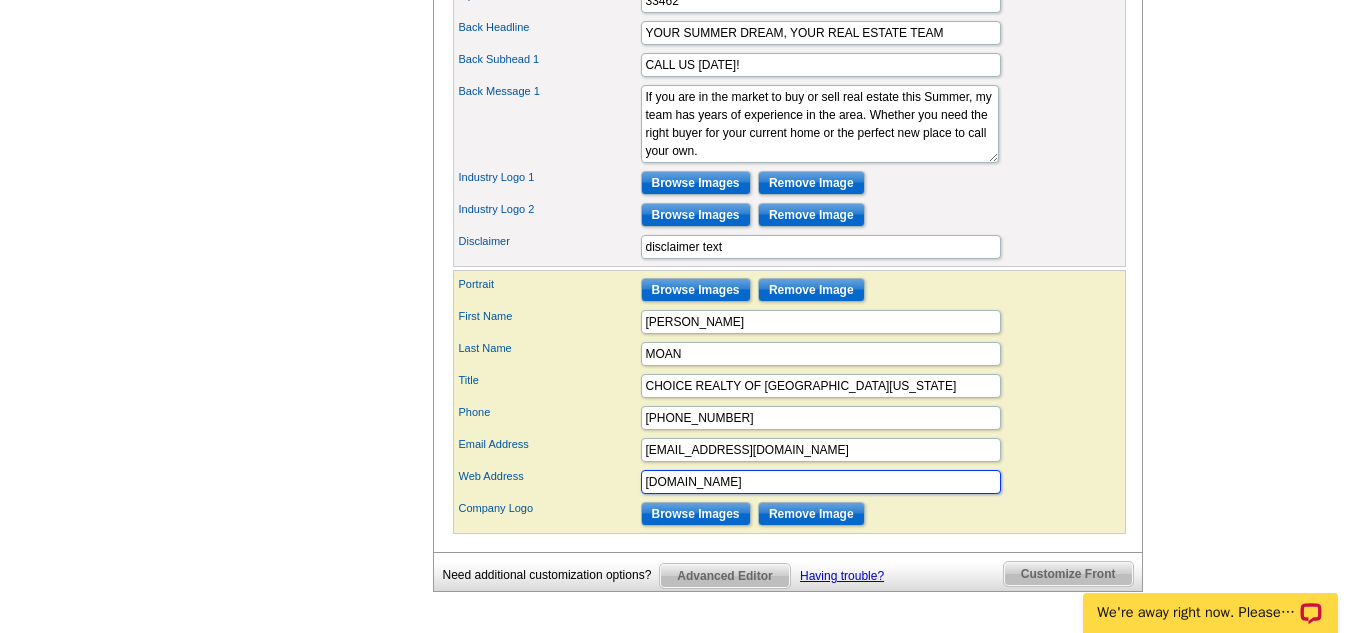 drag, startPoint x: 1359, startPoint y: 457, endPoint x: 1360, endPoint y: 387, distance: 70.00714 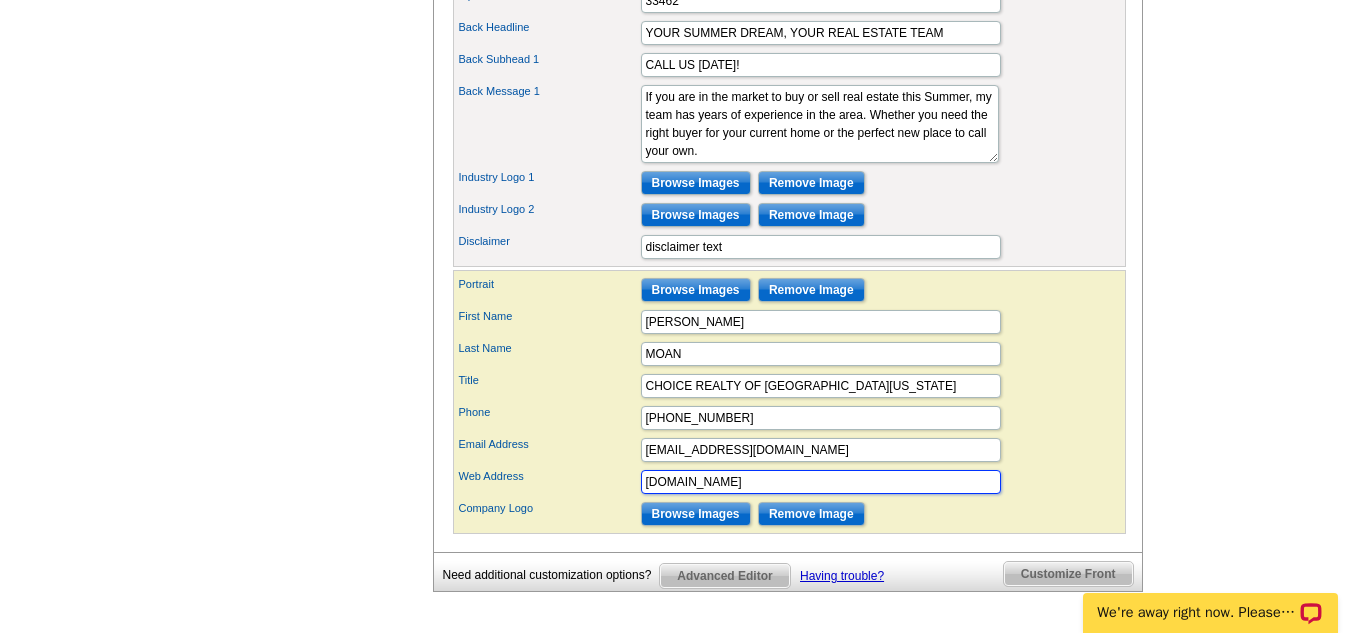 click on "Welcome back  jason
My Account
Logout
local_phone
Same Day Design, Print, & Mail Postcards. Over 1 Million Customers.
account_circle
Welcome jason
My Account Logout
0
shopping_cart
My Order
picture_in_picture
Postcards
store_mall_directory
Products
keyboard_arrow_down
Postcards
More Help" at bounding box center (675, 132) 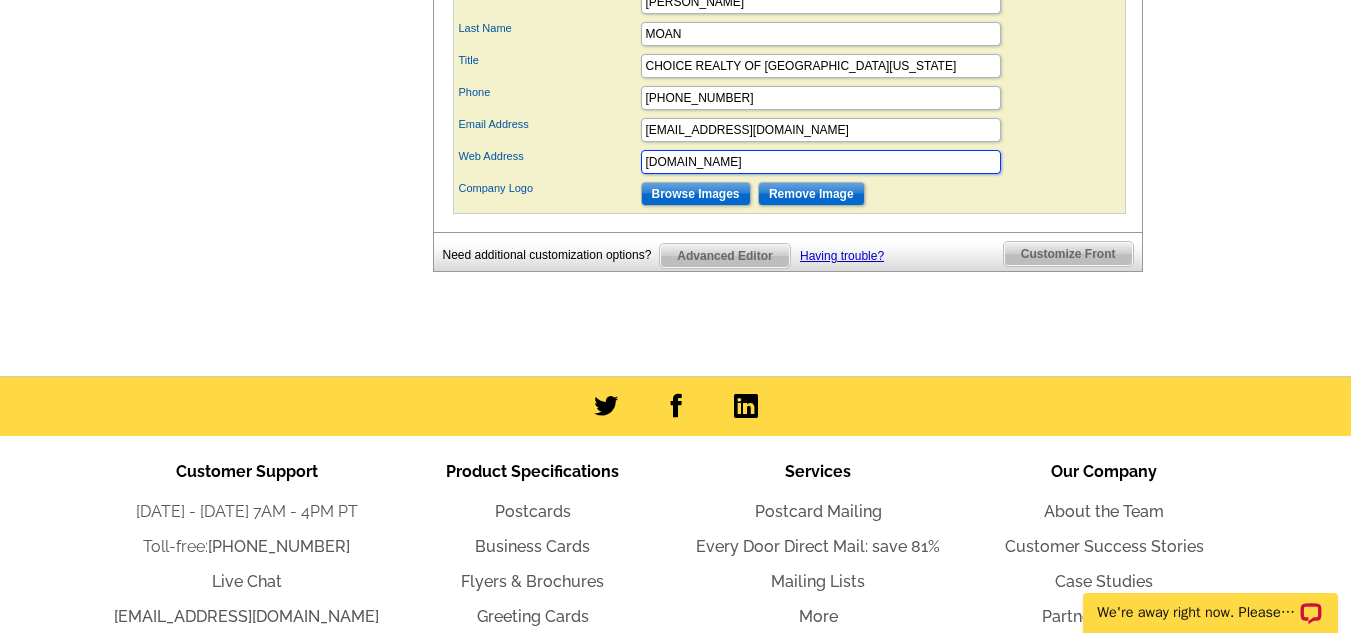 scroll, scrollTop: 1344, scrollLeft: 0, axis: vertical 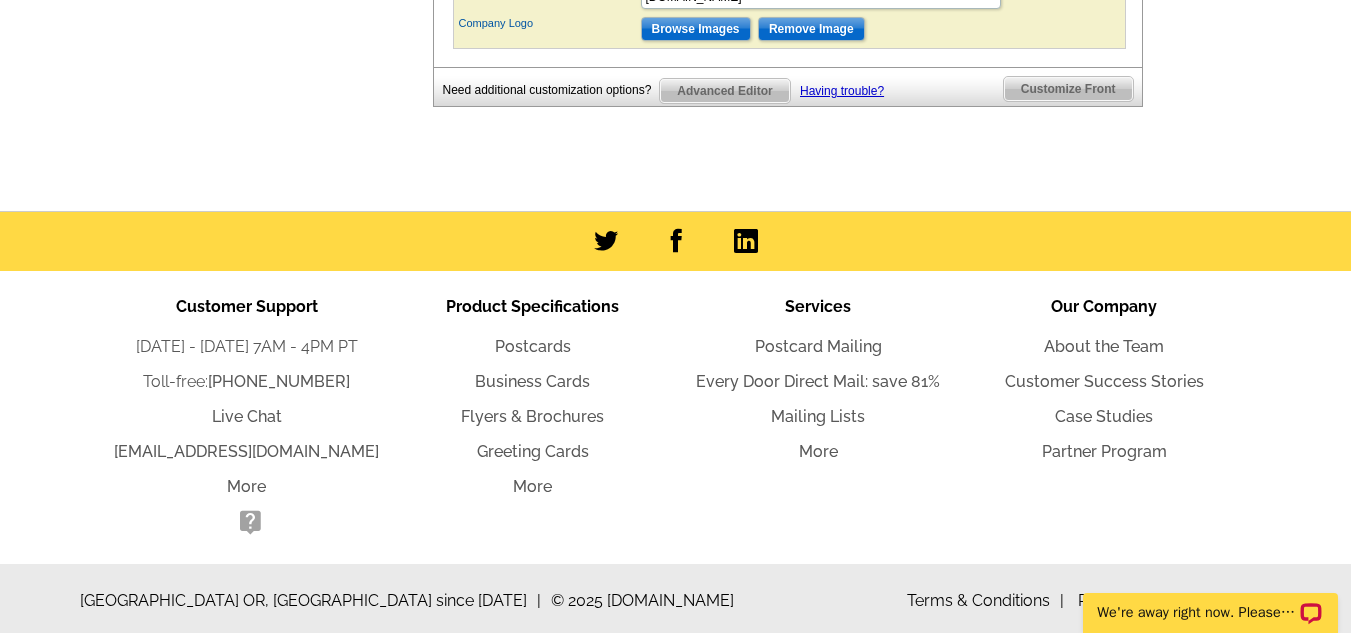 click on "Customize Front" at bounding box center [1068, 89] 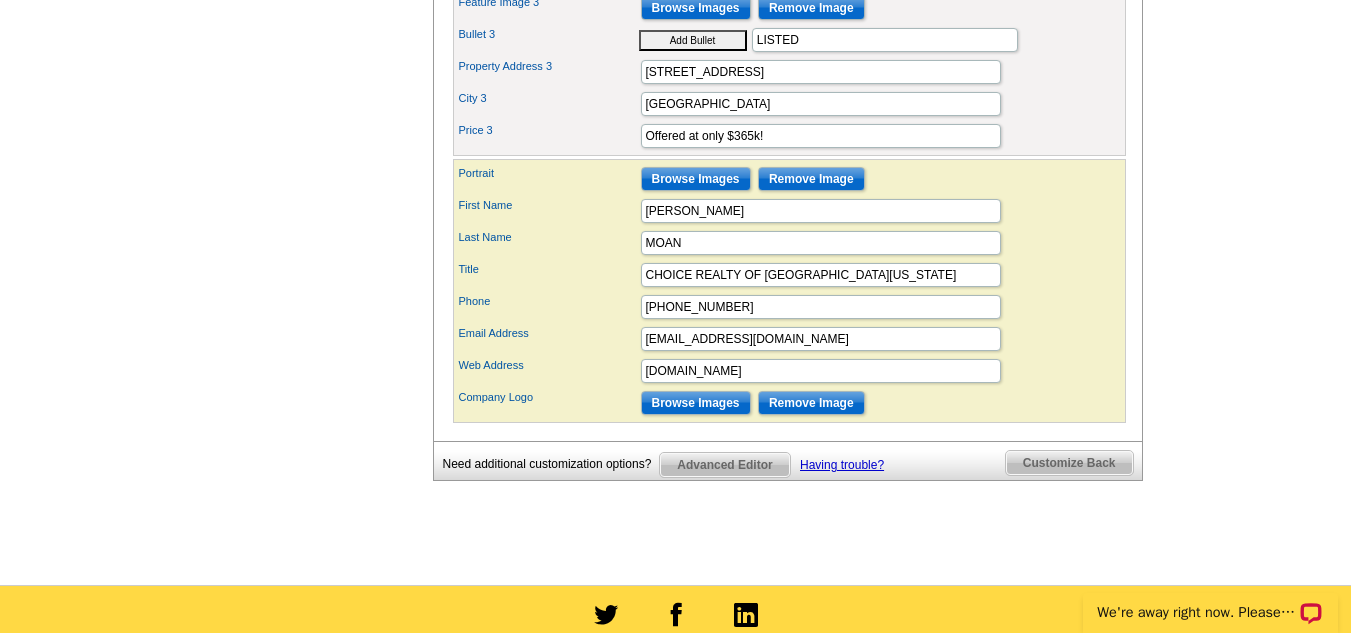 scroll, scrollTop: 1188, scrollLeft: 0, axis: vertical 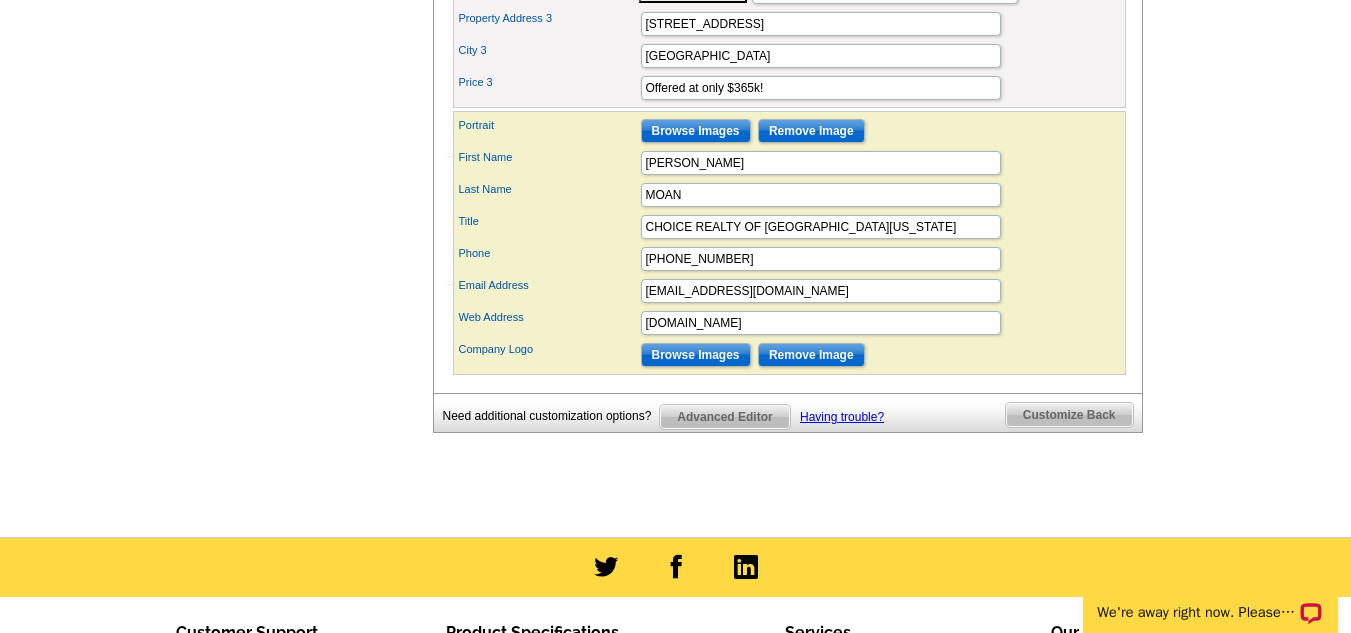 click on "Customize Back" at bounding box center (1069, 415) 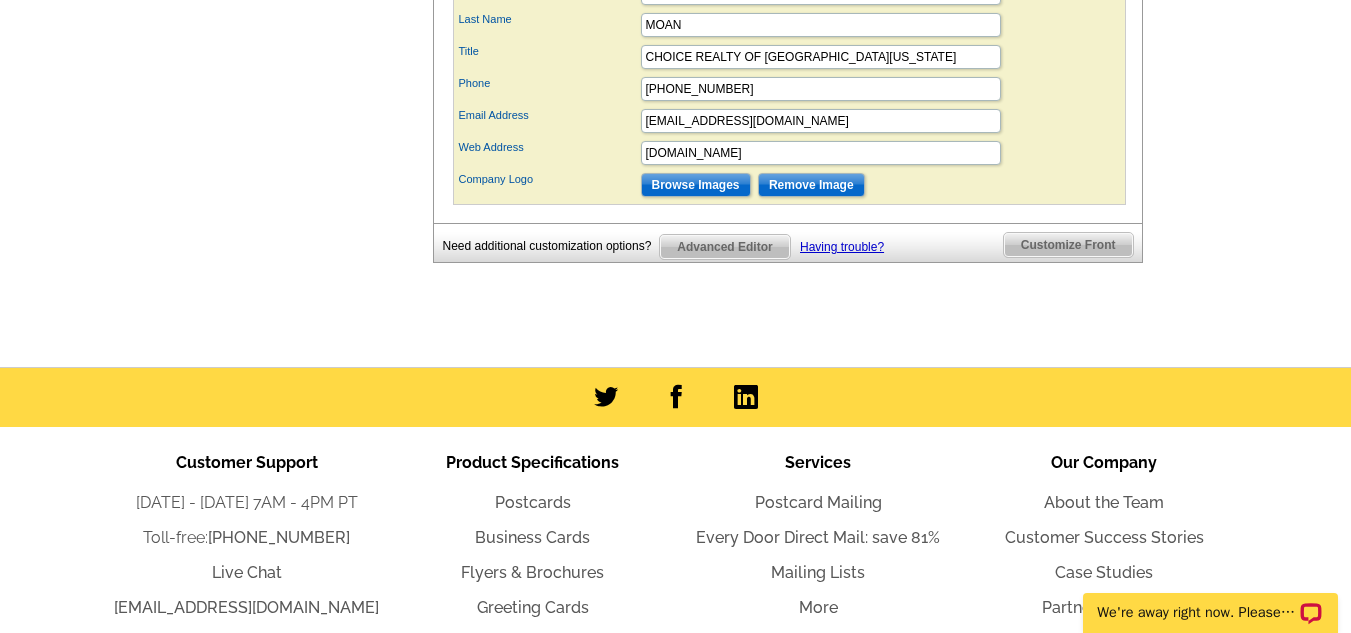scroll, scrollTop: 1018, scrollLeft: 0, axis: vertical 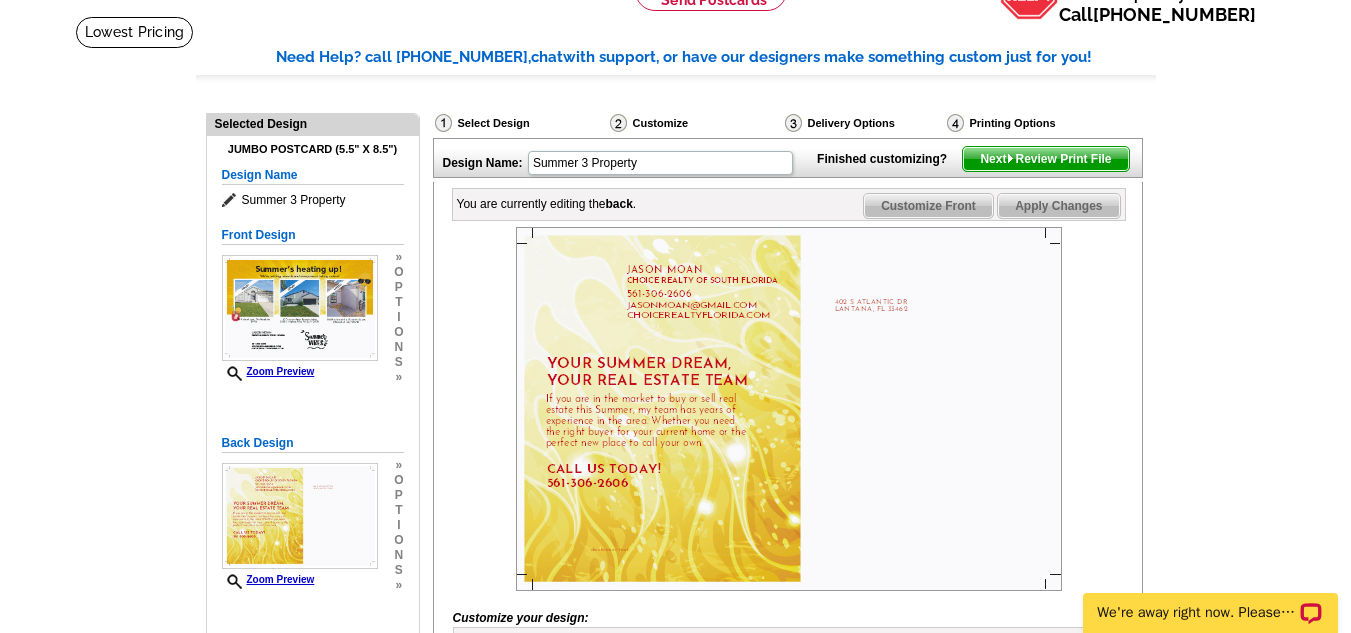 click on "Next   Review Print File" at bounding box center [1045, 159] 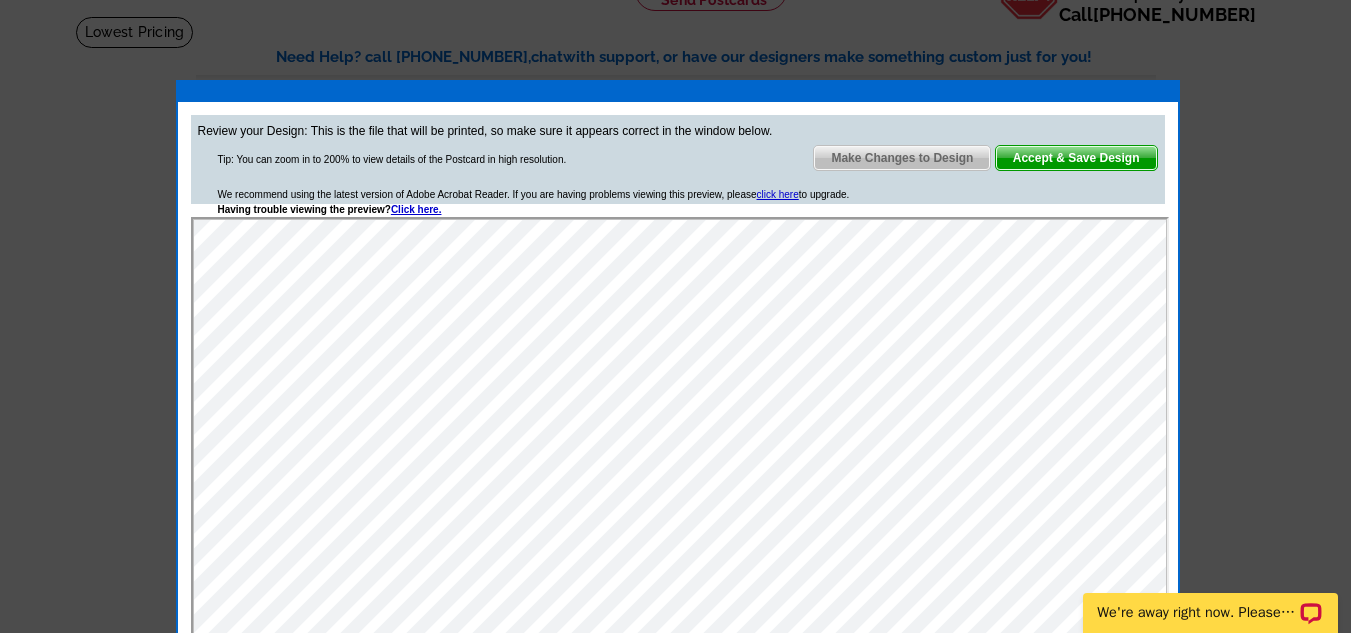 scroll, scrollTop: 0, scrollLeft: 0, axis: both 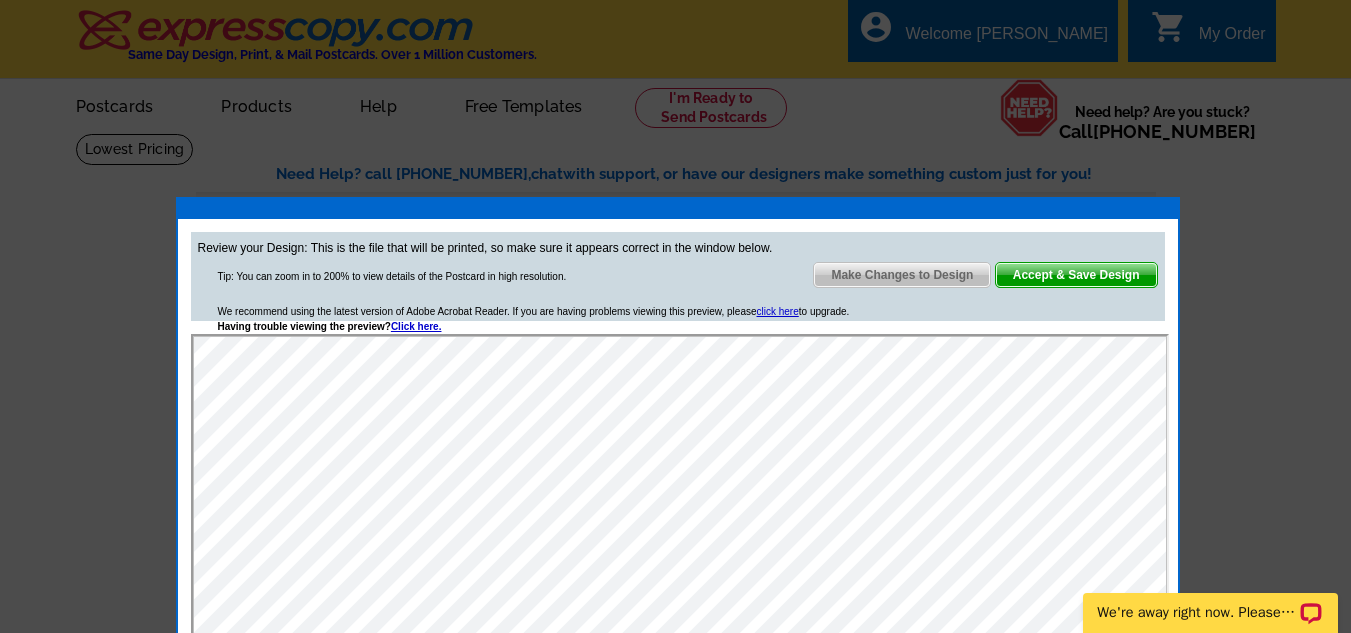 click on "Accept & Save Design" at bounding box center (1076, 275) 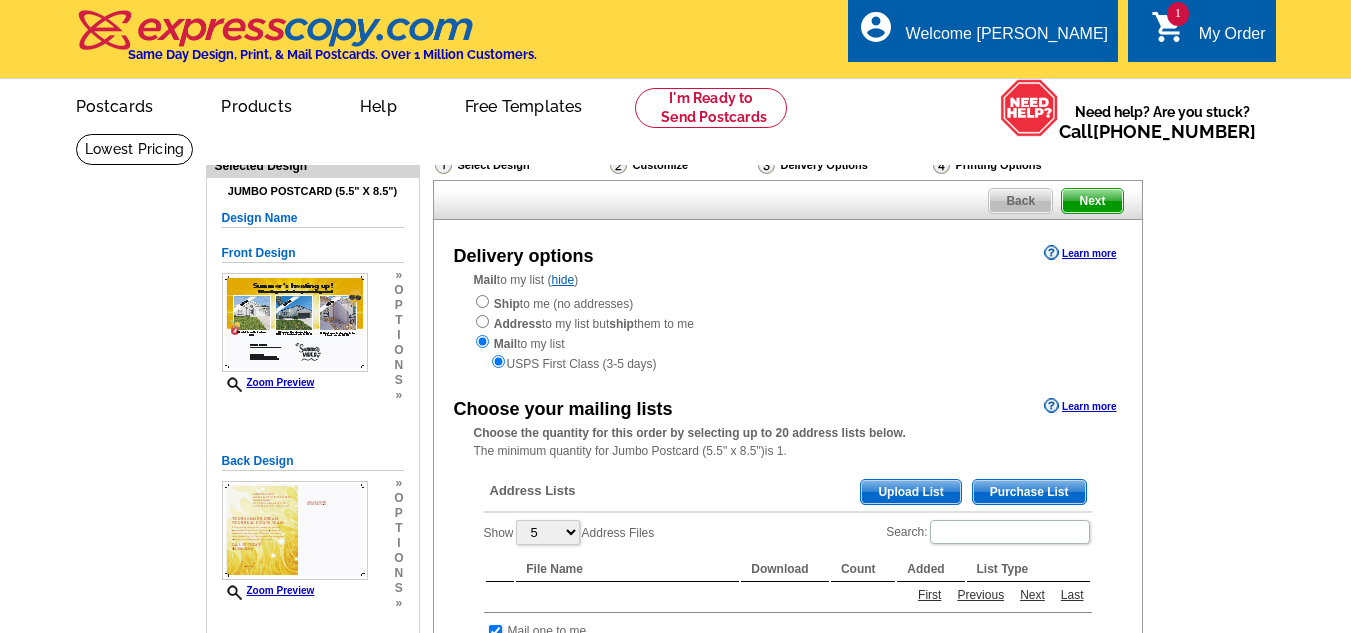scroll, scrollTop: 0, scrollLeft: 0, axis: both 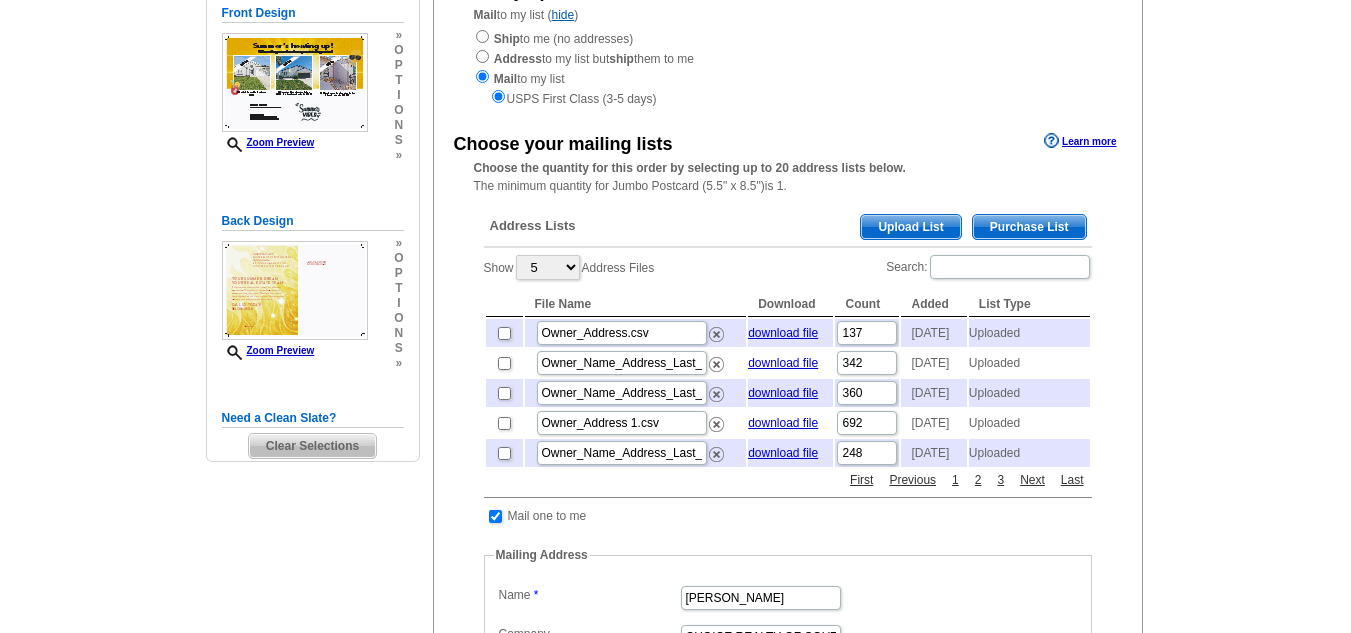 click on "Upload List" at bounding box center [910, 227] 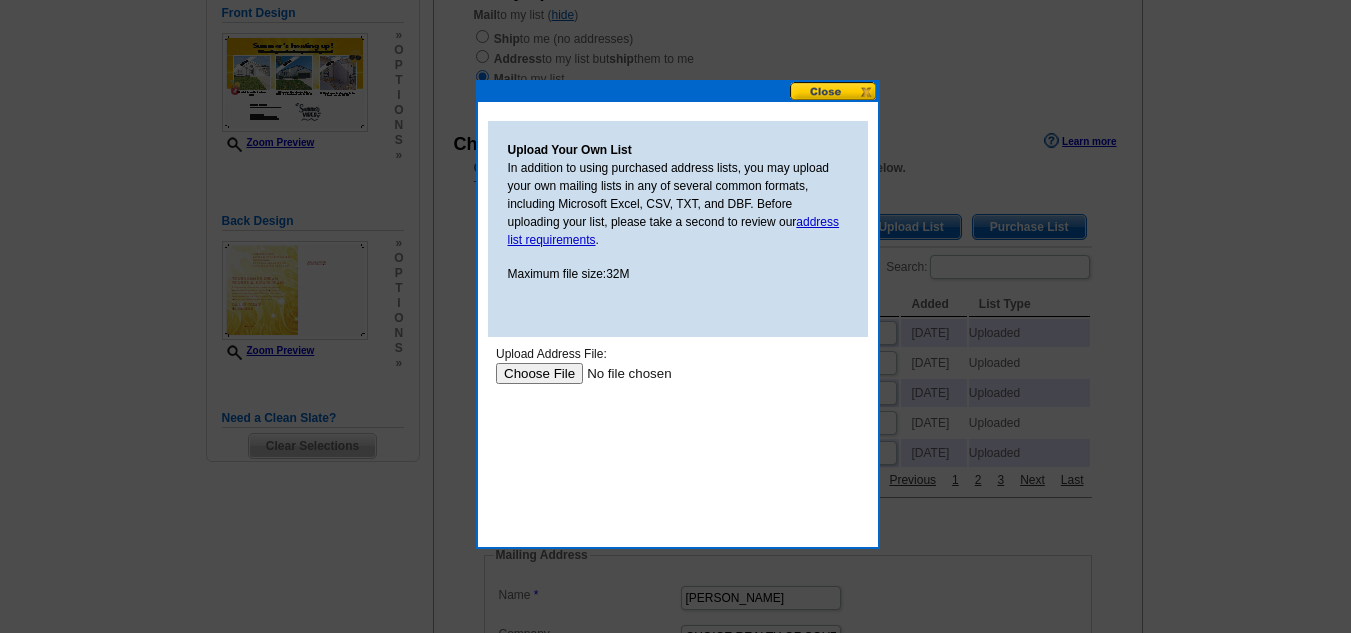 scroll, scrollTop: 0, scrollLeft: 0, axis: both 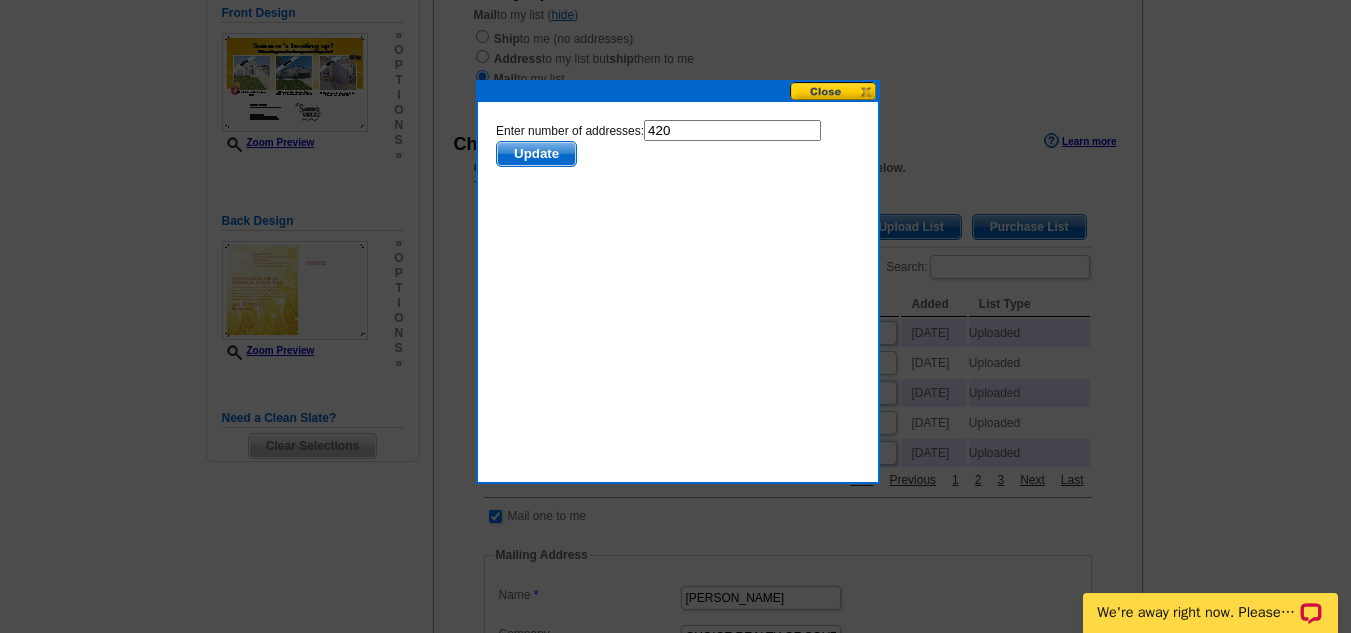 click on "Update" at bounding box center (535, 154) 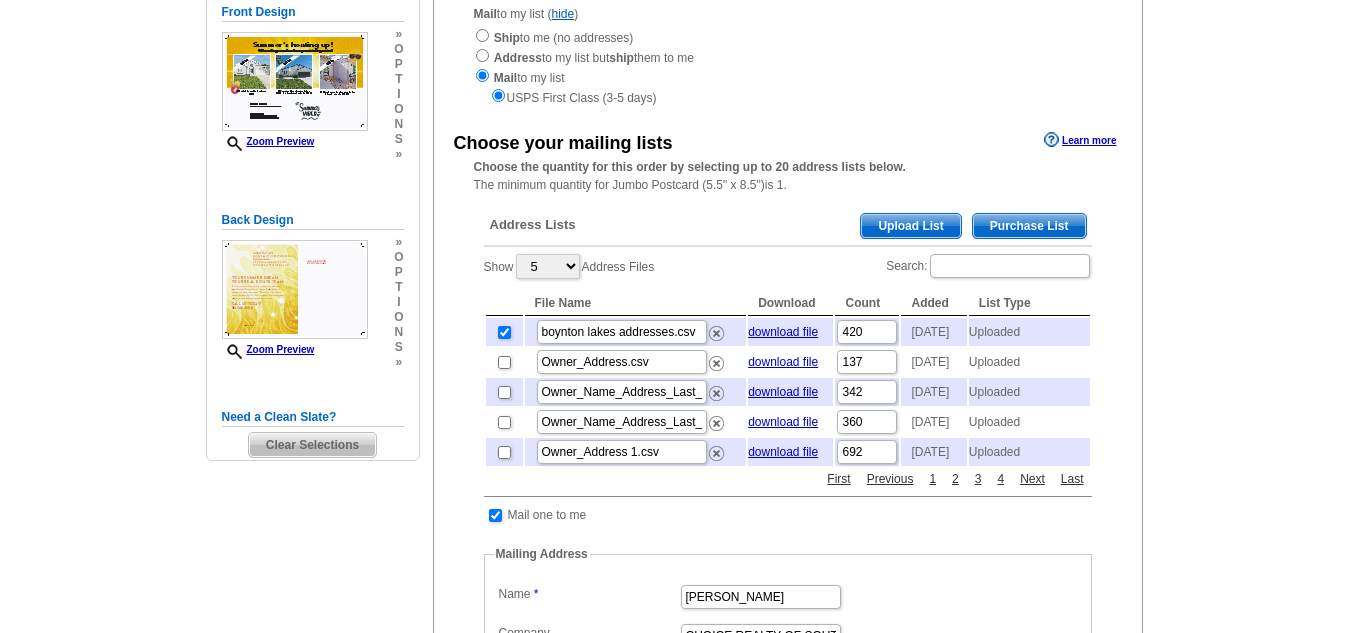 scroll, scrollTop: 265, scrollLeft: 0, axis: vertical 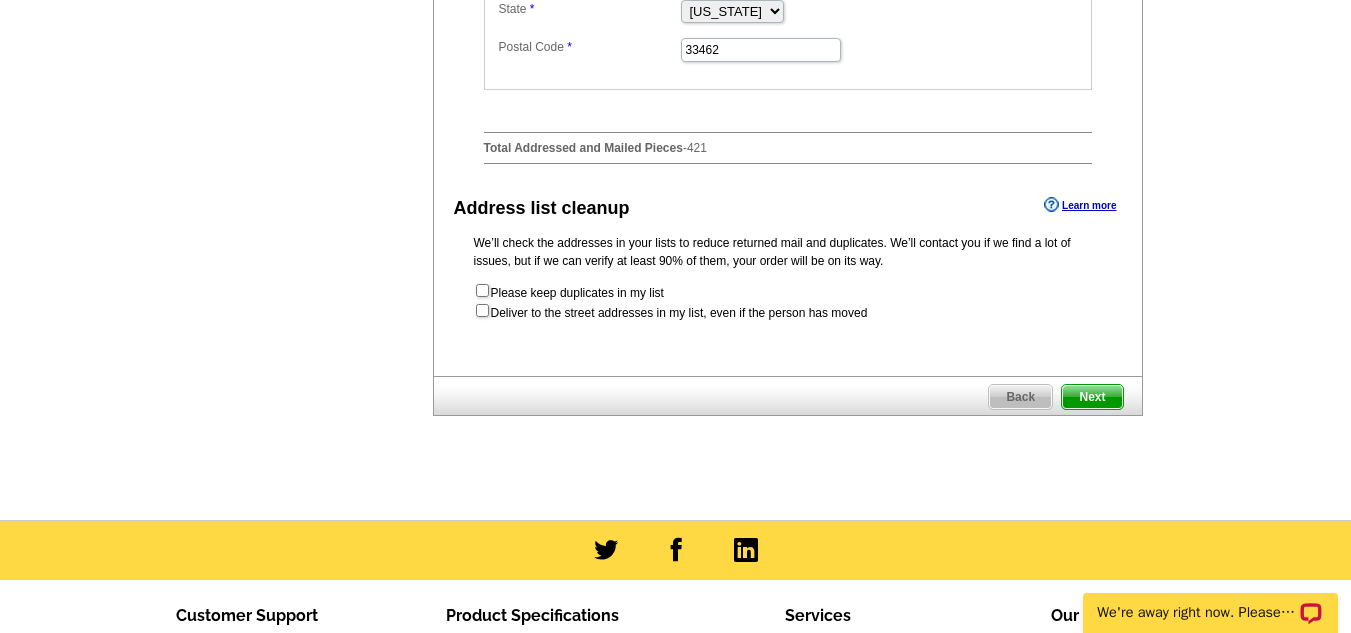 click on "Next" at bounding box center [1092, 397] 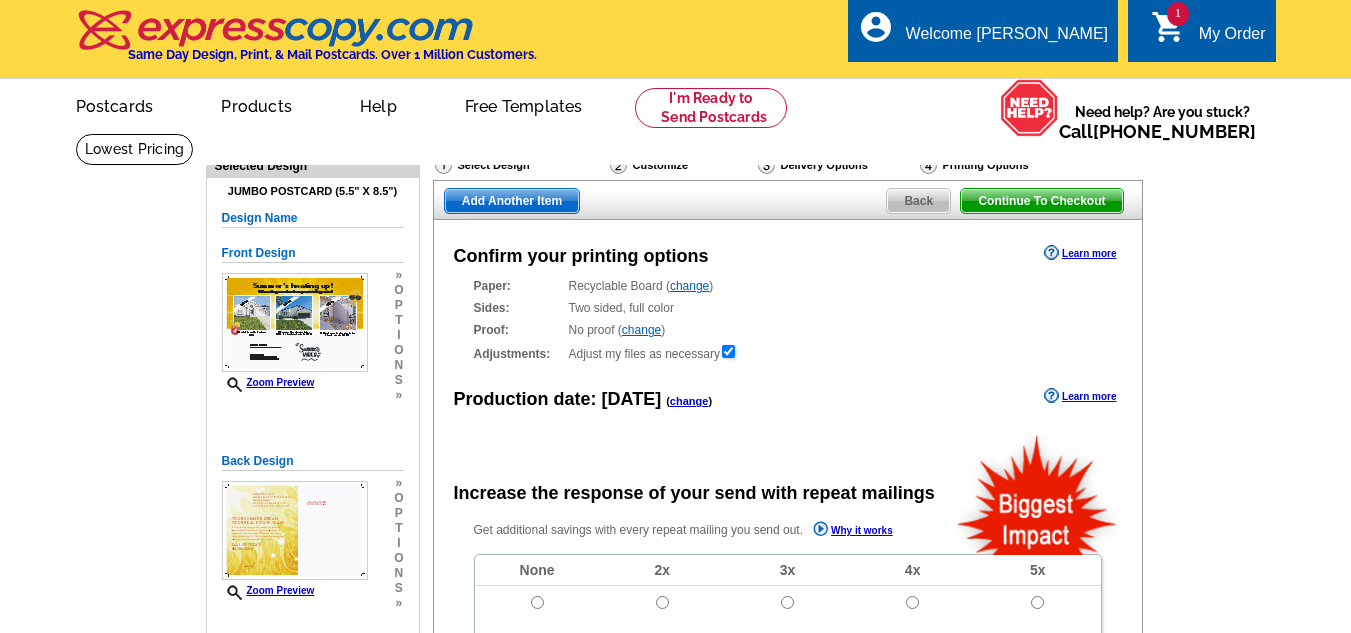 scroll, scrollTop: 0, scrollLeft: 0, axis: both 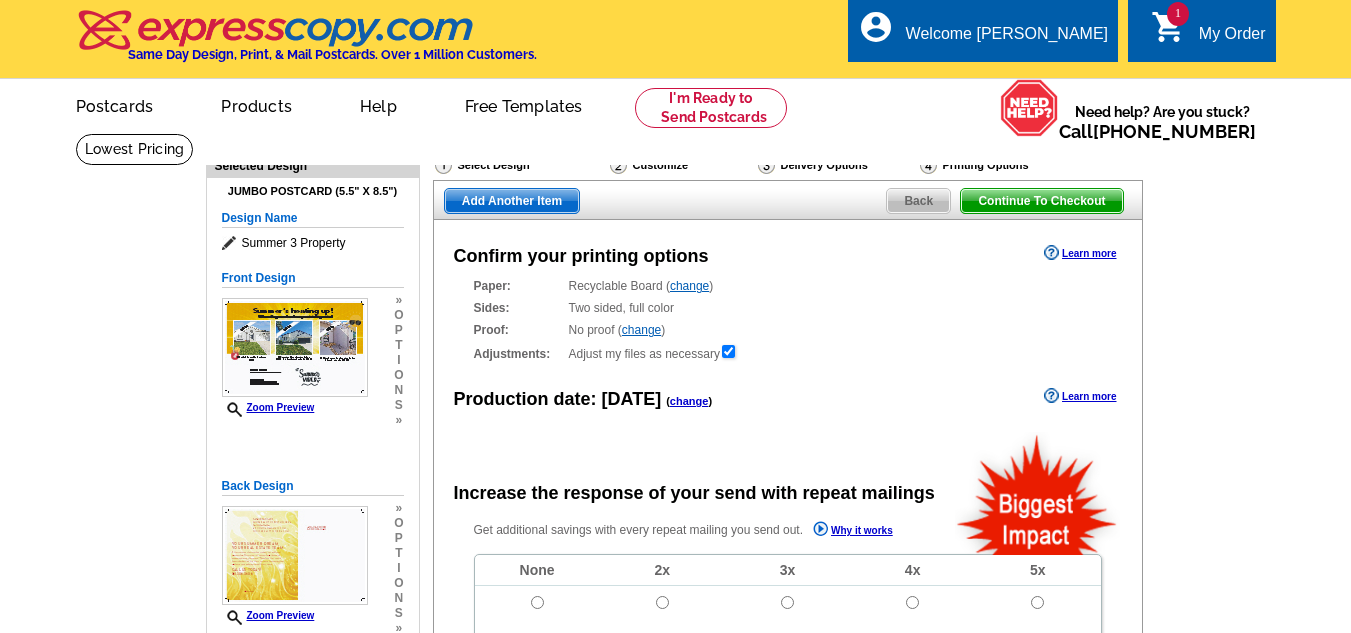 radio on "false" 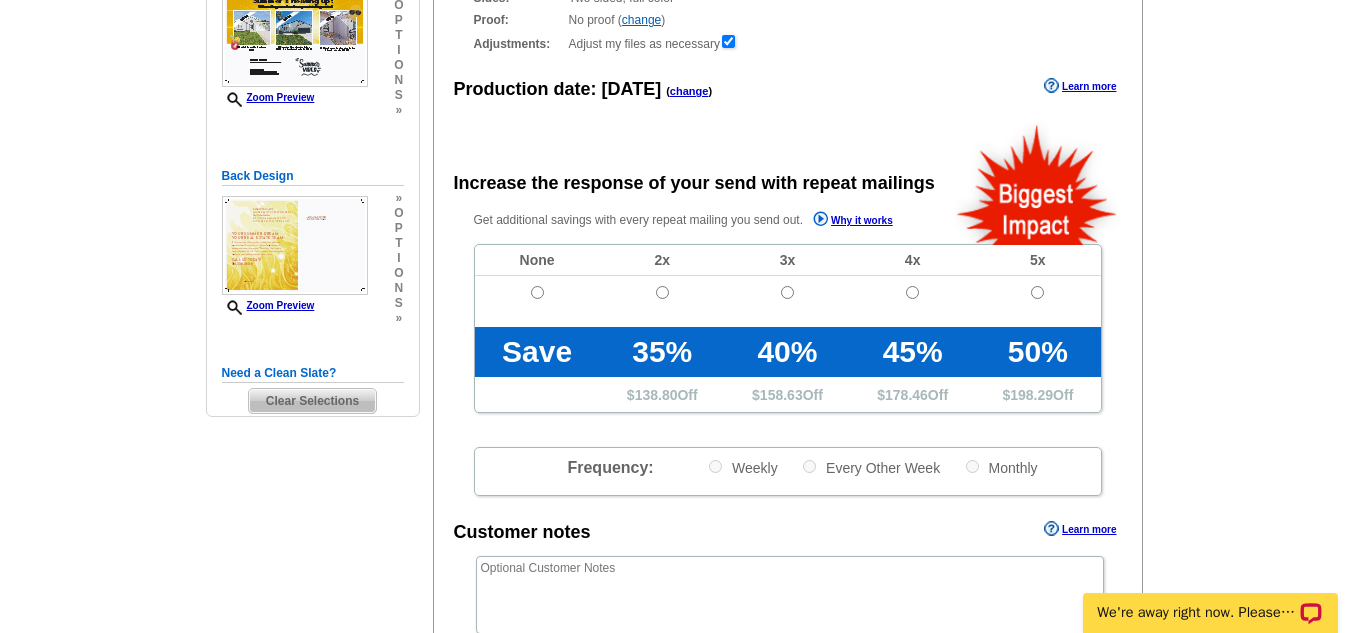 scroll, scrollTop: 318, scrollLeft: 0, axis: vertical 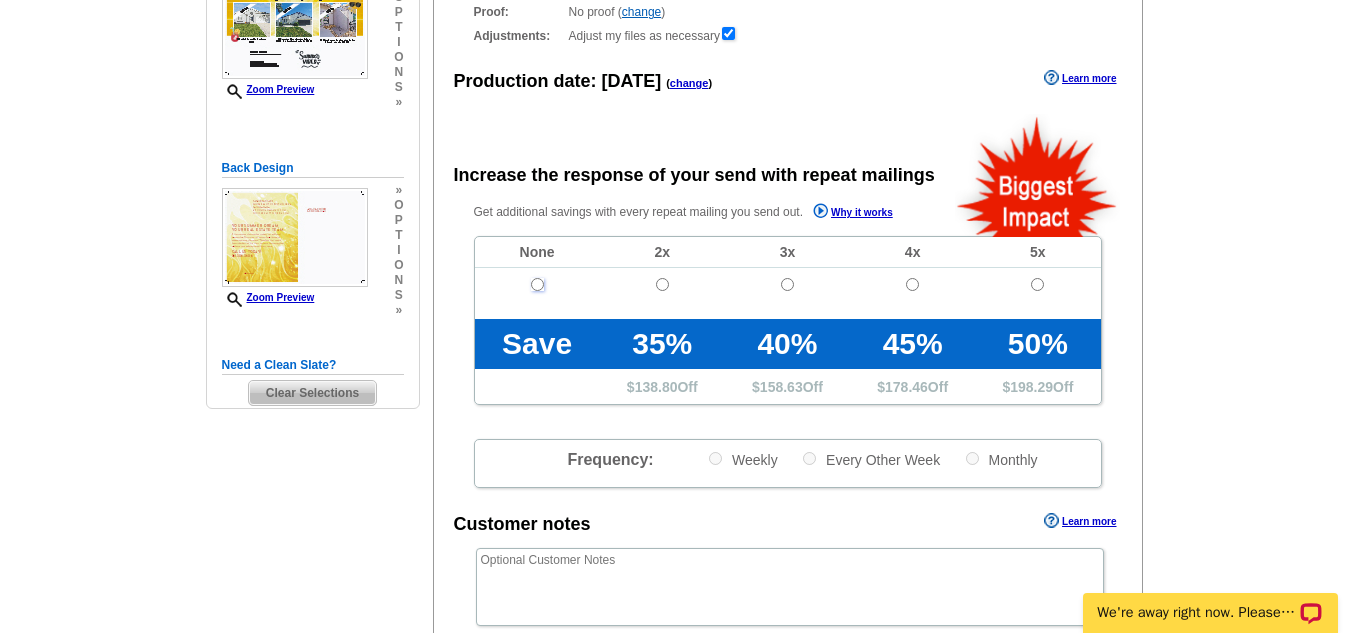 click at bounding box center (537, 284) 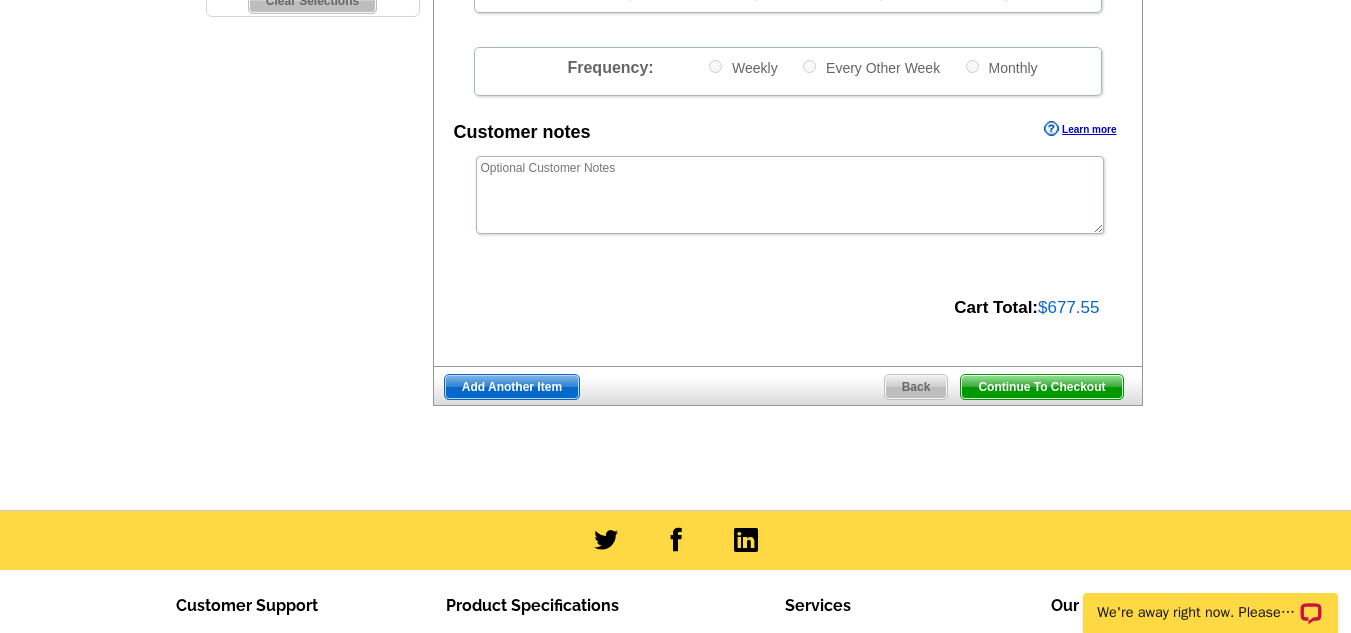 scroll, scrollTop: 713, scrollLeft: 0, axis: vertical 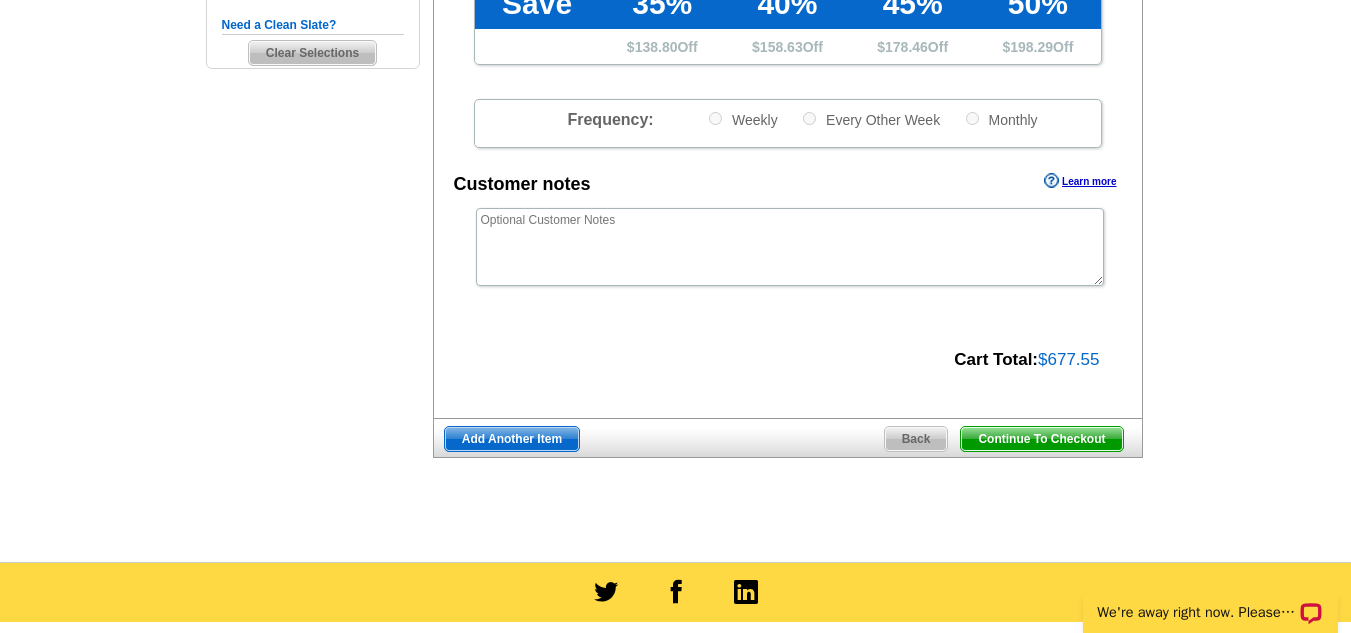 click on "Back" at bounding box center [916, 439] 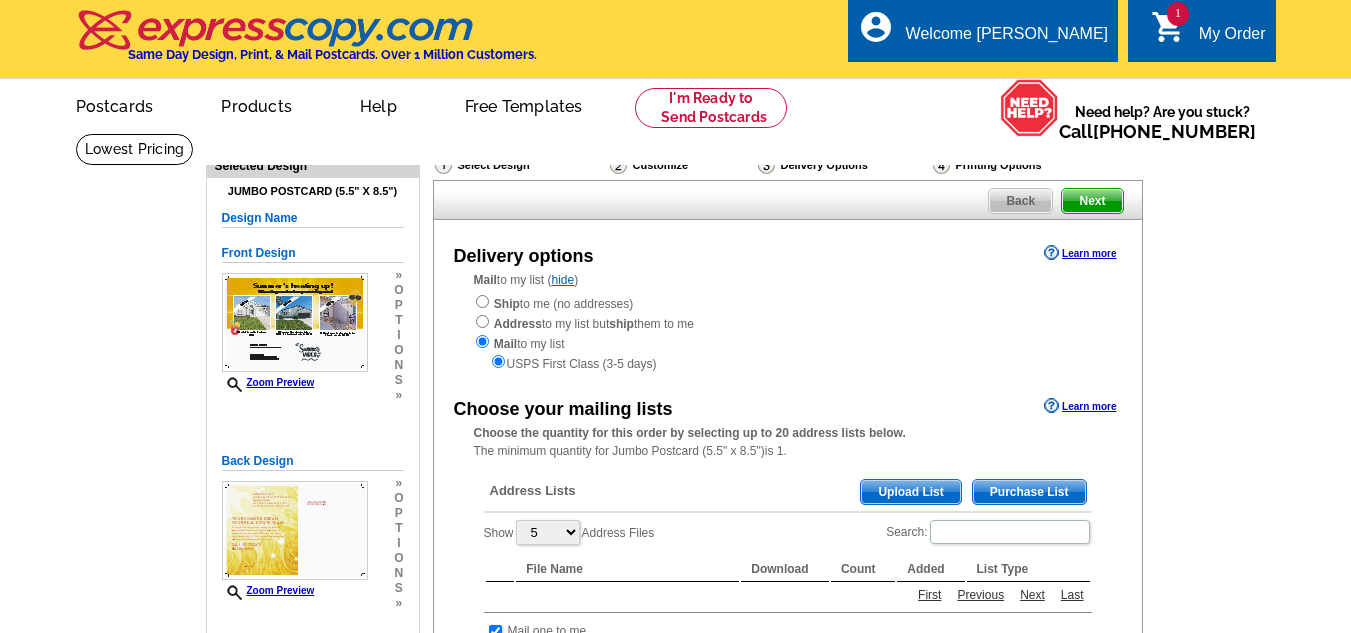 scroll, scrollTop: 0, scrollLeft: 0, axis: both 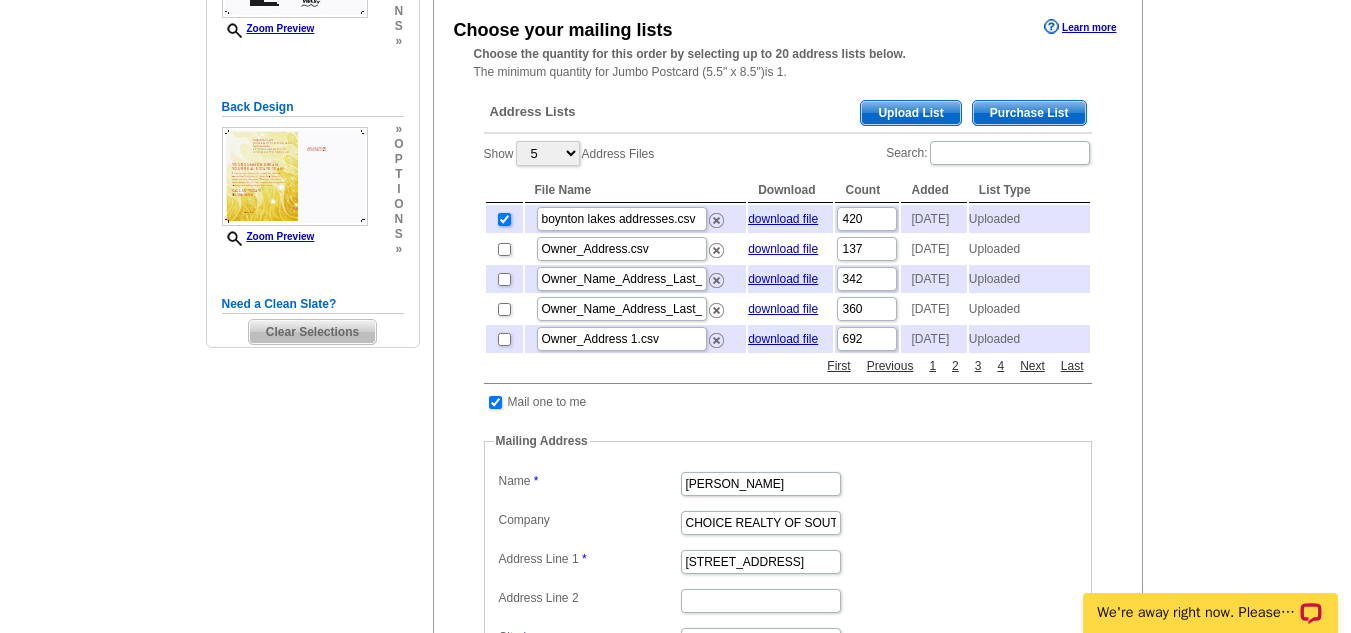 click at bounding box center [504, 219] 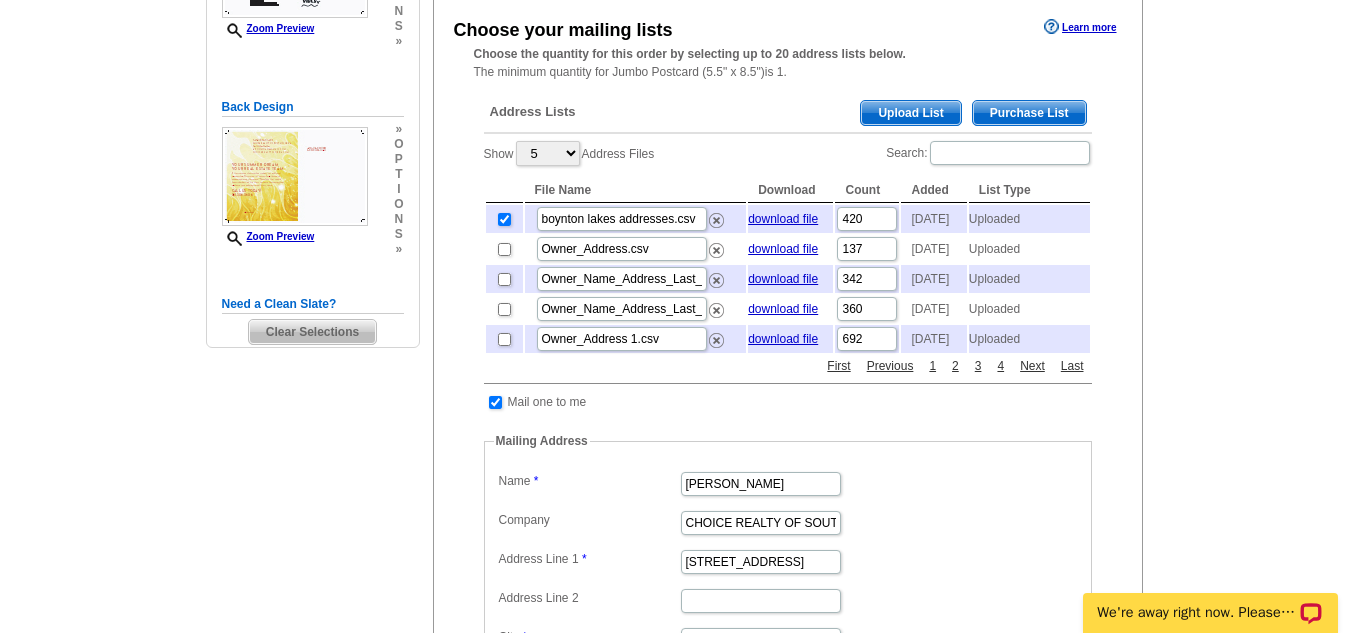 checkbox on "false" 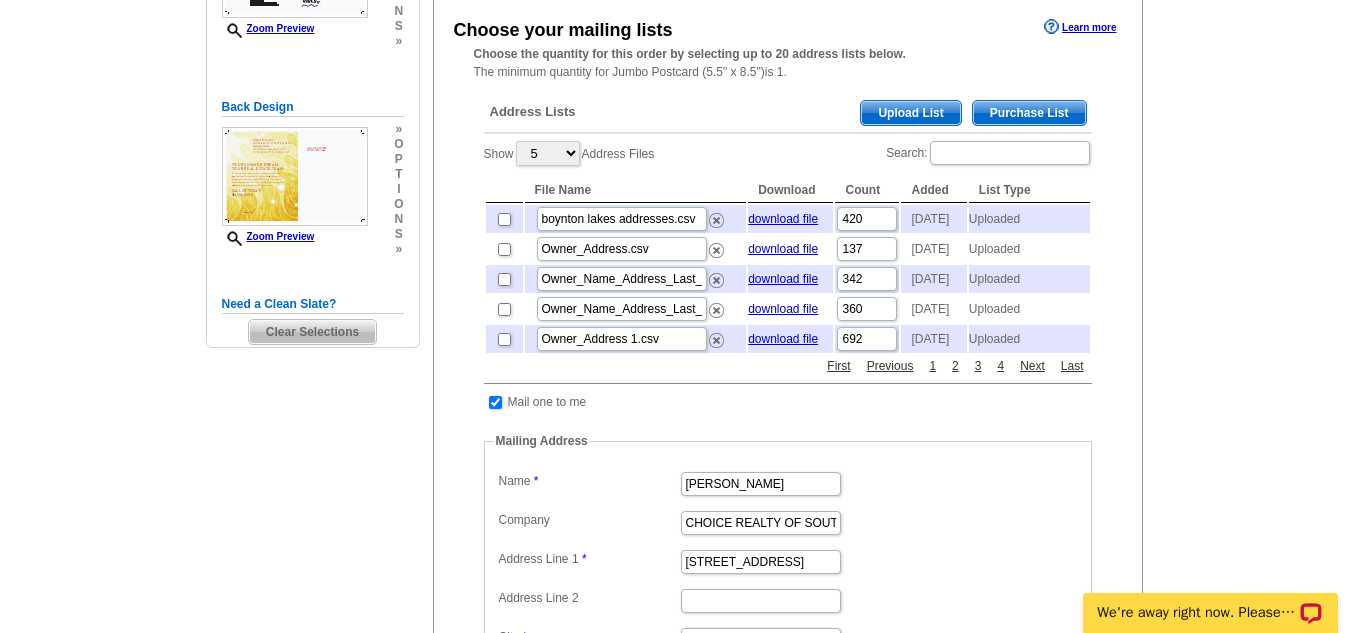 click on "Upload List" at bounding box center [910, 113] 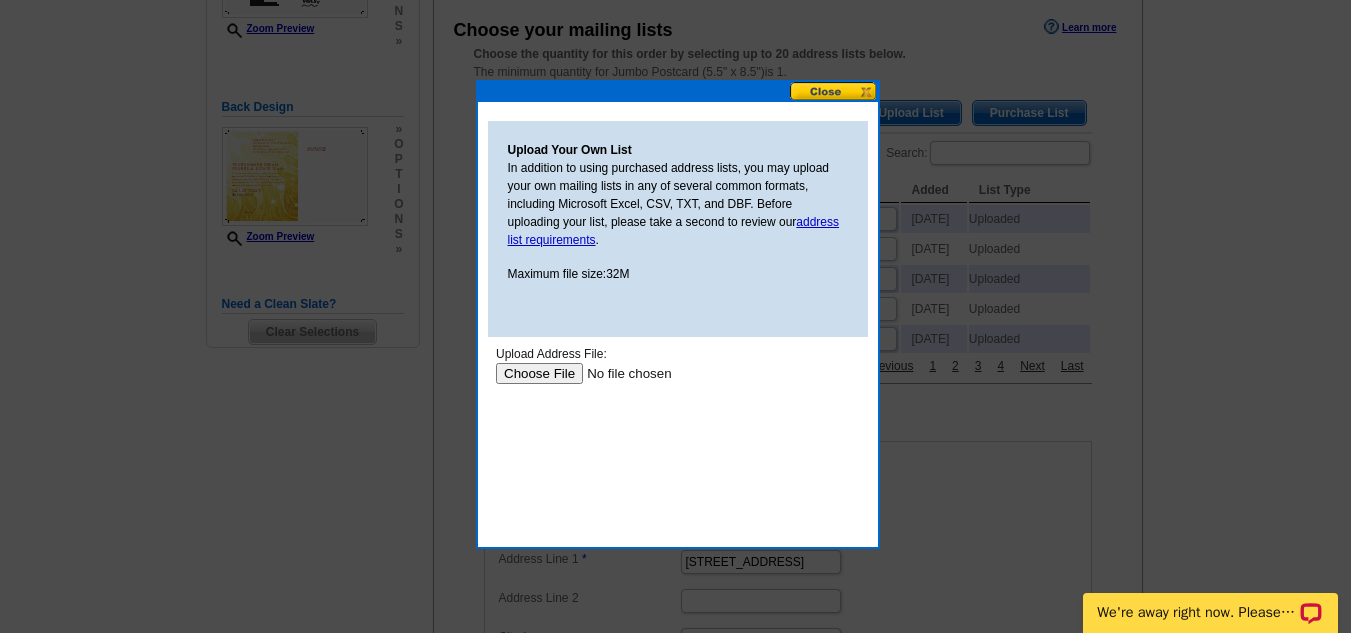 scroll, scrollTop: 0, scrollLeft: 0, axis: both 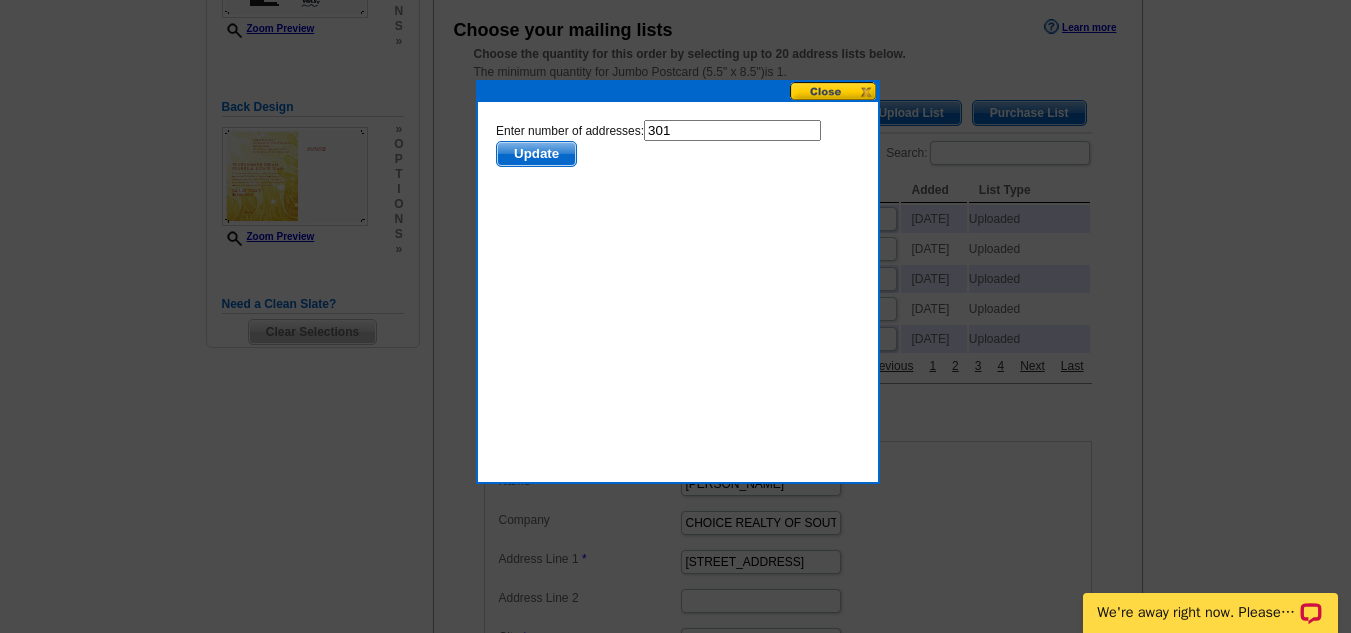 click on "Update" at bounding box center (535, 154) 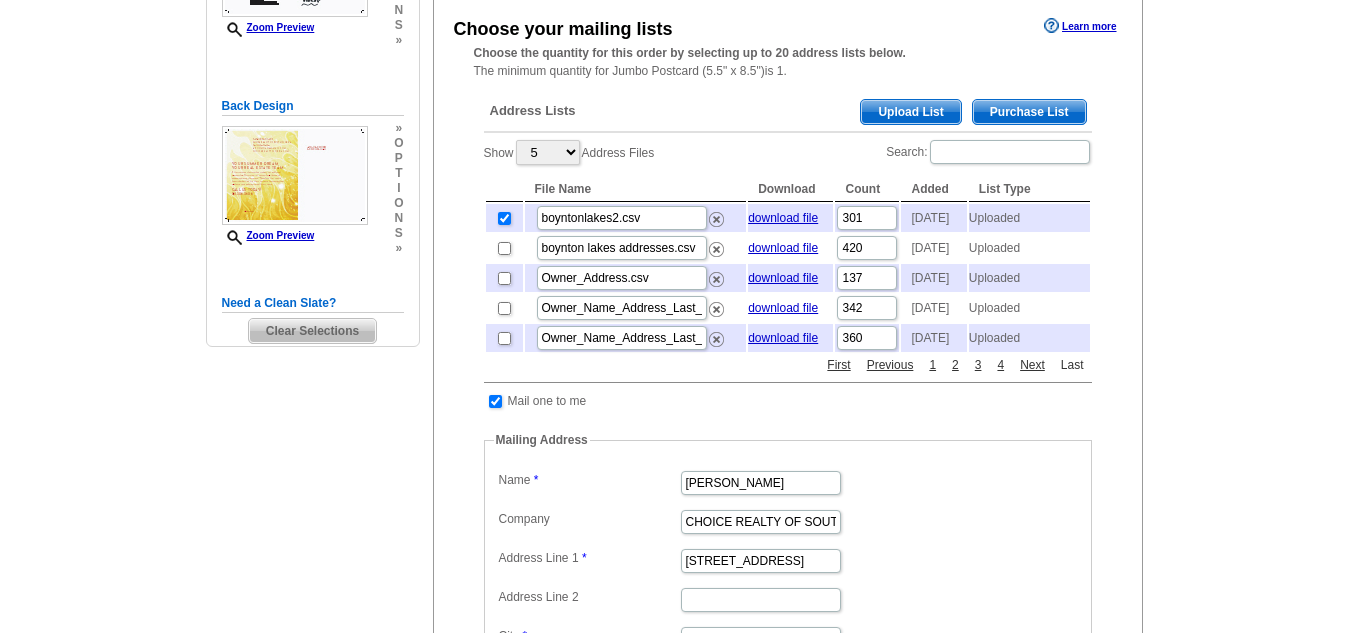 scroll, scrollTop: 379, scrollLeft: 0, axis: vertical 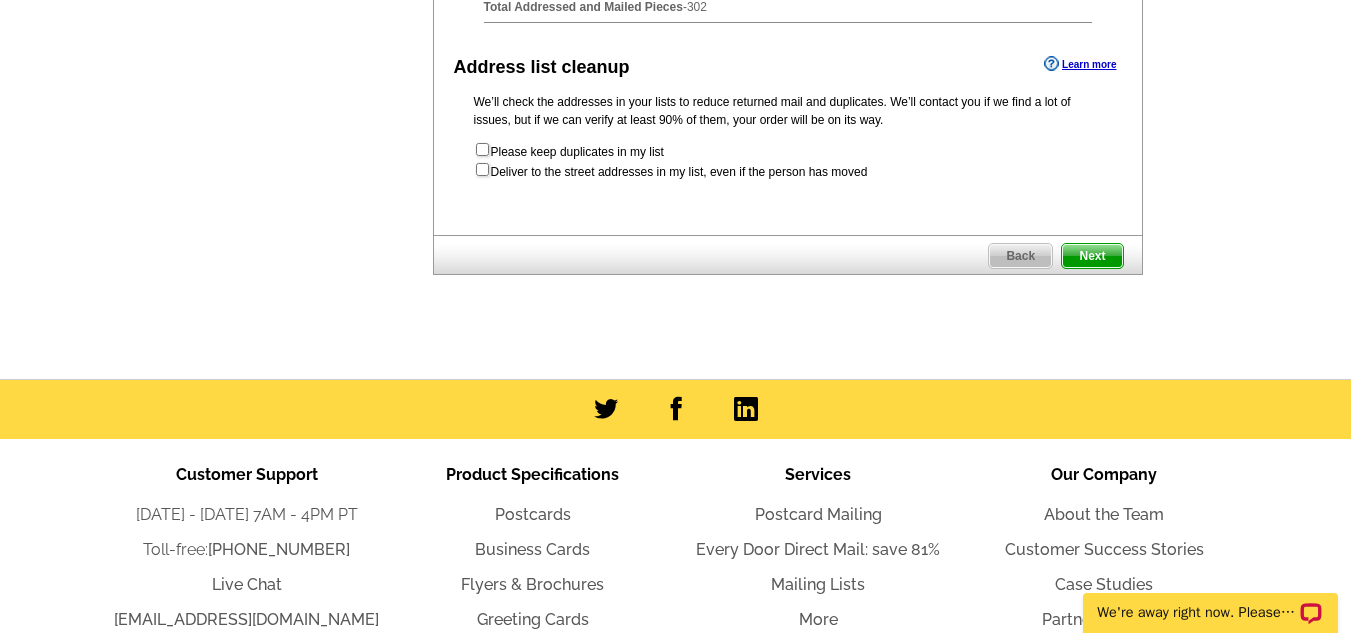 click on "Next" at bounding box center (1092, 256) 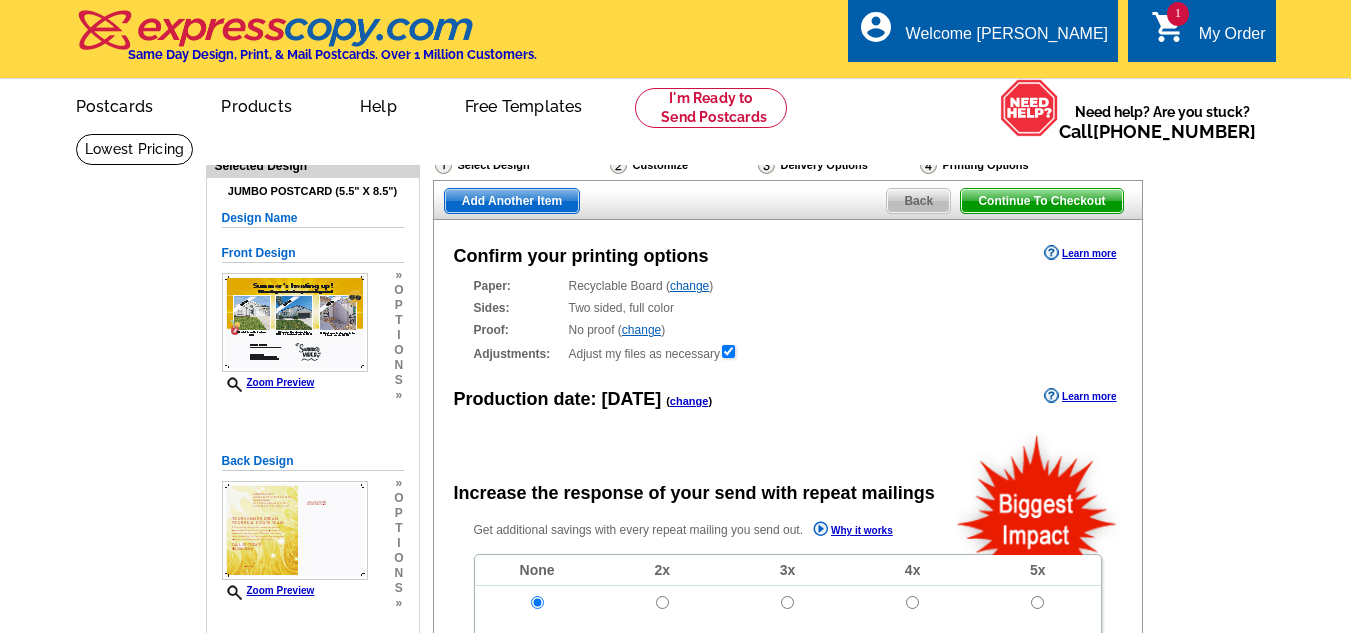 scroll, scrollTop: 0, scrollLeft: 0, axis: both 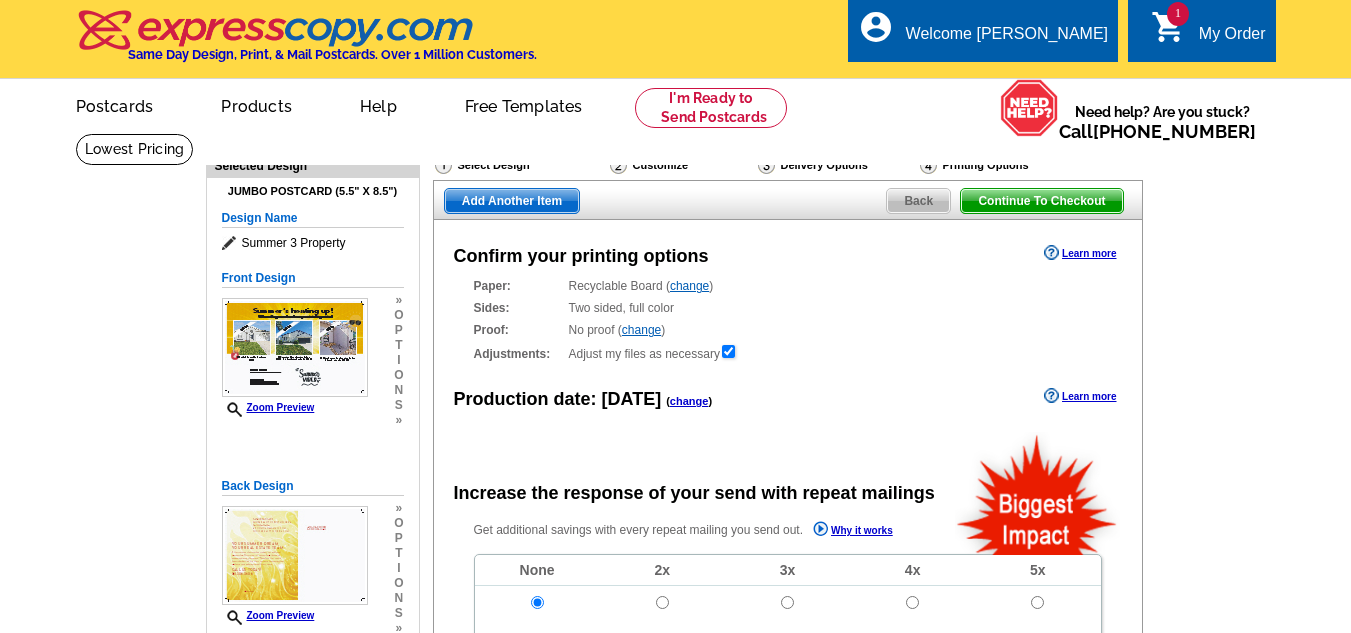 radio on "false" 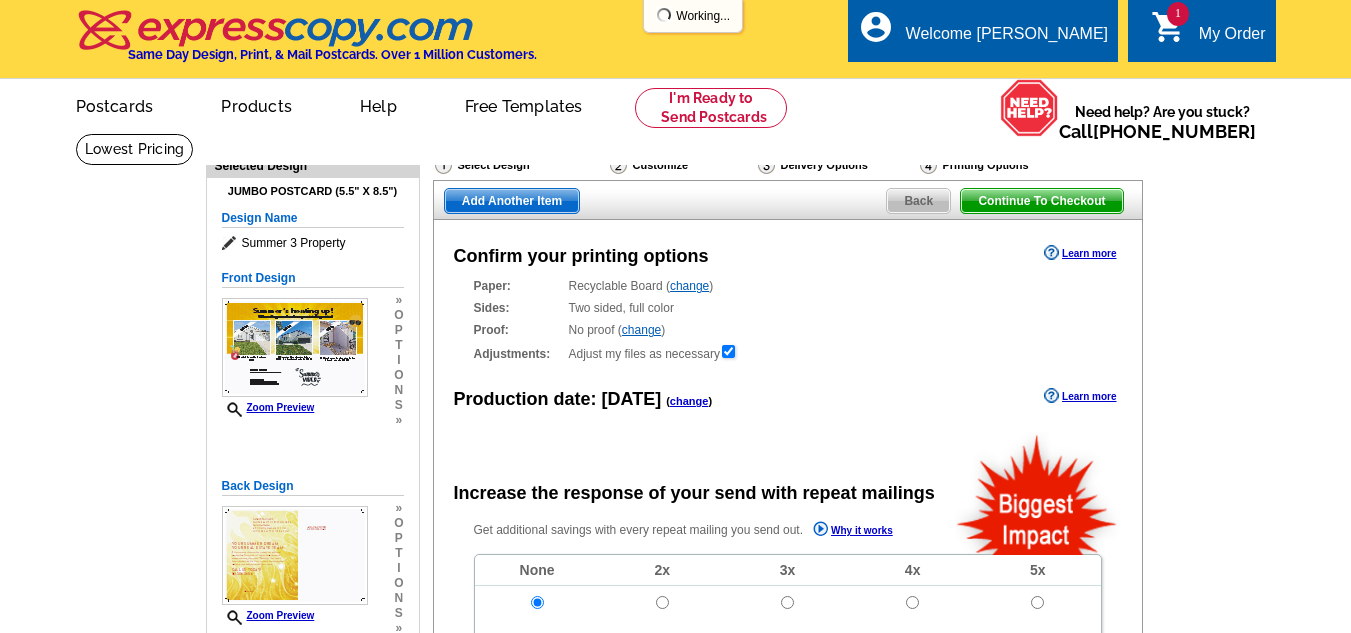 scroll, scrollTop: 0, scrollLeft: 0, axis: both 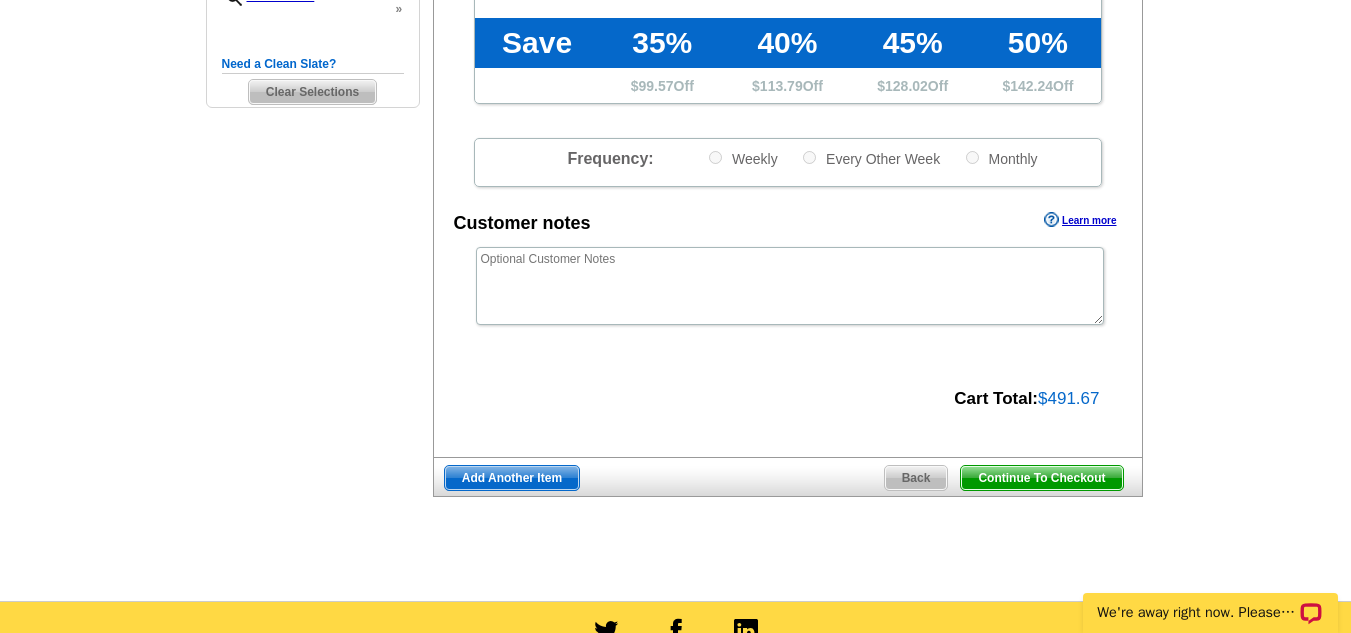 click on "Back" at bounding box center [916, 478] 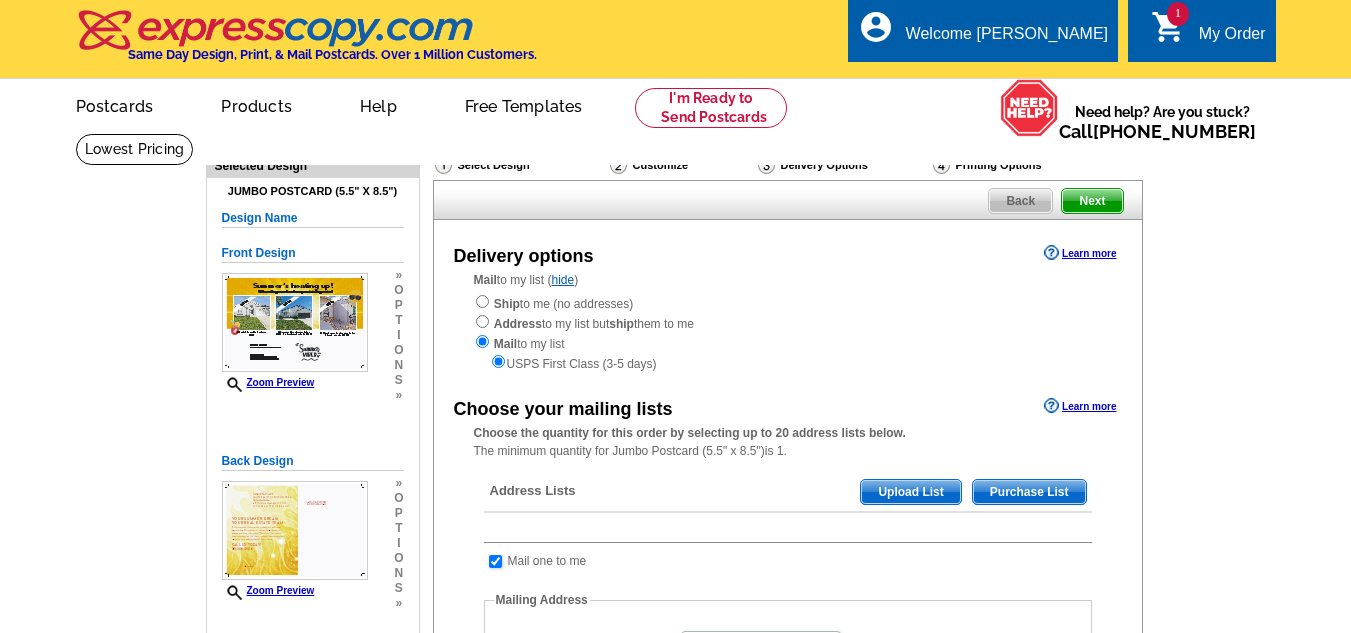 scroll, scrollTop: 0, scrollLeft: 0, axis: both 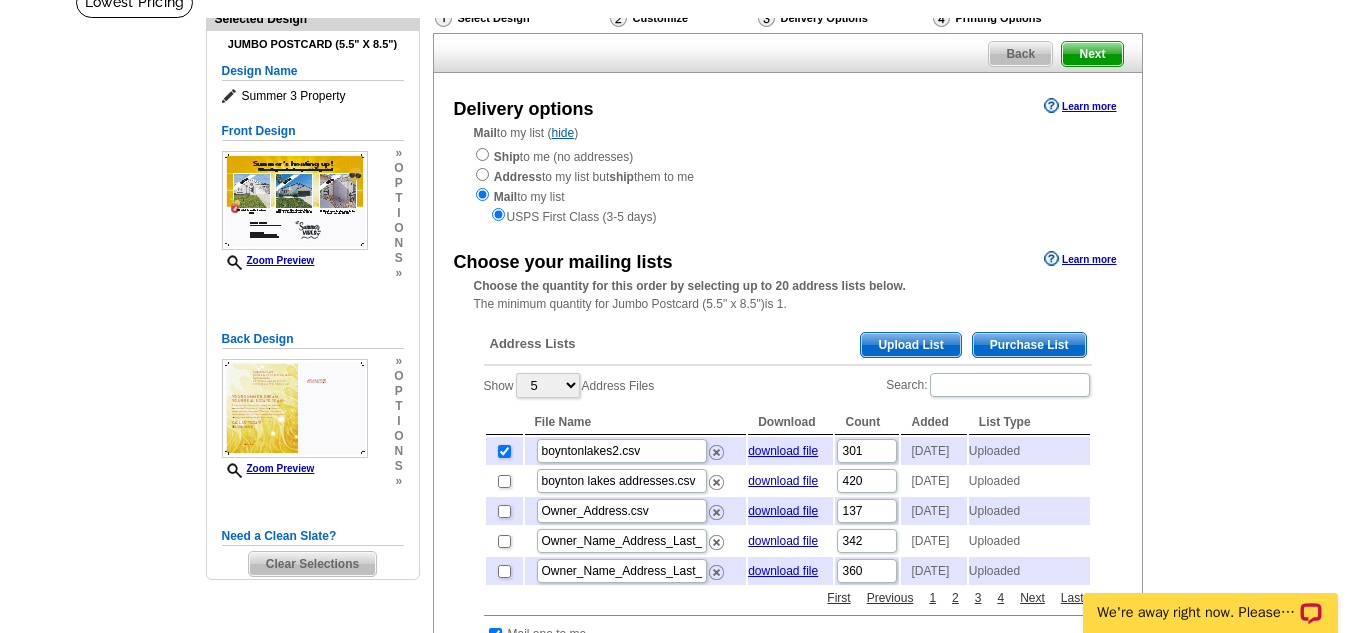 drag, startPoint x: 1345, startPoint y: 175, endPoint x: 1350, endPoint y: 121, distance: 54.230988 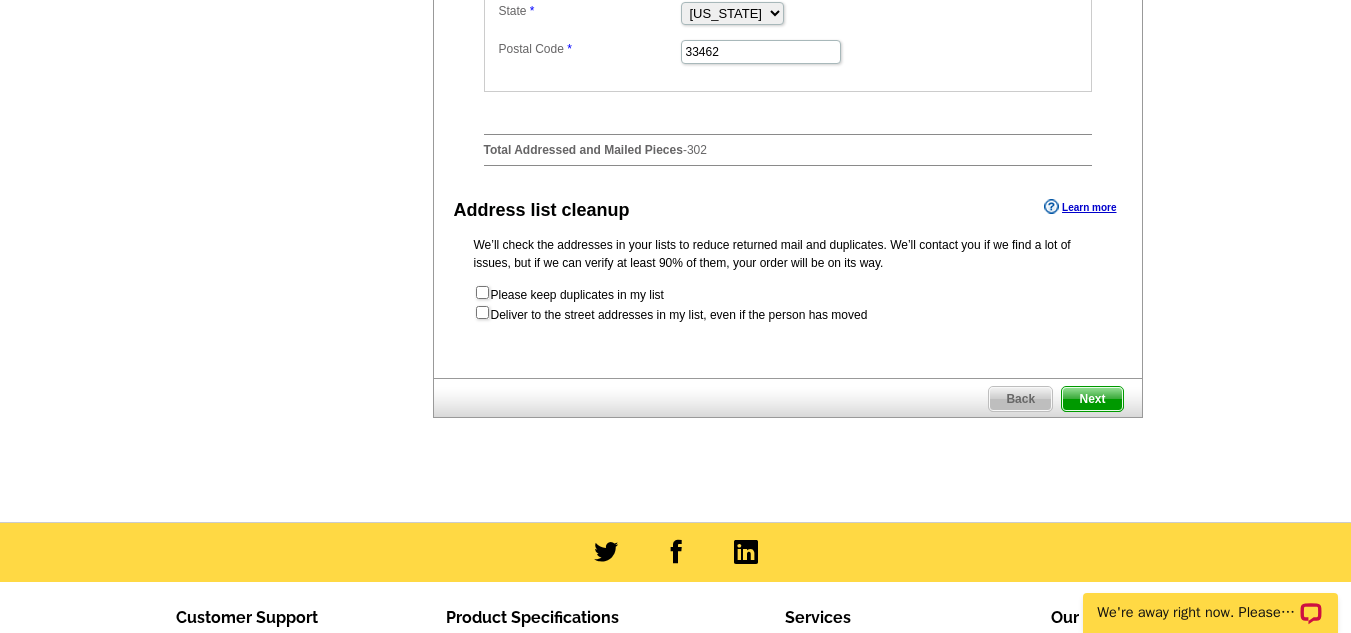 scroll, scrollTop: 1051, scrollLeft: 0, axis: vertical 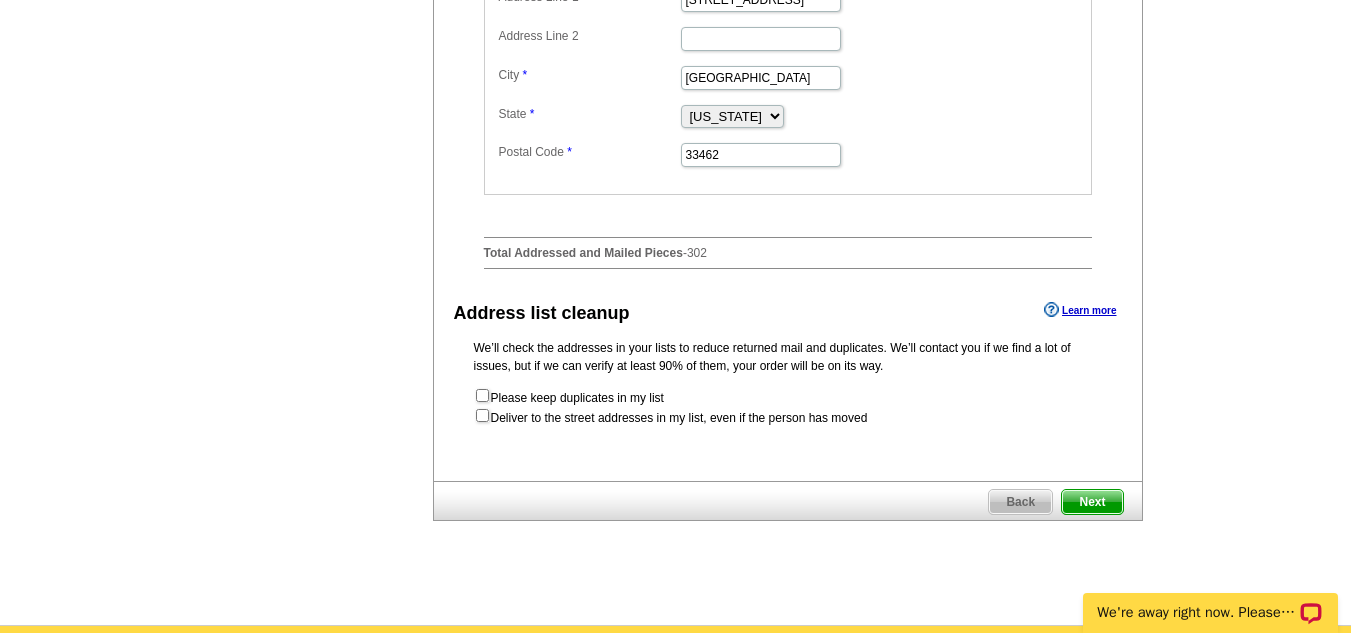 click on "Next" at bounding box center (1092, 502) 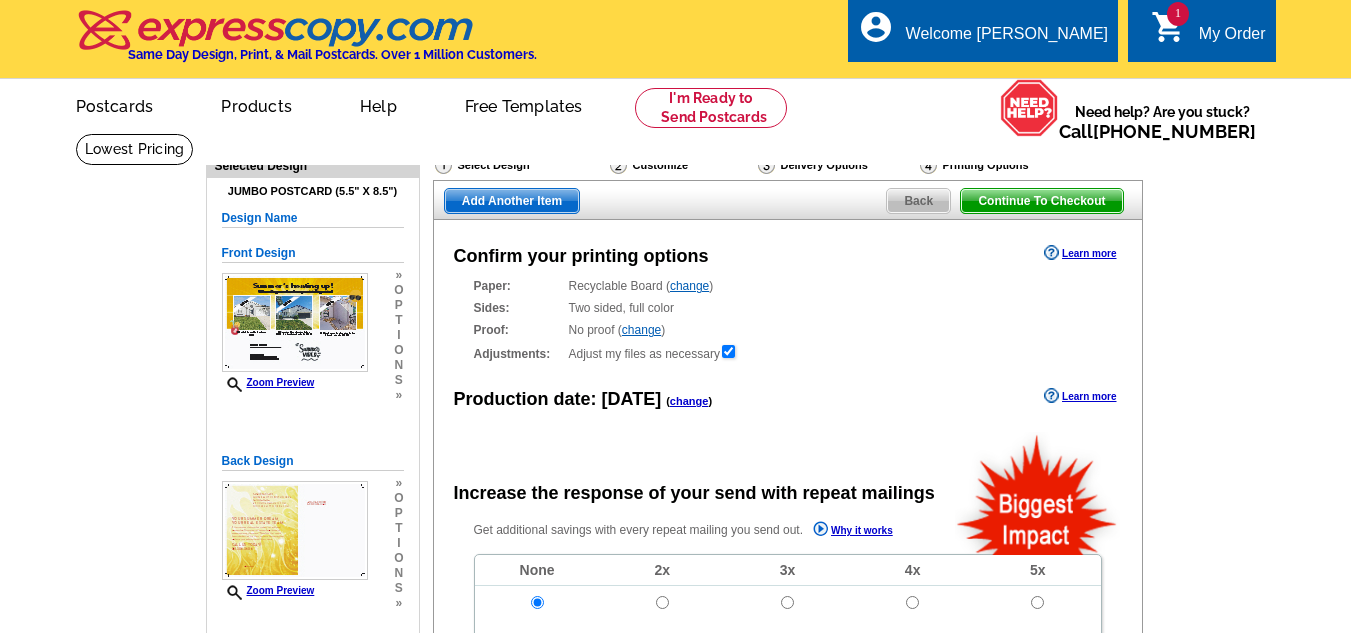 scroll, scrollTop: 0, scrollLeft: 0, axis: both 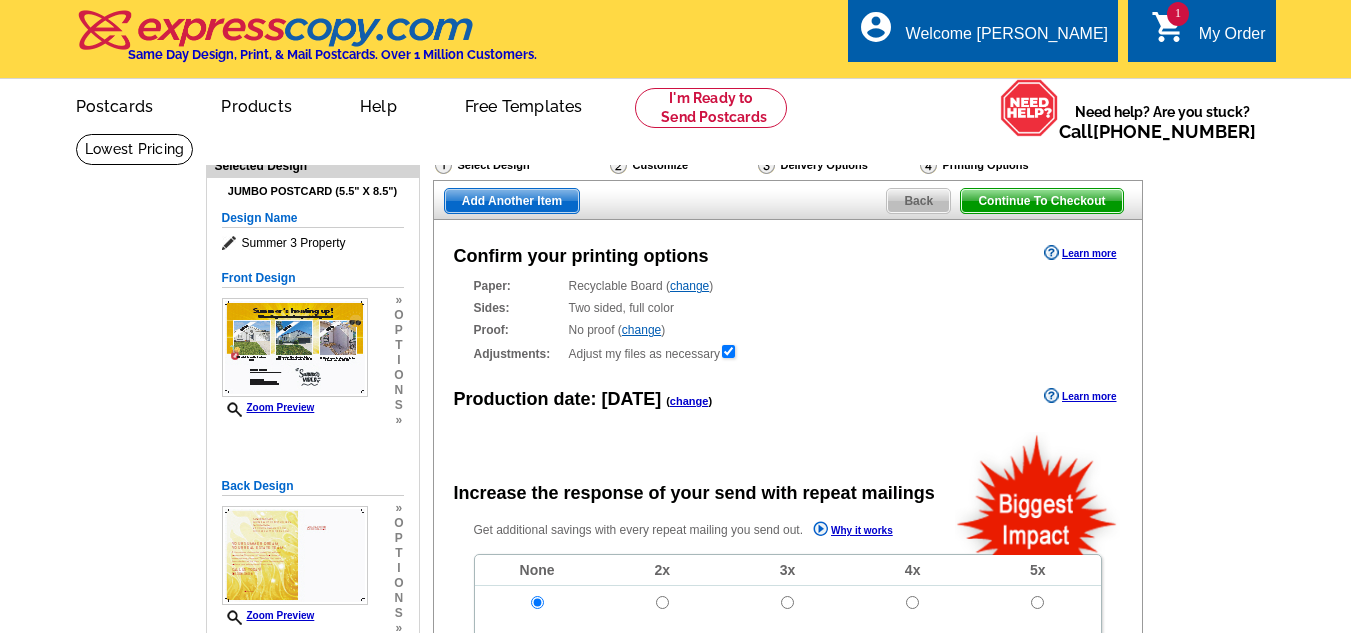 radio on "false" 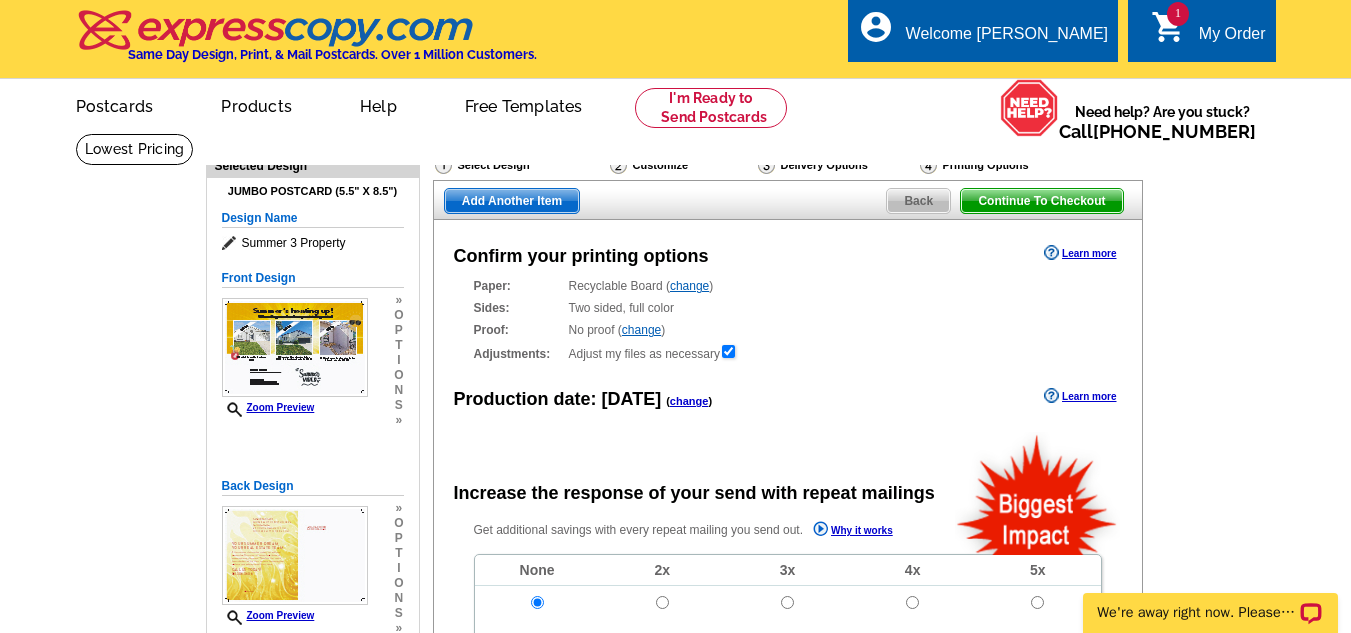 scroll, scrollTop: 0, scrollLeft: 0, axis: both 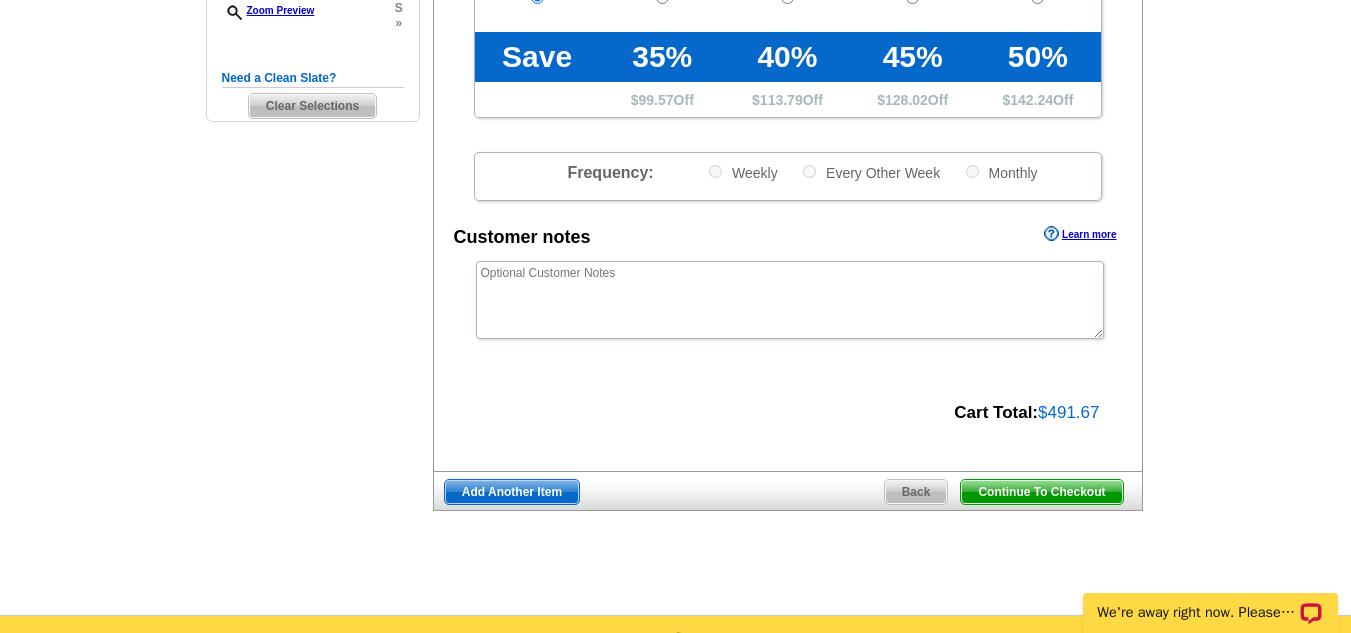click on "Continue To Checkout" at bounding box center [1041, 492] 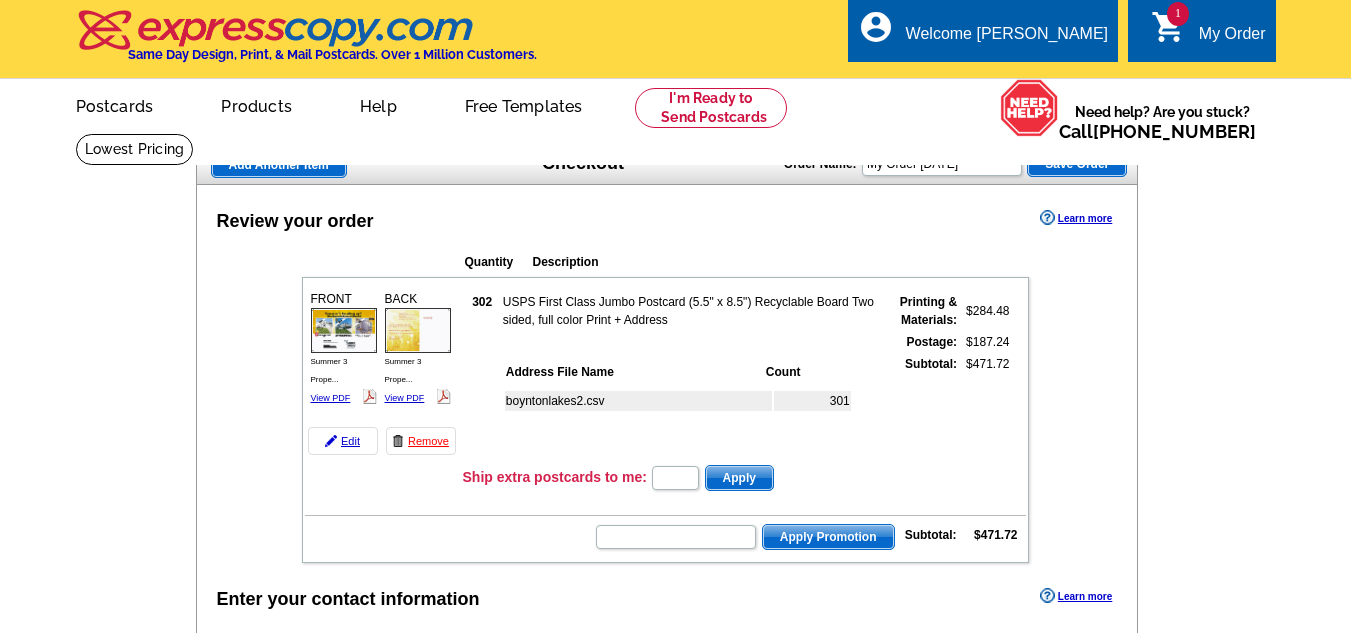 scroll, scrollTop: 0, scrollLeft: 0, axis: both 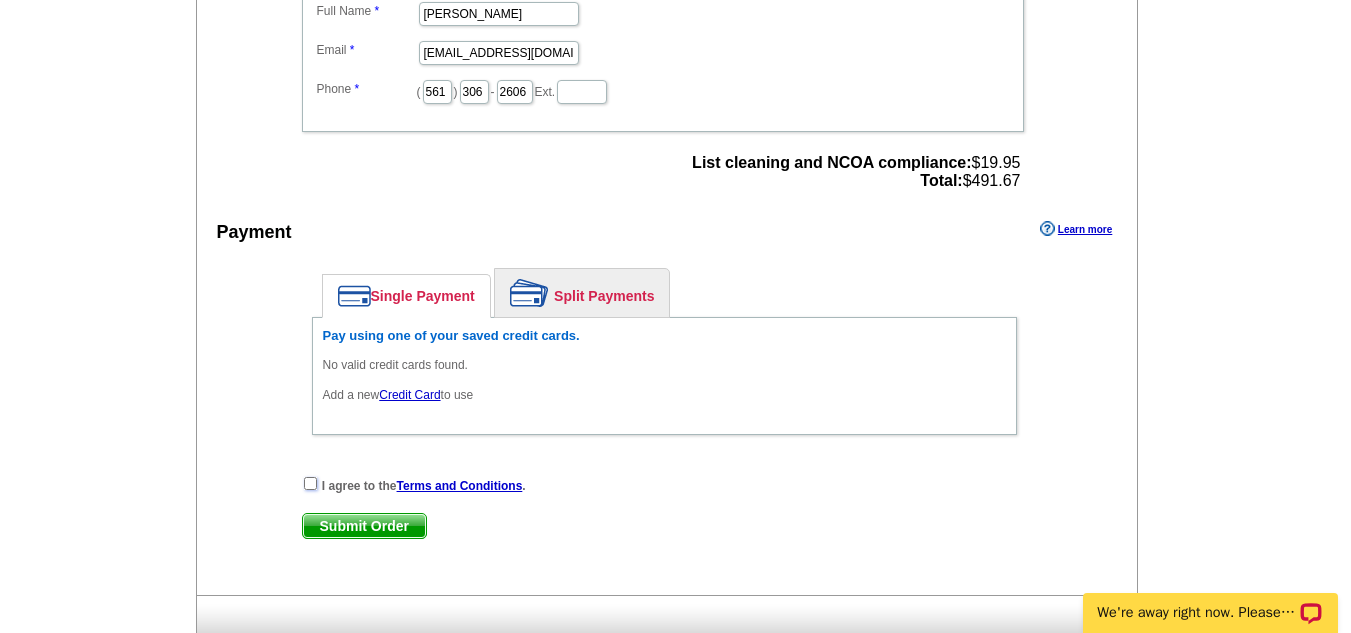 click at bounding box center [310, 483] 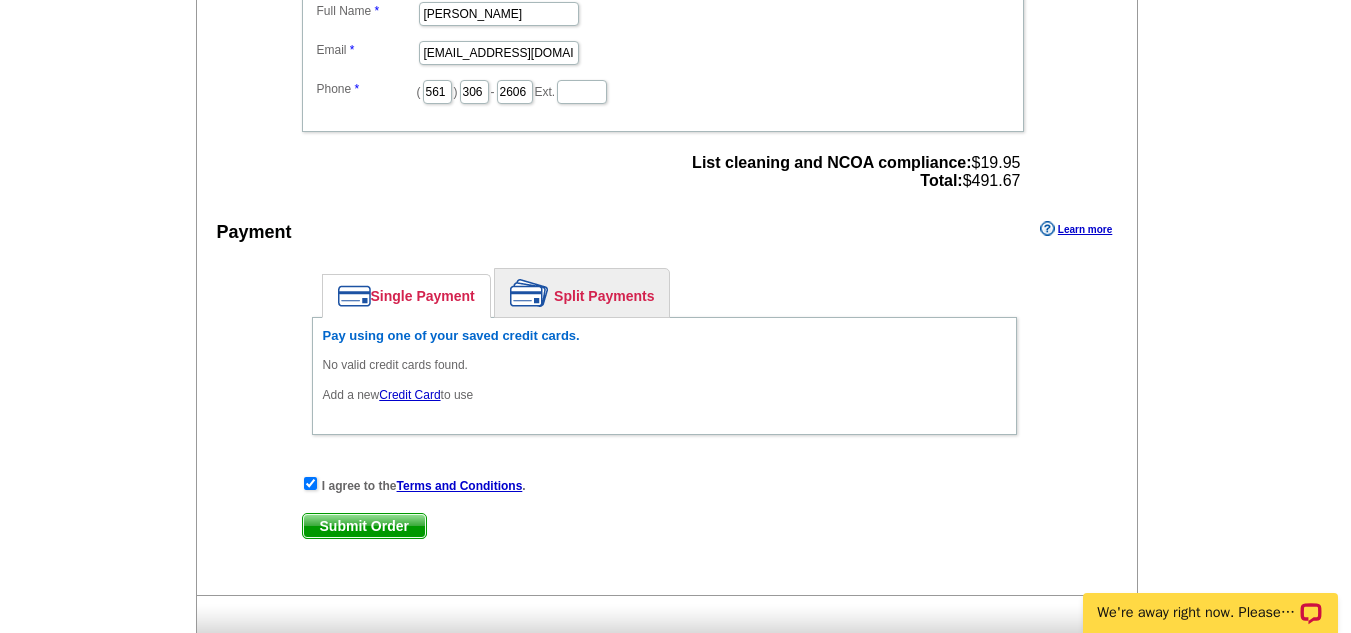 click on "Split Payments" at bounding box center [582, 293] 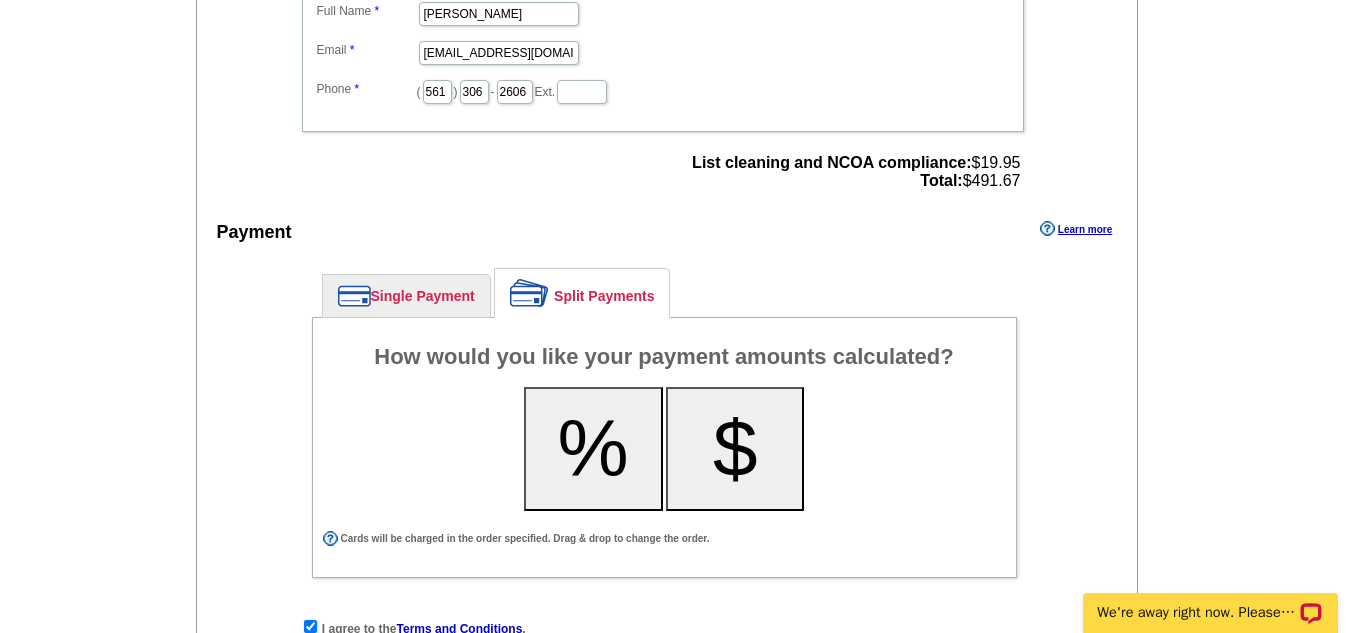 click on "%" at bounding box center [593, 449] 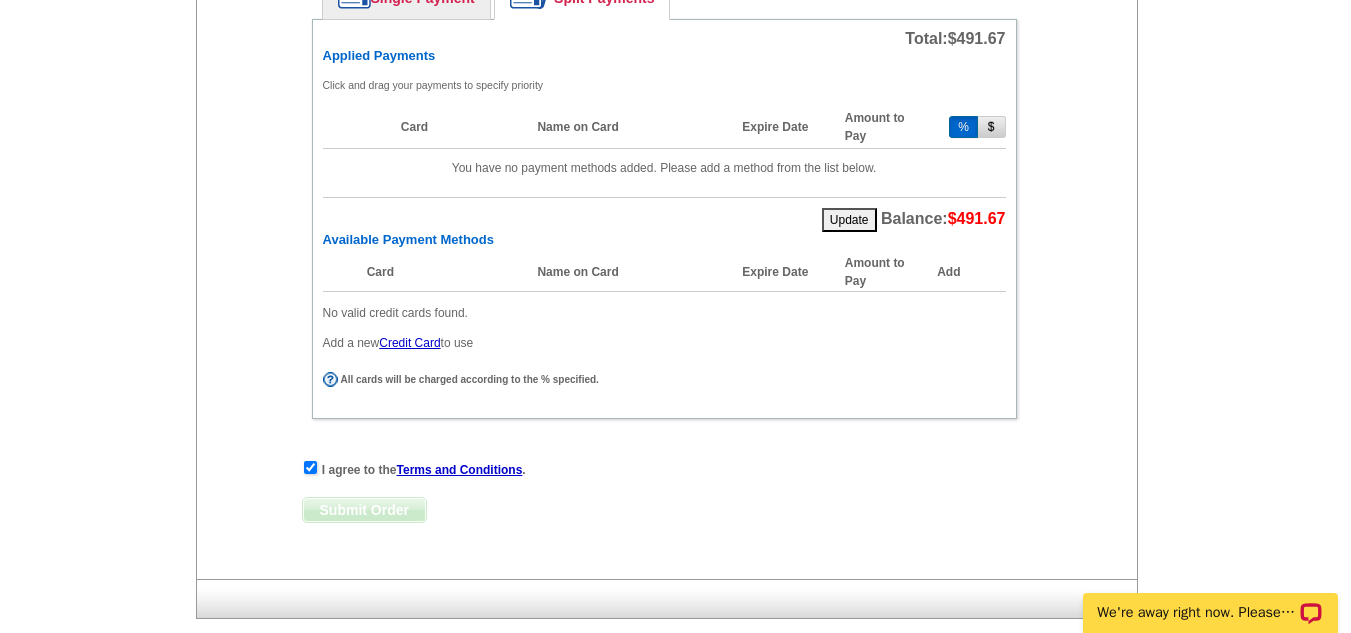 scroll, scrollTop: 1001, scrollLeft: 0, axis: vertical 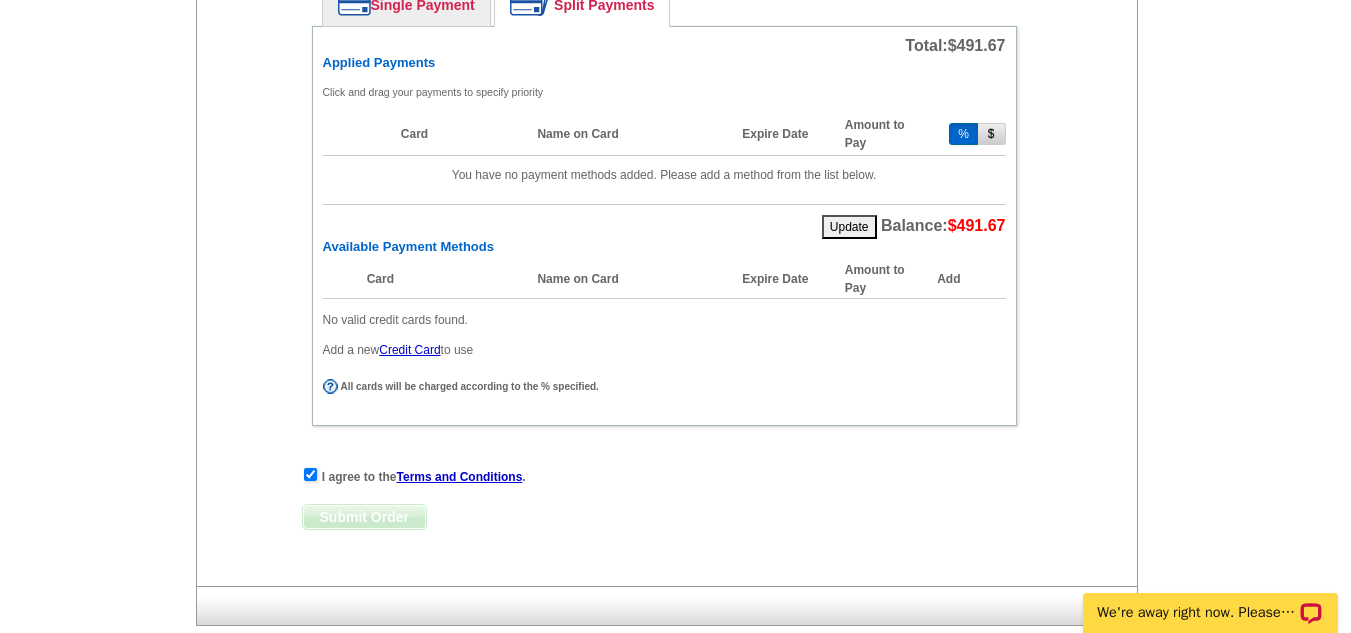 drag, startPoint x: 851, startPoint y: 219, endPoint x: 850, endPoint y: 233, distance: 14.035668 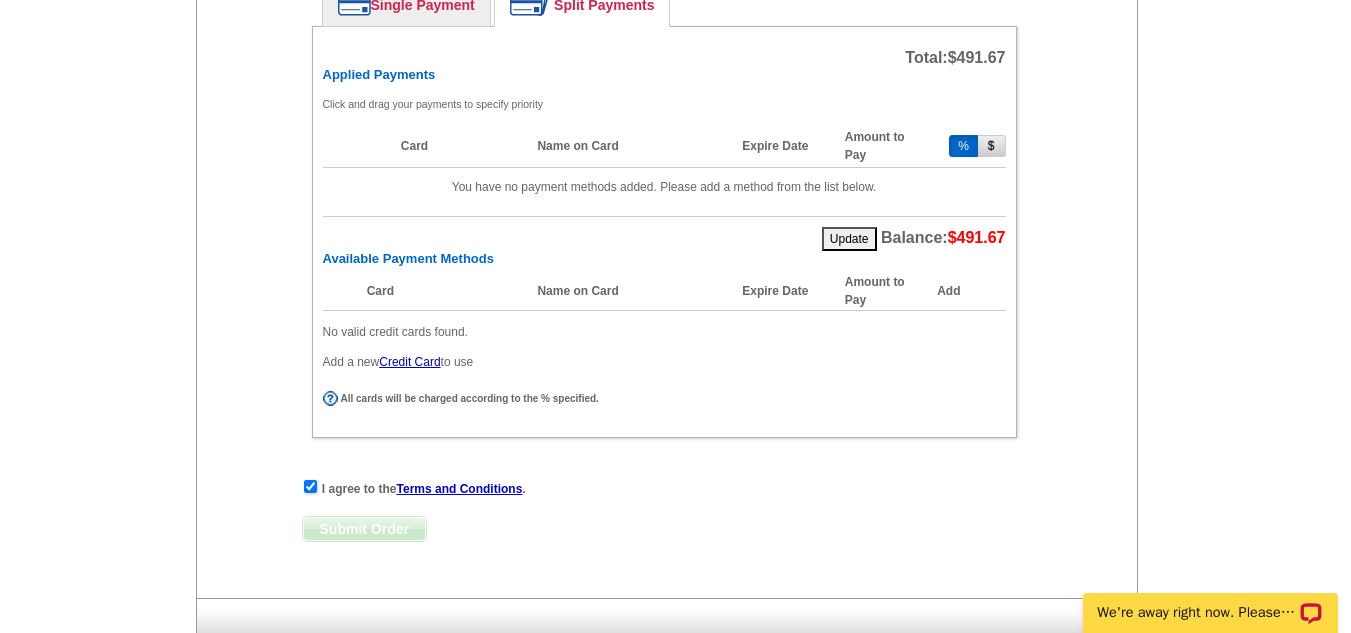 click on "Update" at bounding box center (849, 239) 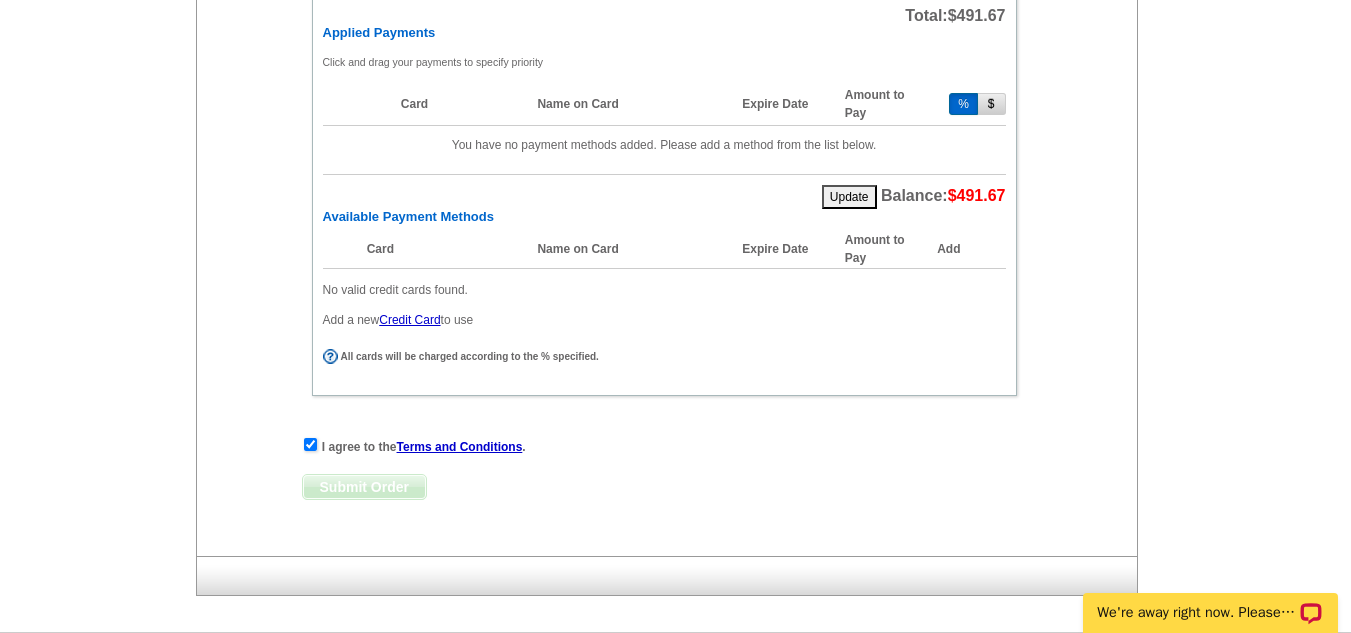 scroll, scrollTop: 1047, scrollLeft: 0, axis: vertical 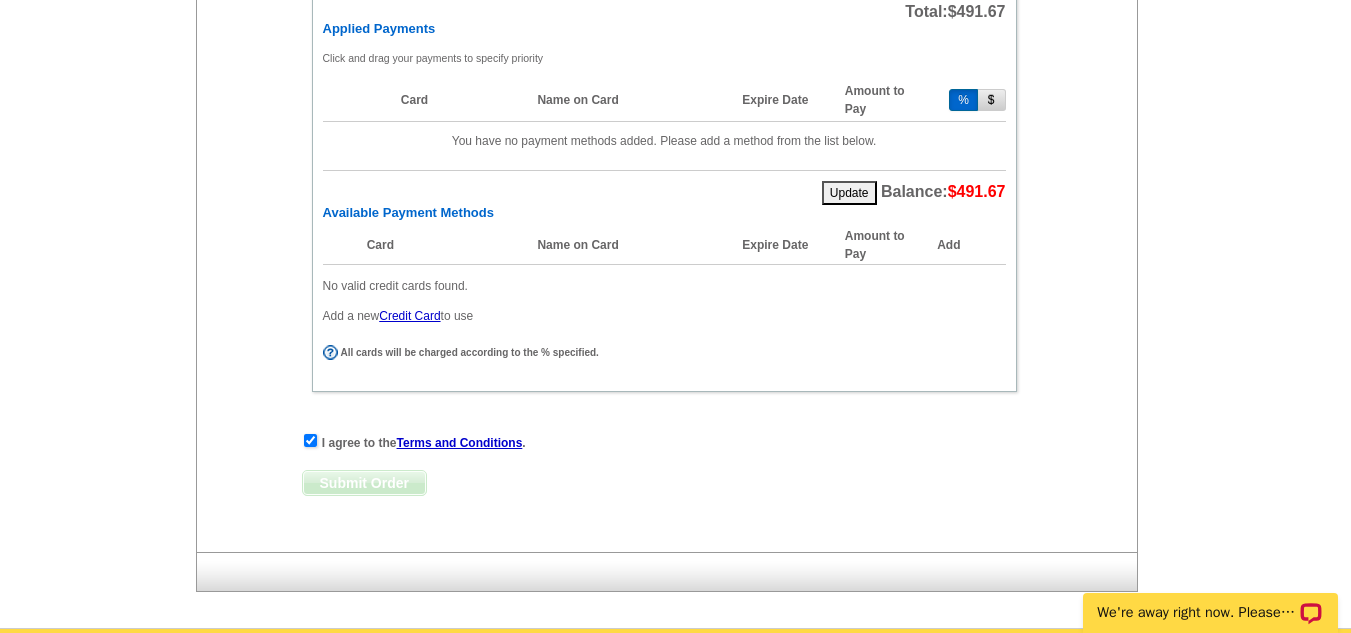 click on "Credit Card" at bounding box center (409, 316) 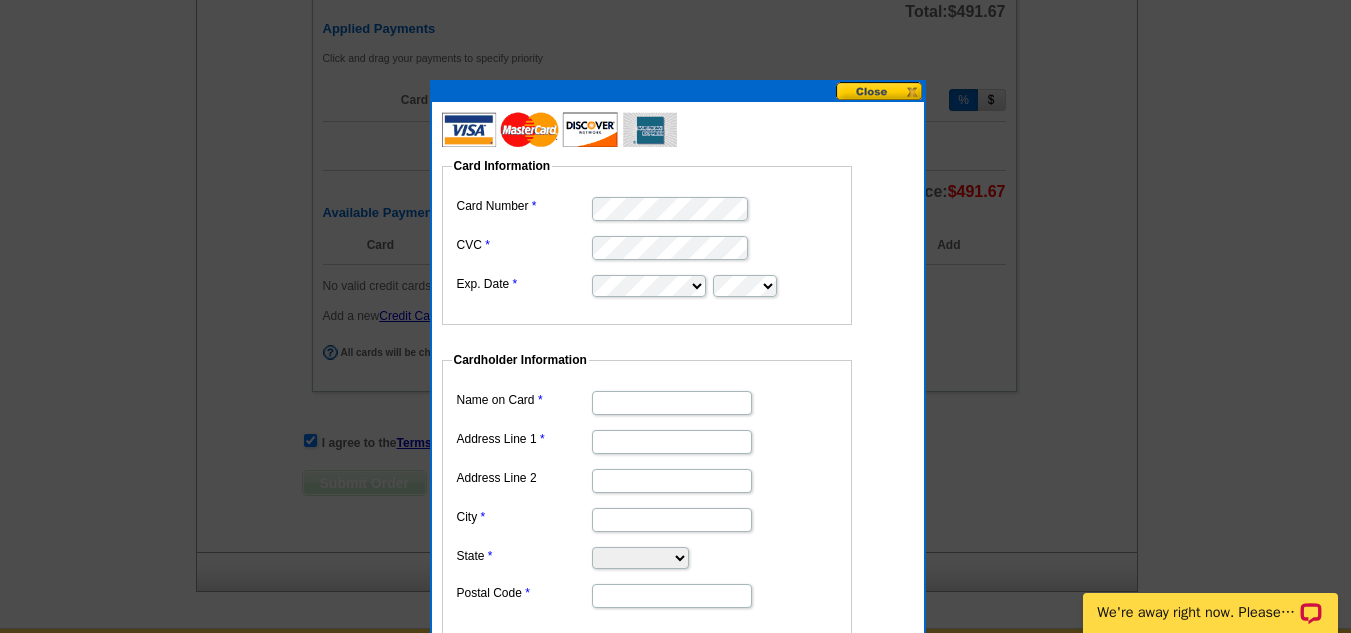 type on "jason moan" 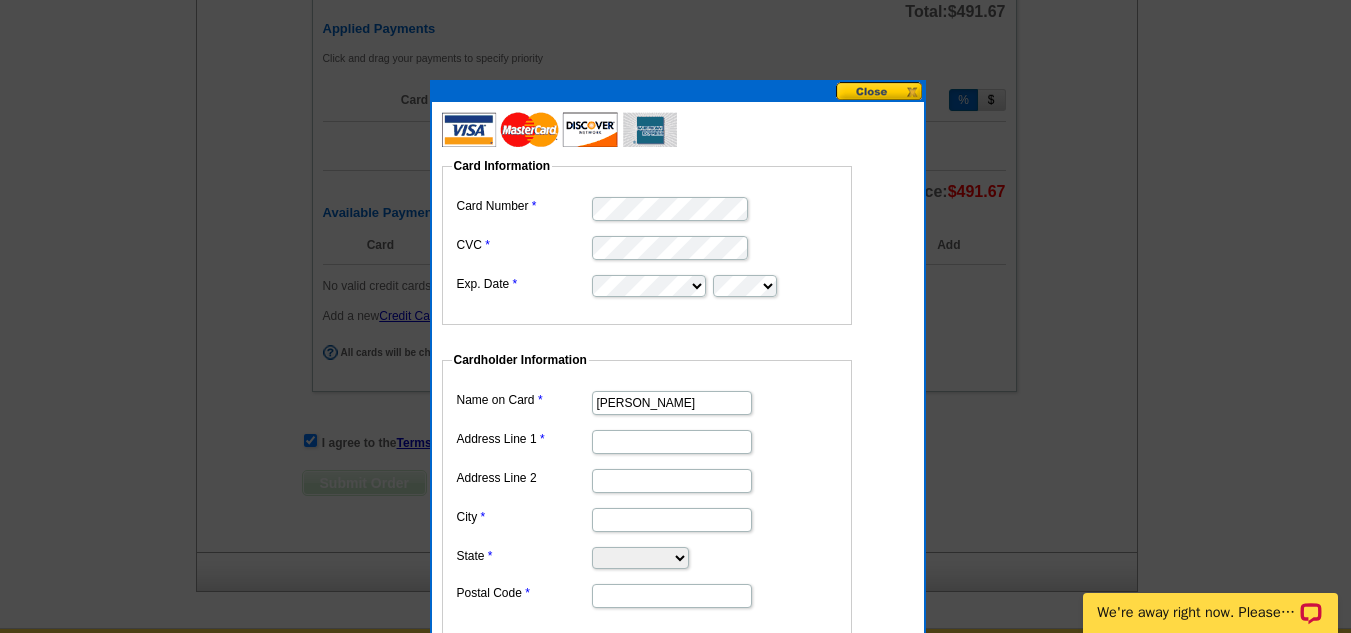 scroll, scrollTop: 0, scrollLeft: 0, axis: both 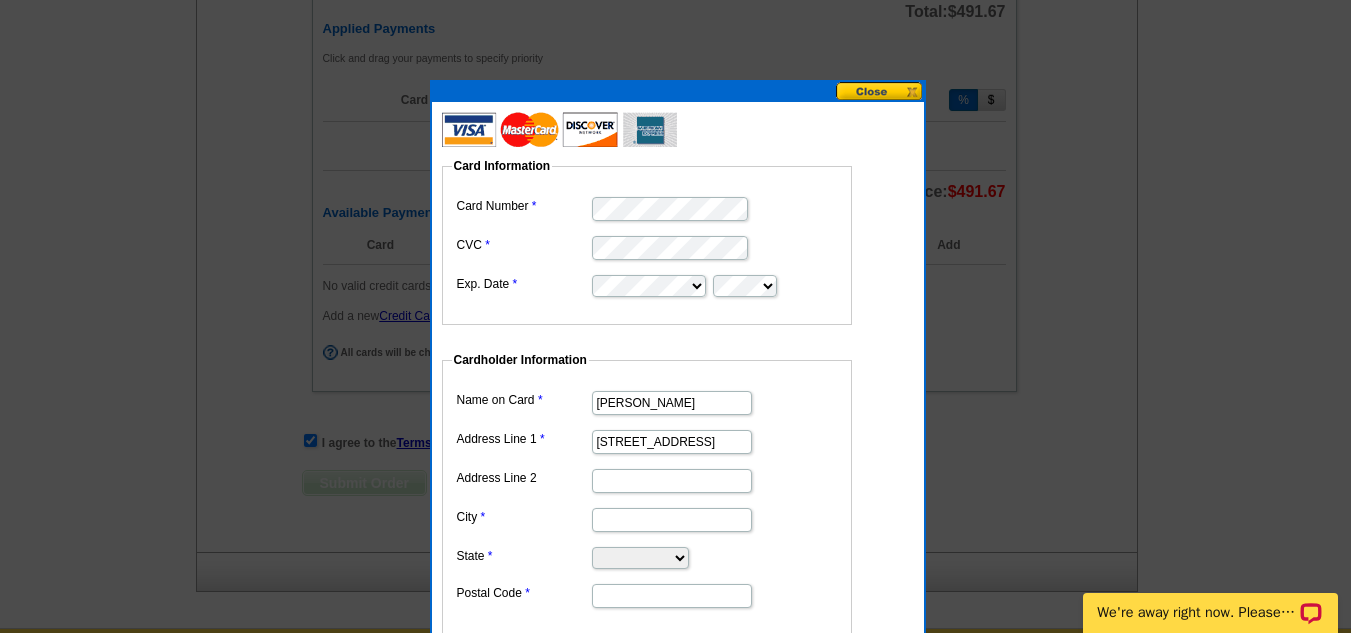 type on "lantana" 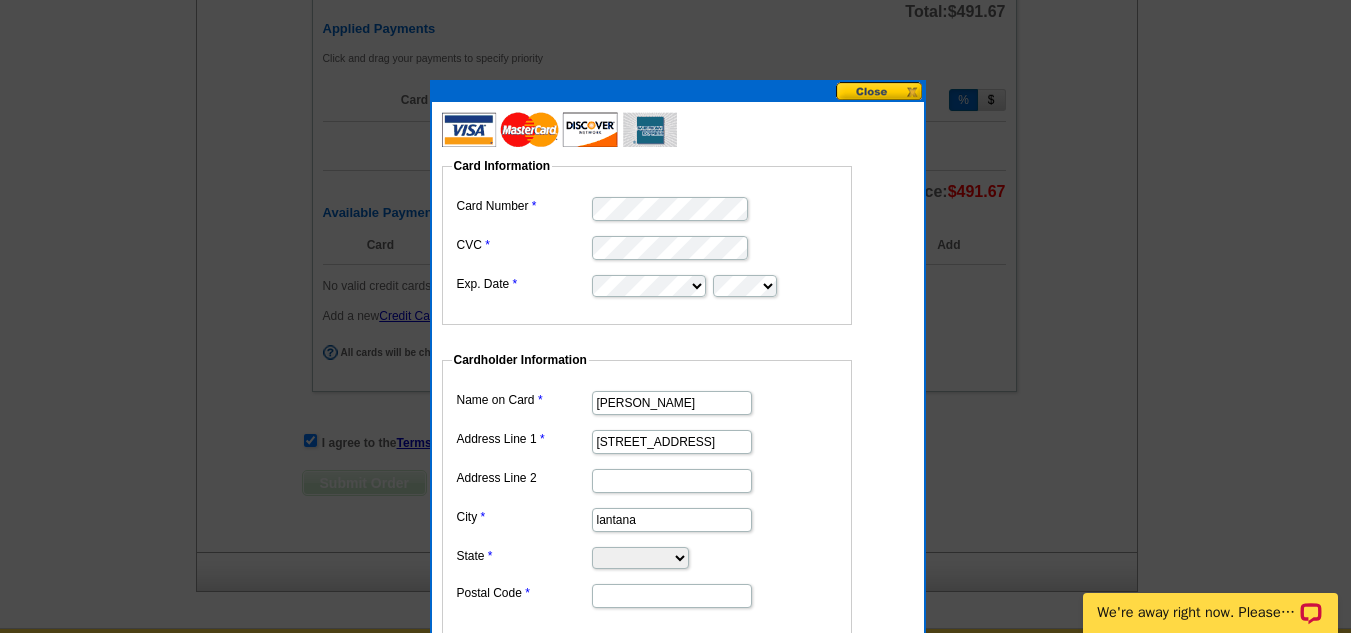 select on "FL" 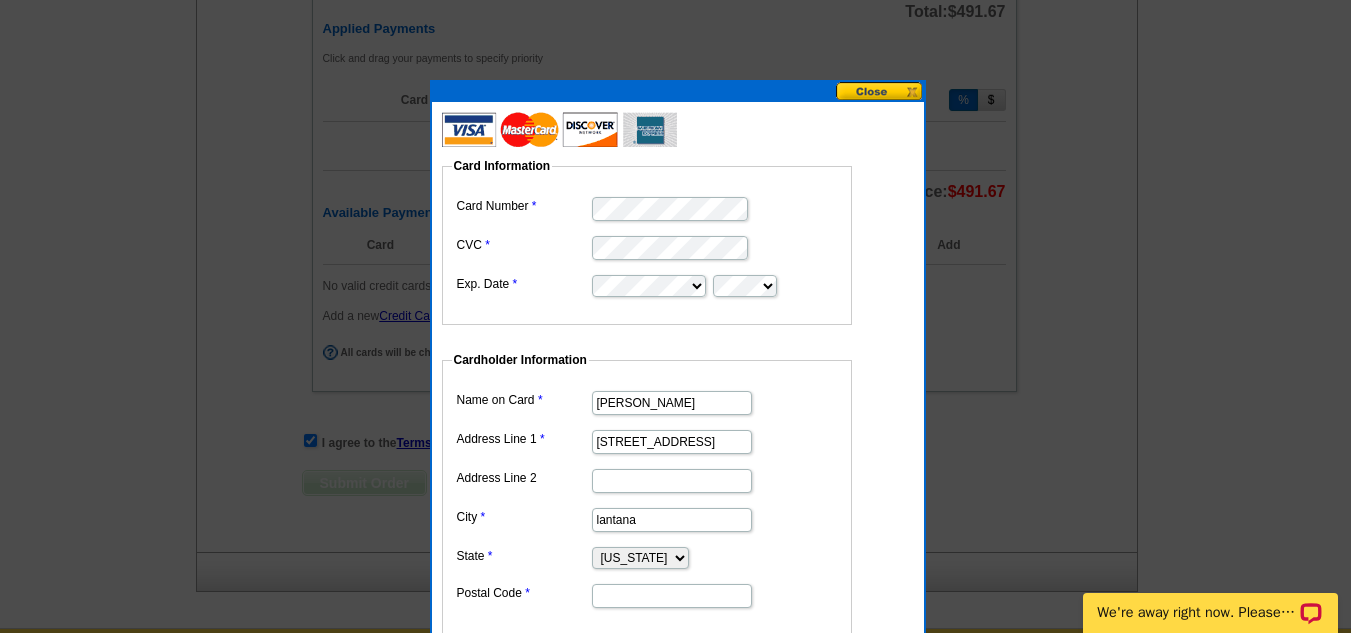 type on "33462" 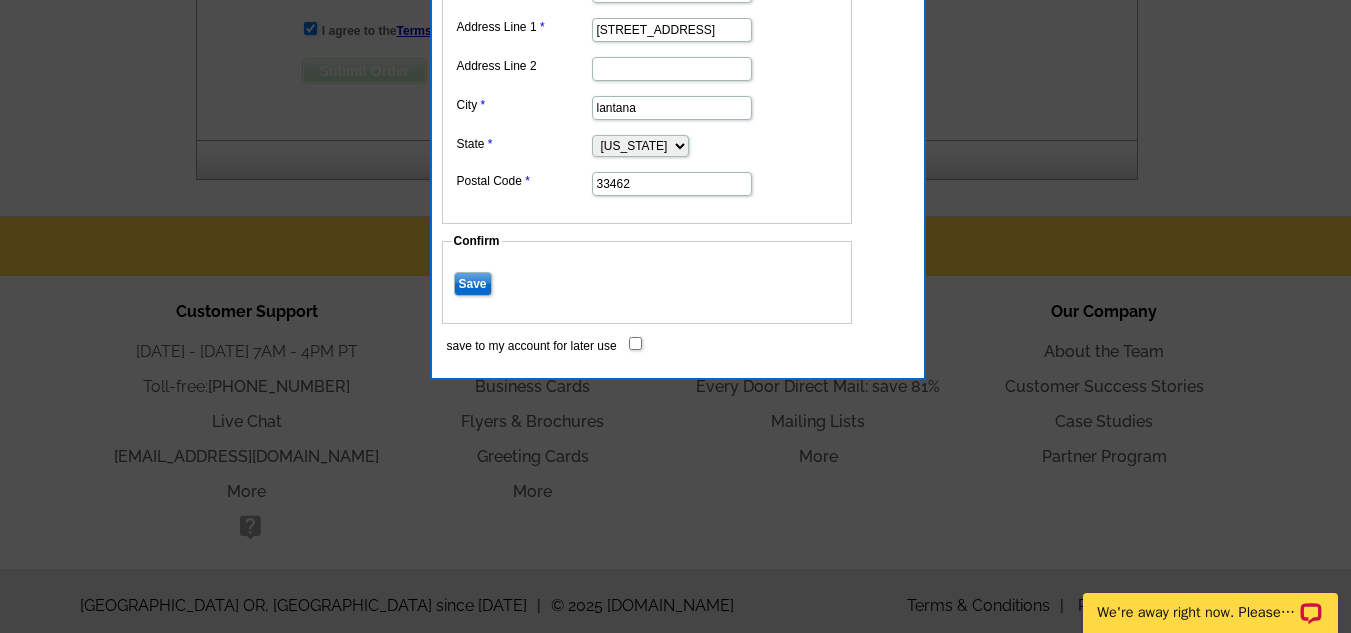 scroll, scrollTop: 1470, scrollLeft: 0, axis: vertical 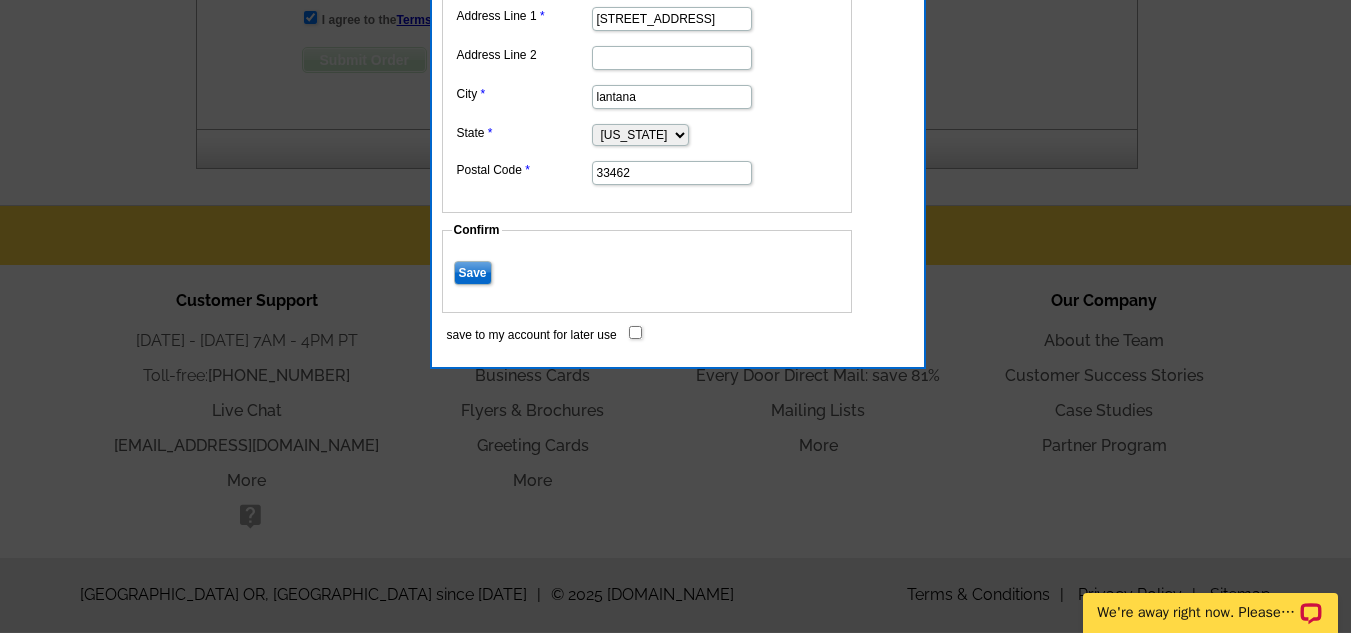 click on "Save" at bounding box center [473, 273] 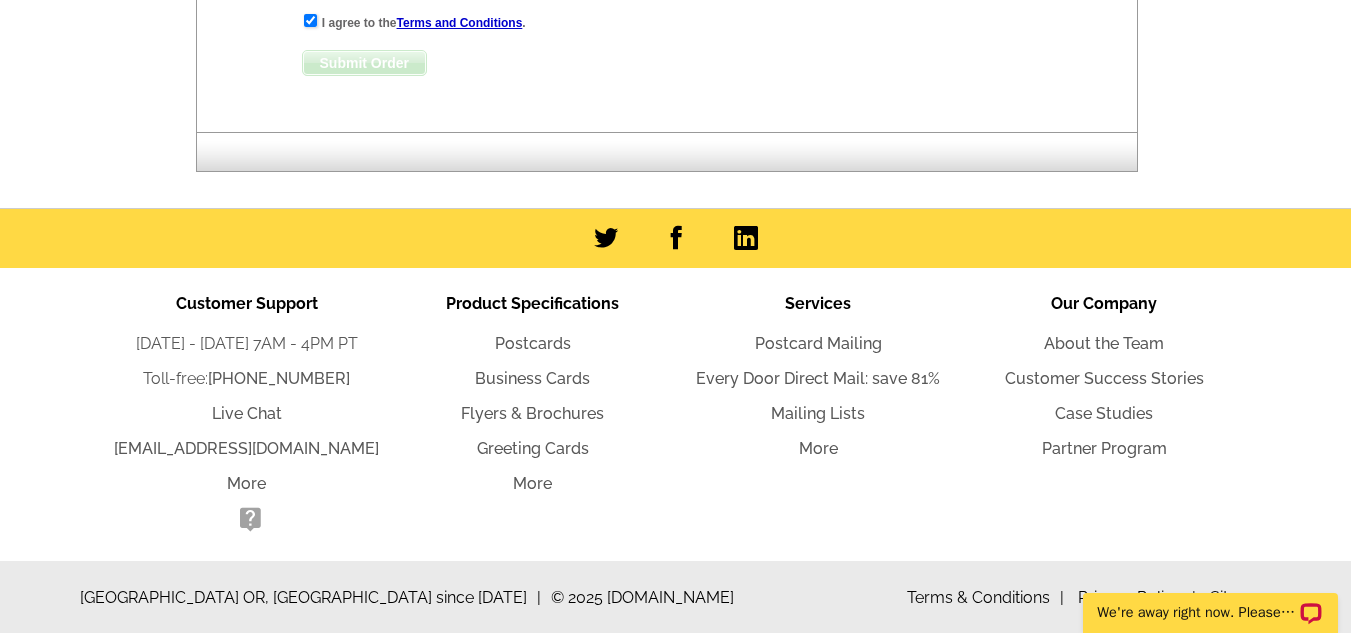 scroll, scrollTop: 1469, scrollLeft: 0, axis: vertical 